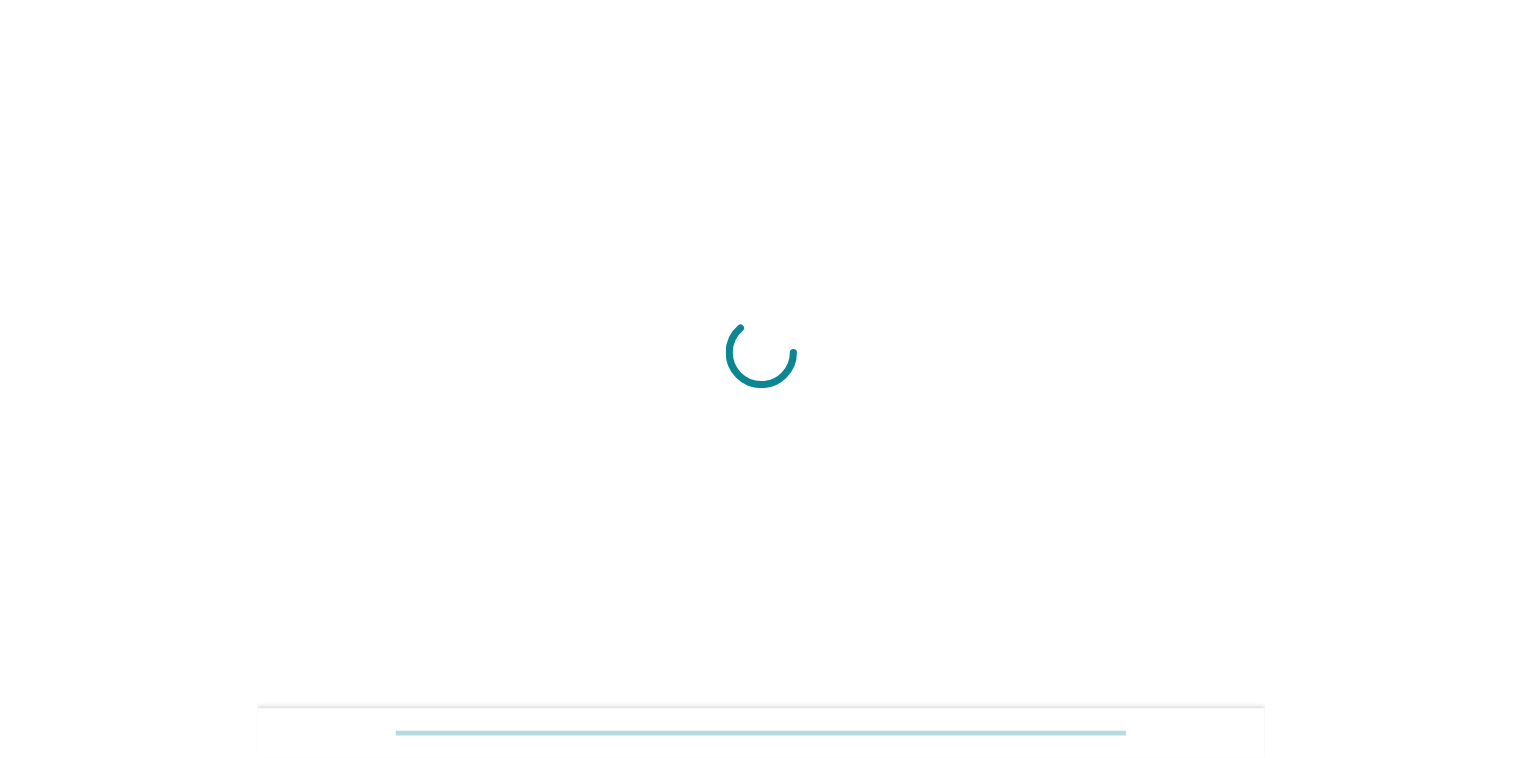 scroll, scrollTop: 0, scrollLeft: 0, axis: both 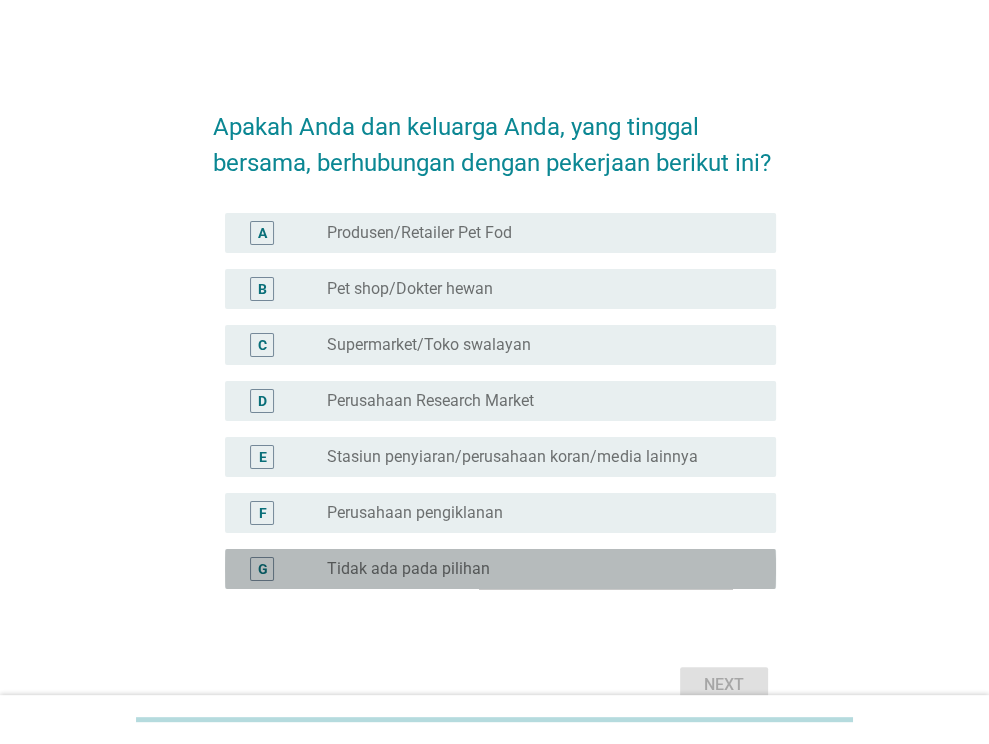 click on "radio_button_unchecked Tidak ada pada pilihan" at bounding box center [535, 569] 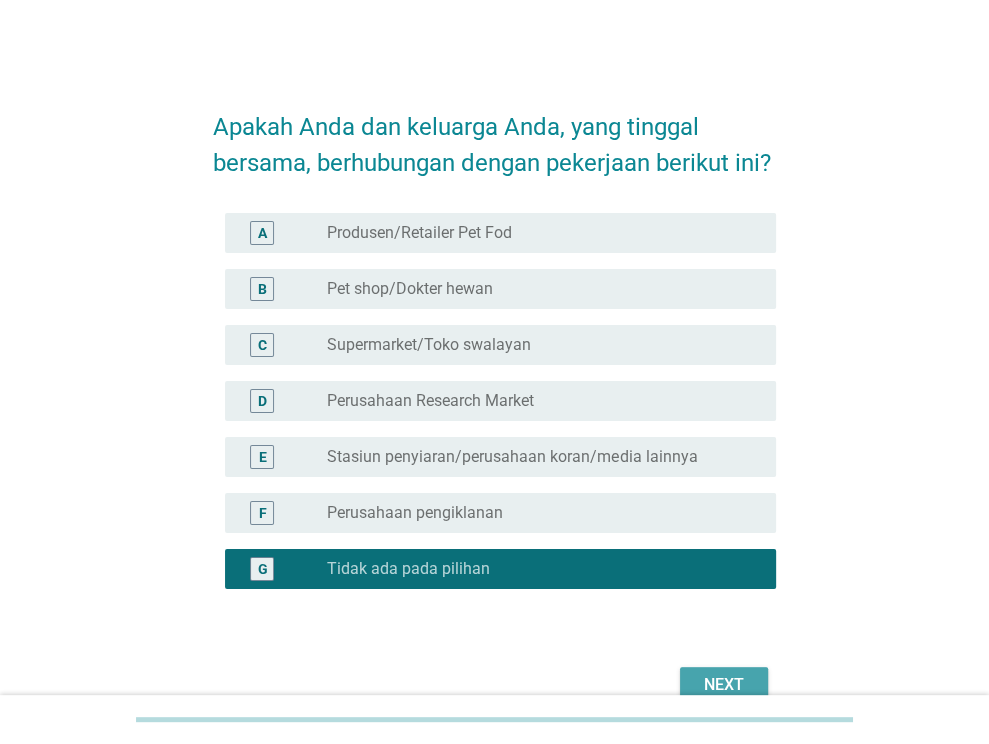 click on "Next" at bounding box center (724, 685) 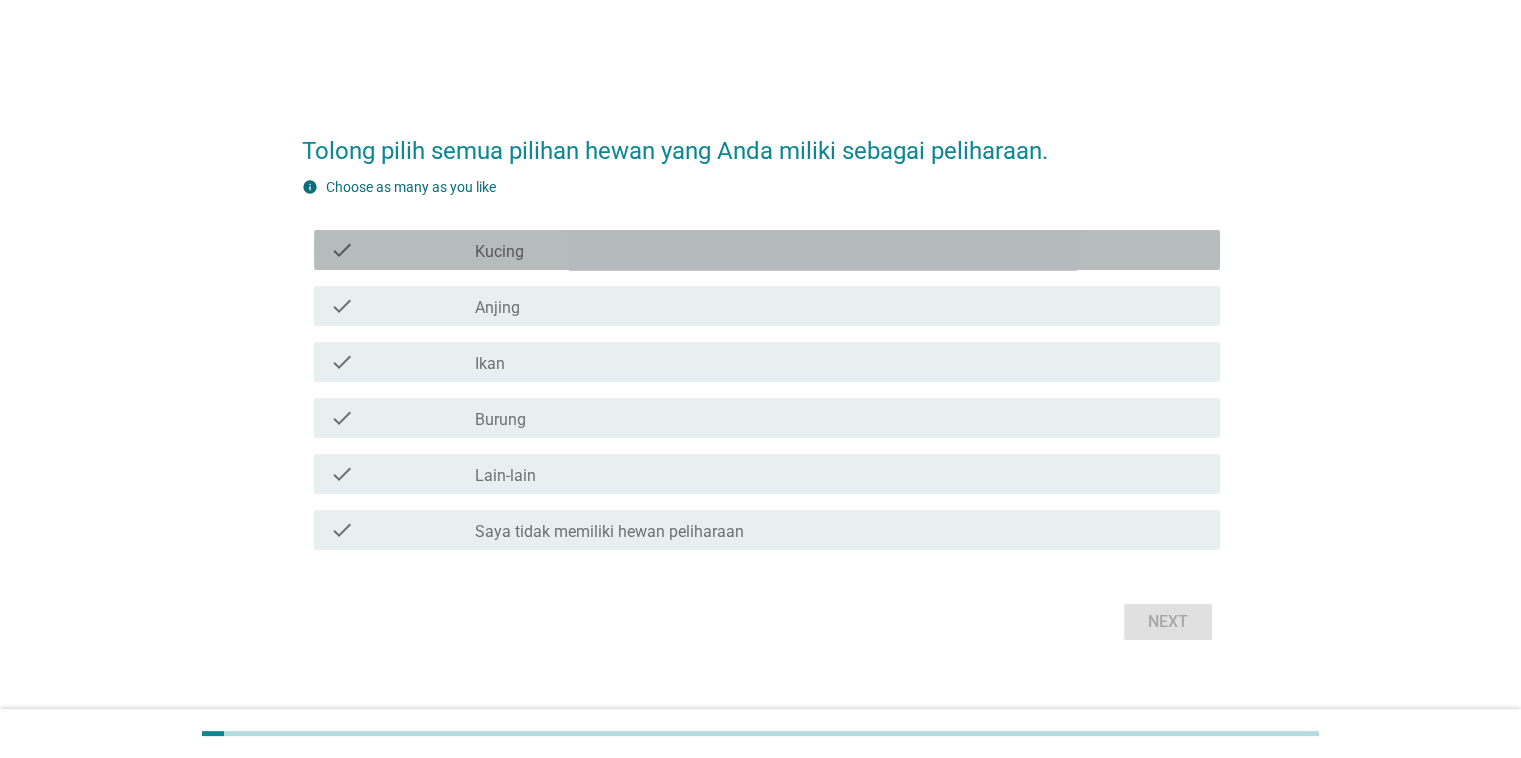 click on "check_box_outline_blank Kucing" at bounding box center [839, 250] 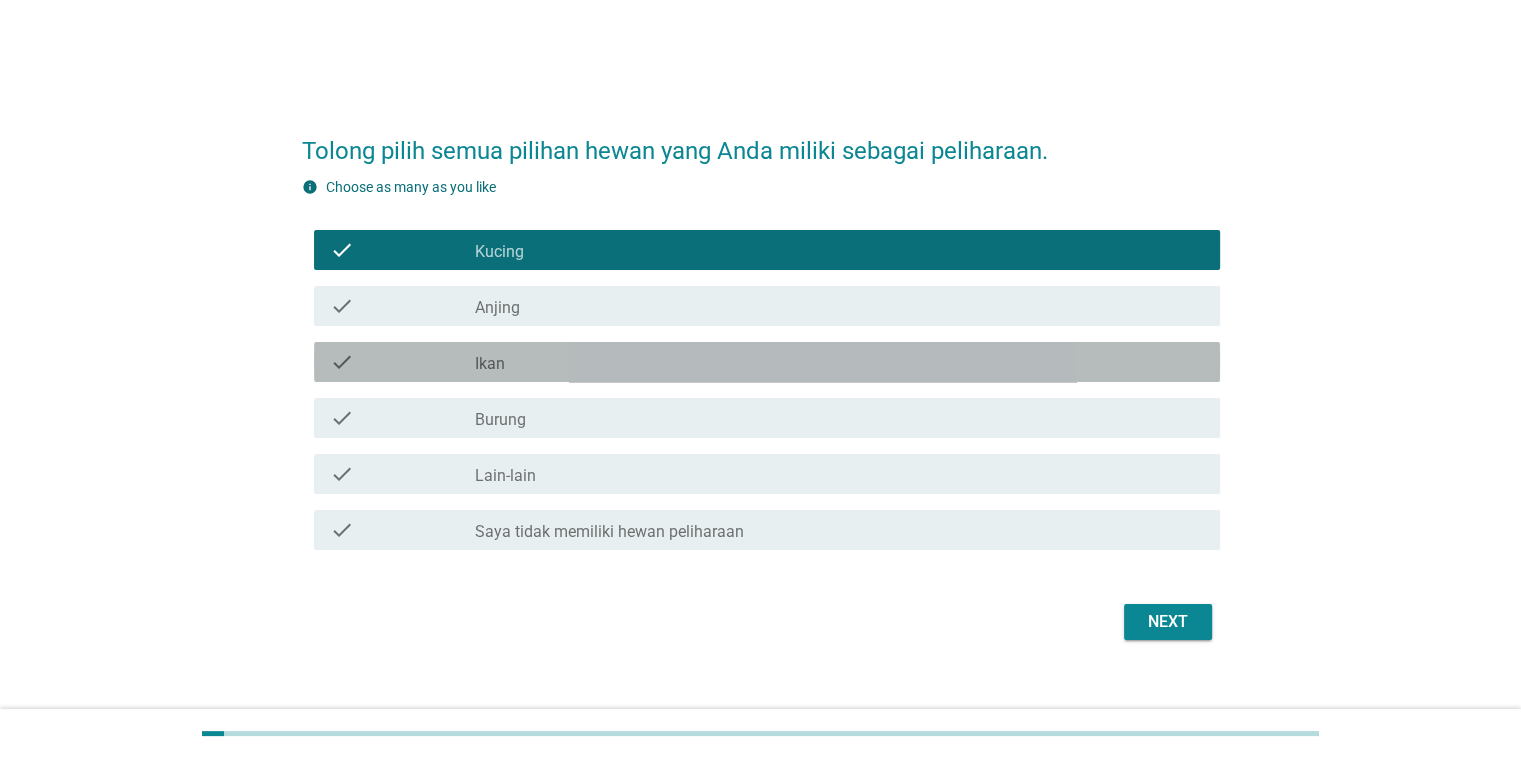 click on "check_box_outline_blank Ikan" at bounding box center (839, 362) 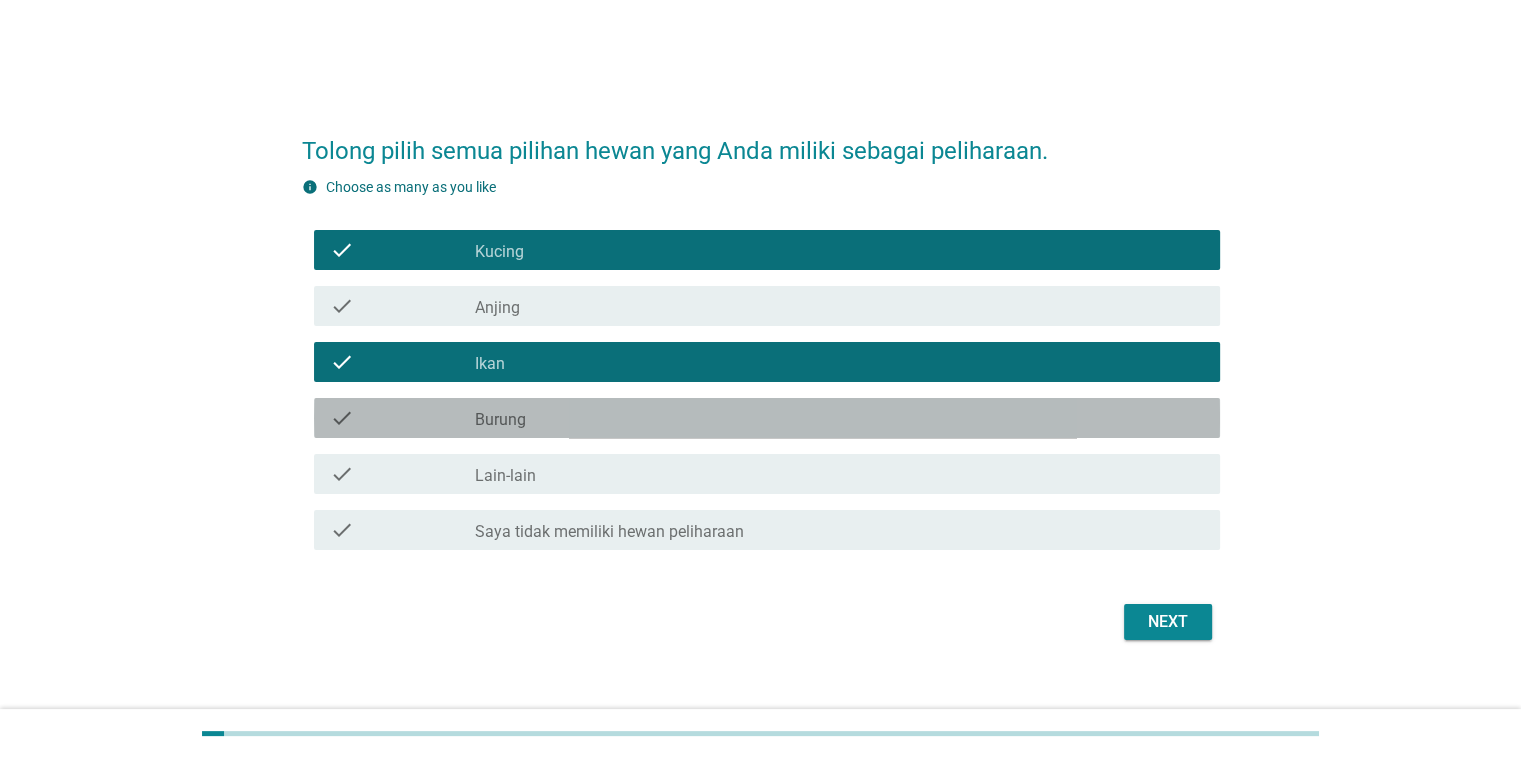 click on "check_box_outline_blank Burung" at bounding box center [839, 418] 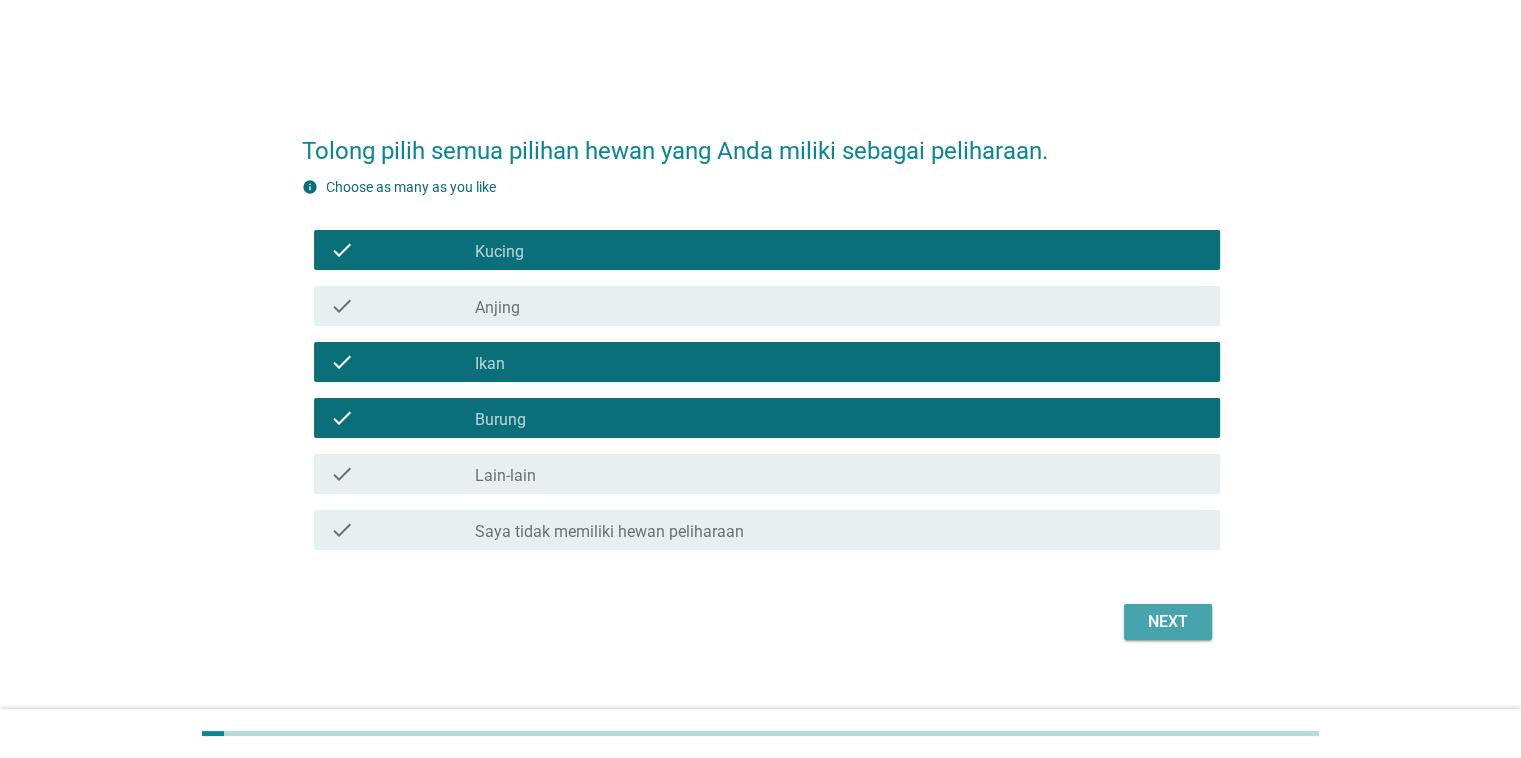 click on "Next" at bounding box center [1168, 622] 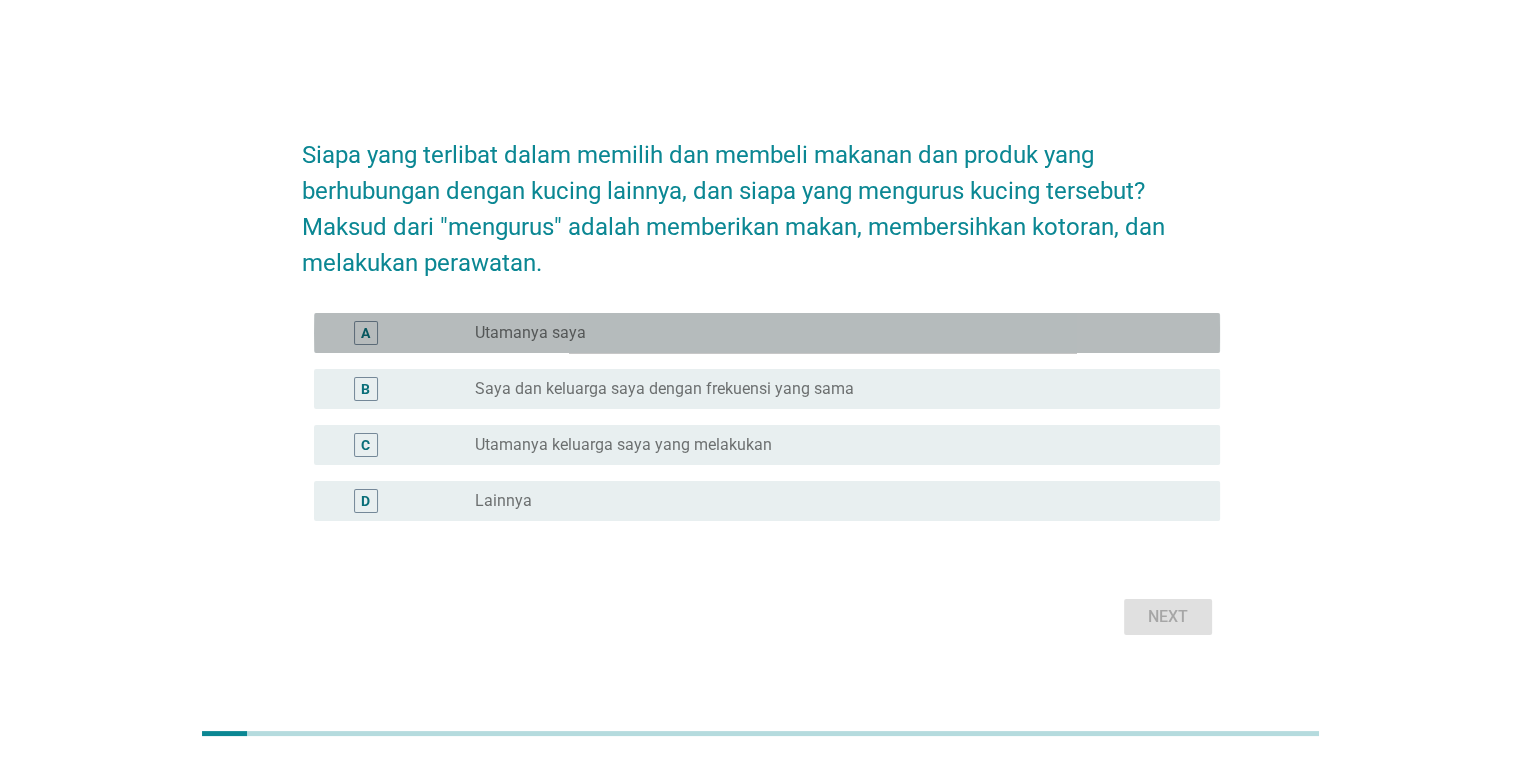 click on "radio_button_unchecked Utamanya saya" at bounding box center [831, 333] 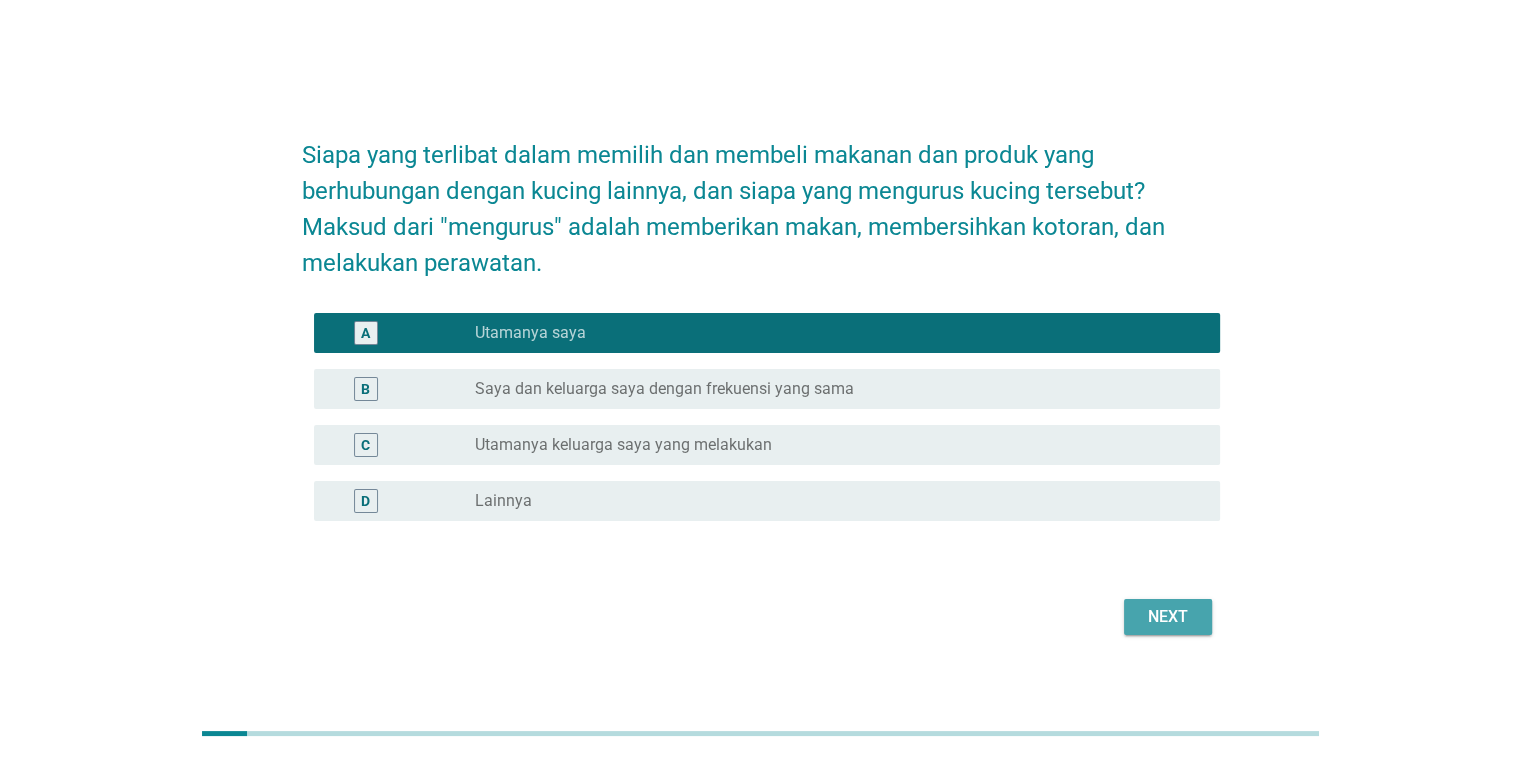 click on "Next" at bounding box center [1168, 617] 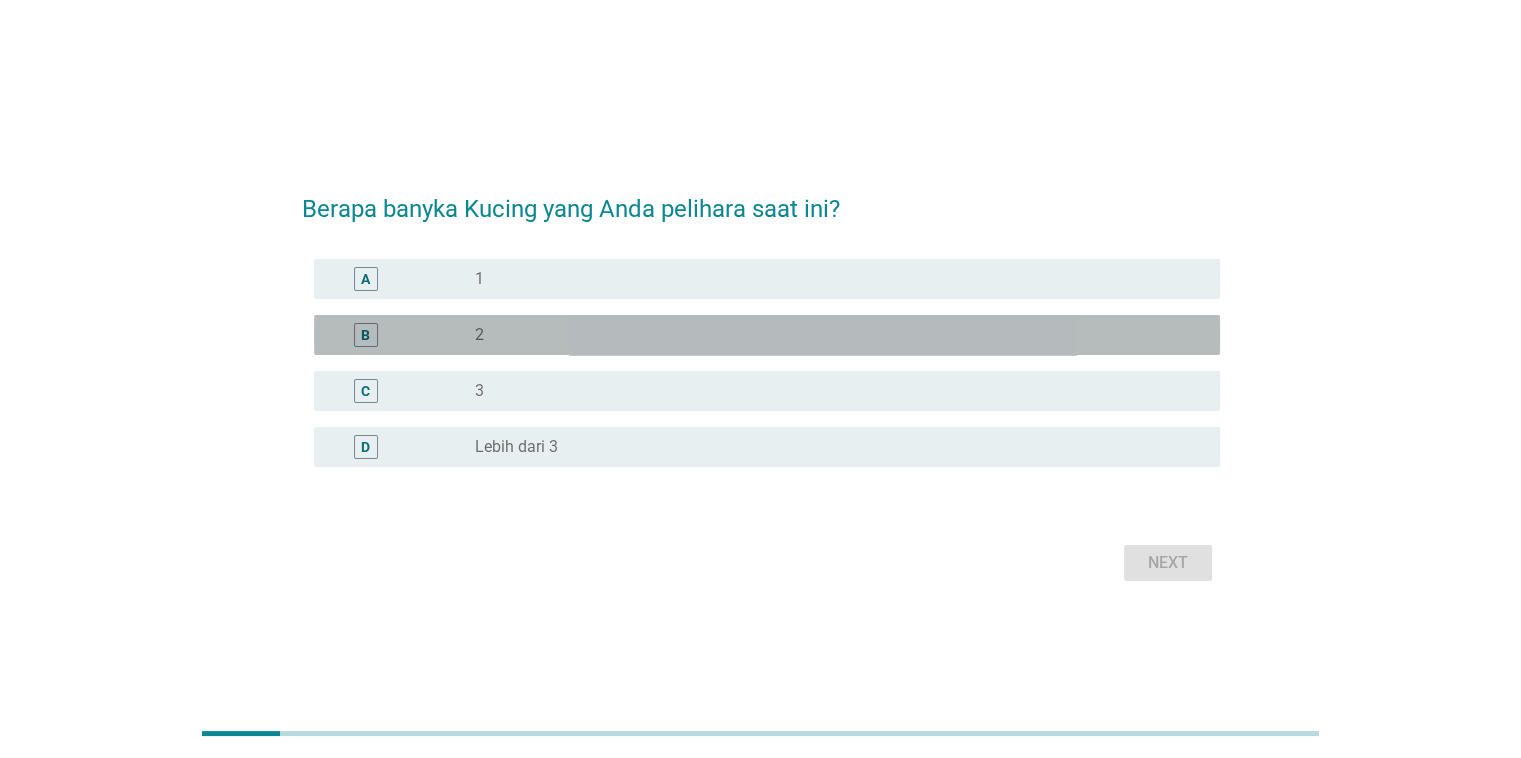 click on "radio_button_unchecked 2" at bounding box center [831, 335] 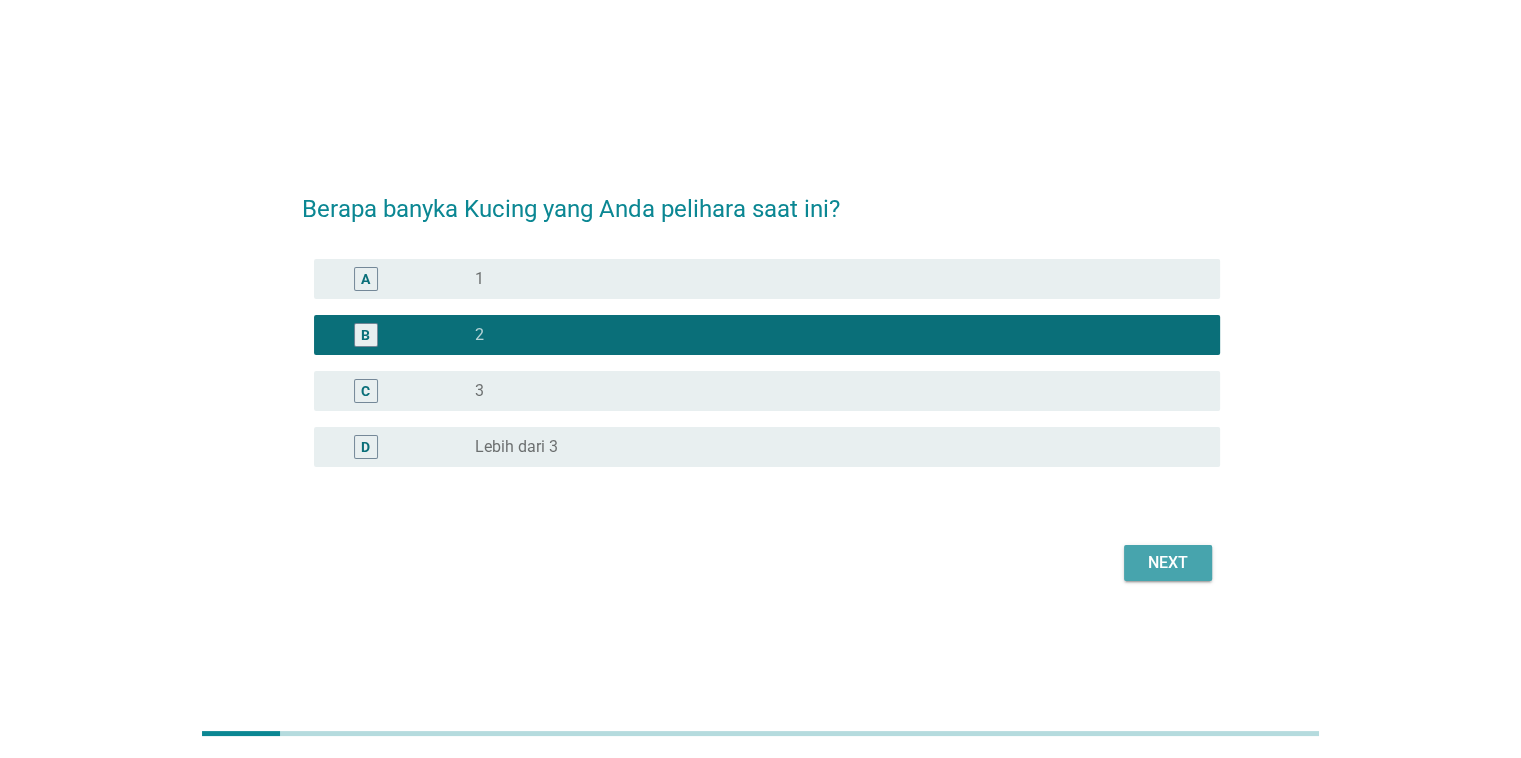 click on "Next" at bounding box center (1168, 563) 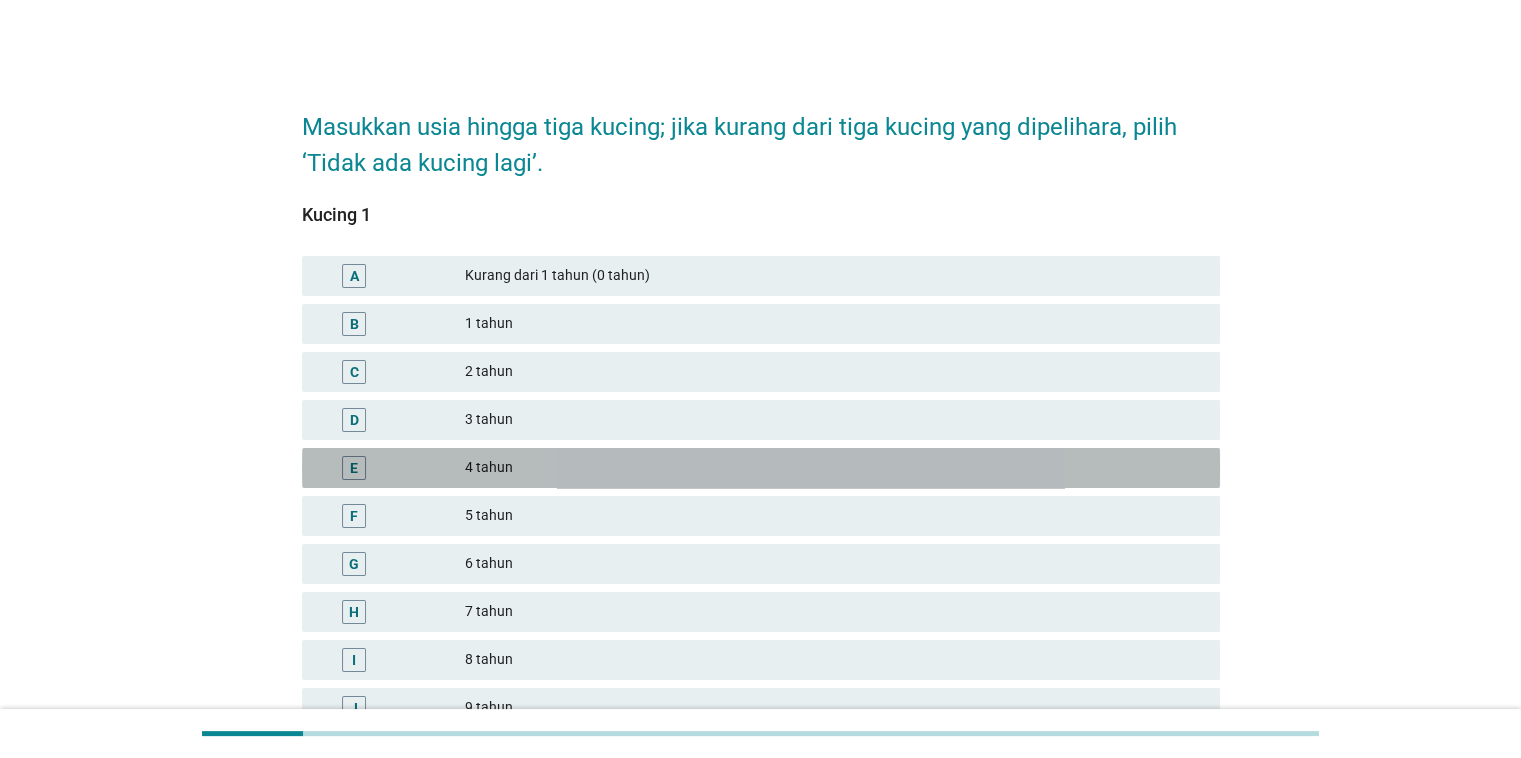 click on "4 tahun" at bounding box center [834, 468] 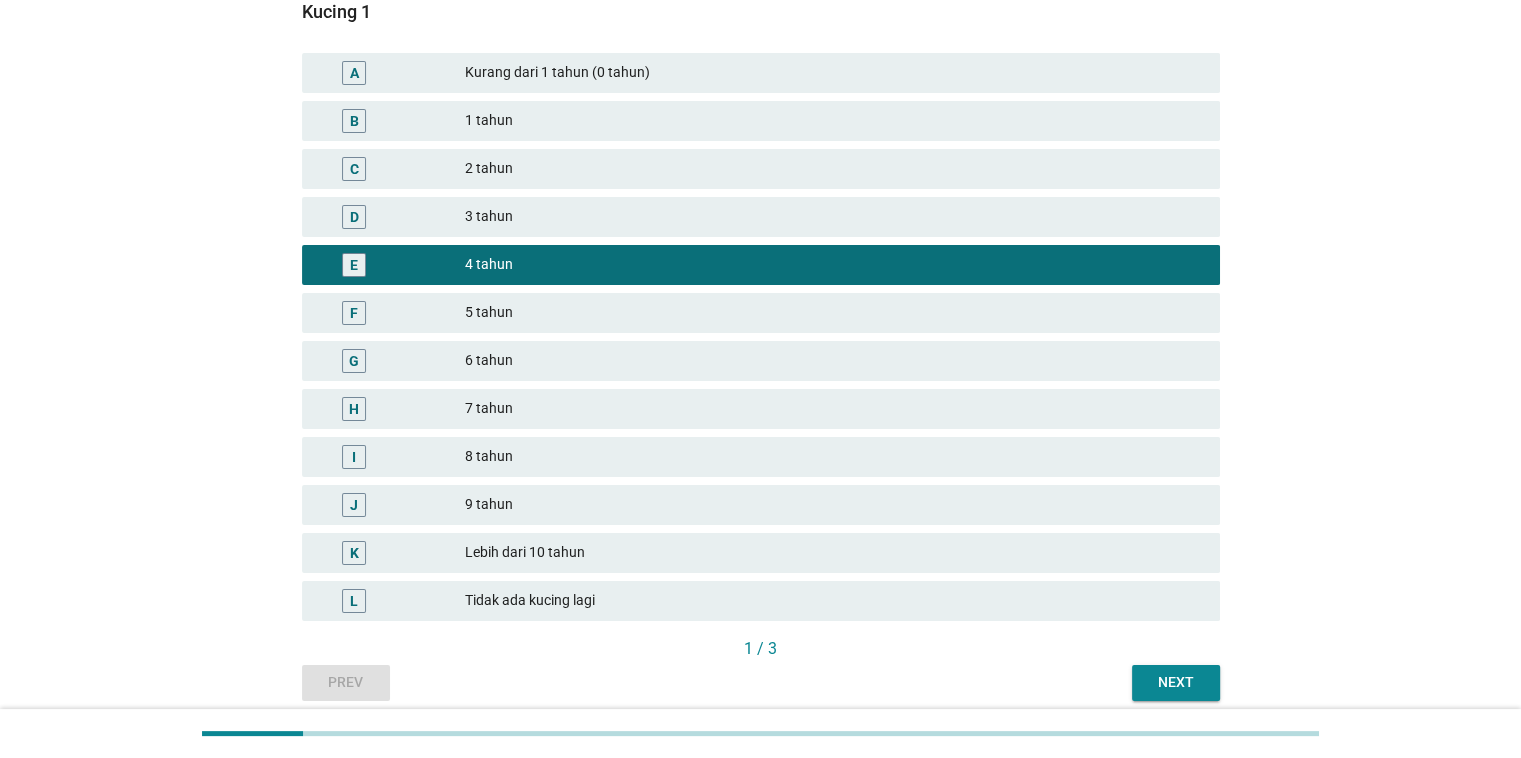 scroll, scrollTop: 204, scrollLeft: 0, axis: vertical 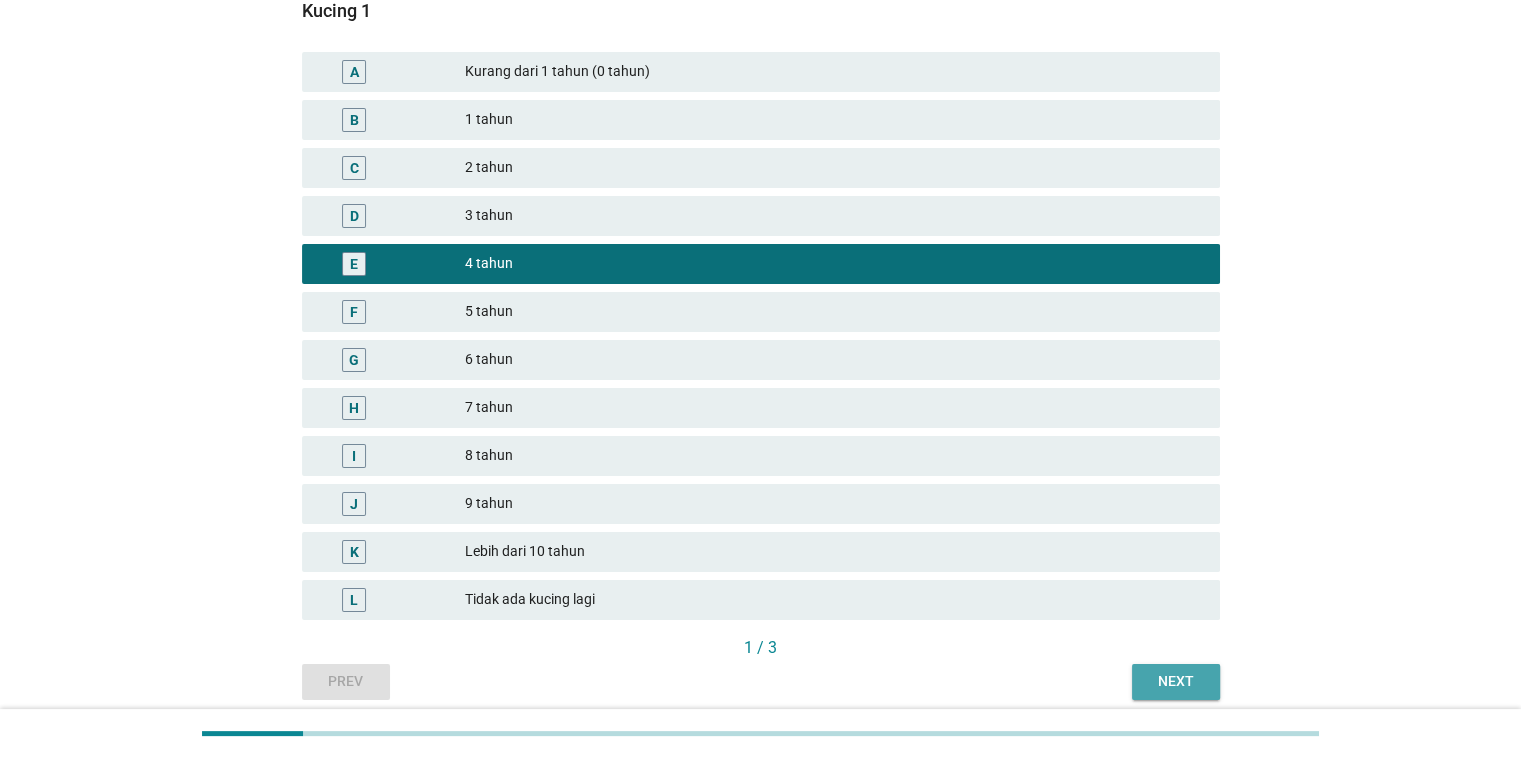 click on "Next" at bounding box center (1176, 681) 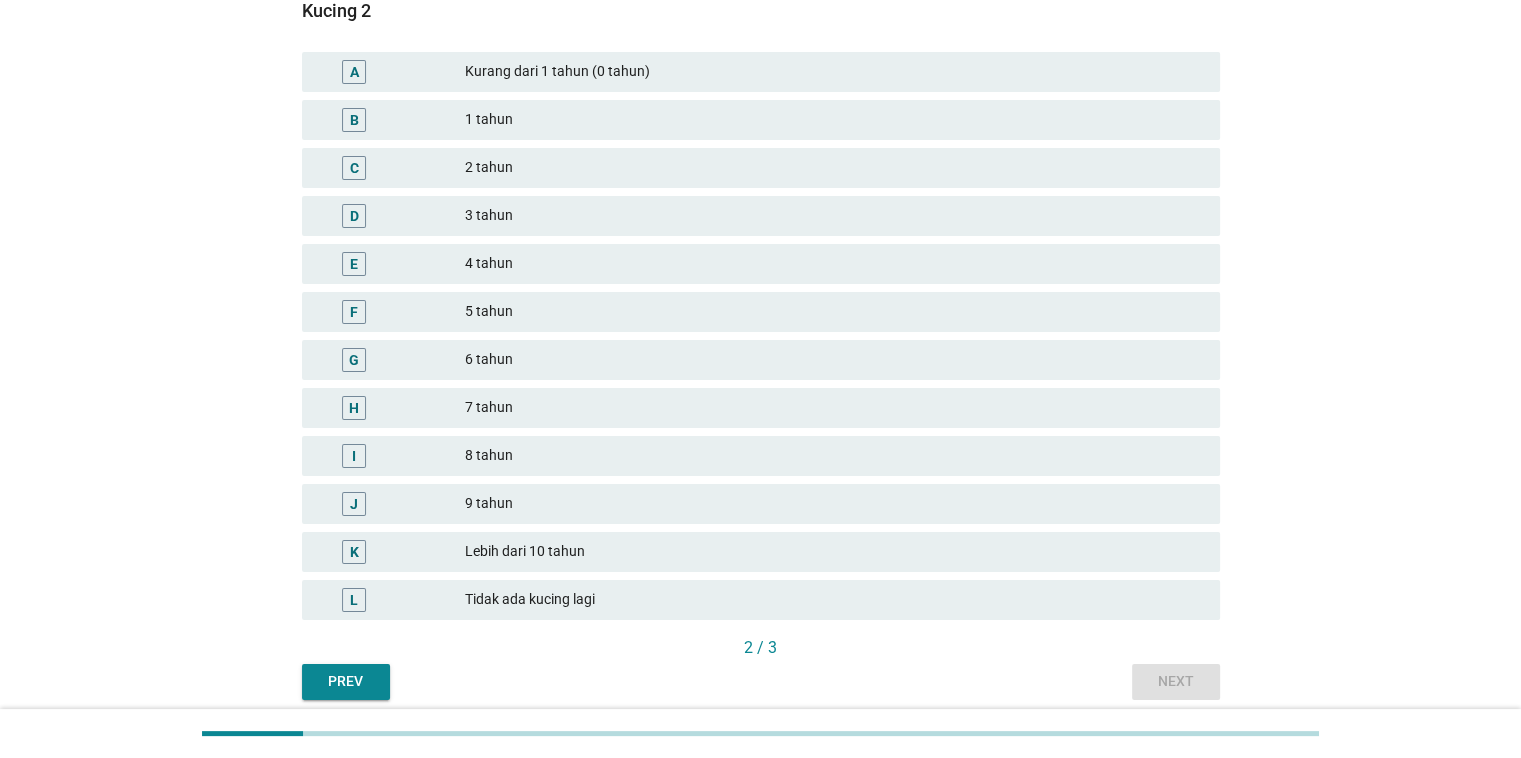 scroll, scrollTop: 0, scrollLeft: 0, axis: both 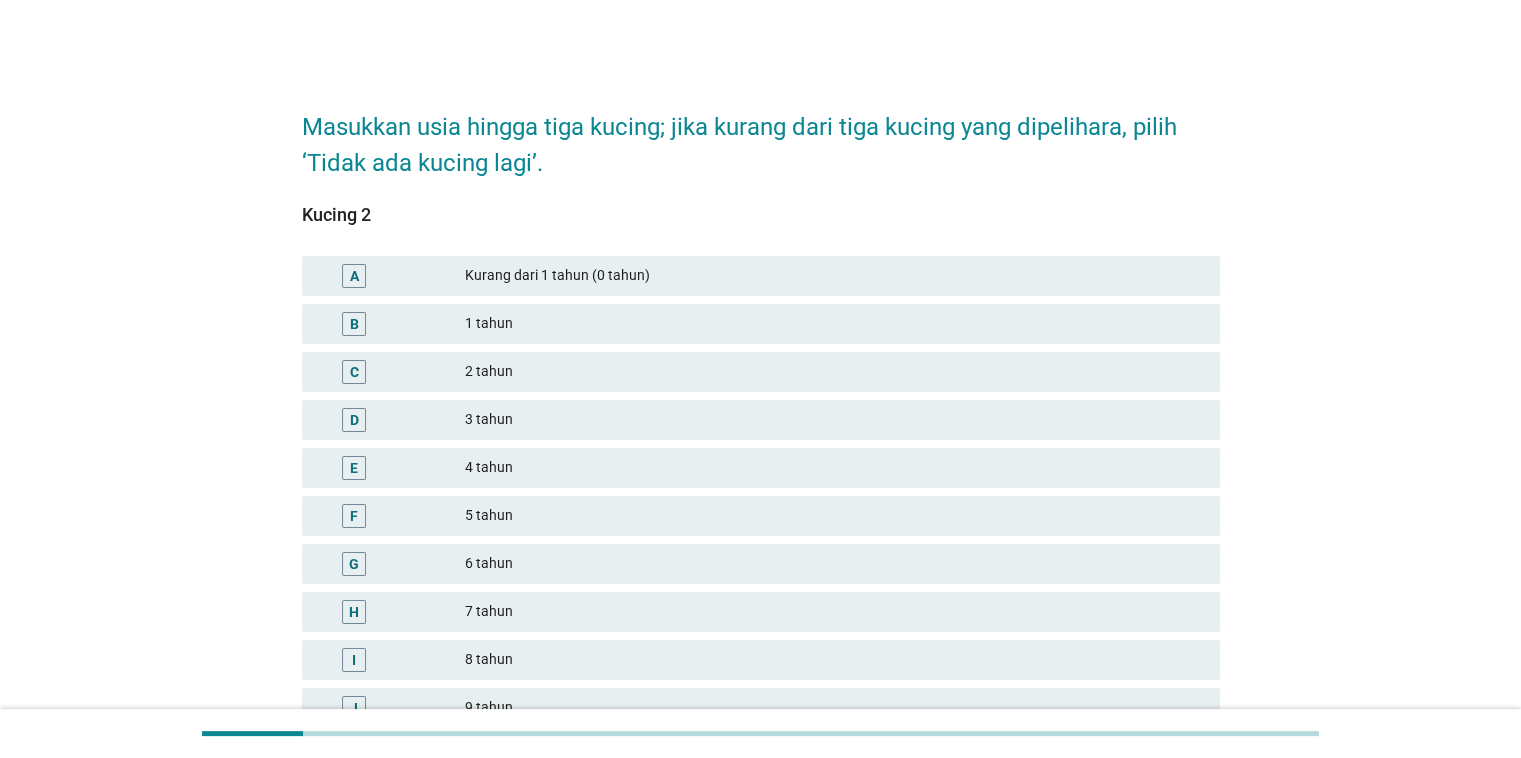 click on "4 tahun" at bounding box center [834, 468] 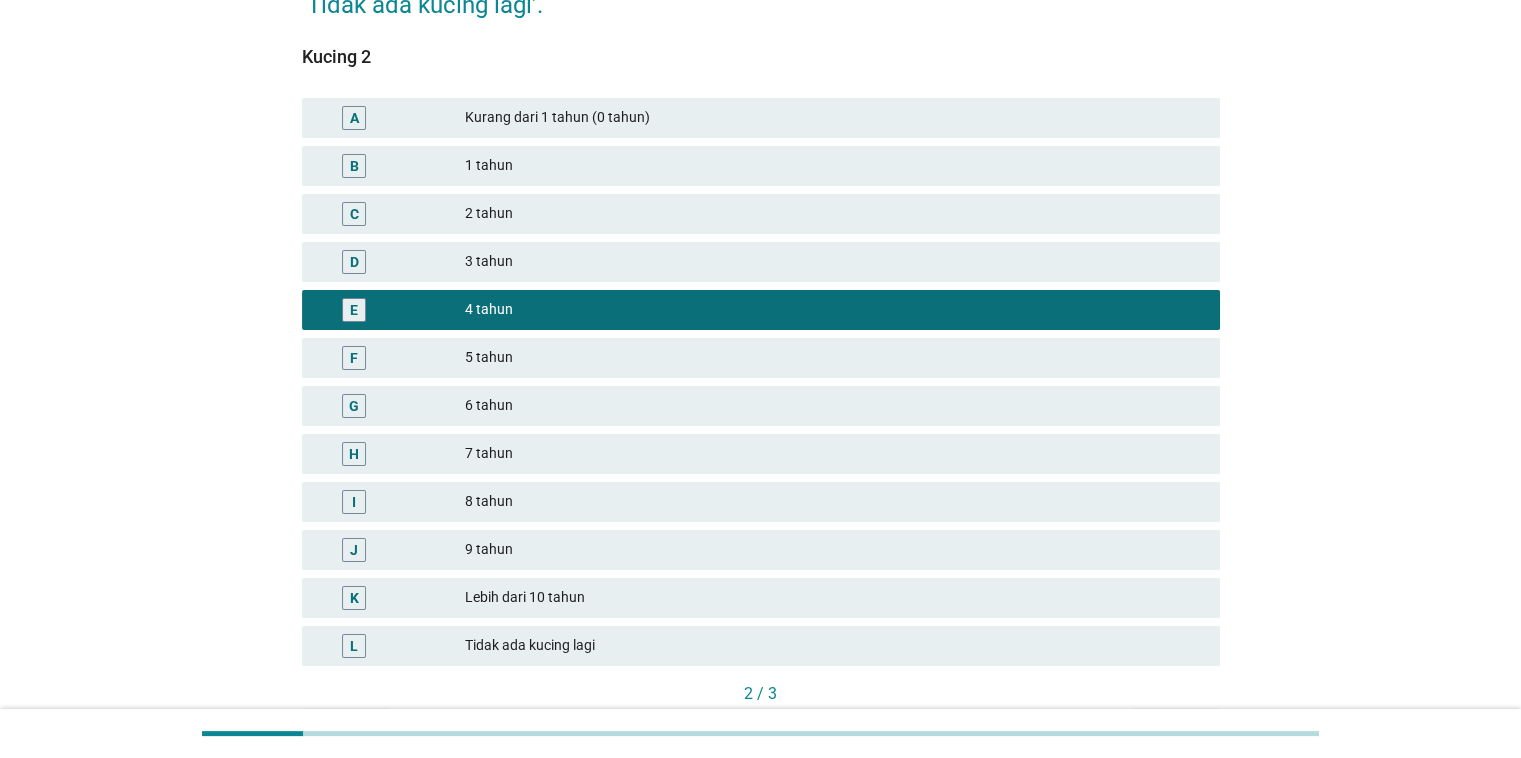 scroll, scrollTop: 282, scrollLeft: 0, axis: vertical 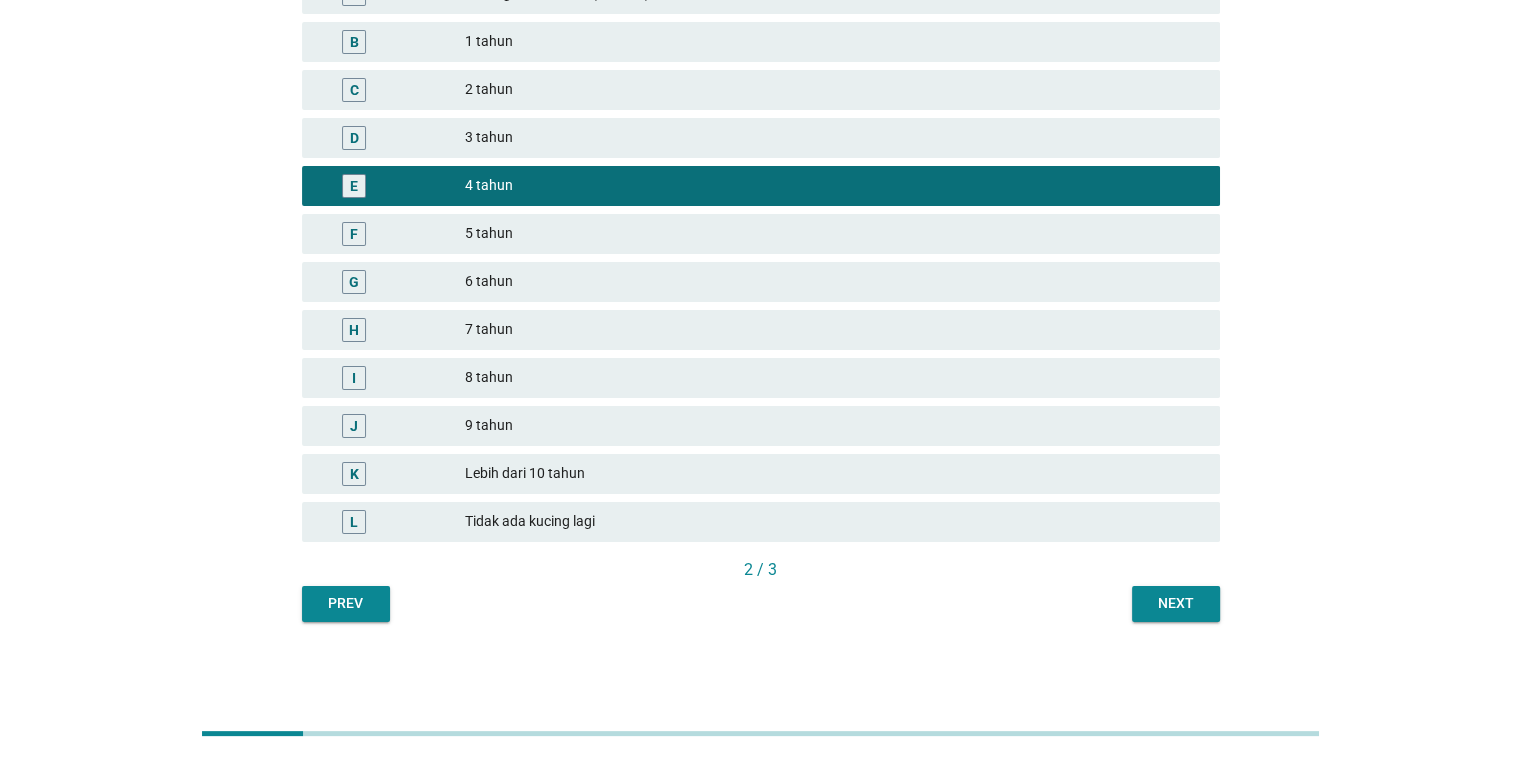 click on "Next" at bounding box center [1176, 604] 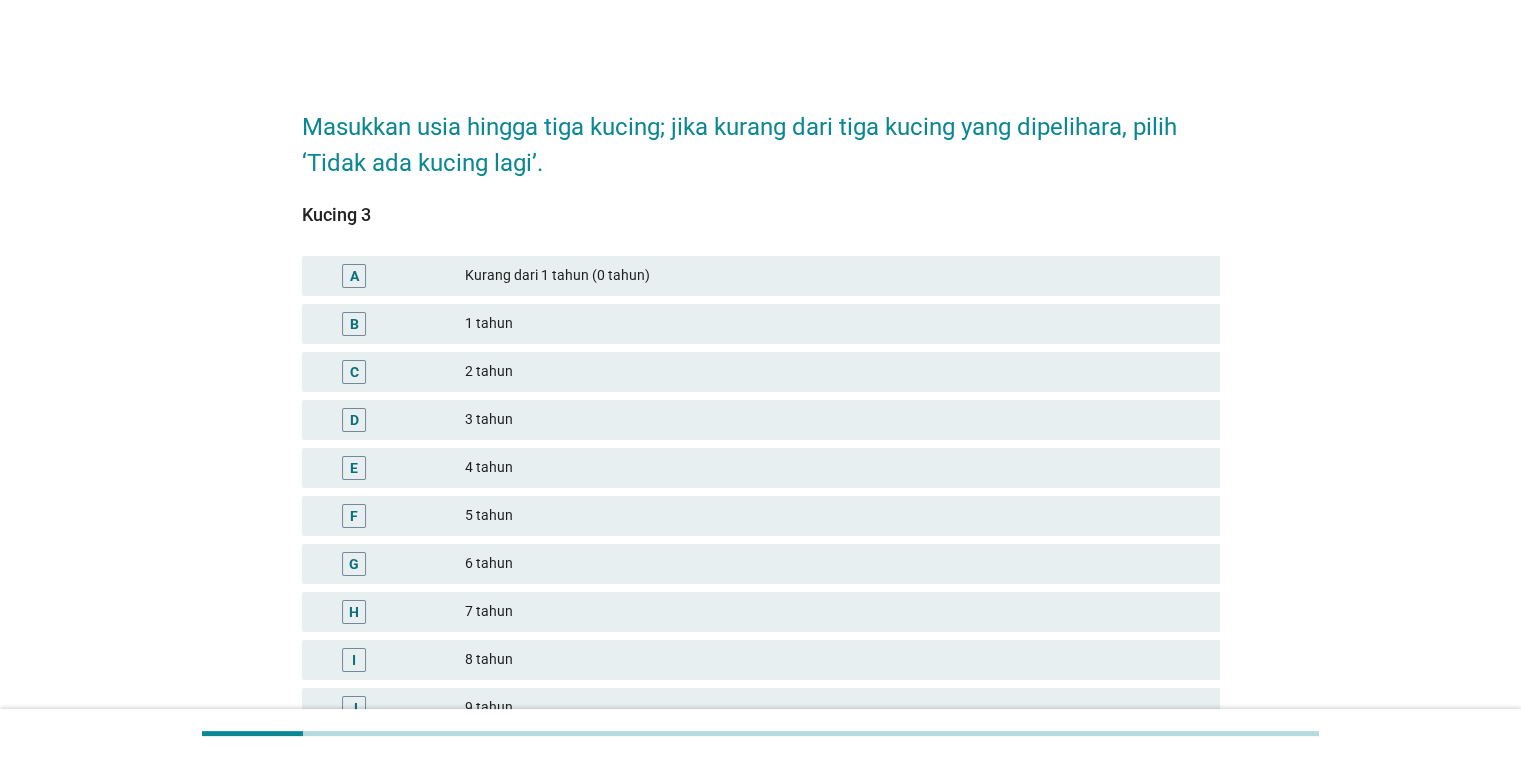 scroll, scrollTop: 282, scrollLeft: 0, axis: vertical 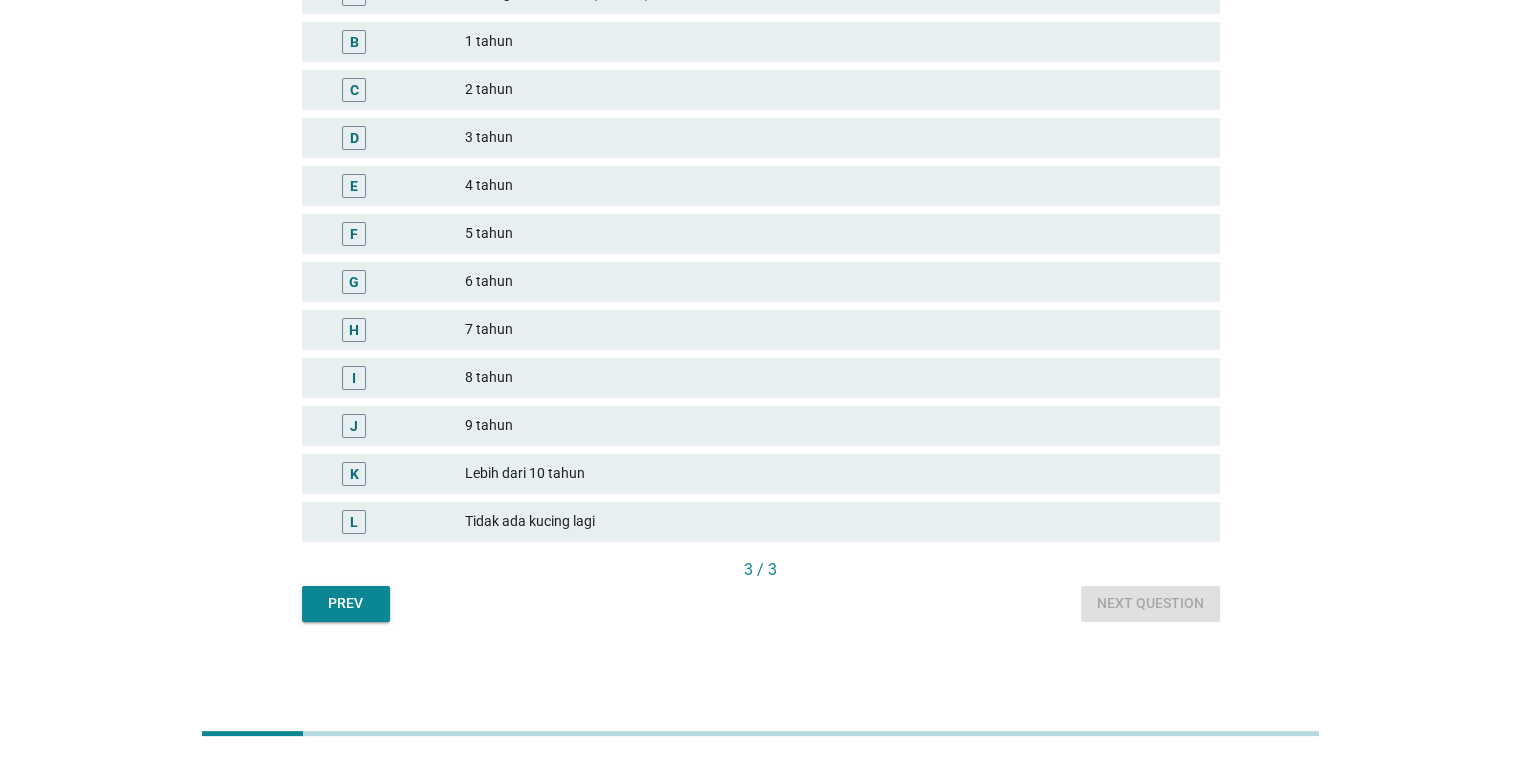 click on "L   Tidak ada kucing lagi" at bounding box center [761, 522] 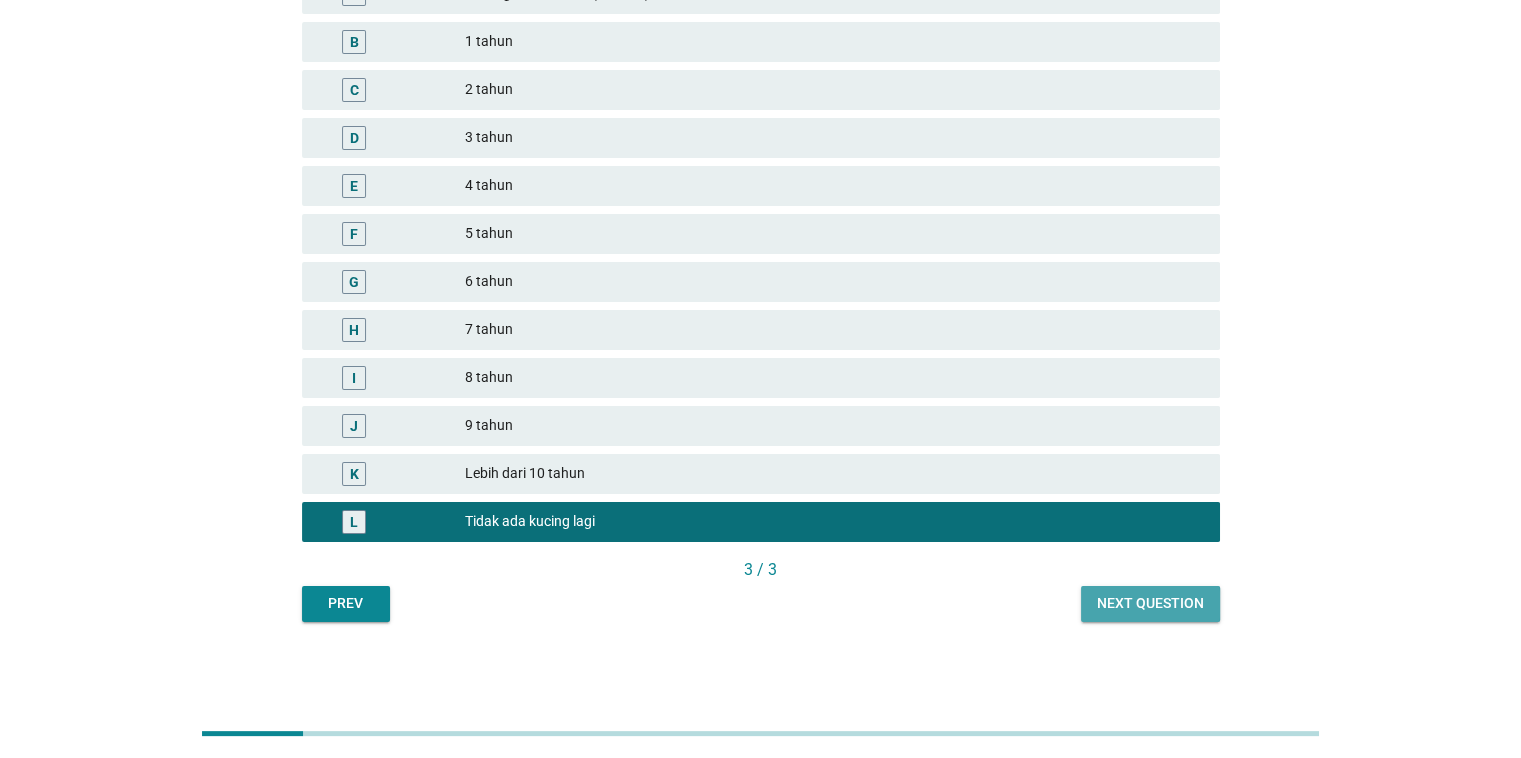 click on "Next question" at bounding box center [1150, 603] 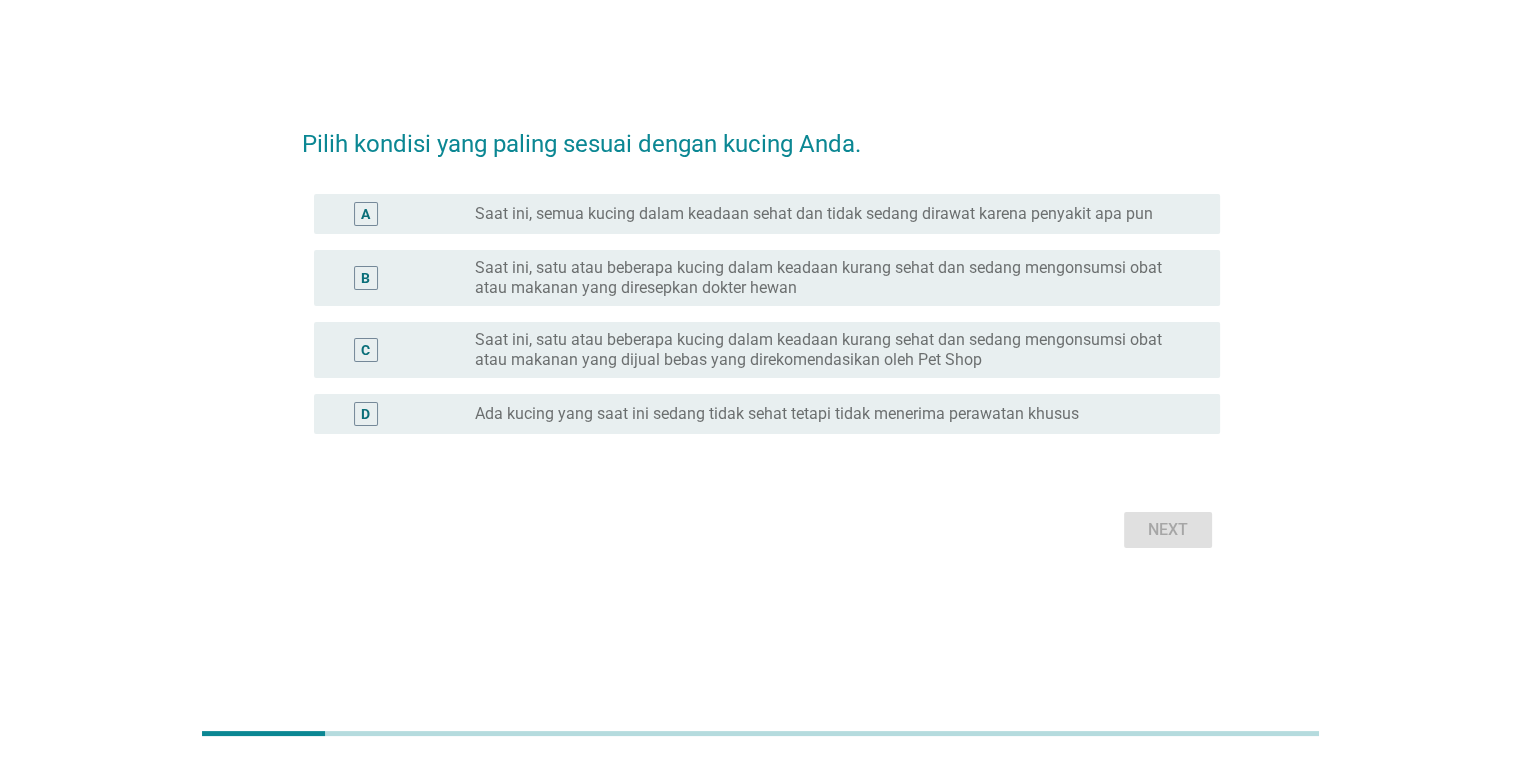 scroll, scrollTop: 0, scrollLeft: 0, axis: both 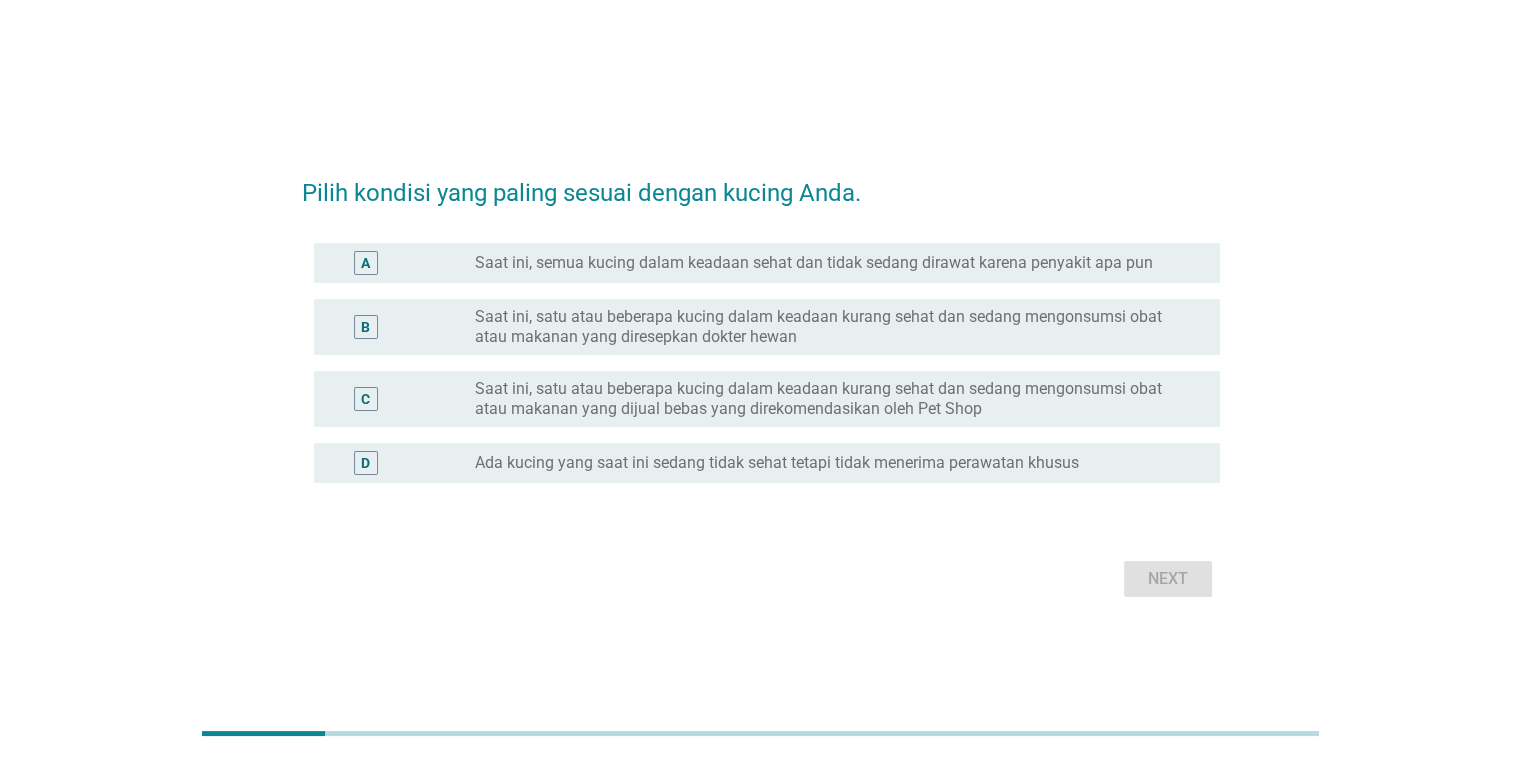 click on "Saat ini, semua kucing dalam keadaan sehat dan tidak sedang dirawat karena penyakit apa pun" at bounding box center (814, 263) 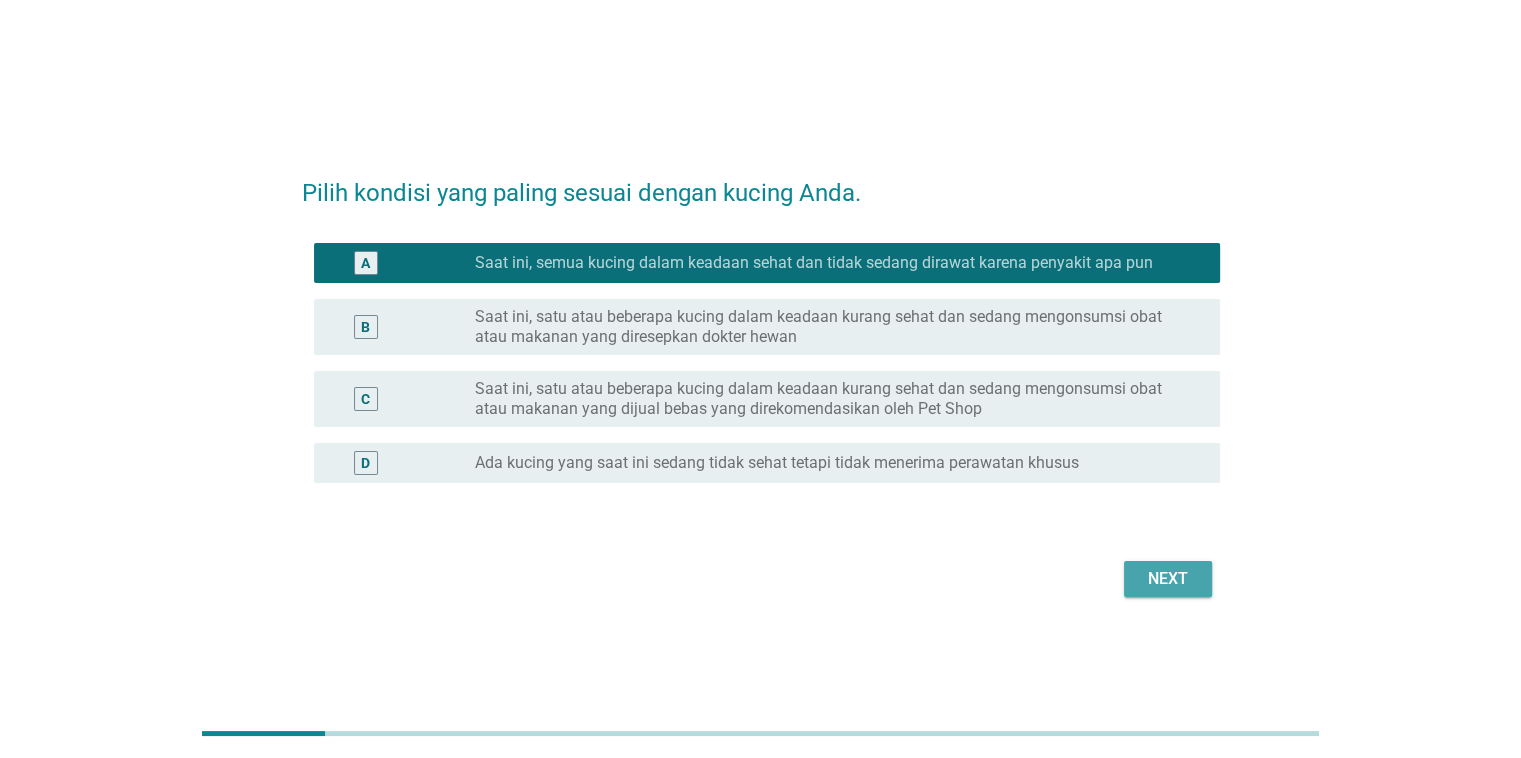 click on "Next" at bounding box center (1168, 579) 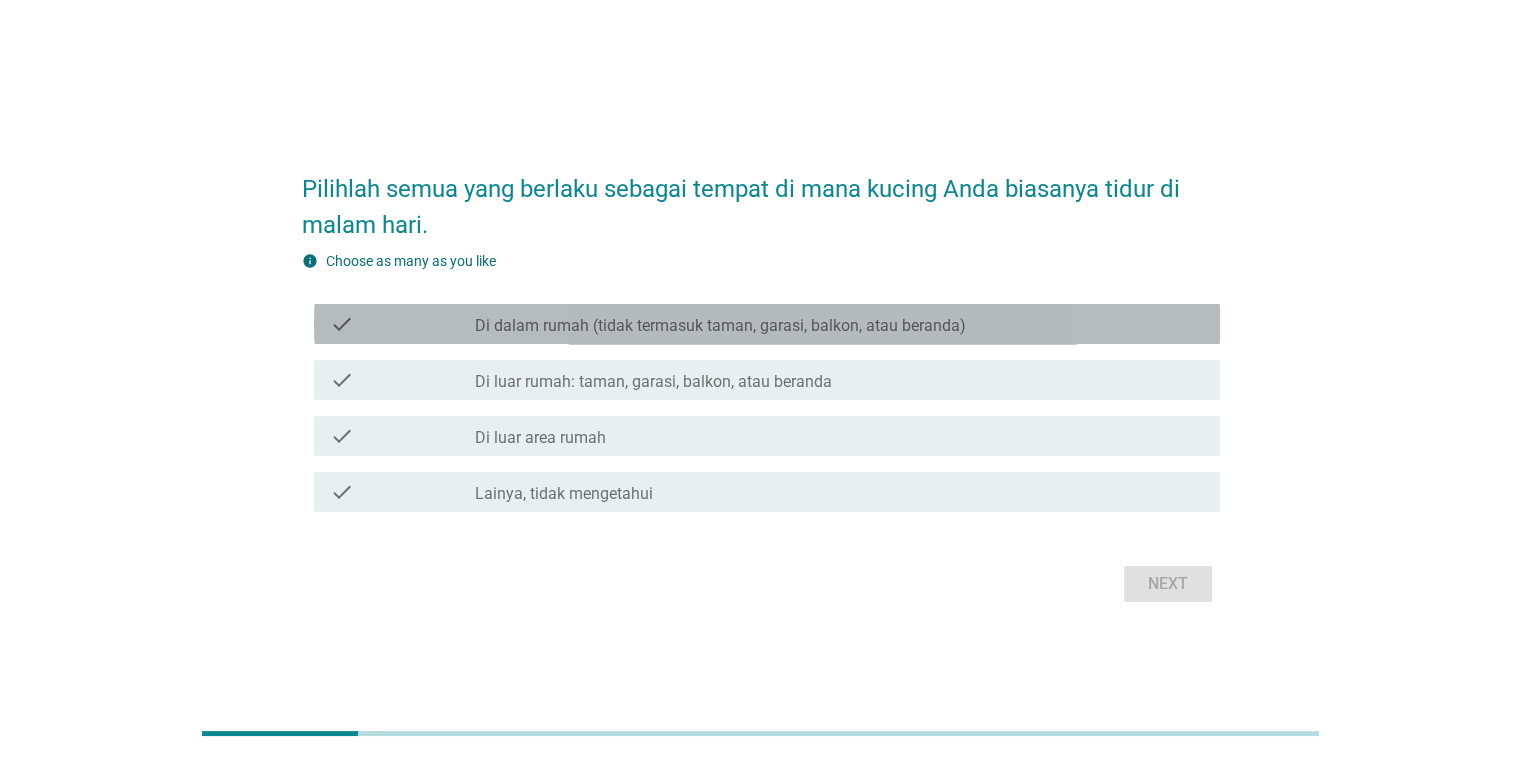 click on "Di dalam rumah (tidak termasuk taman, garasi, balkon, atau beranda)" at bounding box center (720, 326) 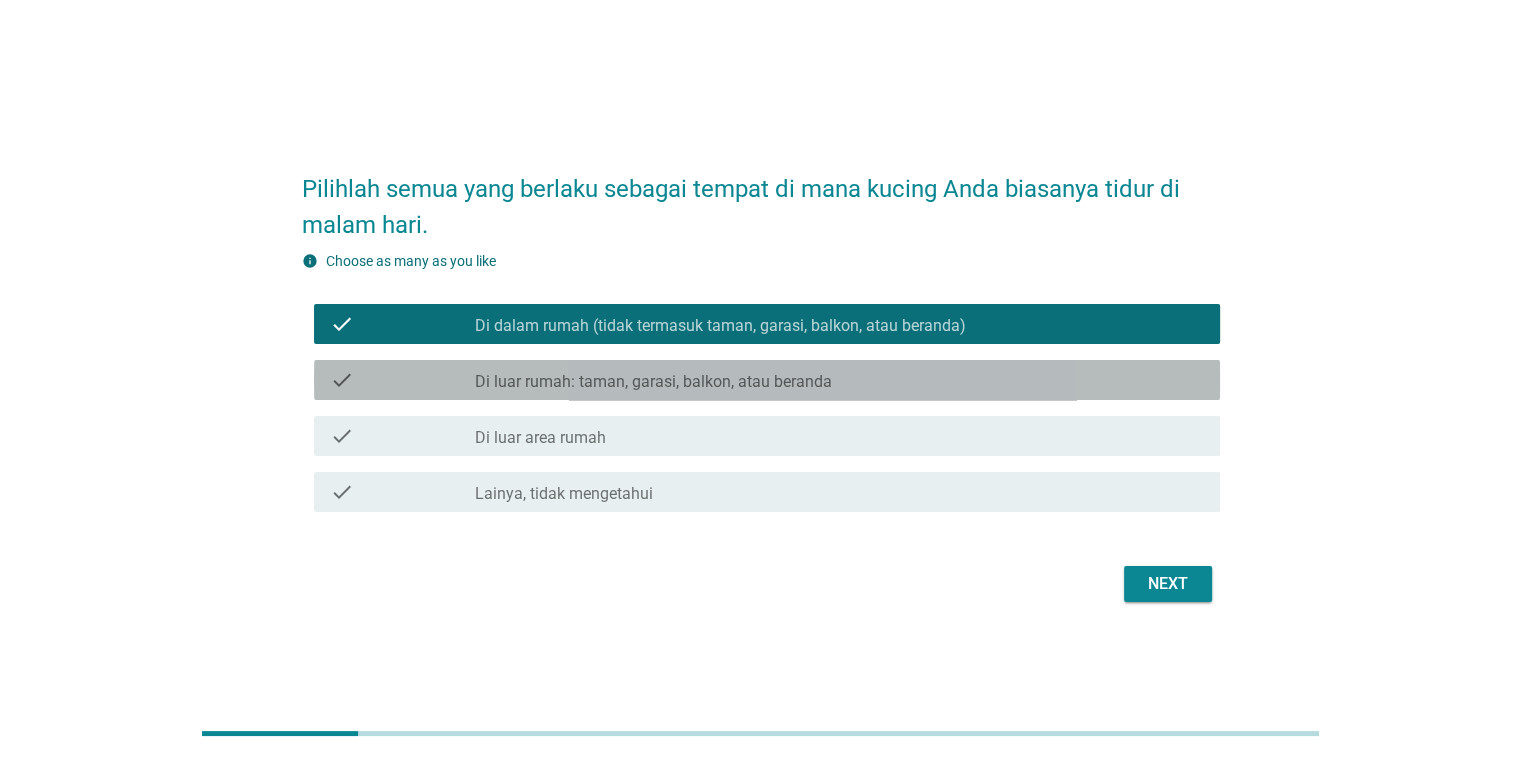 click on "check     check_box_outline_blank Di luar rumah: taman, garasi, balkon, atau beranda" at bounding box center [767, 380] 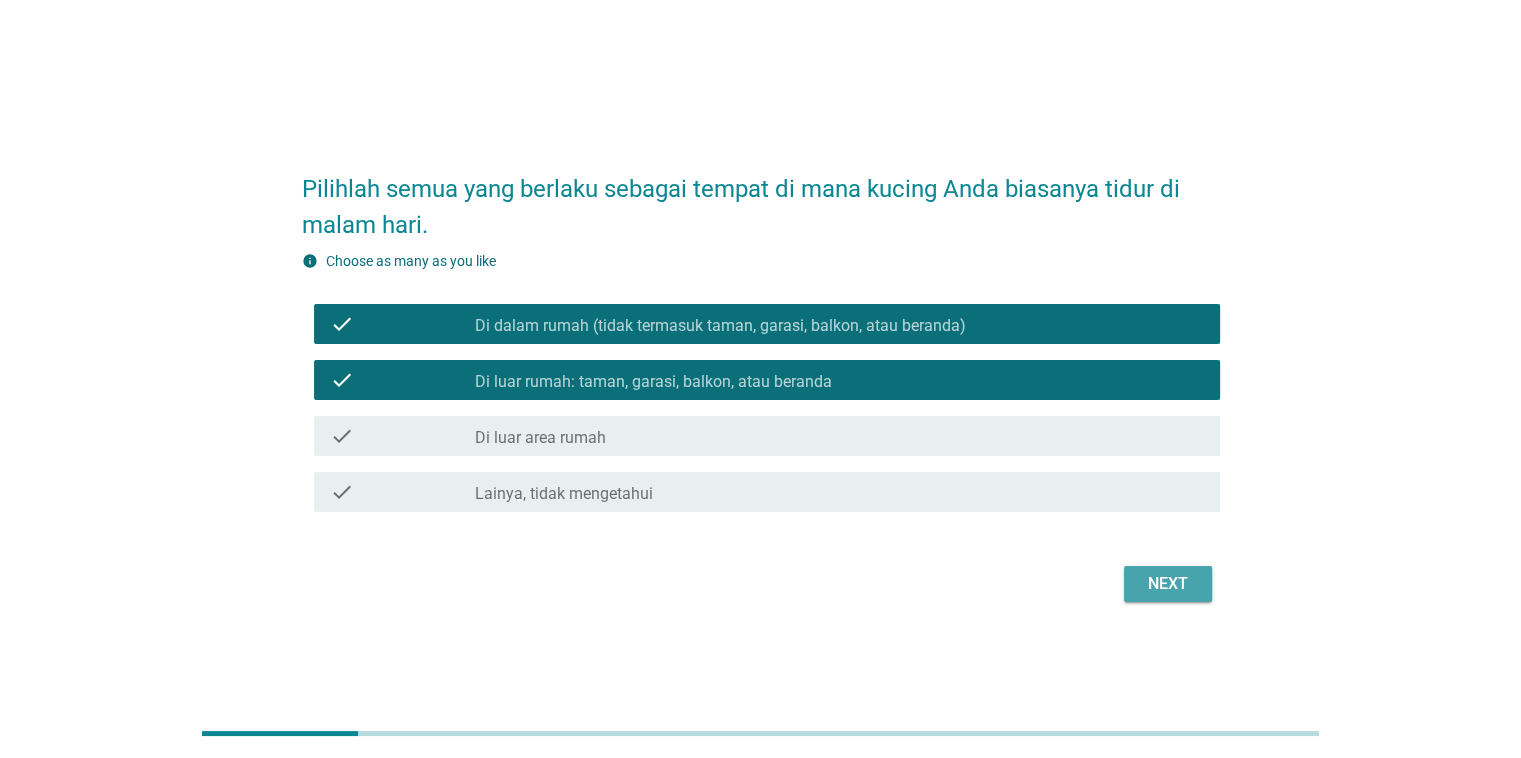 click on "Next" at bounding box center (1168, 584) 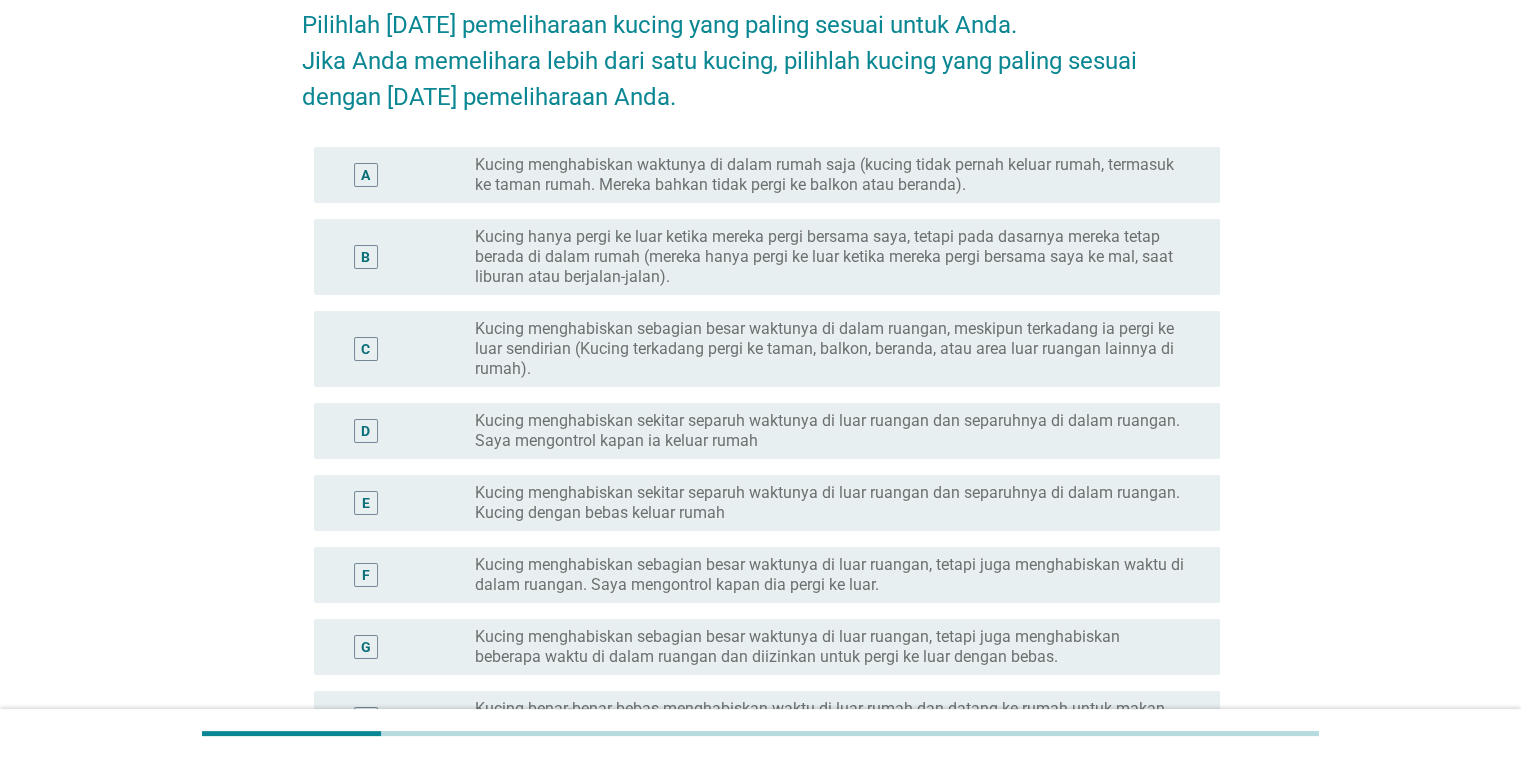 scroll, scrollTop: 103, scrollLeft: 0, axis: vertical 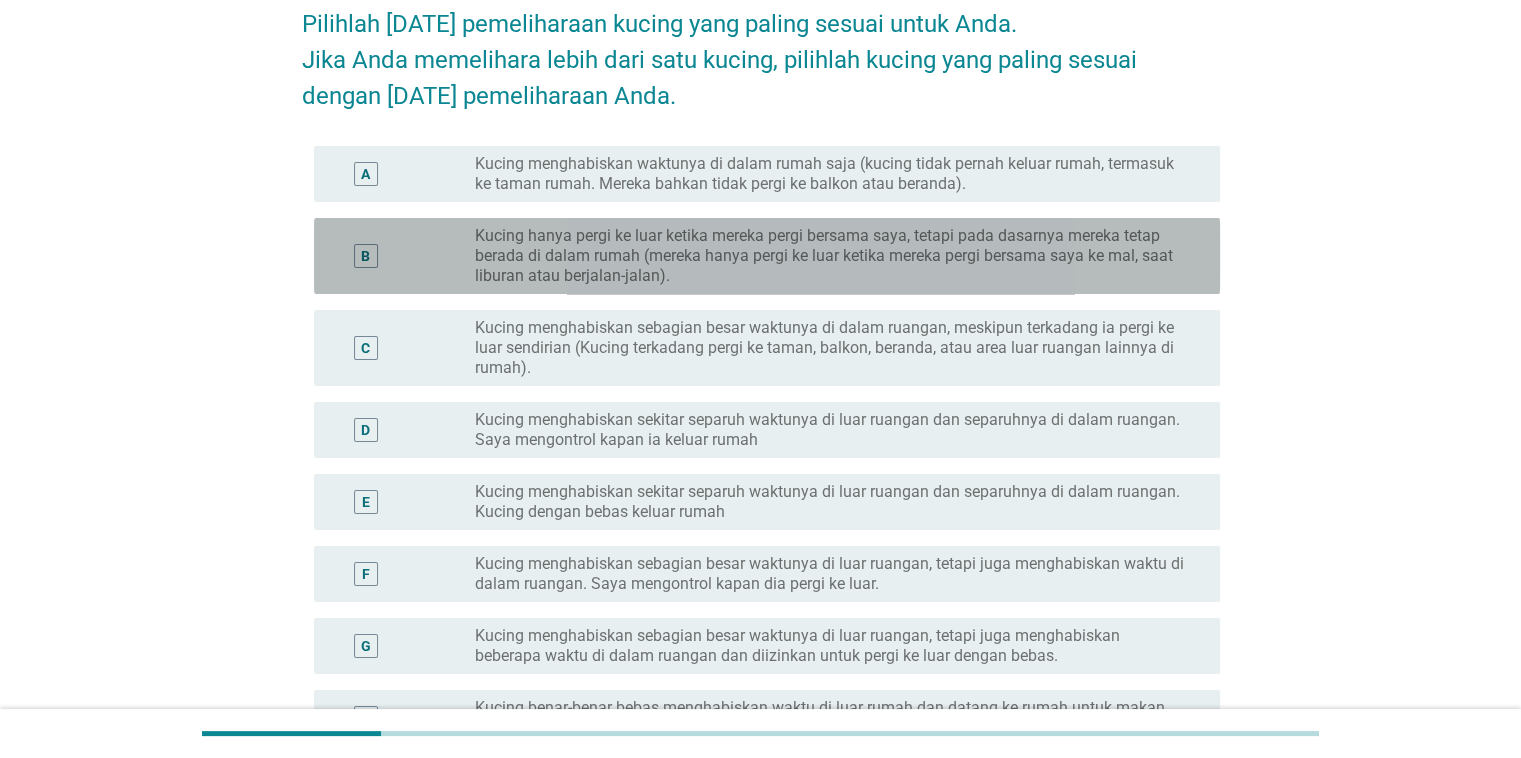 click on "Kucing hanya pergi ke luar ketika mereka pergi bersama saya, tetapi pada dasarnya mereka tetap berada di dalam rumah (mereka hanya pergi ke luar ketika mereka pergi bersama saya ke mal, saat liburan atau berjalan-jalan)." at bounding box center (831, 256) 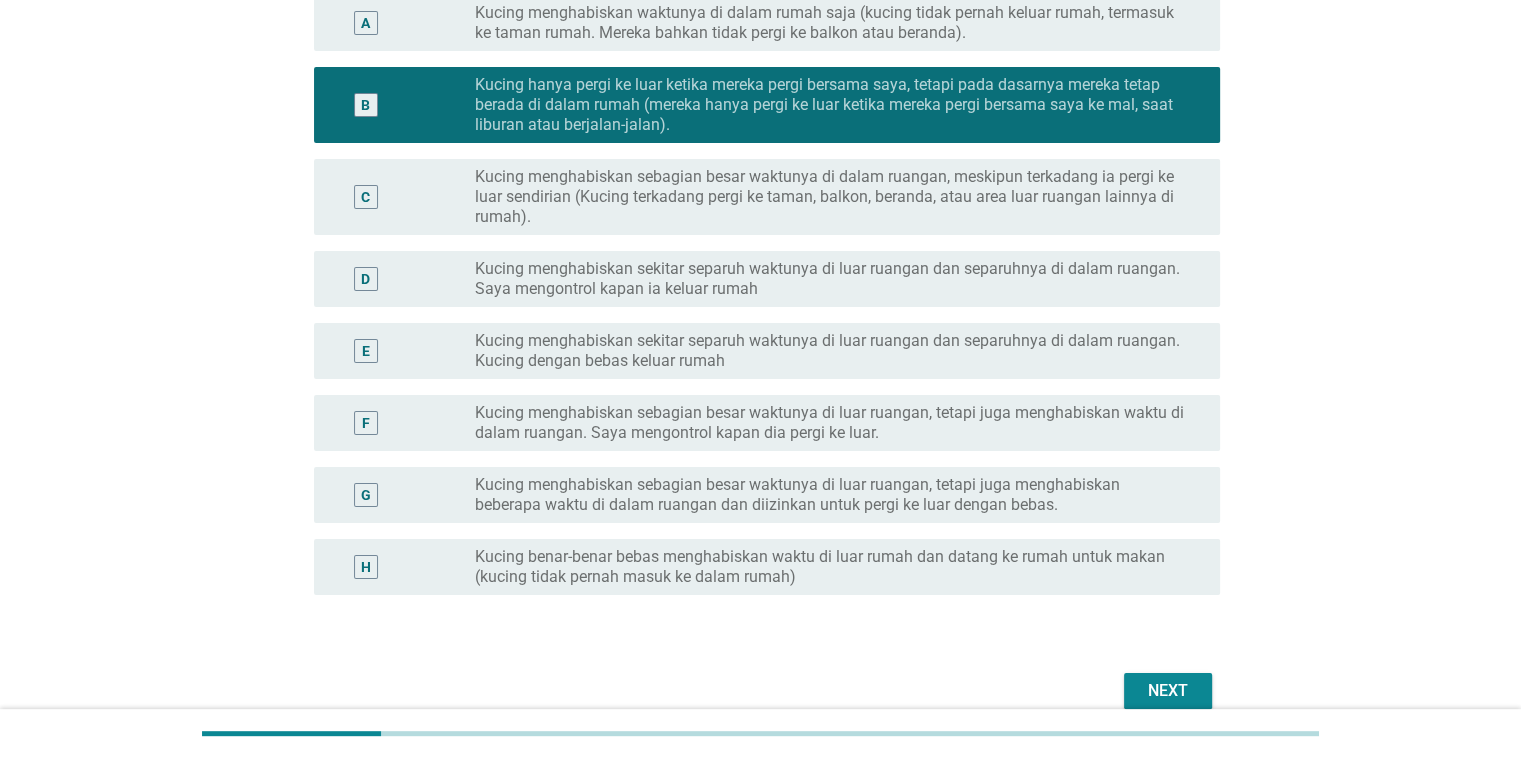 scroll, scrollTop: 256, scrollLeft: 0, axis: vertical 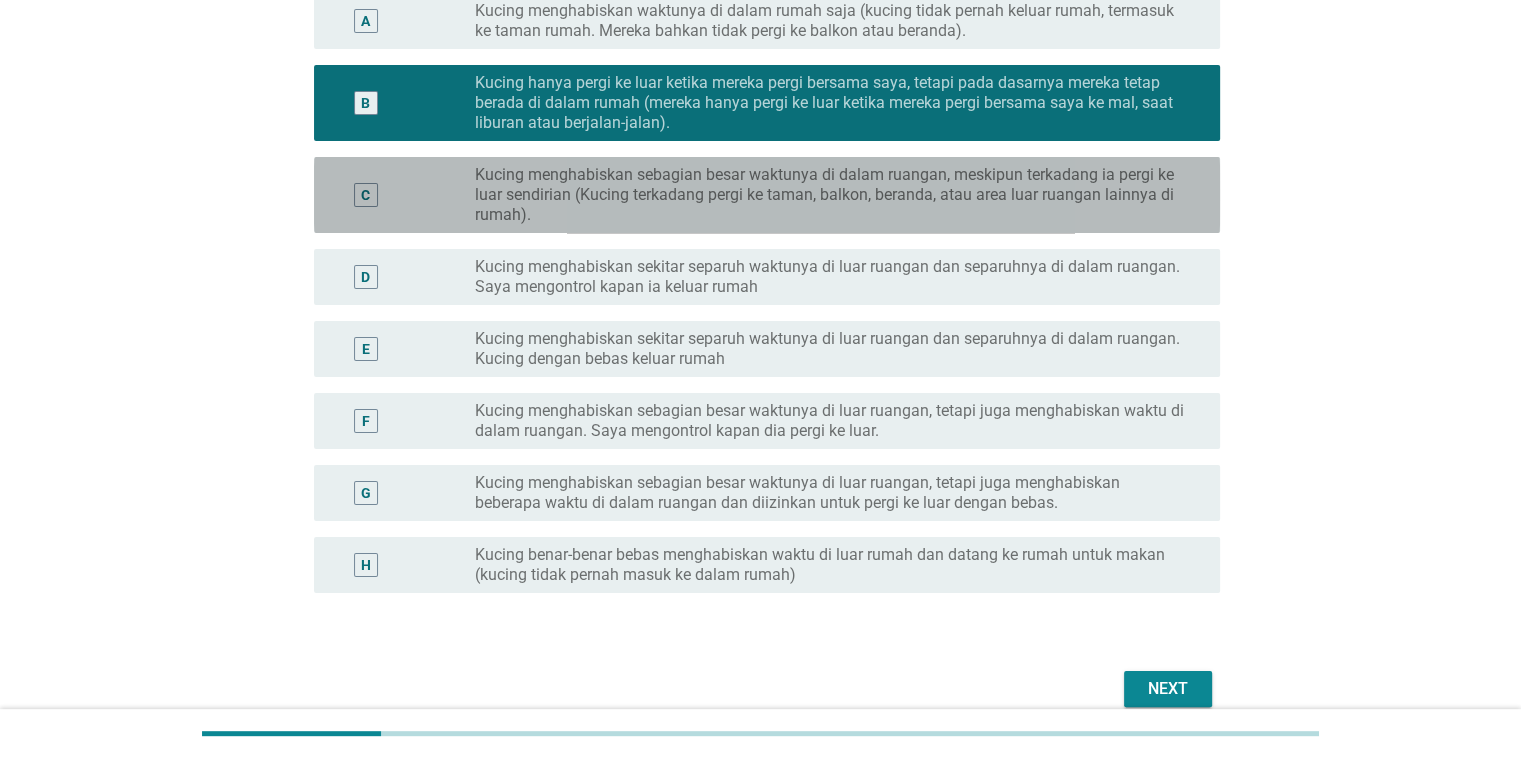 click on "Kucing menghabiskan sebagian besar waktunya di dalam ruangan, meskipun terkadang ia pergi ke luar sendirian (Kucing terkadang pergi ke taman, balkon, beranda, atau area luar ruangan lainnya di rumah)." at bounding box center (831, 195) 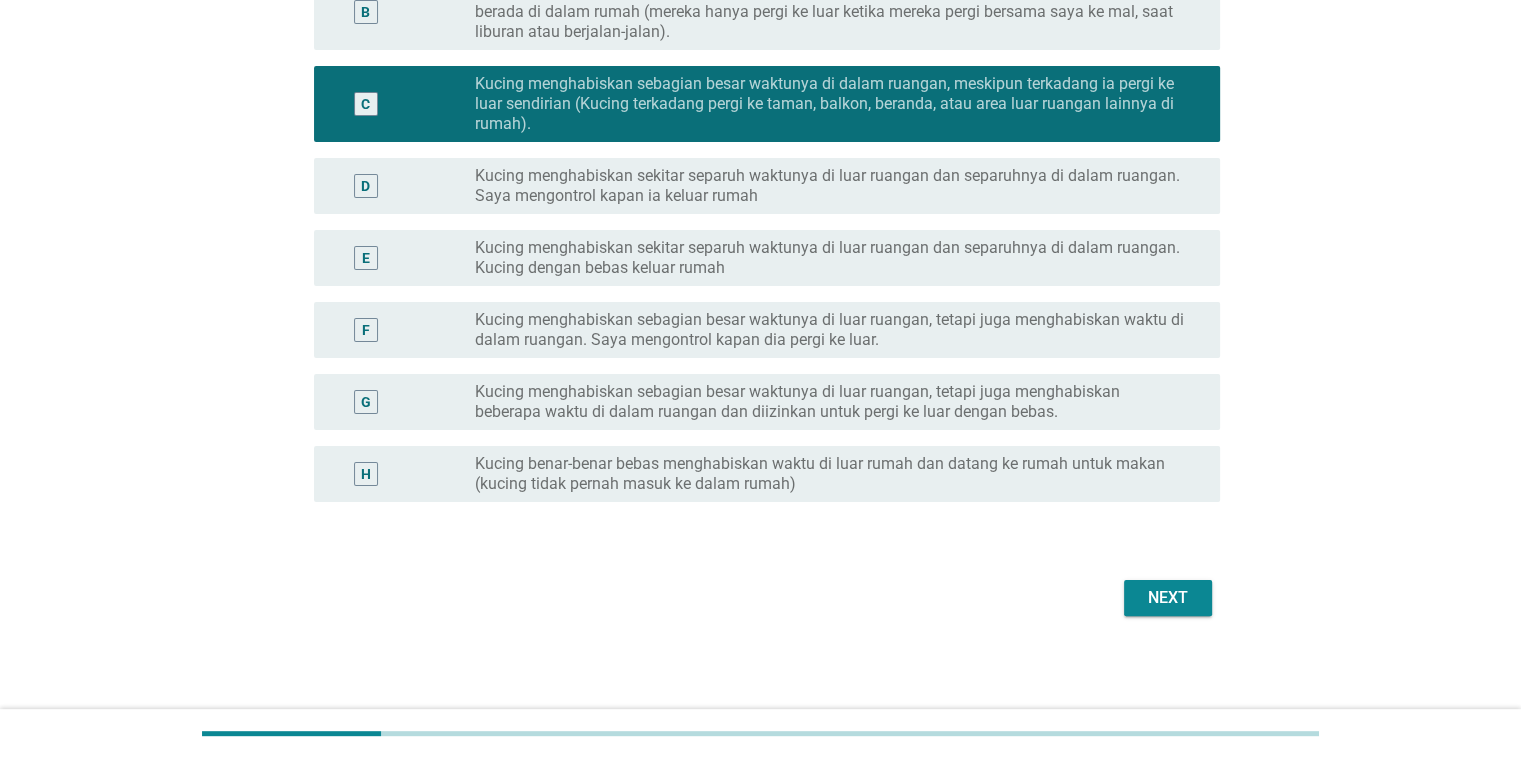 scroll, scrollTop: 348, scrollLeft: 0, axis: vertical 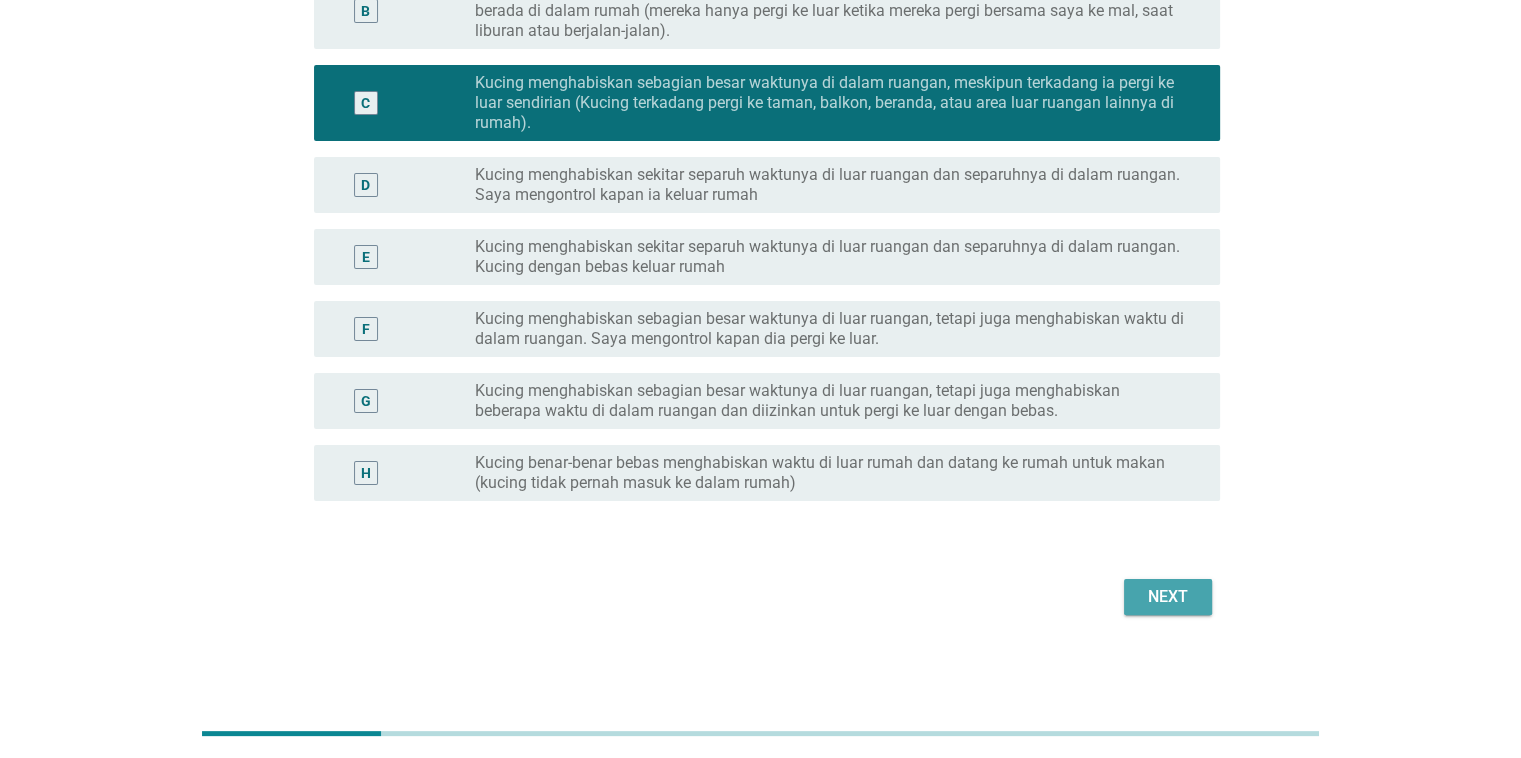click on "Next" at bounding box center [1168, 597] 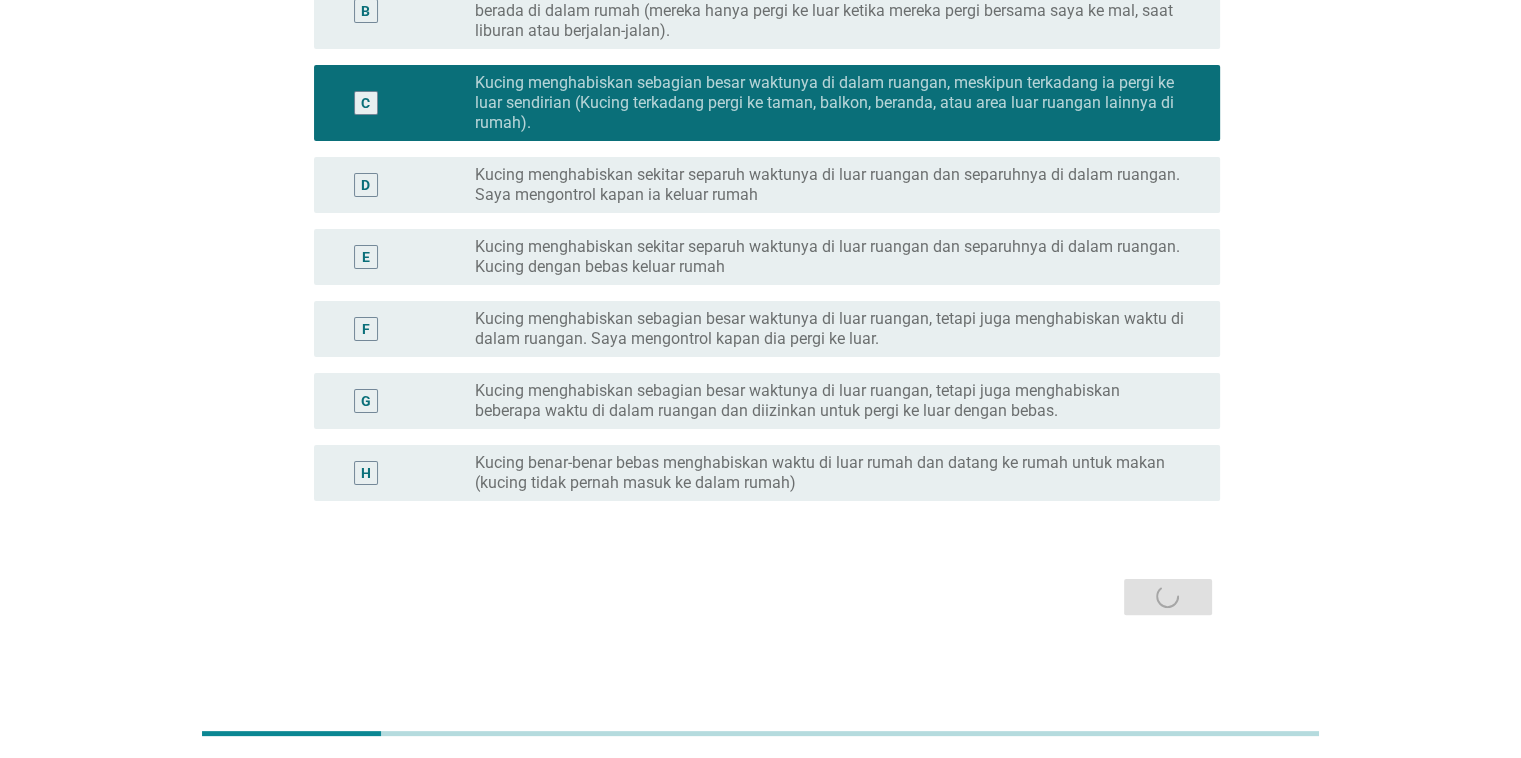 scroll, scrollTop: 0, scrollLeft: 0, axis: both 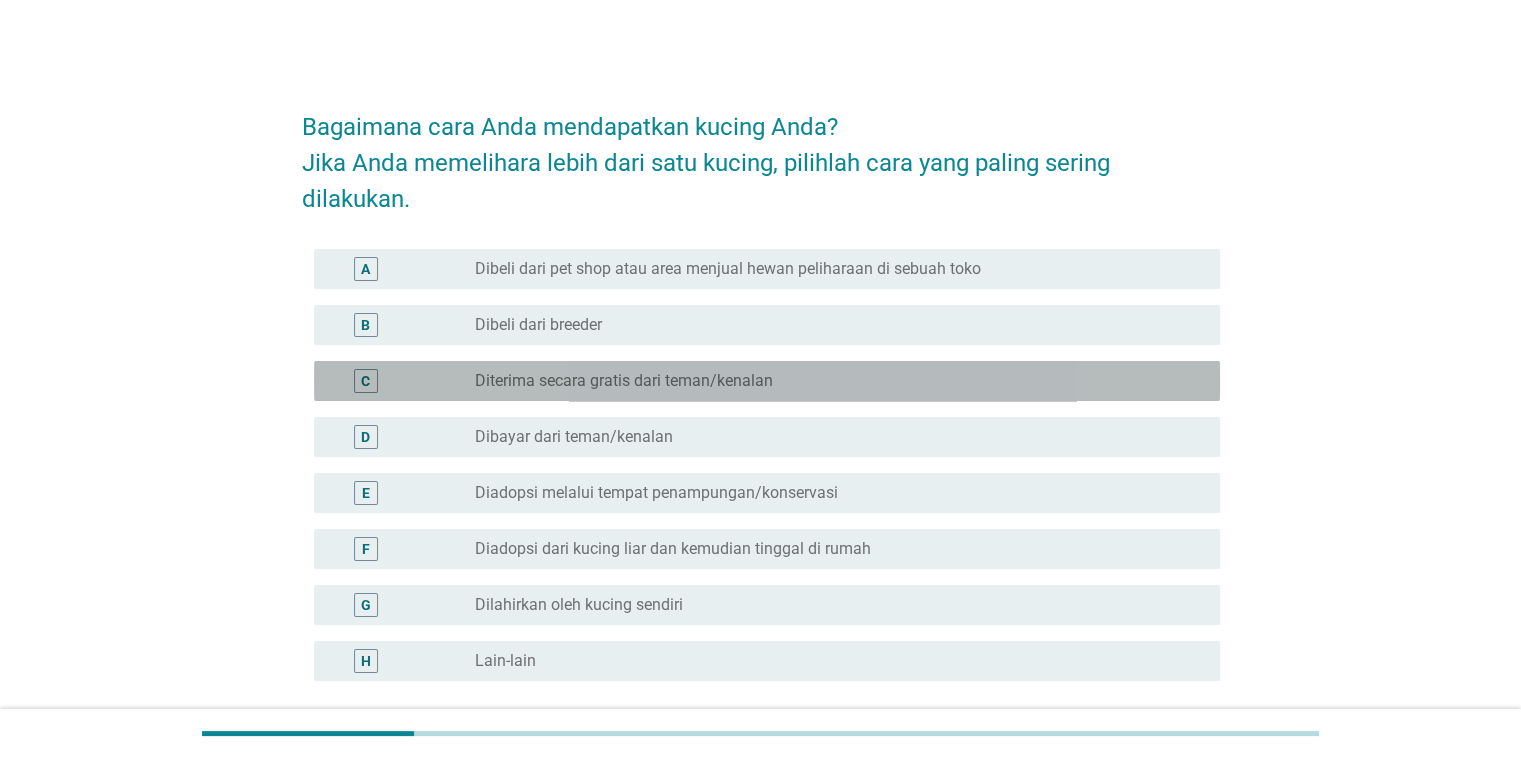 click on "C     radio_button_unchecked Diterima secara gratis dari teman/kenalan" at bounding box center [767, 381] 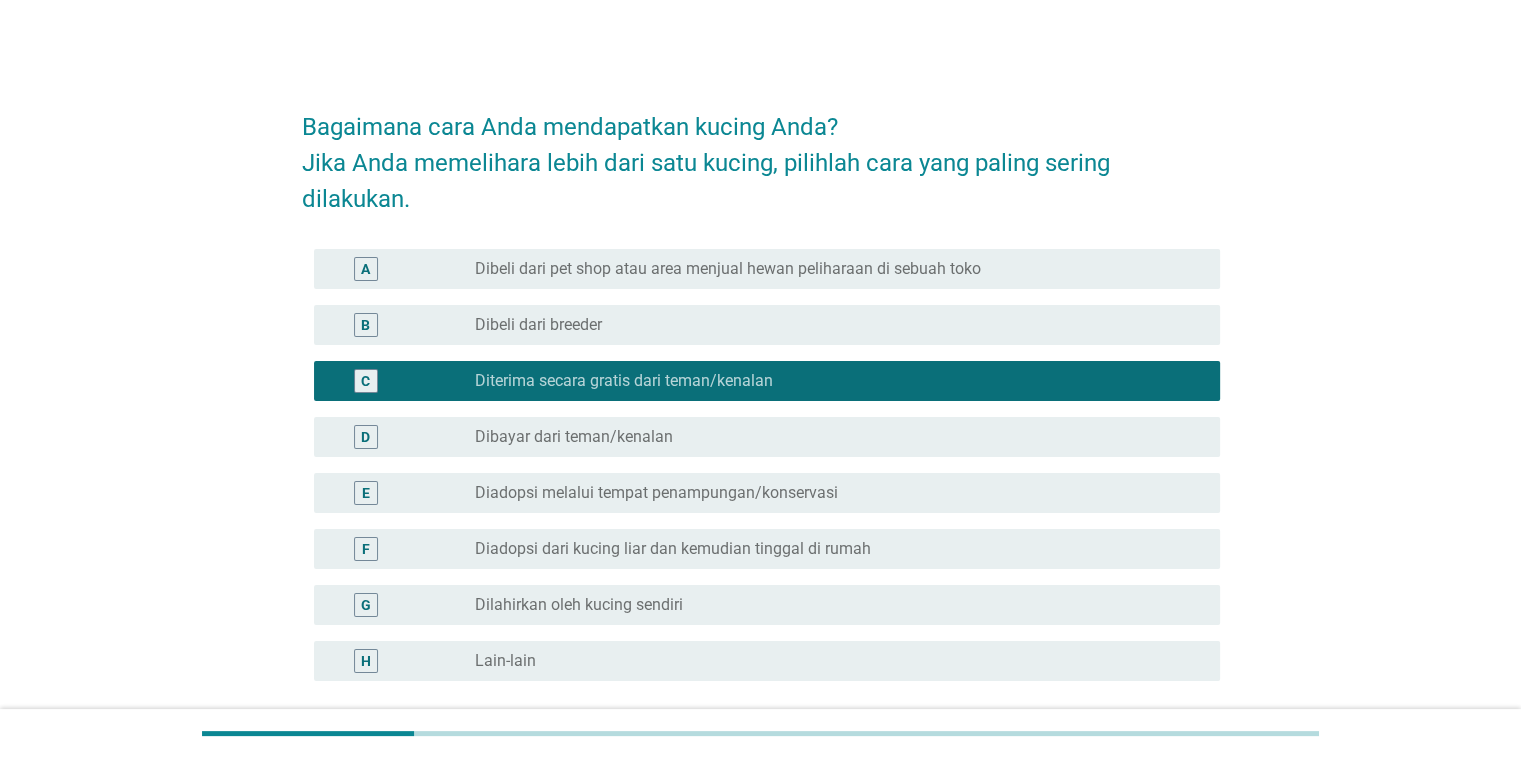 scroll, scrollTop: 180, scrollLeft: 0, axis: vertical 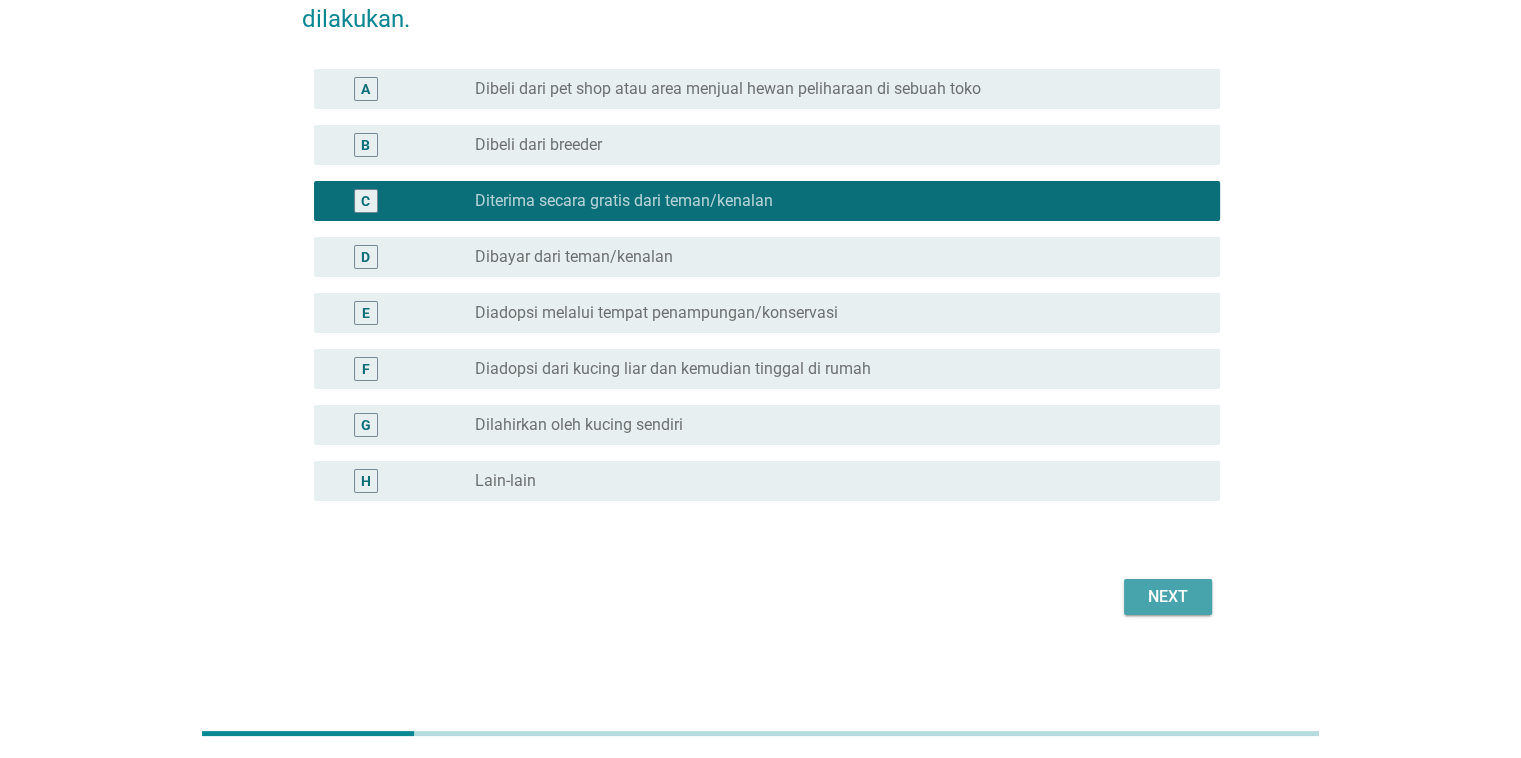 click on "Next" at bounding box center [1168, 597] 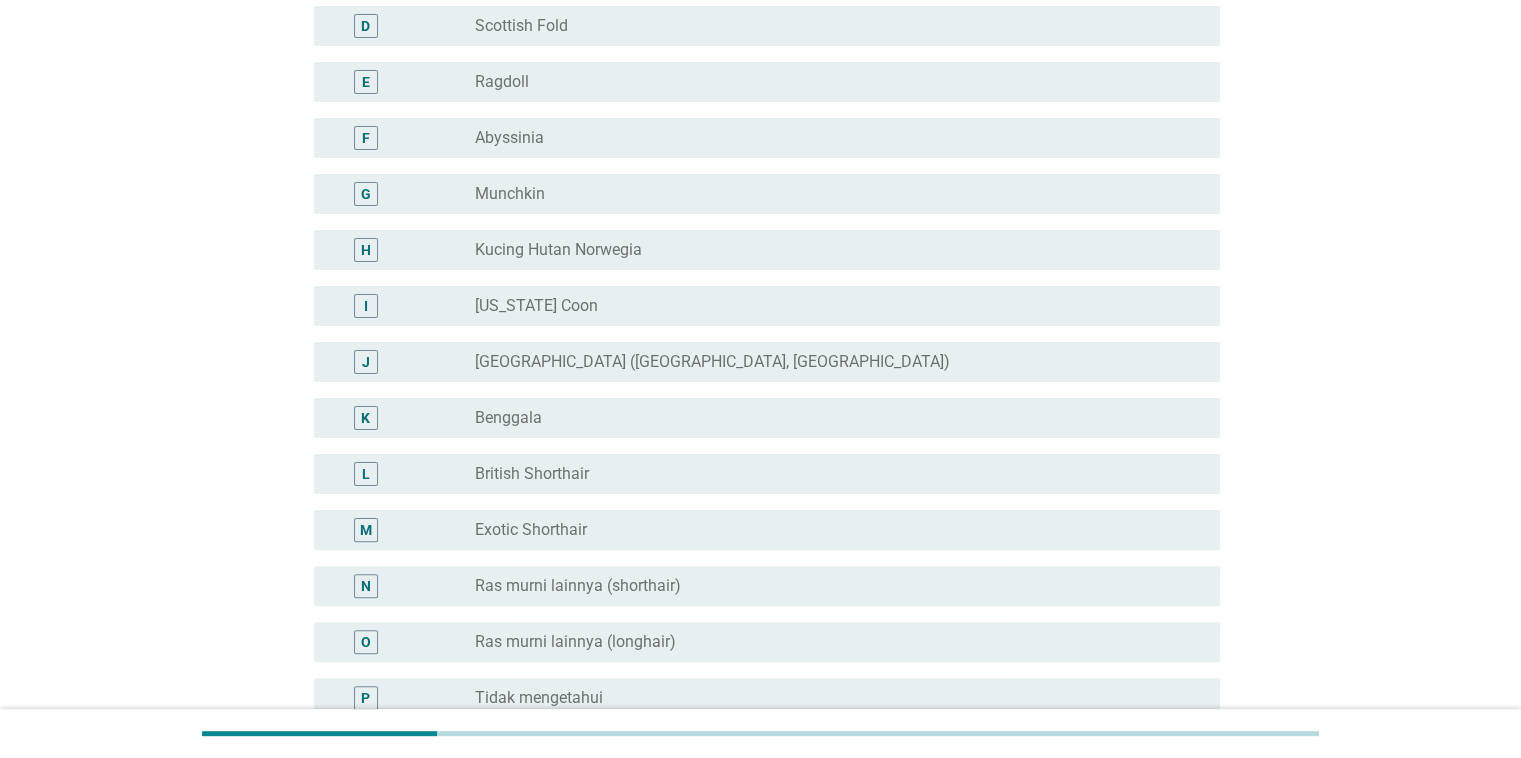 scroll, scrollTop: 412, scrollLeft: 0, axis: vertical 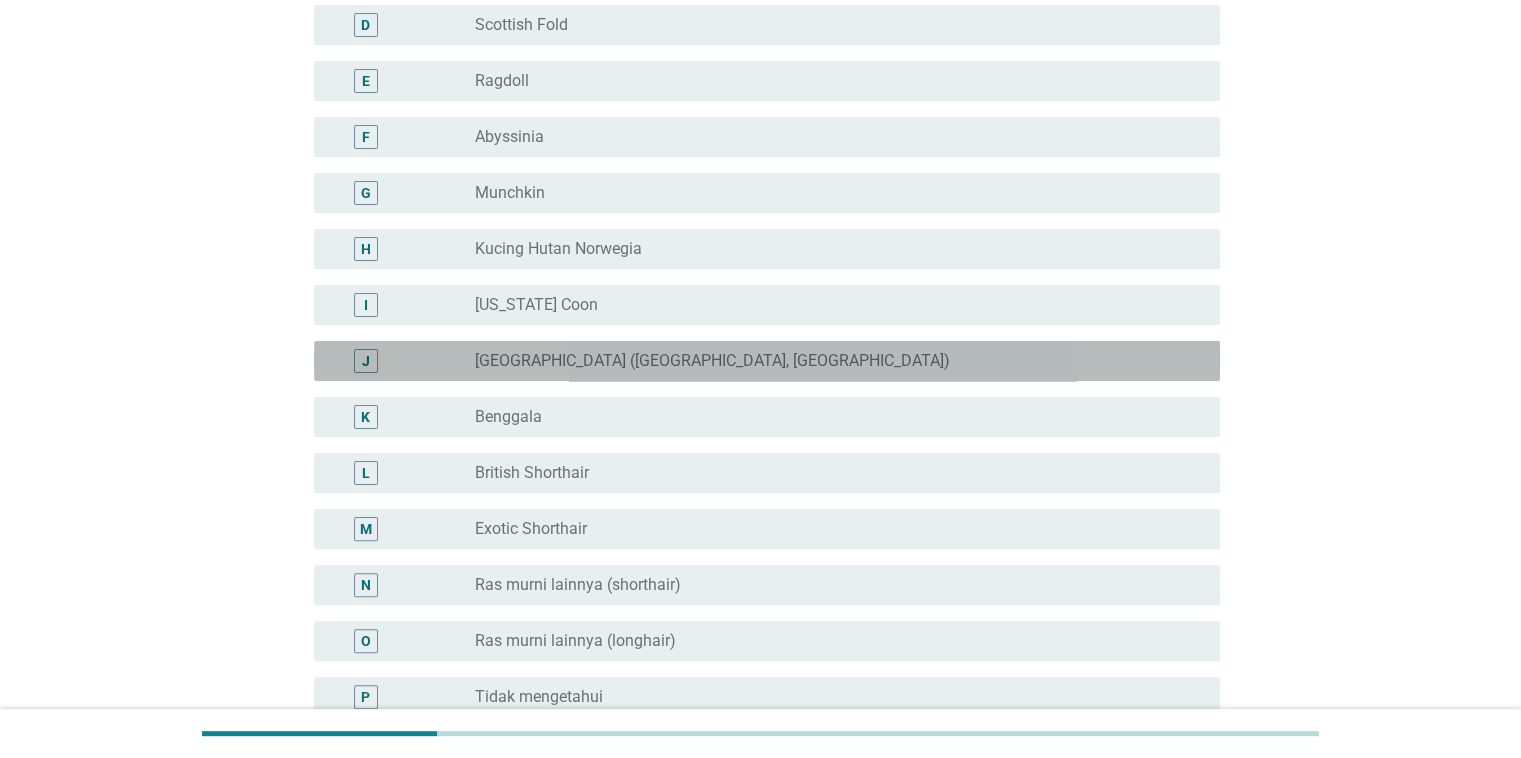 click on "J     radio_button_unchecked [GEOGRAPHIC_DATA] ([GEOGRAPHIC_DATA], [GEOGRAPHIC_DATA])" at bounding box center (767, 361) 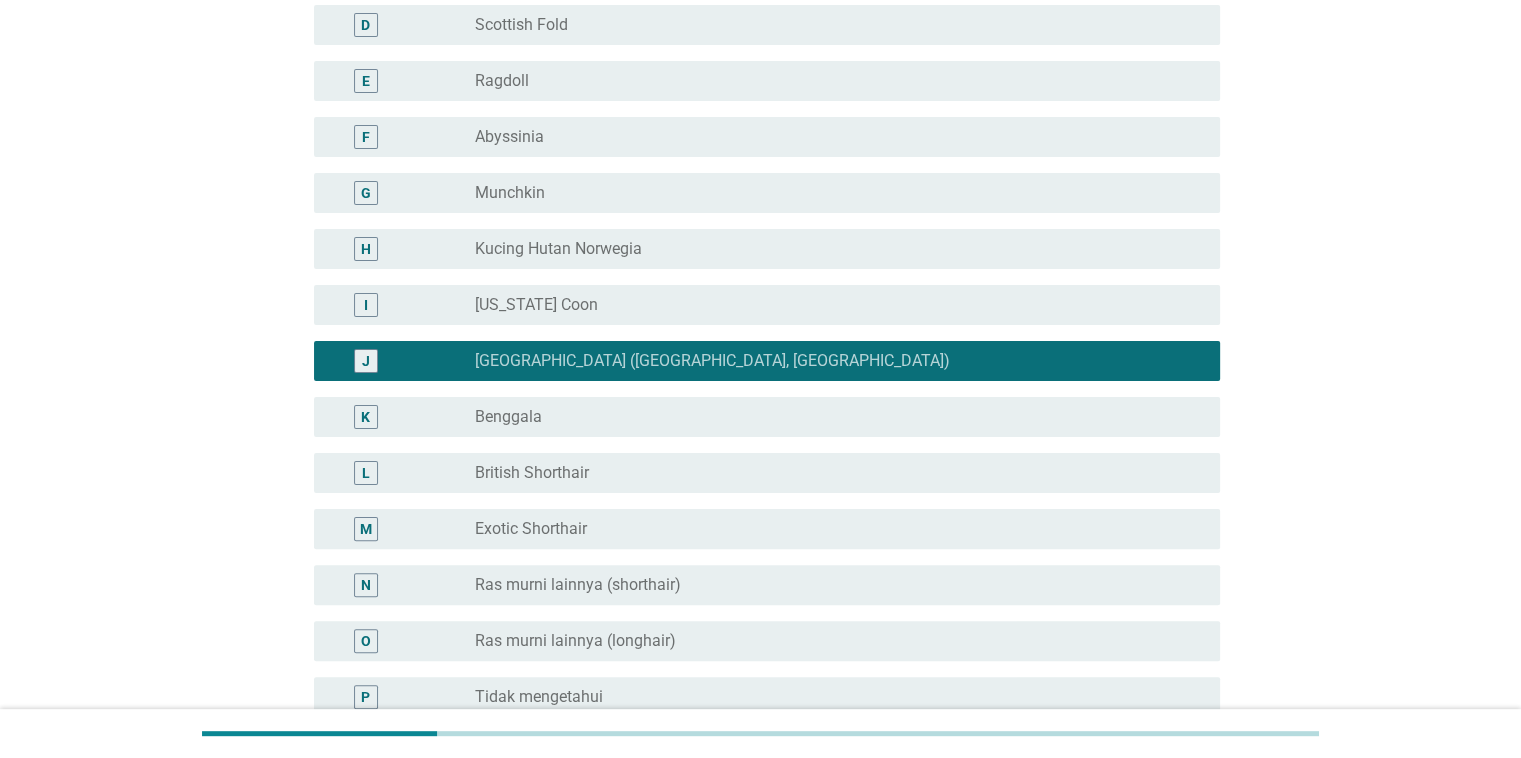 scroll, scrollTop: 628, scrollLeft: 0, axis: vertical 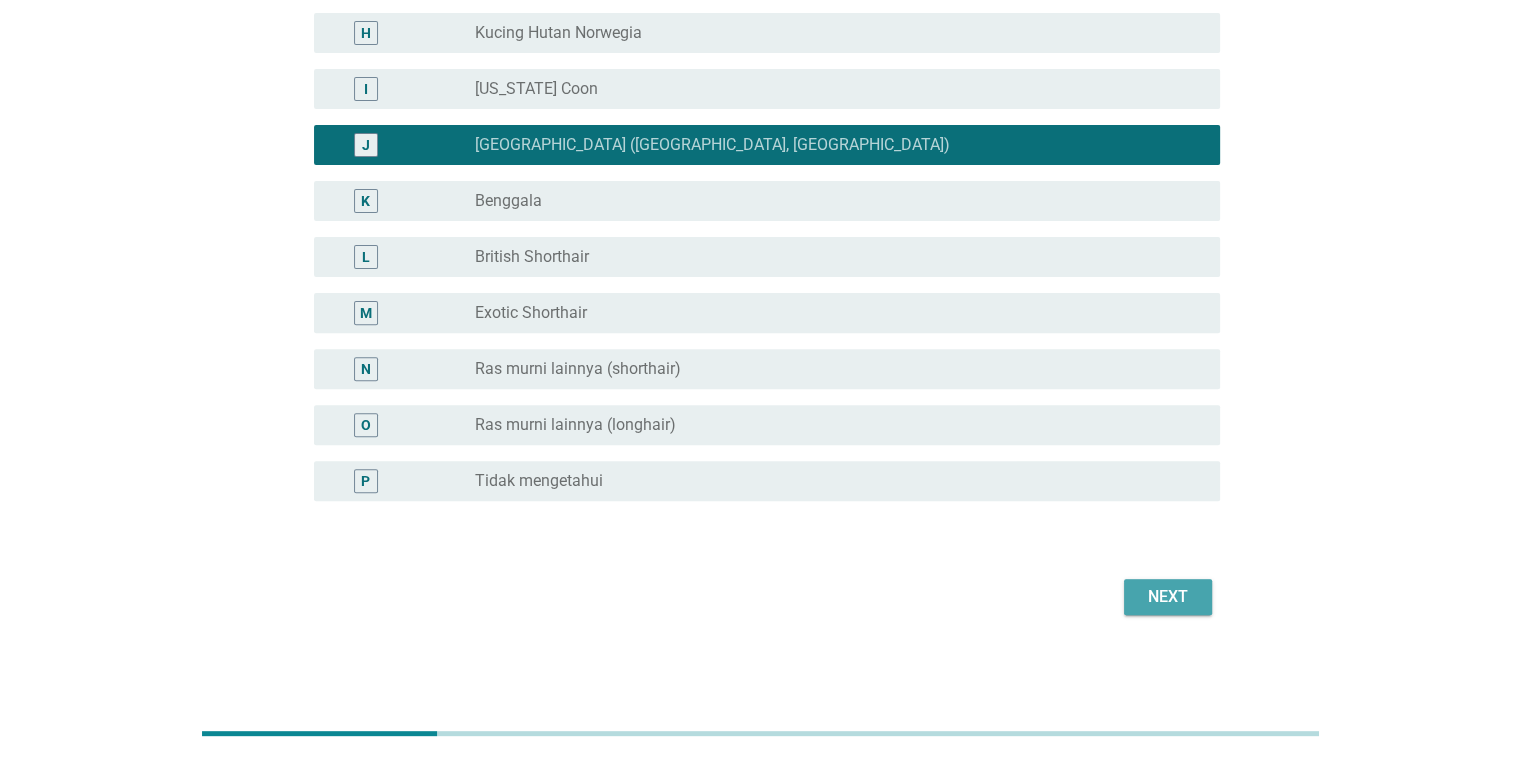 click on "Next" at bounding box center (1168, 597) 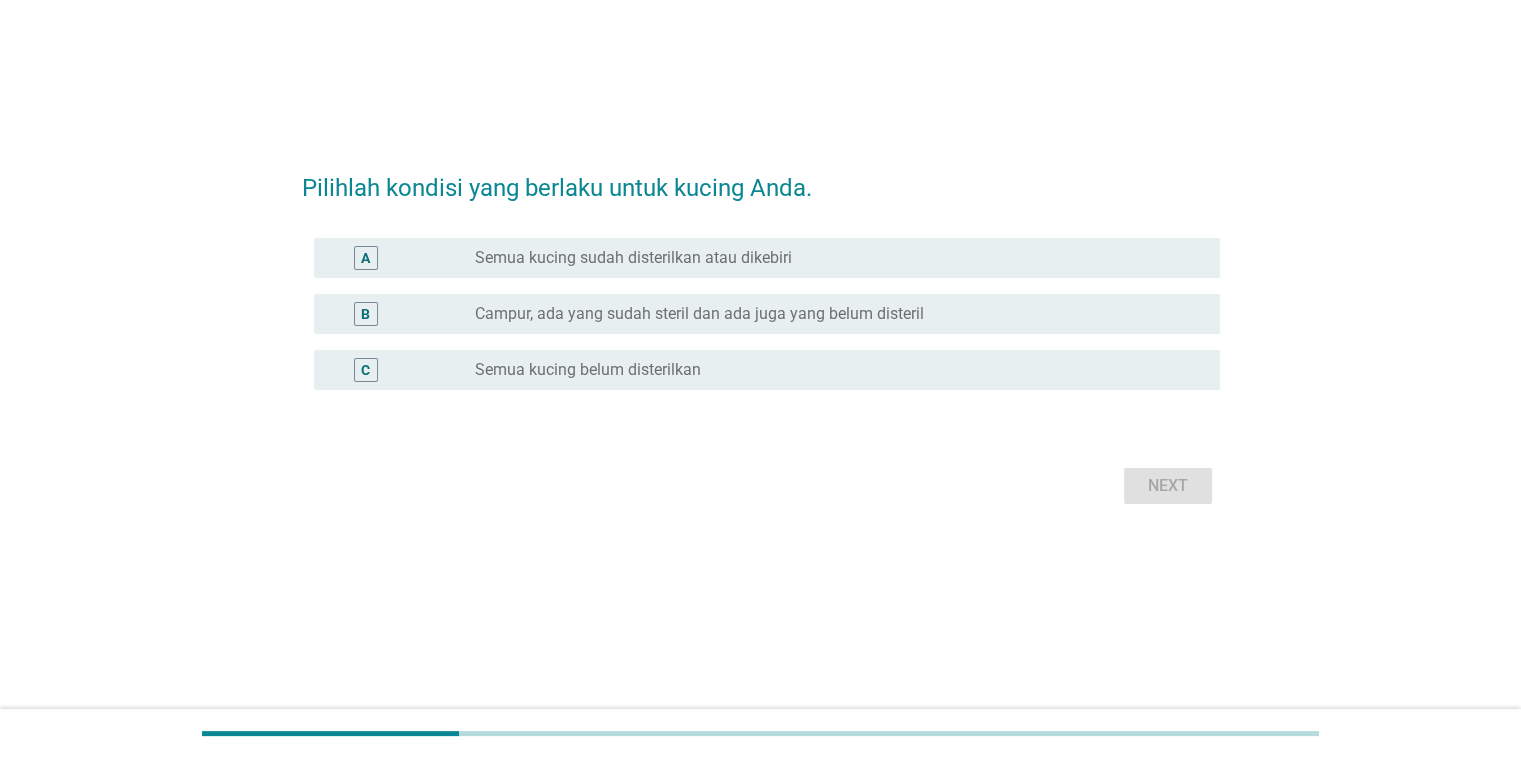 scroll, scrollTop: 0, scrollLeft: 0, axis: both 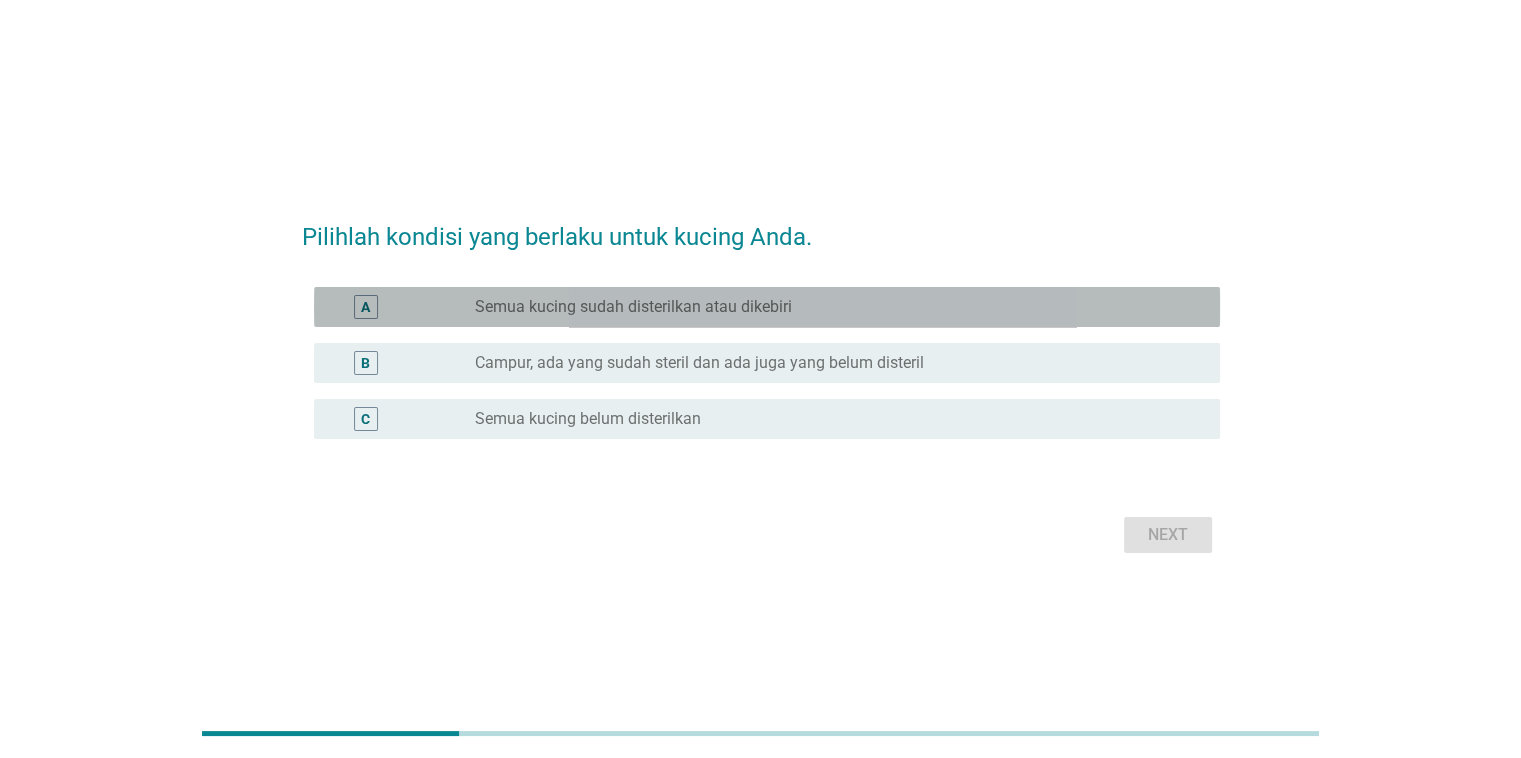 click on "radio_button_unchecked Semua kucing sudah disterilkan atau dikebiri" at bounding box center (831, 307) 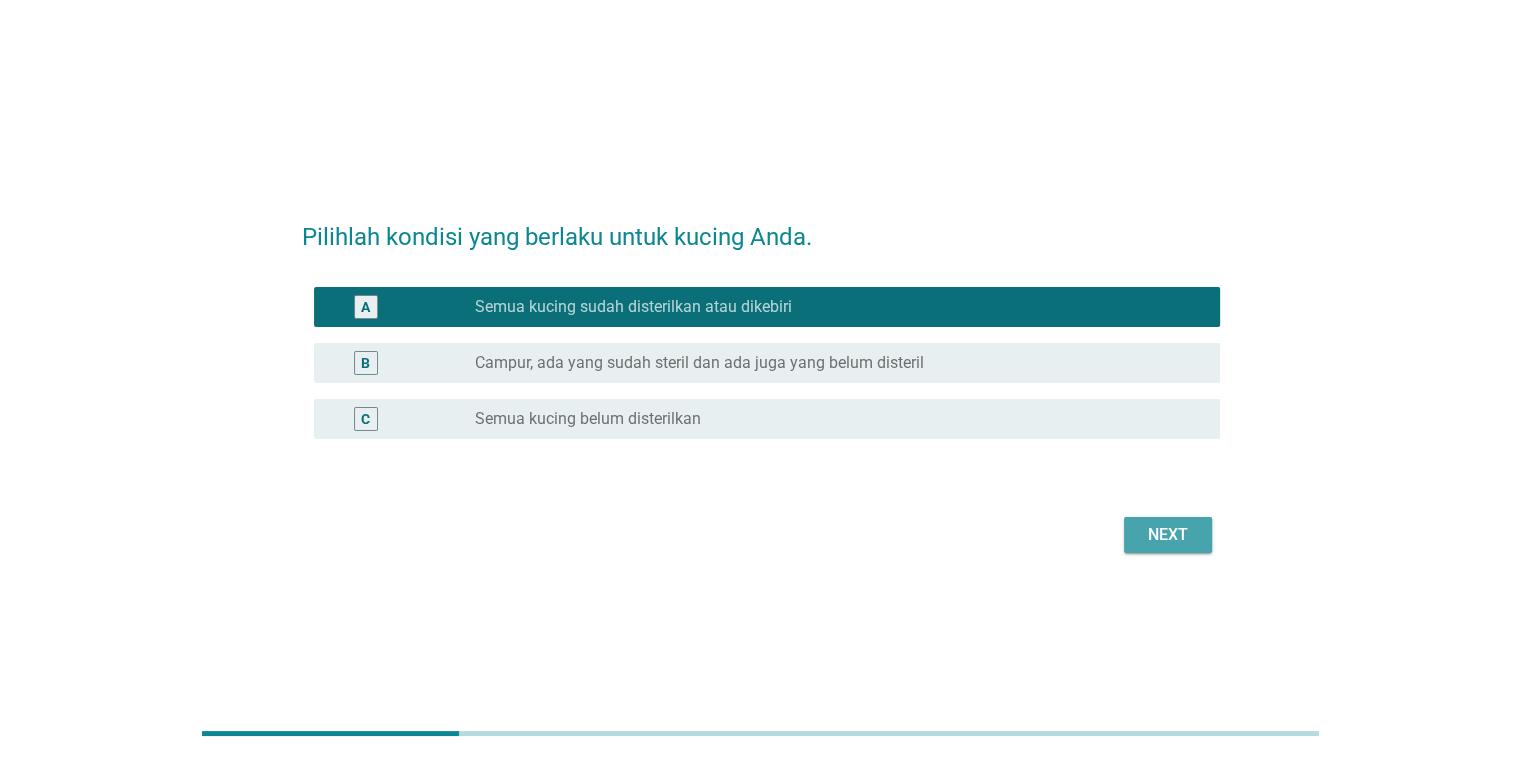 click on "Next" at bounding box center (1168, 535) 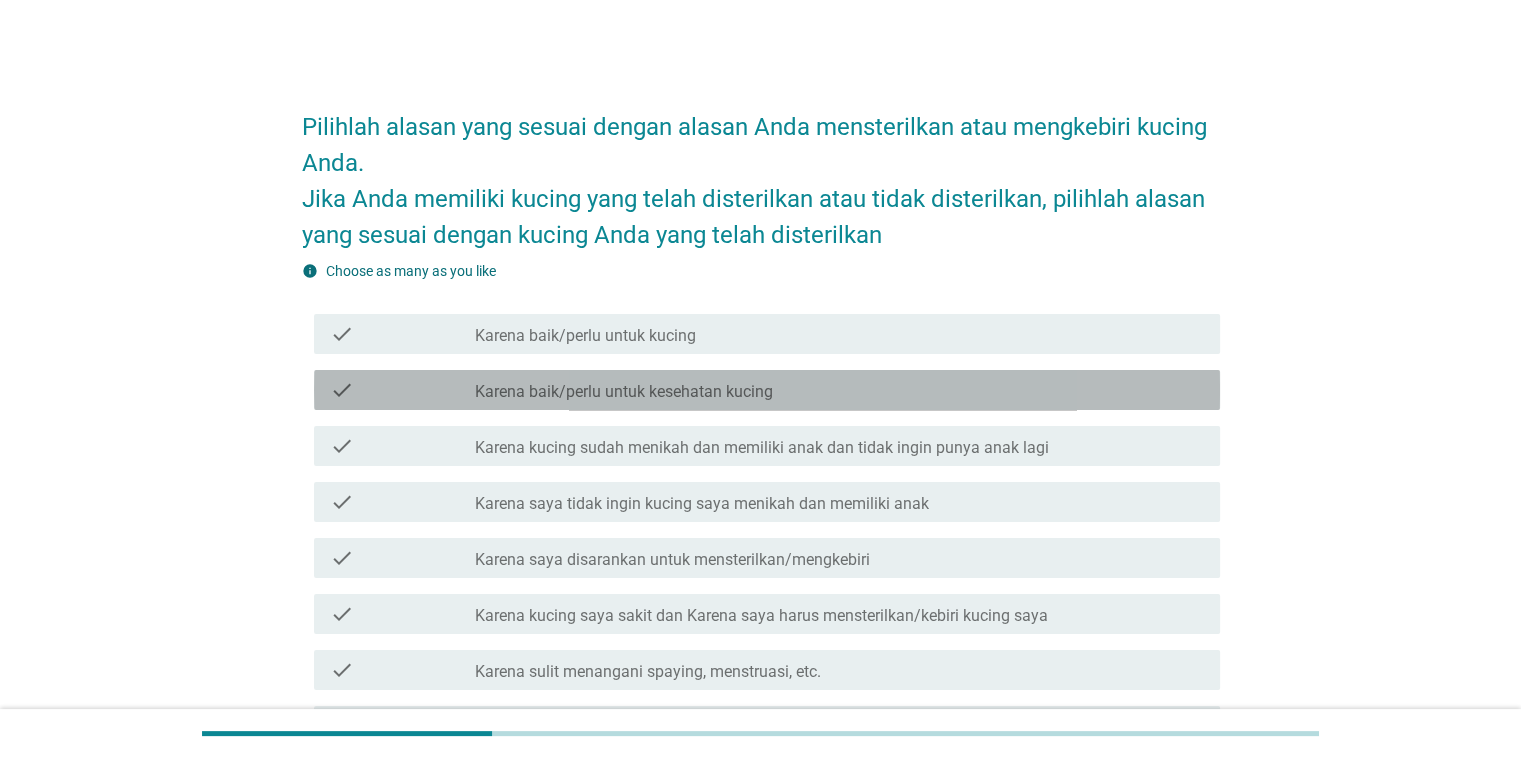 click on "check_box_outline_blank Karena baik/perlu untuk kesehatan kucing" at bounding box center (839, 390) 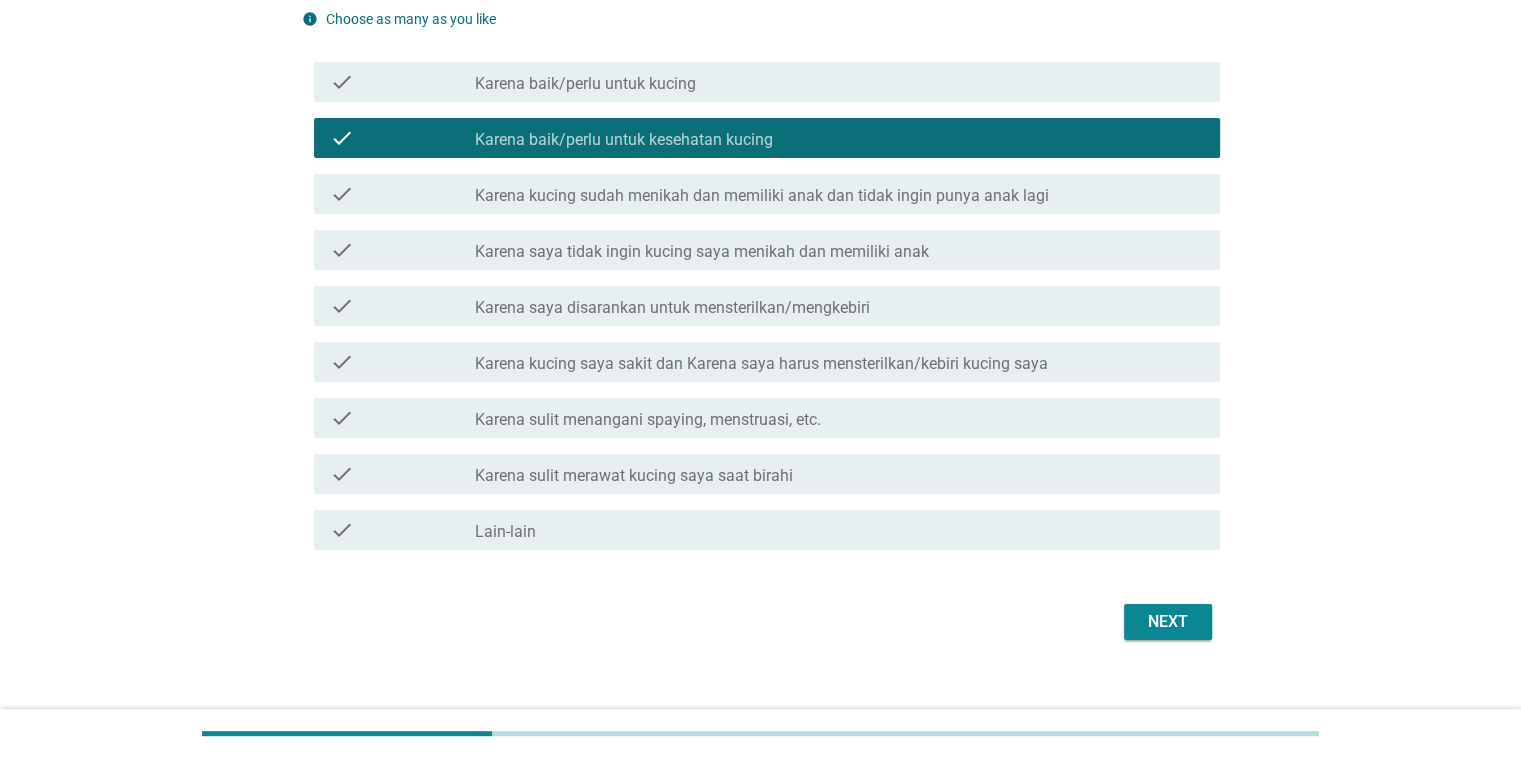 scroll, scrollTop: 276, scrollLeft: 0, axis: vertical 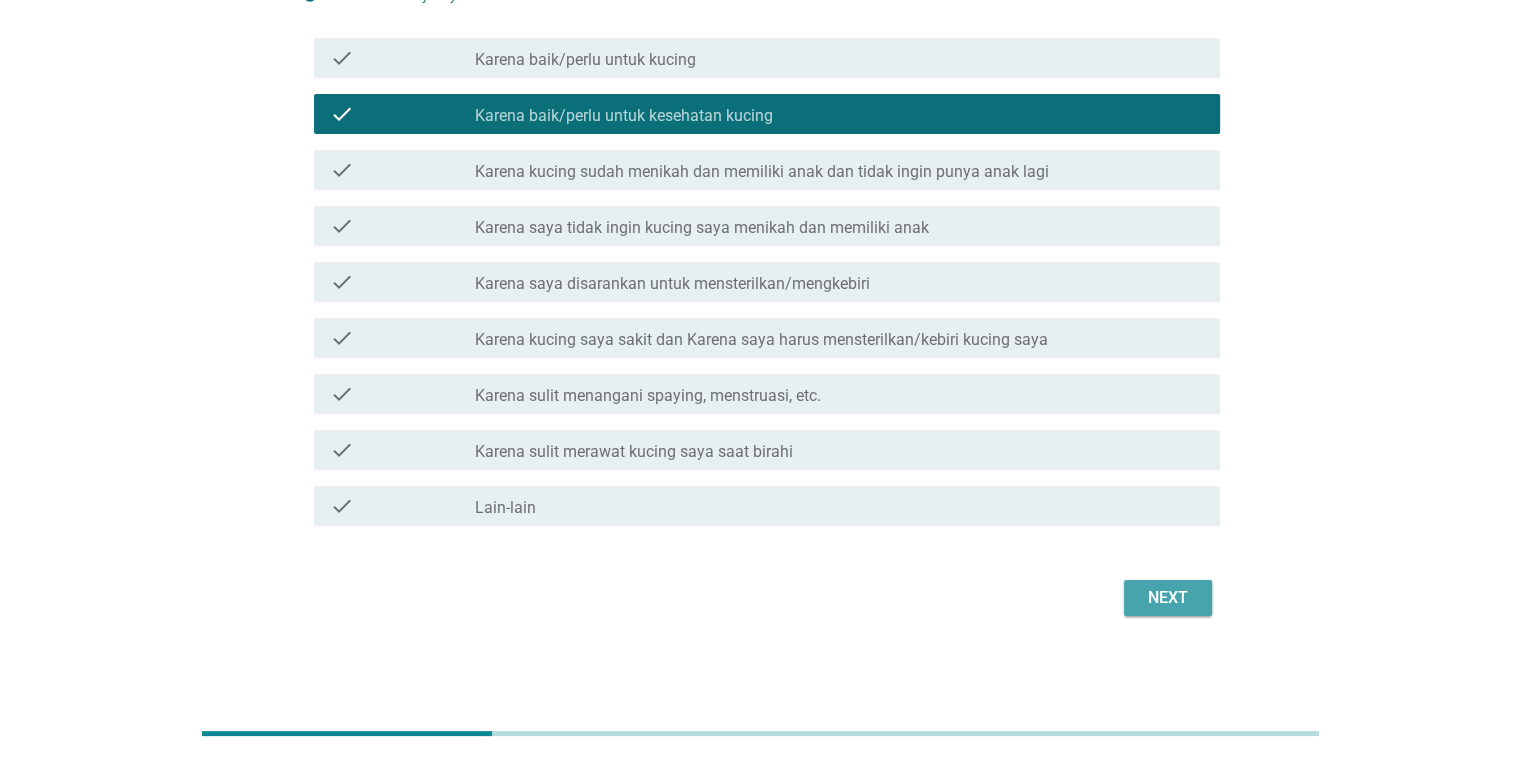 click on "Next" at bounding box center [1168, 598] 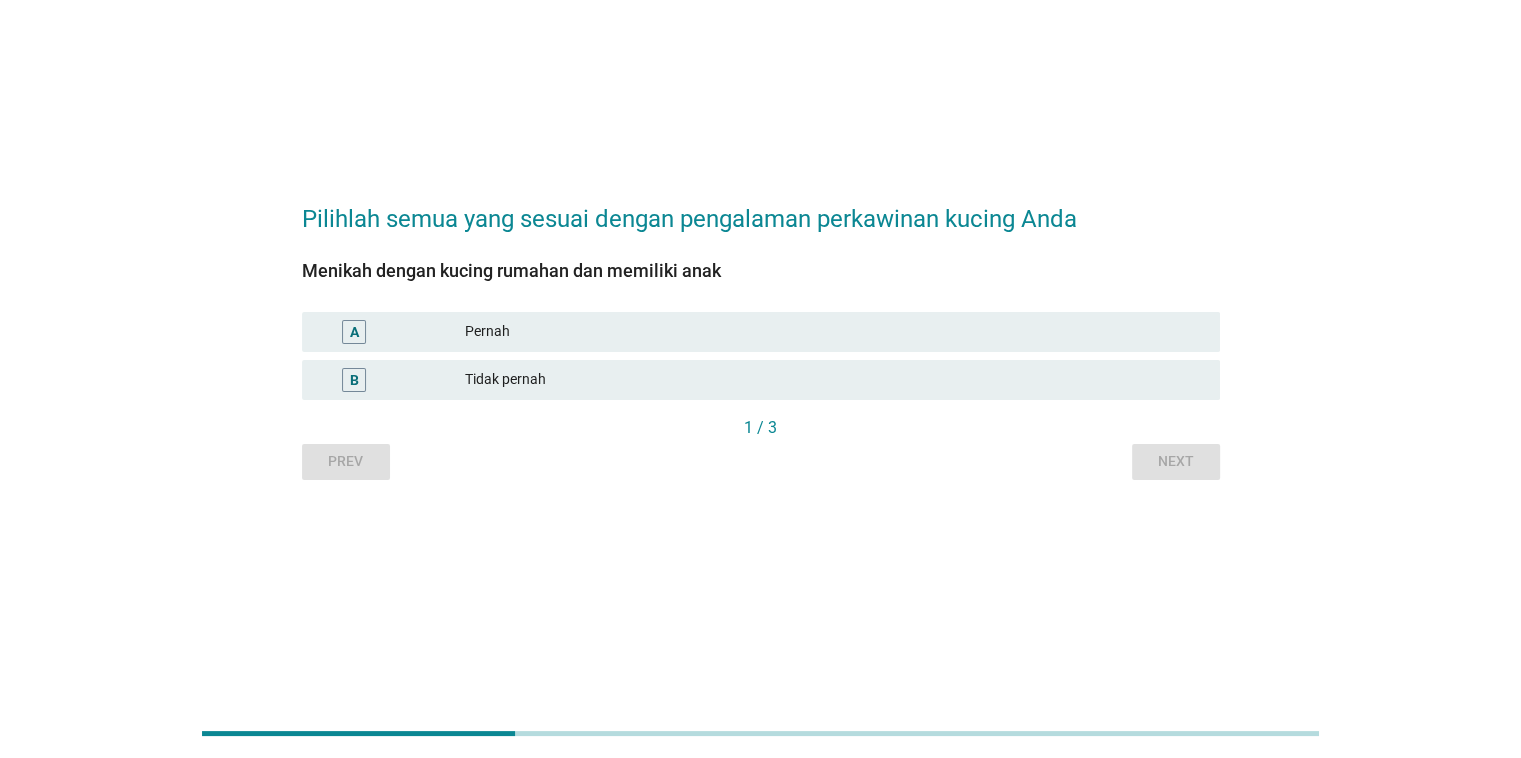 scroll, scrollTop: 0, scrollLeft: 0, axis: both 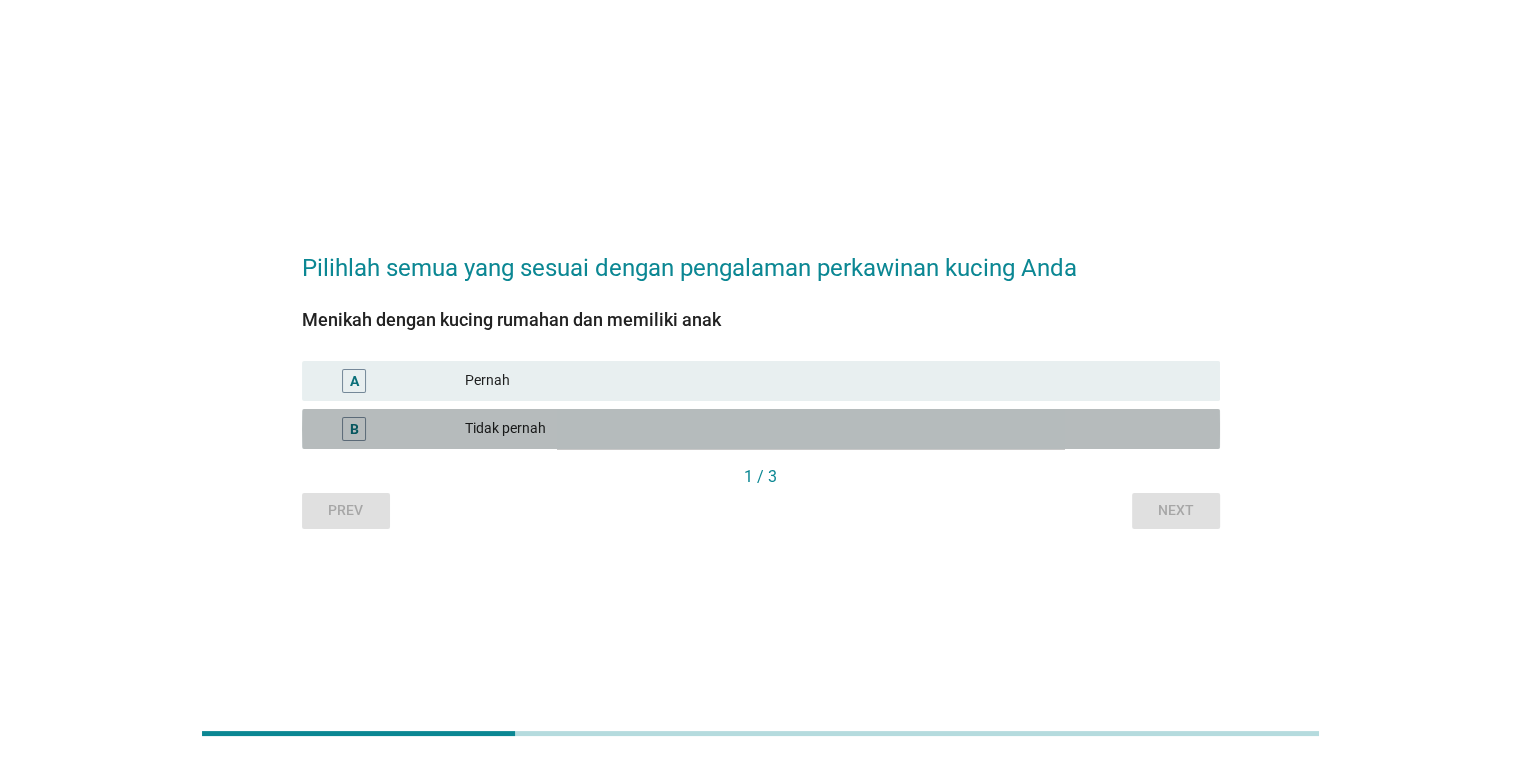 click on "Tidak pernah" at bounding box center (834, 429) 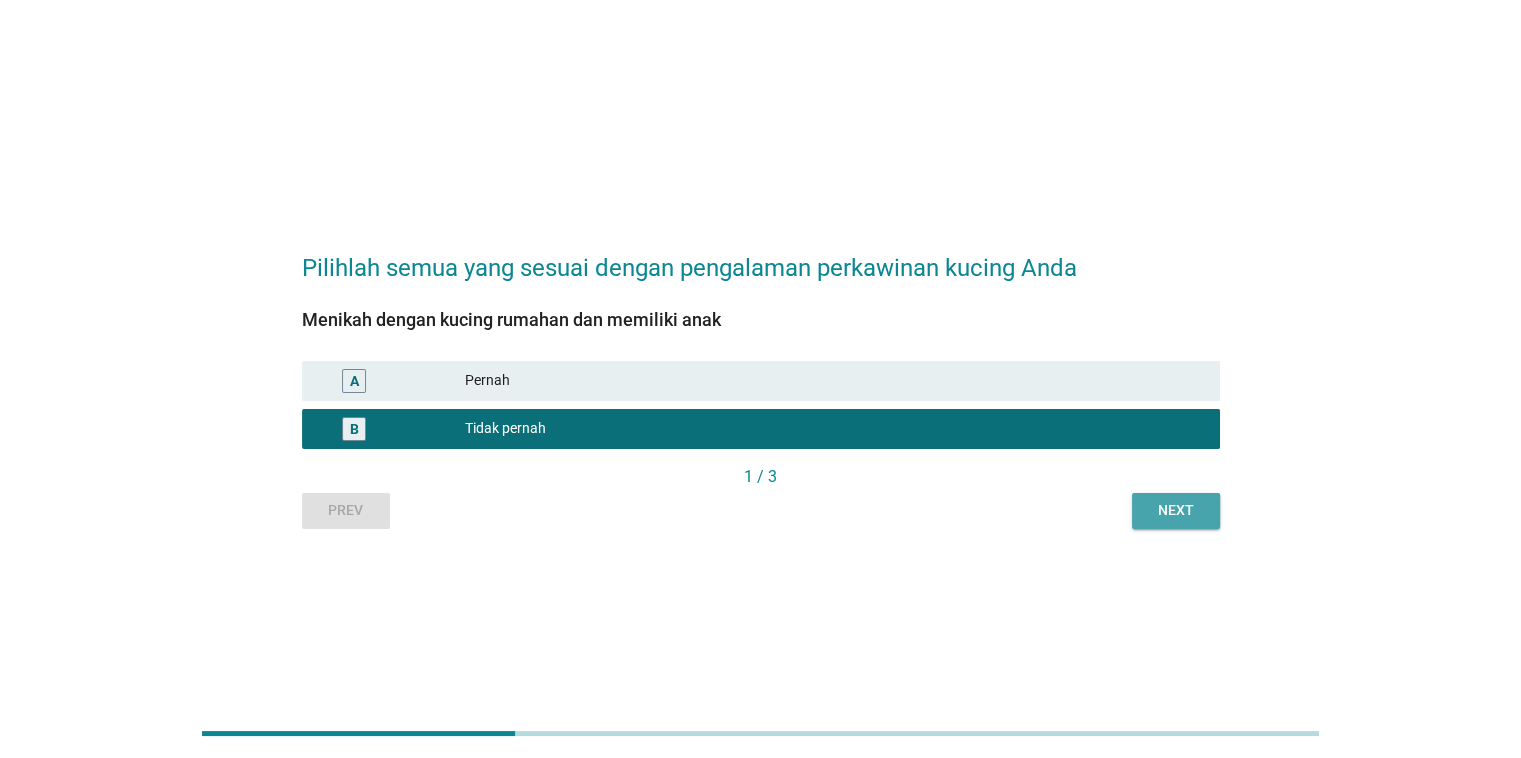 click on "Next" at bounding box center (1176, 510) 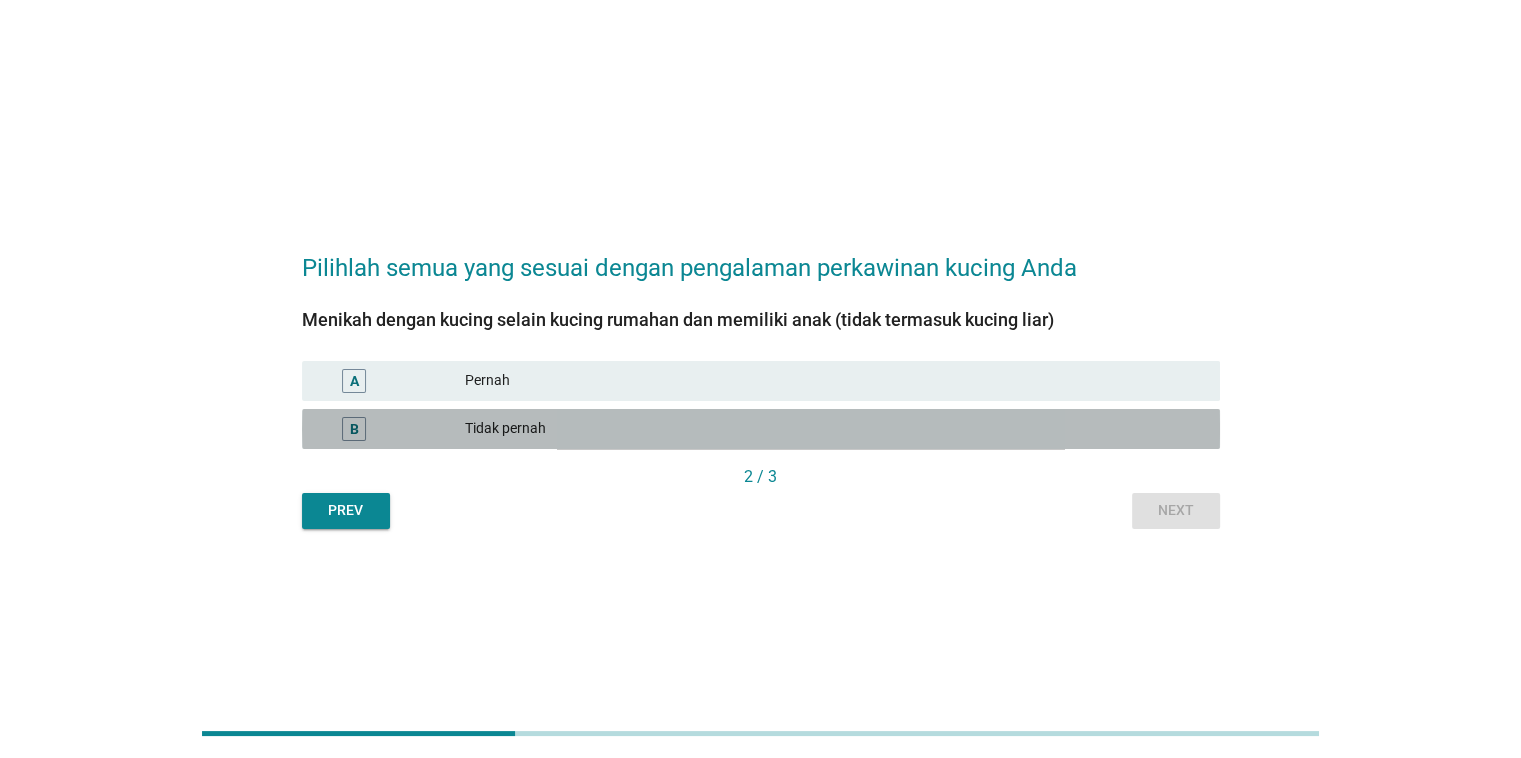click on "Tidak pernah" at bounding box center (834, 429) 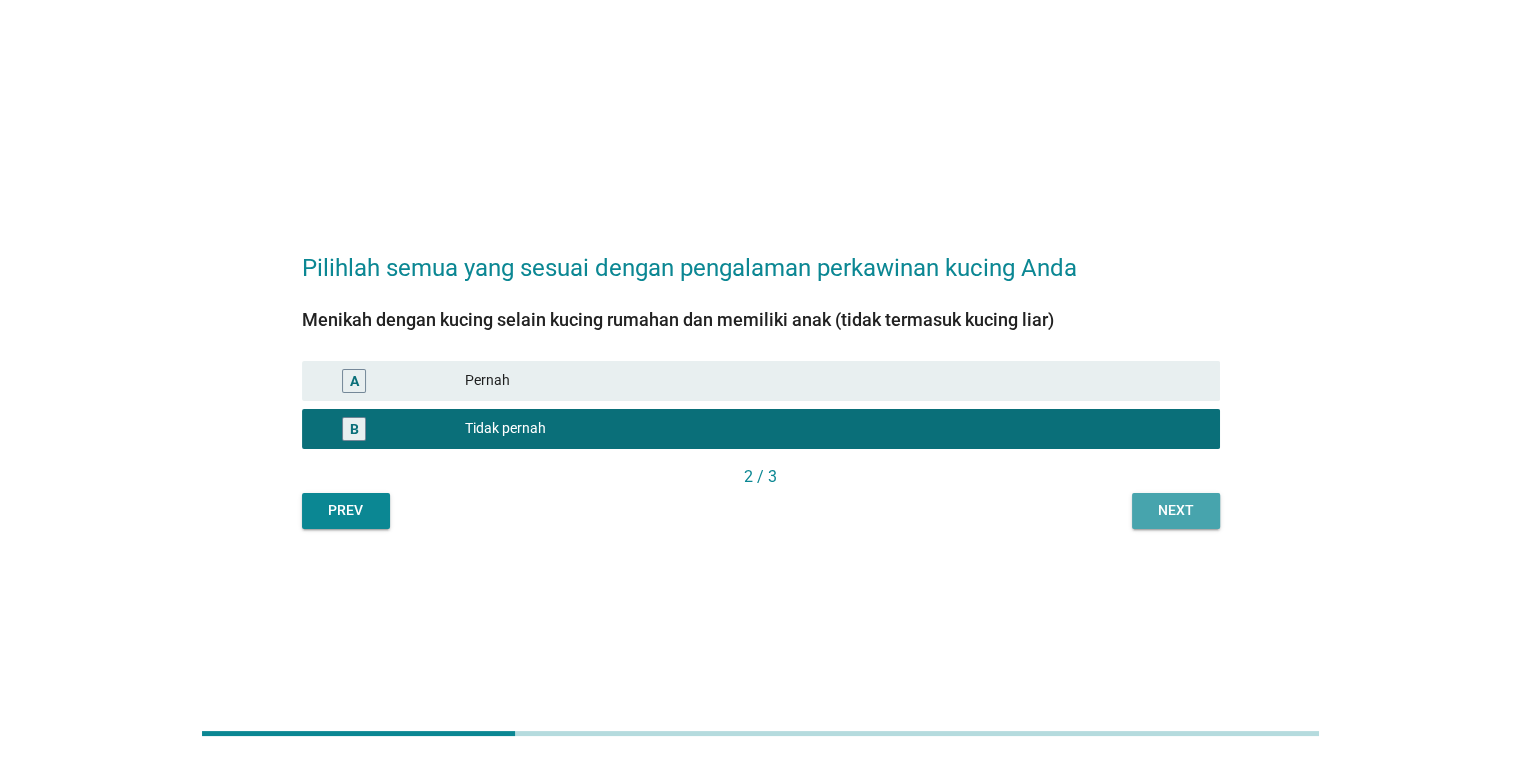 click on "Next" at bounding box center [1176, 510] 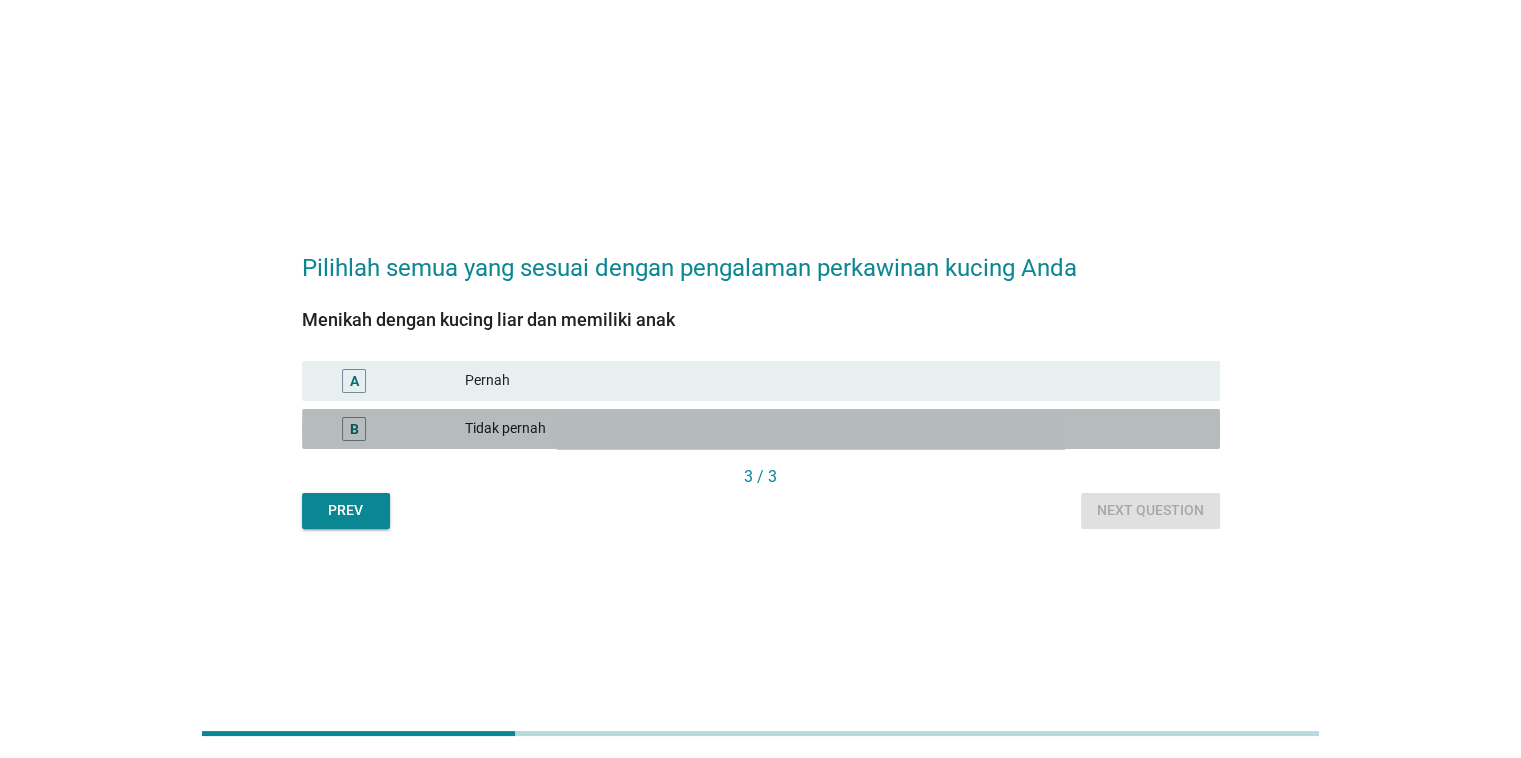 click on "Tidak pernah" at bounding box center [834, 429] 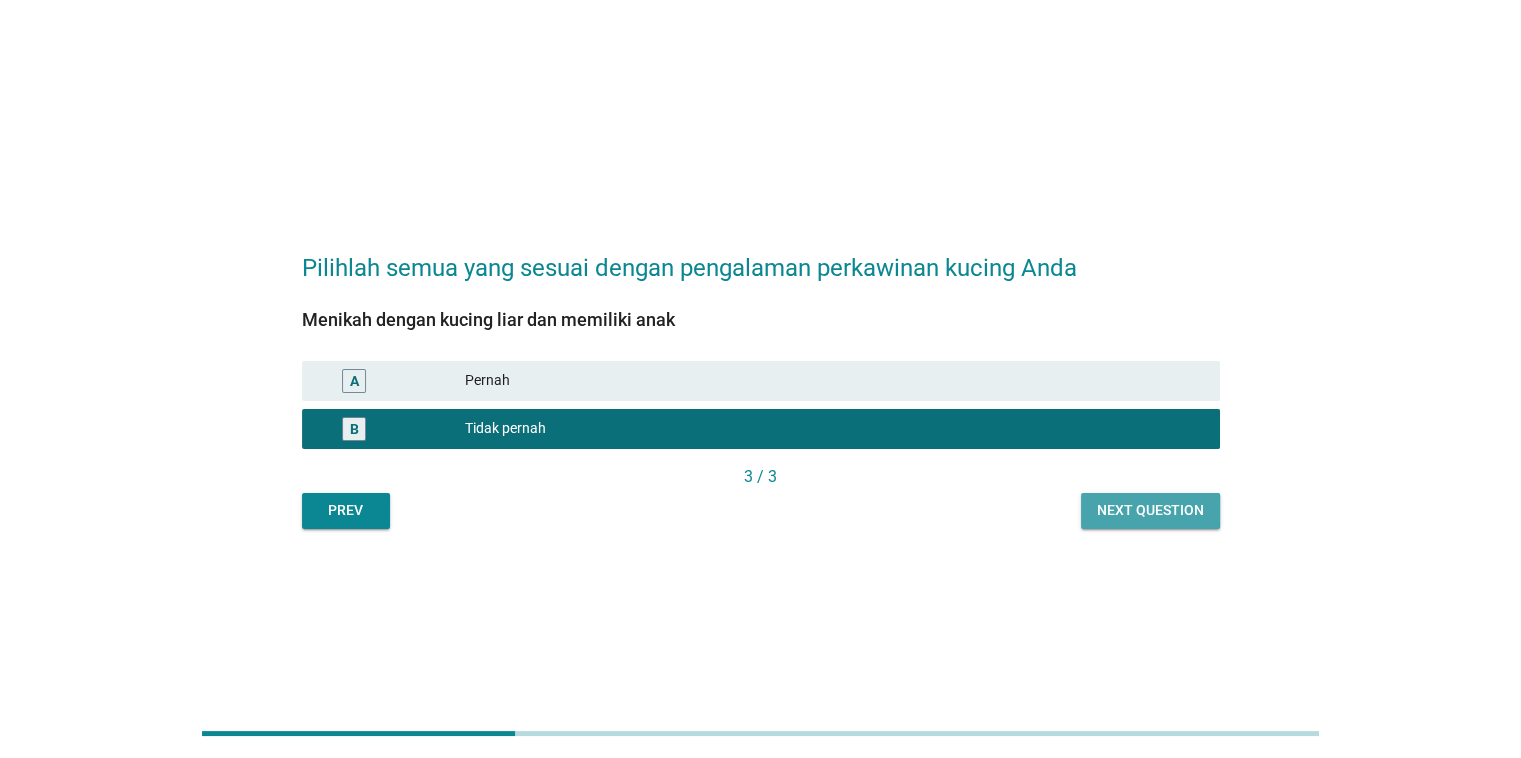 click on "Next question" at bounding box center [1150, 510] 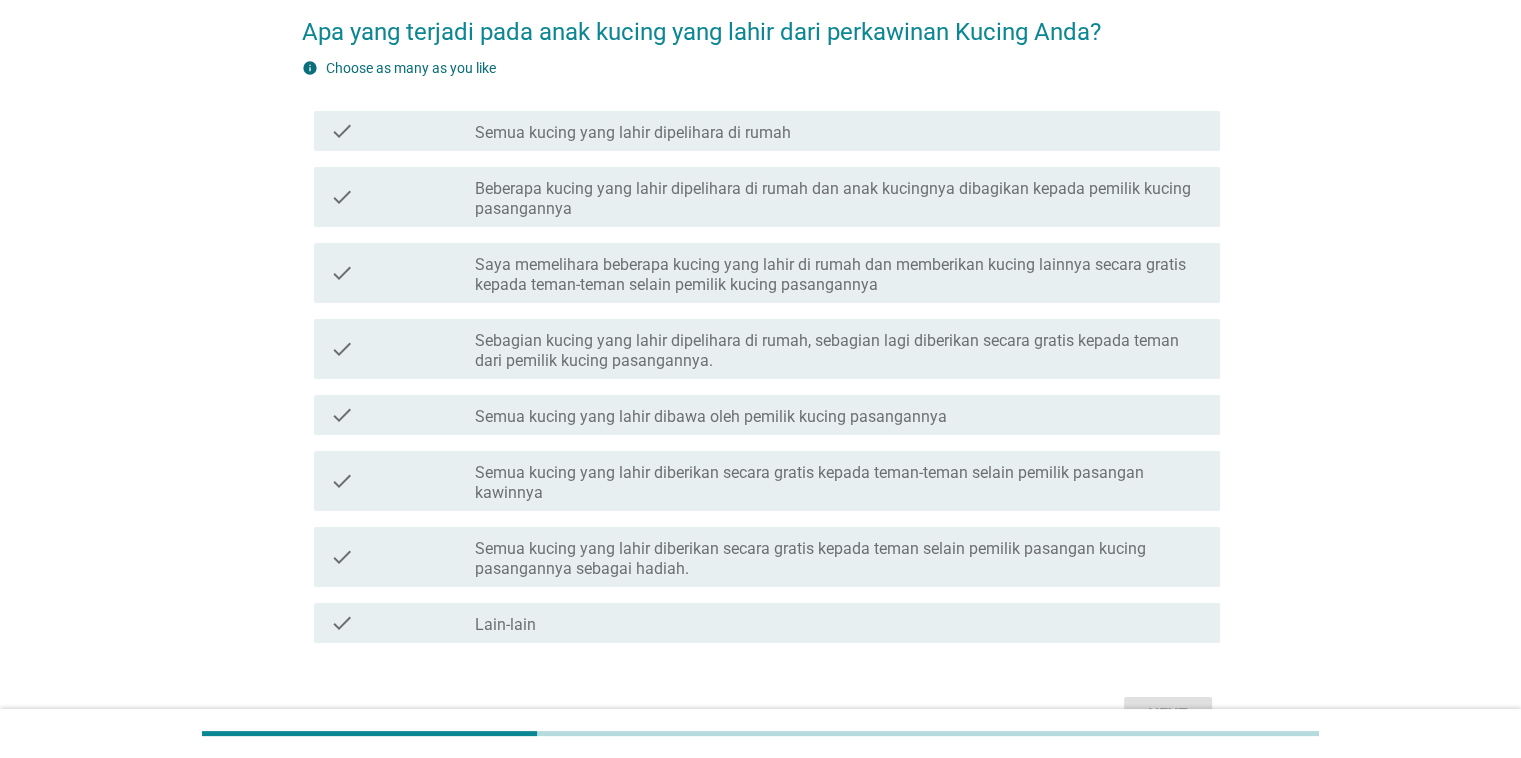 scroll, scrollTop: 94, scrollLeft: 0, axis: vertical 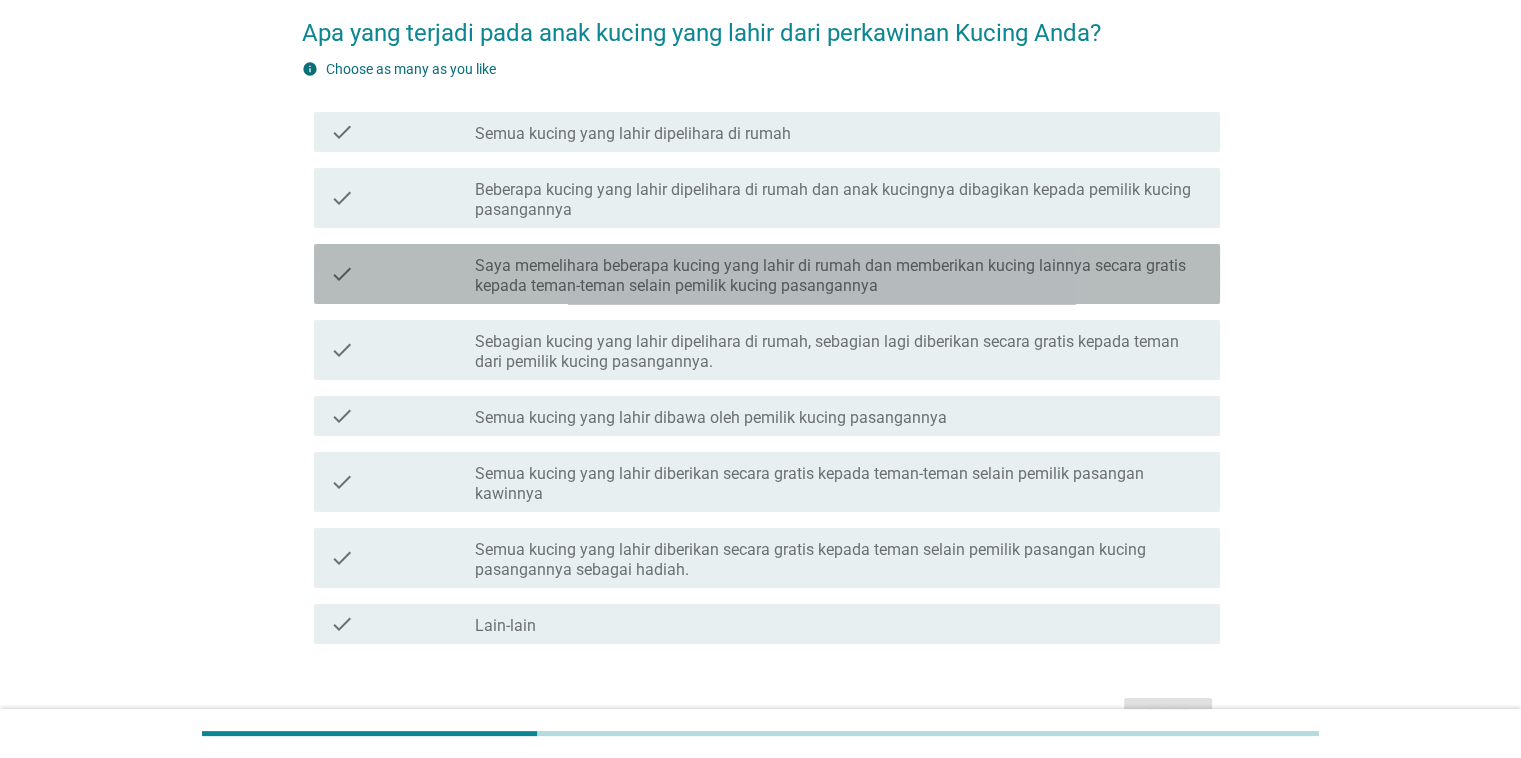 click on "Saya memelihara beberapa kucing yang lahir di rumah dan memberikan kucing lainnya secara gratis kepada teman-teman selain pemilik kucing pasangannya" at bounding box center (839, 276) 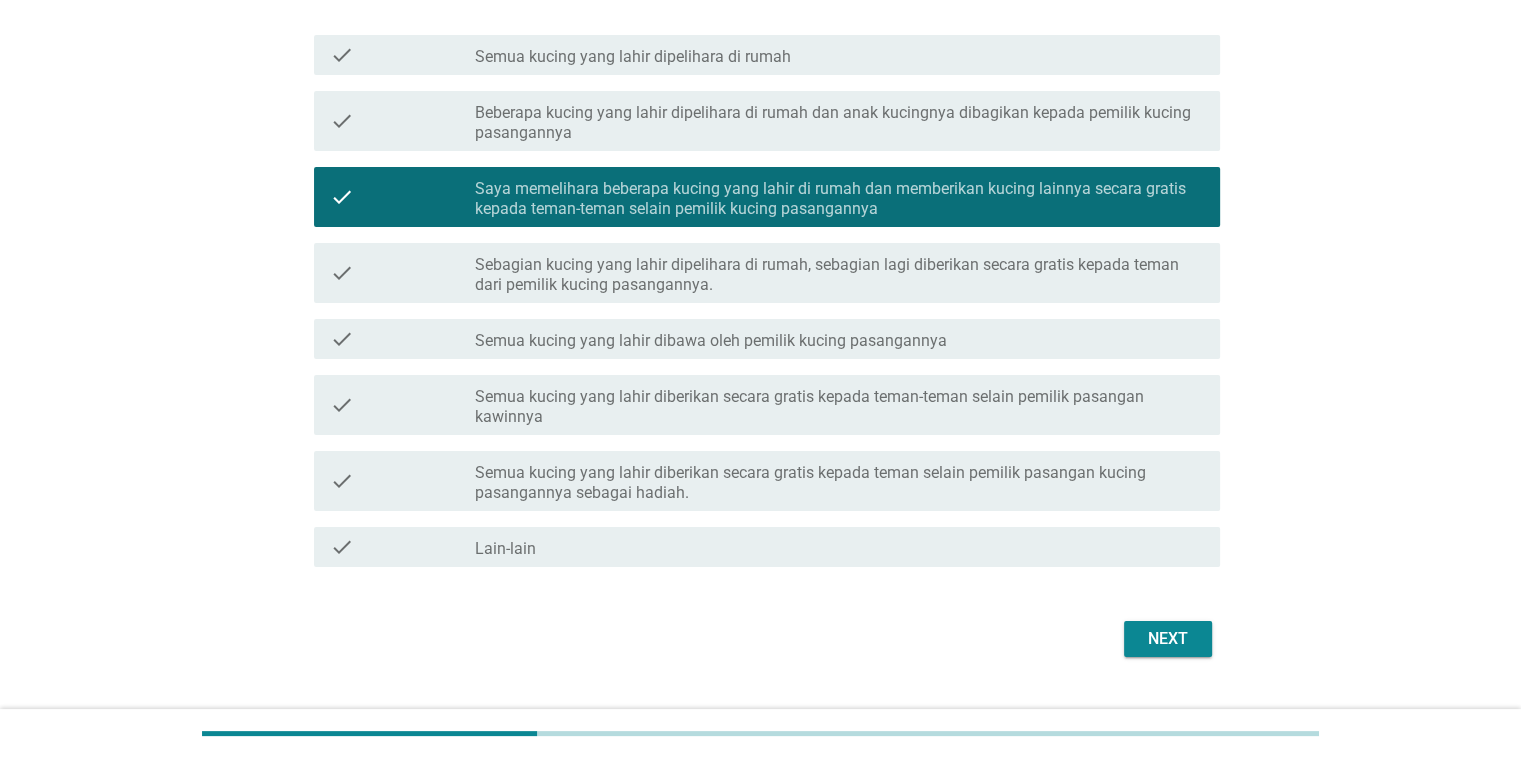 scroll, scrollTop: 178, scrollLeft: 0, axis: vertical 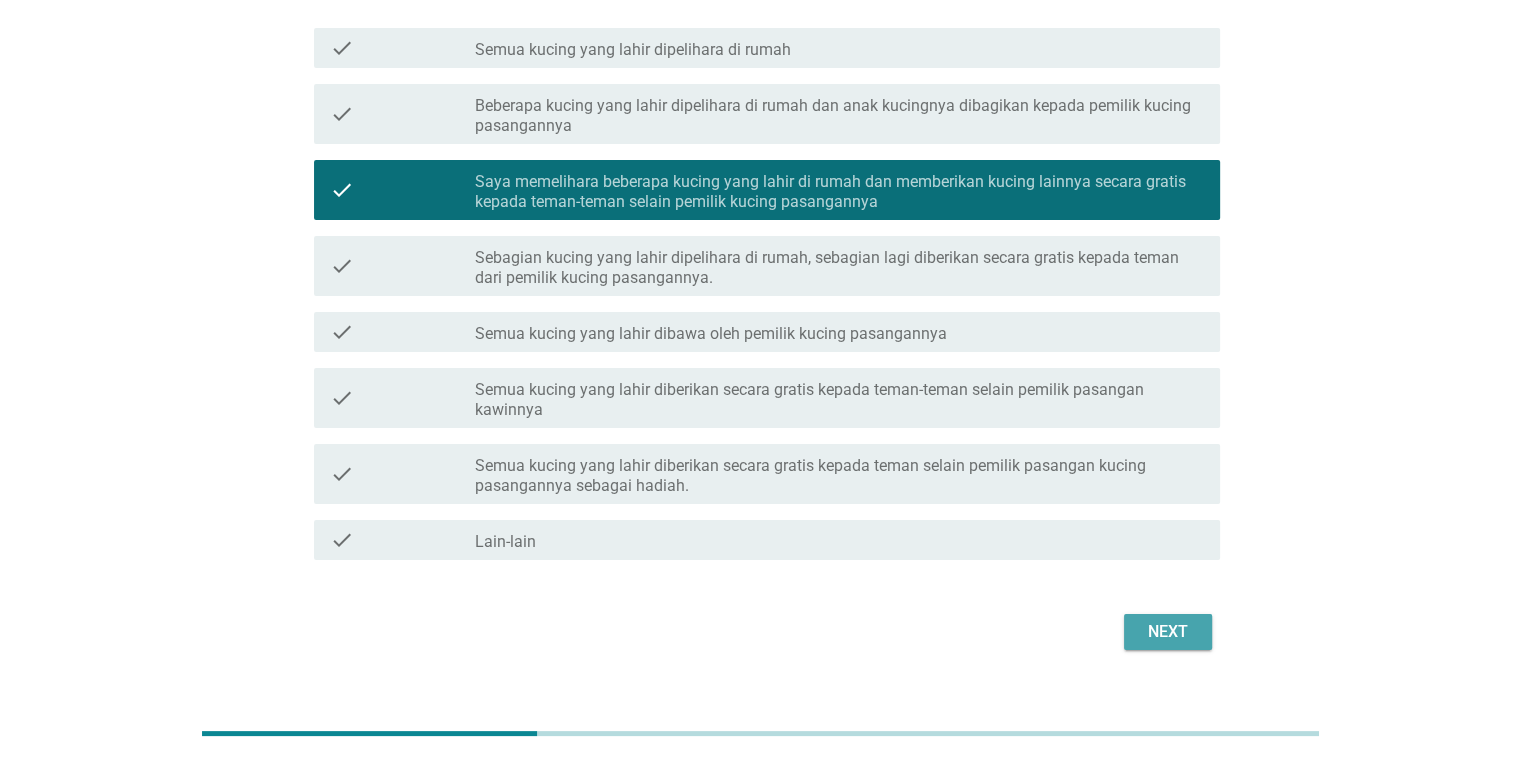 click on "Next" at bounding box center [1168, 632] 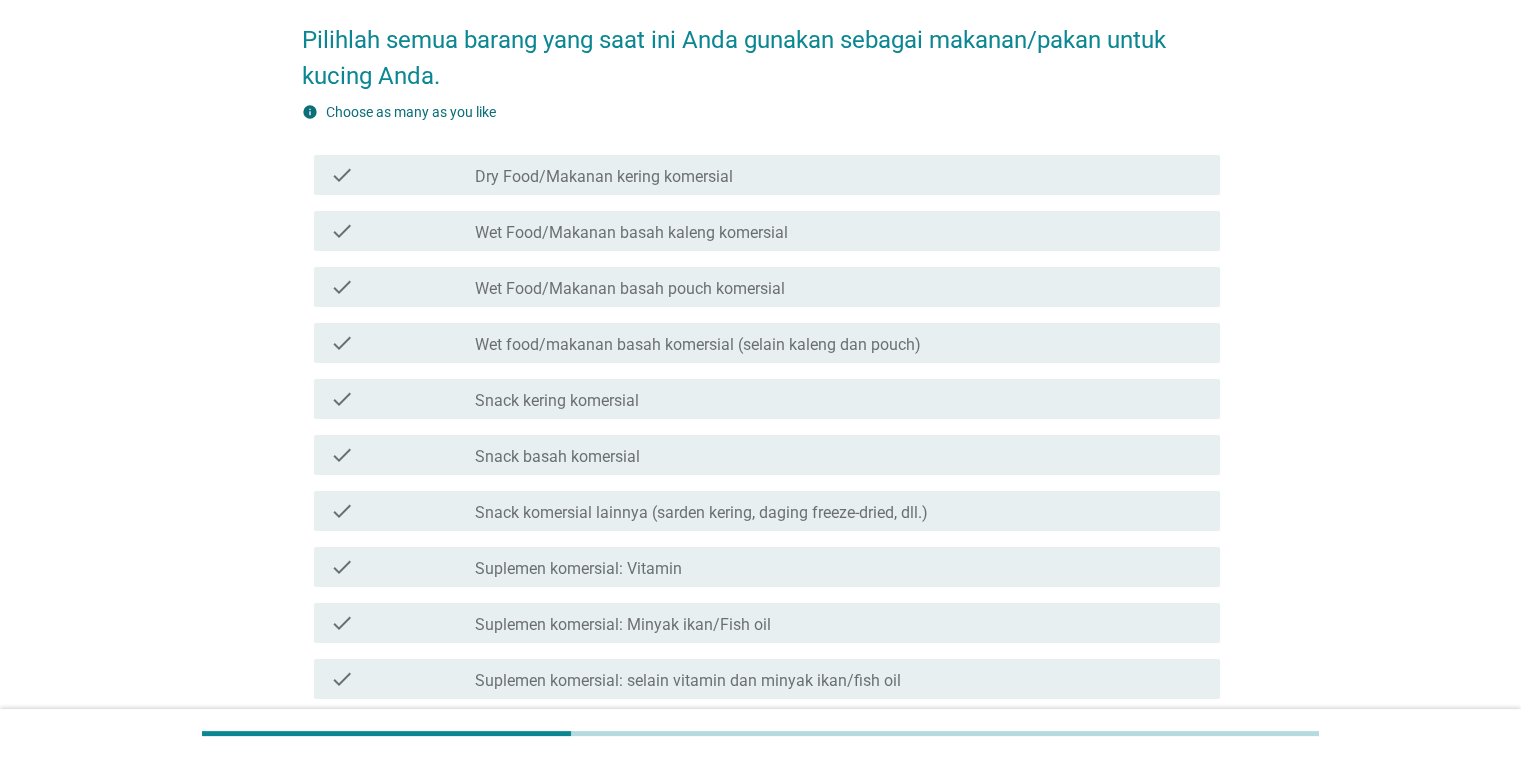 scroll, scrollTop: 96, scrollLeft: 0, axis: vertical 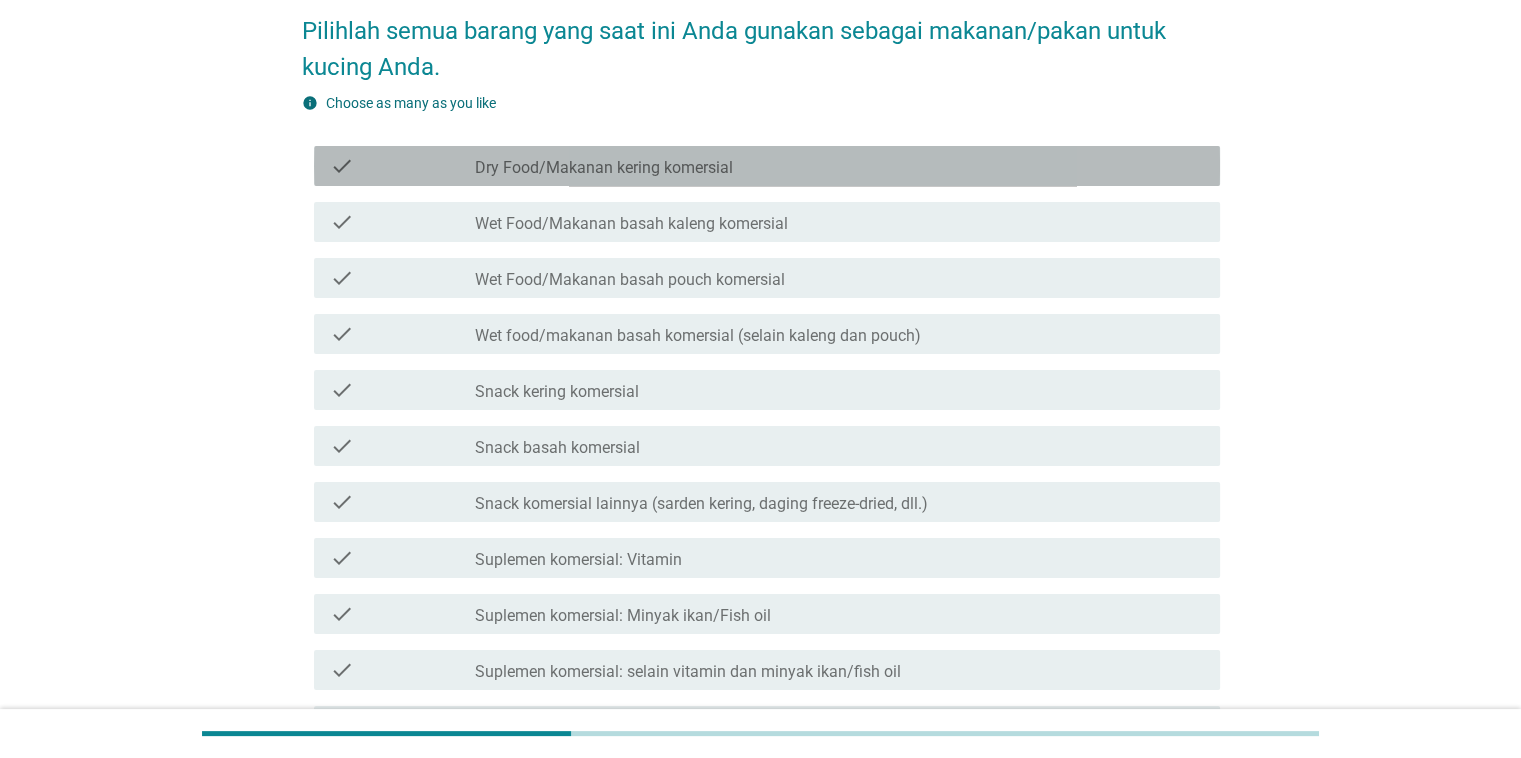 click on "Dry Food/Makanan kering komersial" at bounding box center [604, 168] 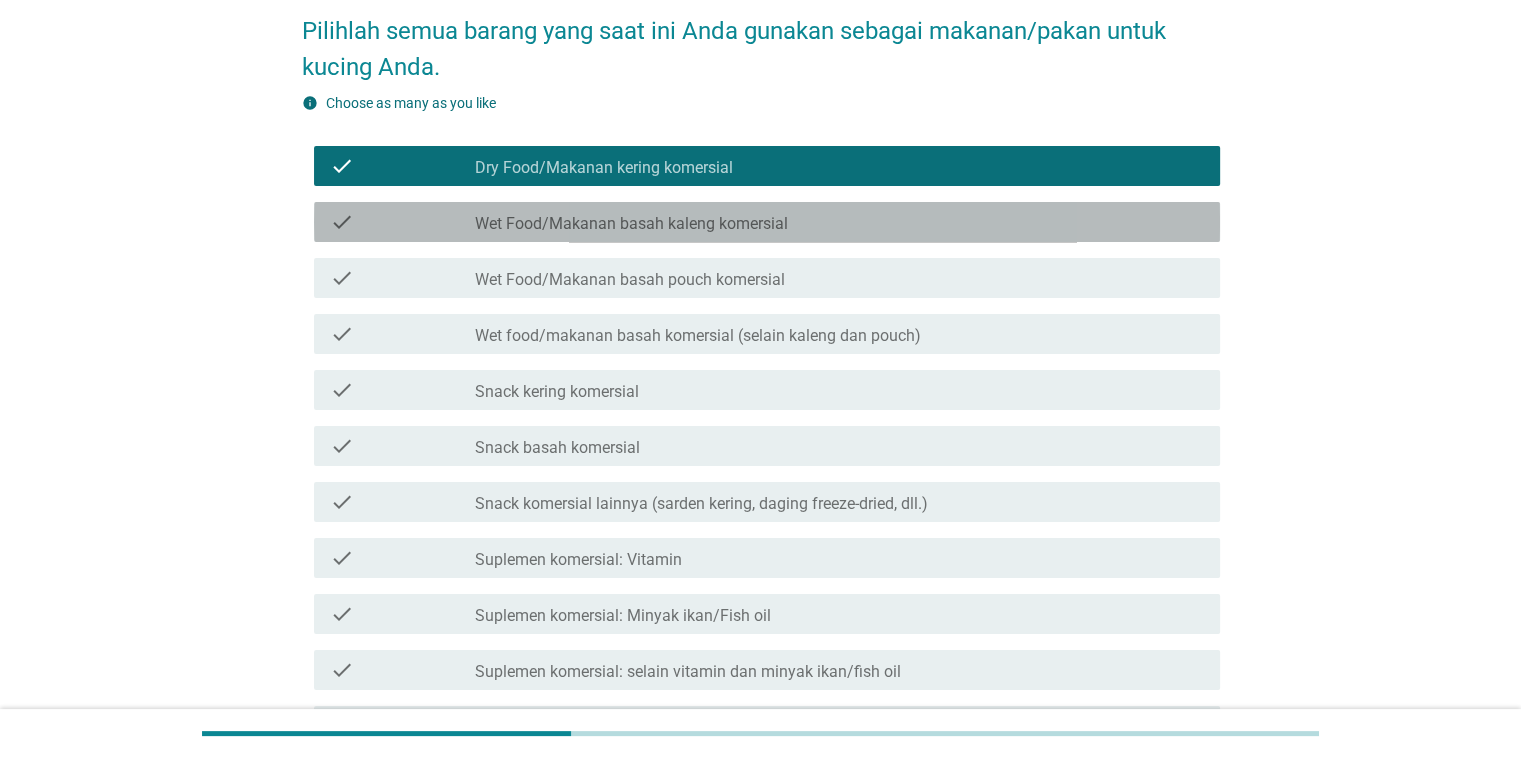 click on "Wet Food/Makanan basah kaleng komersial" at bounding box center (631, 224) 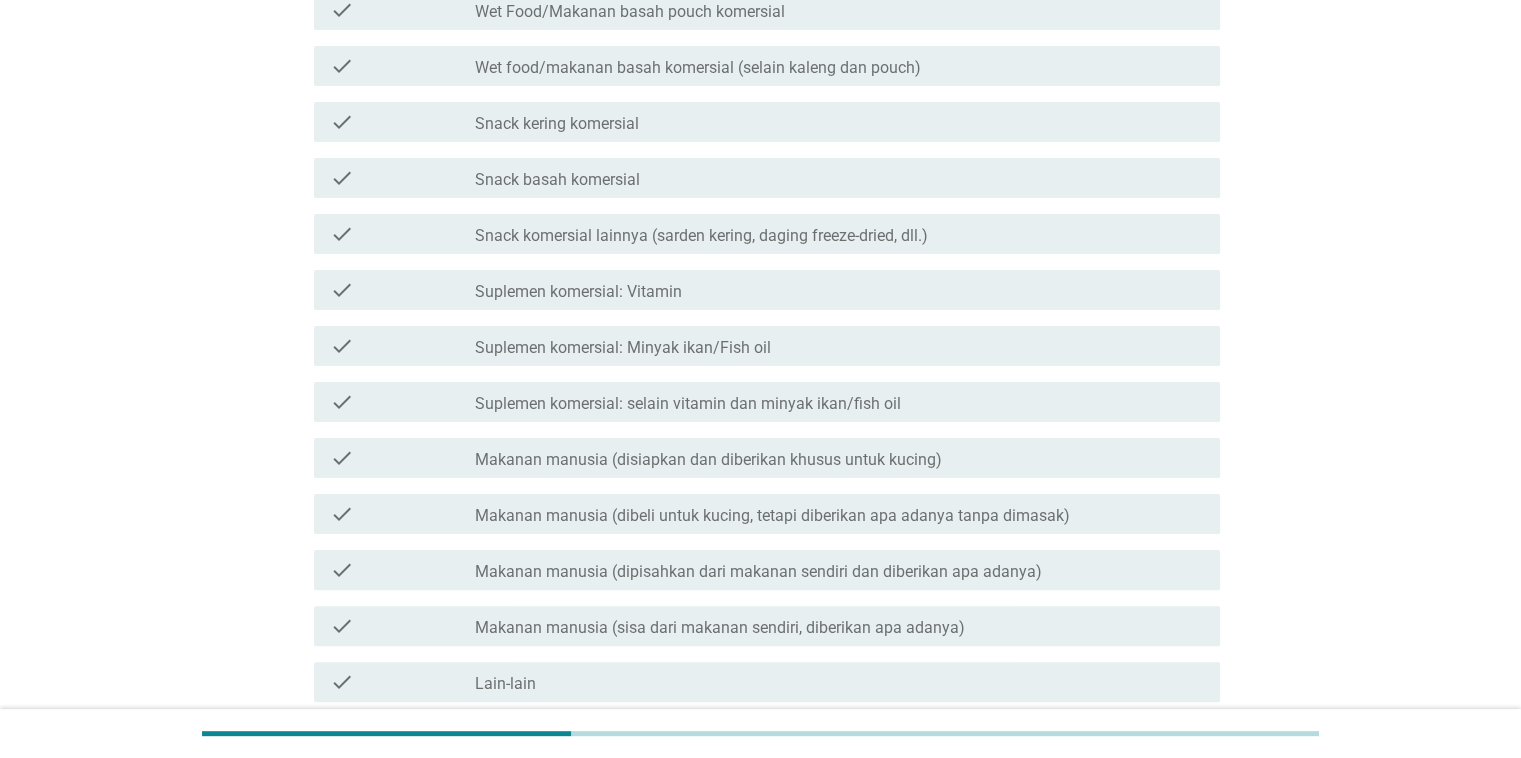 scroll, scrollTop: 374, scrollLeft: 0, axis: vertical 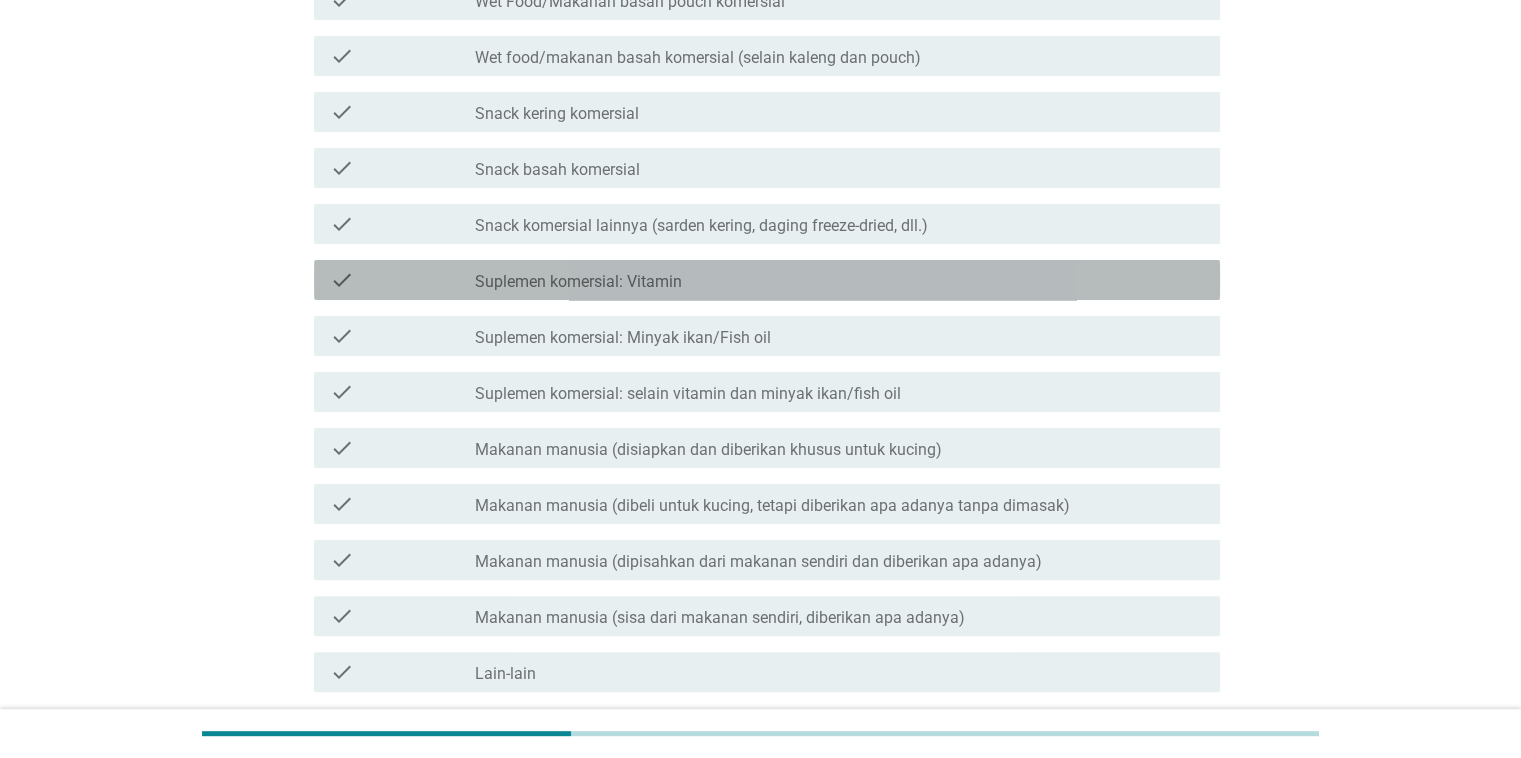 click on "check_box_outline_blank Suplemen komersial: Vitamin" at bounding box center [839, 280] 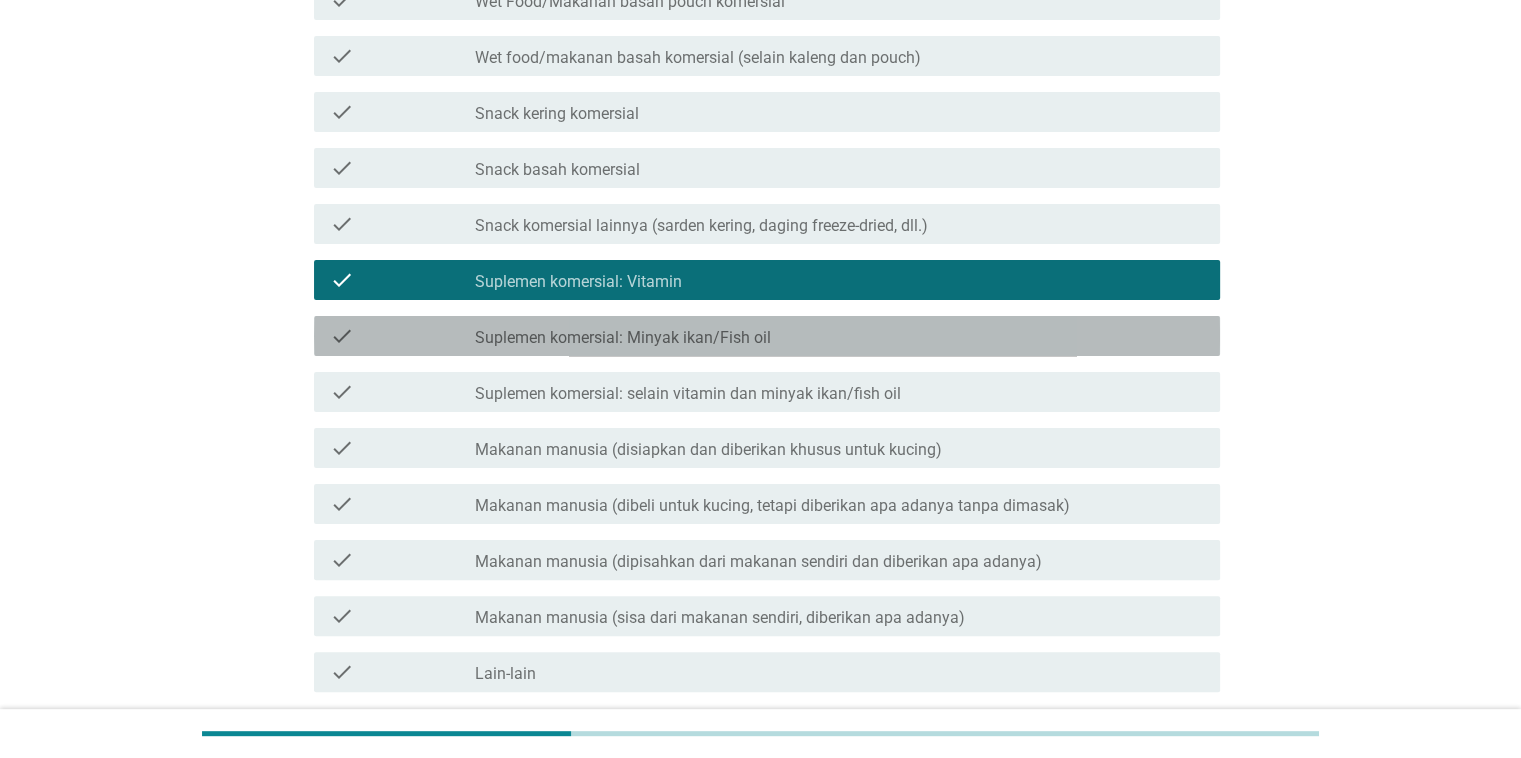 click on "Suplemen komersial: Minyak ikan/Fish oil" at bounding box center (623, 338) 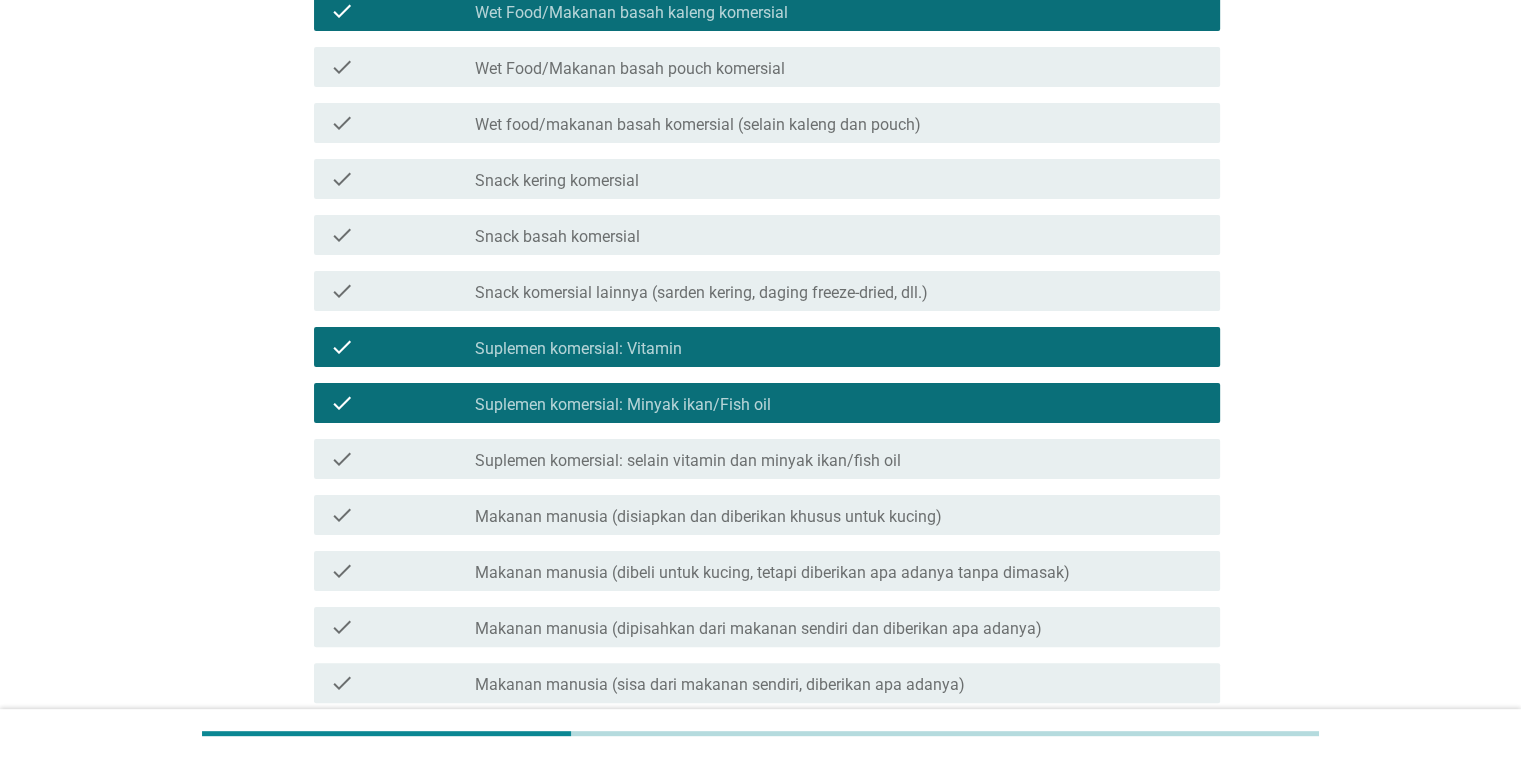 scroll, scrollTop: 540, scrollLeft: 0, axis: vertical 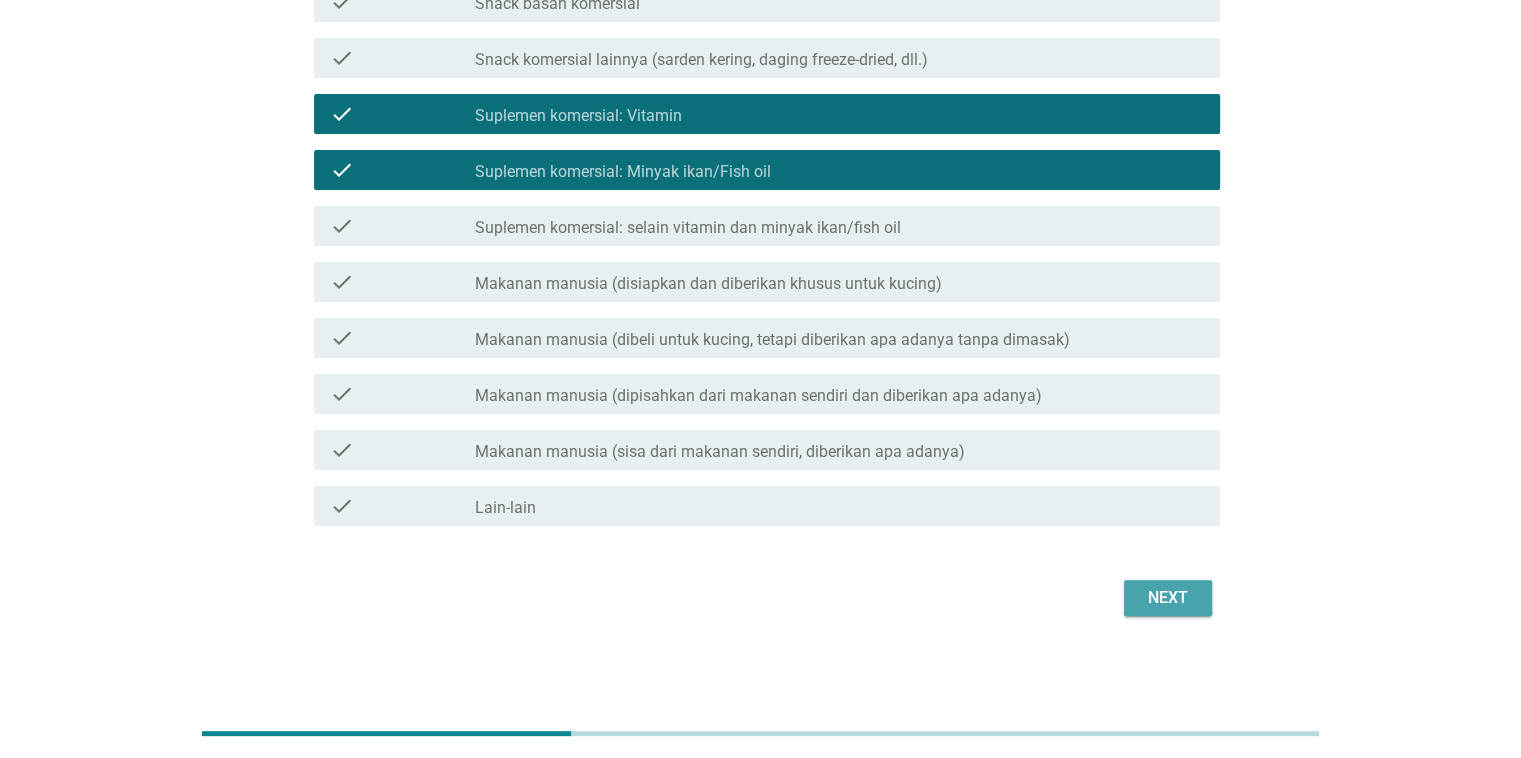 click on "Next" at bounding box center [1168, 598] 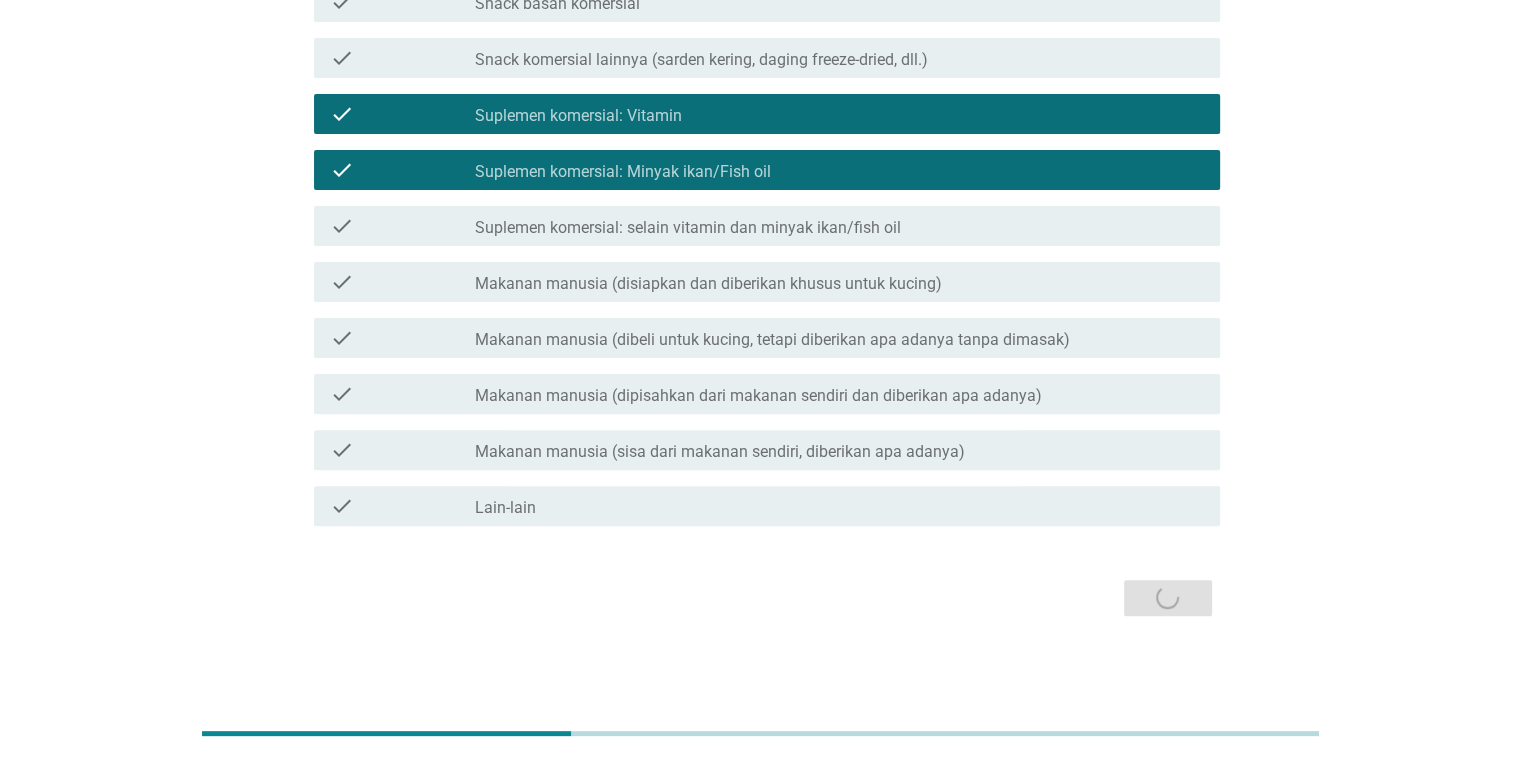 scroll, scrollTop: 0, scrollLeft: 0, axis: both 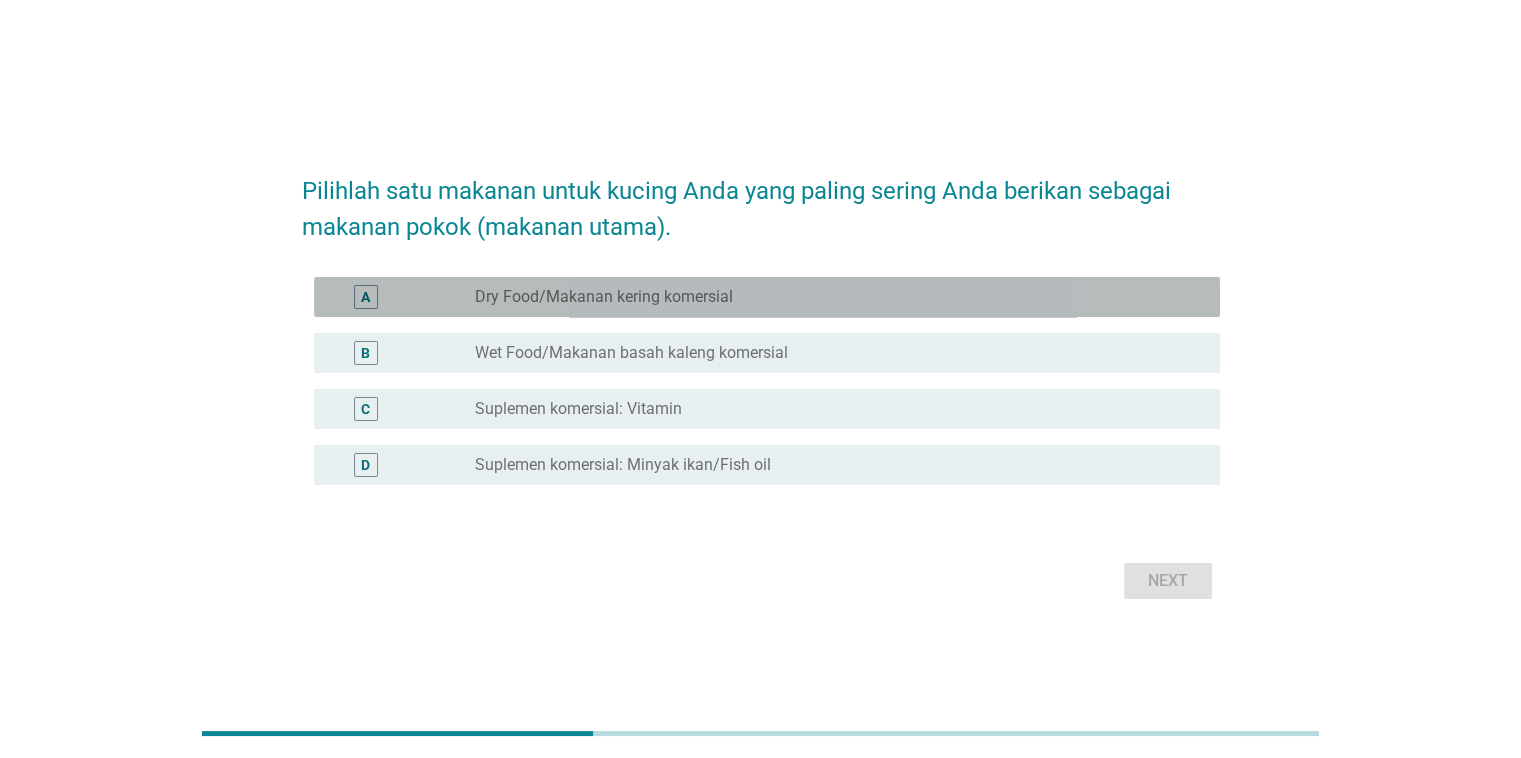 click on "Dry Food/Makanan kering komersial" at bounding box center [604, 297] 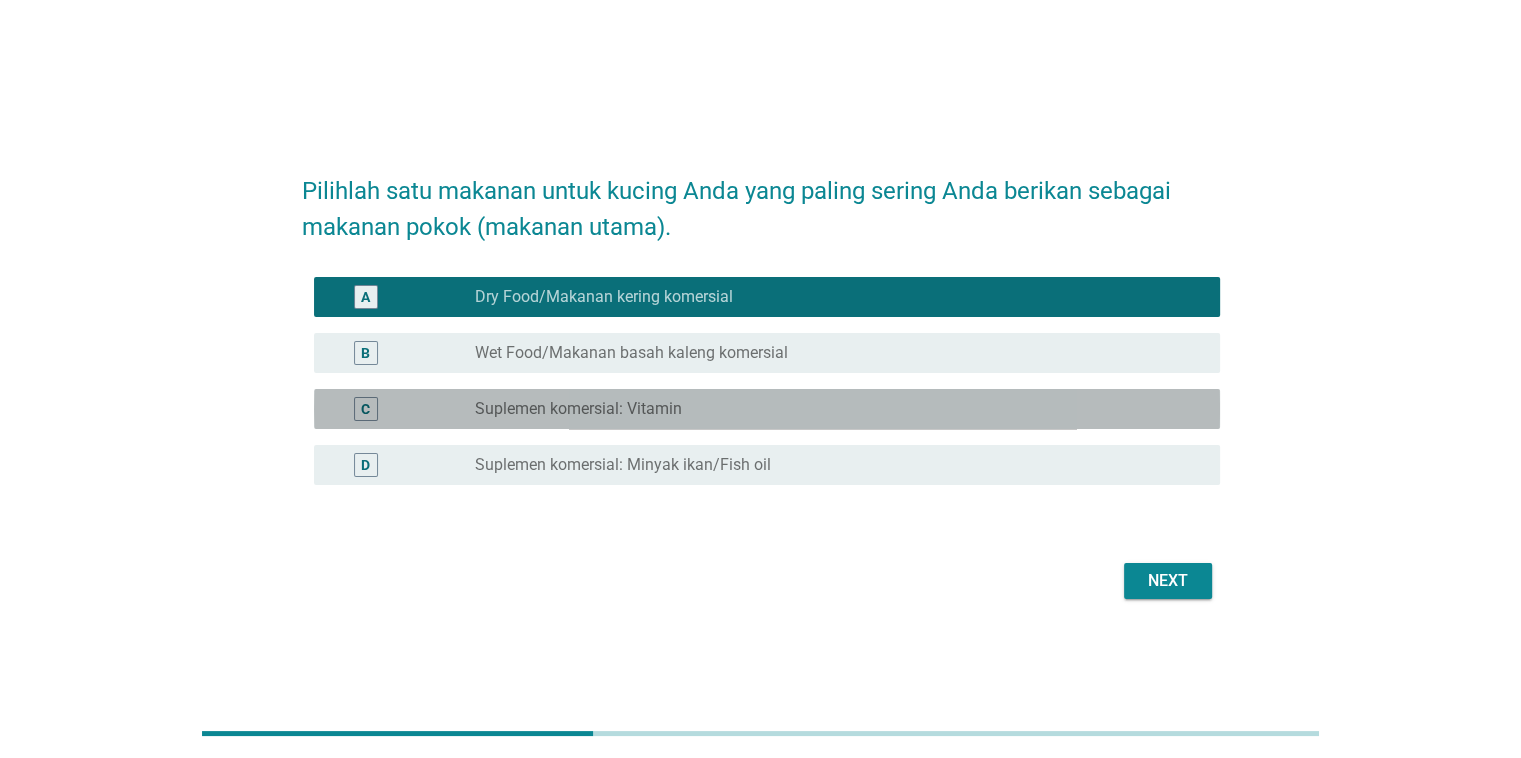 click on "radio_button_unchecked Suplemen komersial: Vitamin" at bounding box center (831, 409) 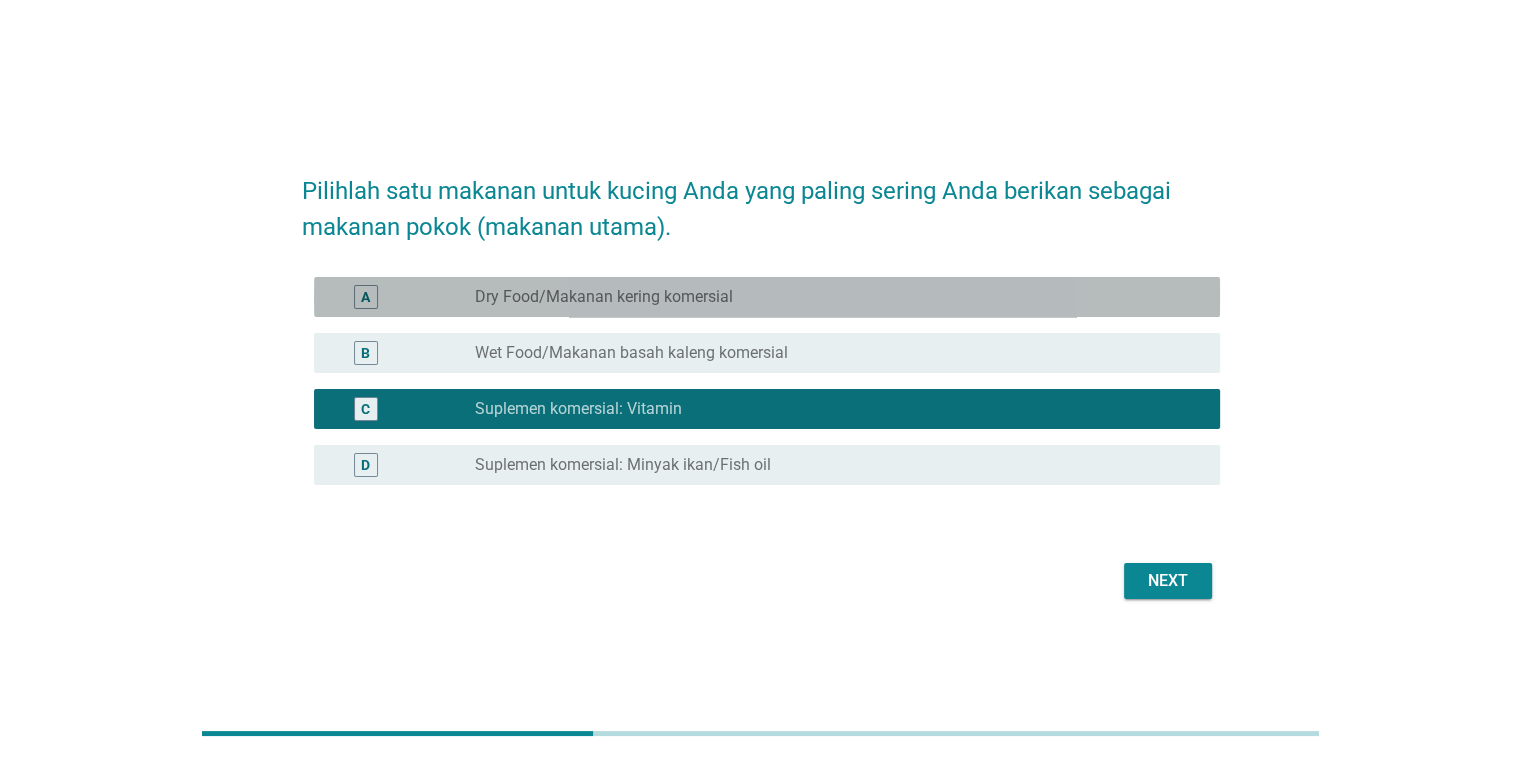 click on "Dry Food/Makanan kering komersial" at bounding box center [604, 297] 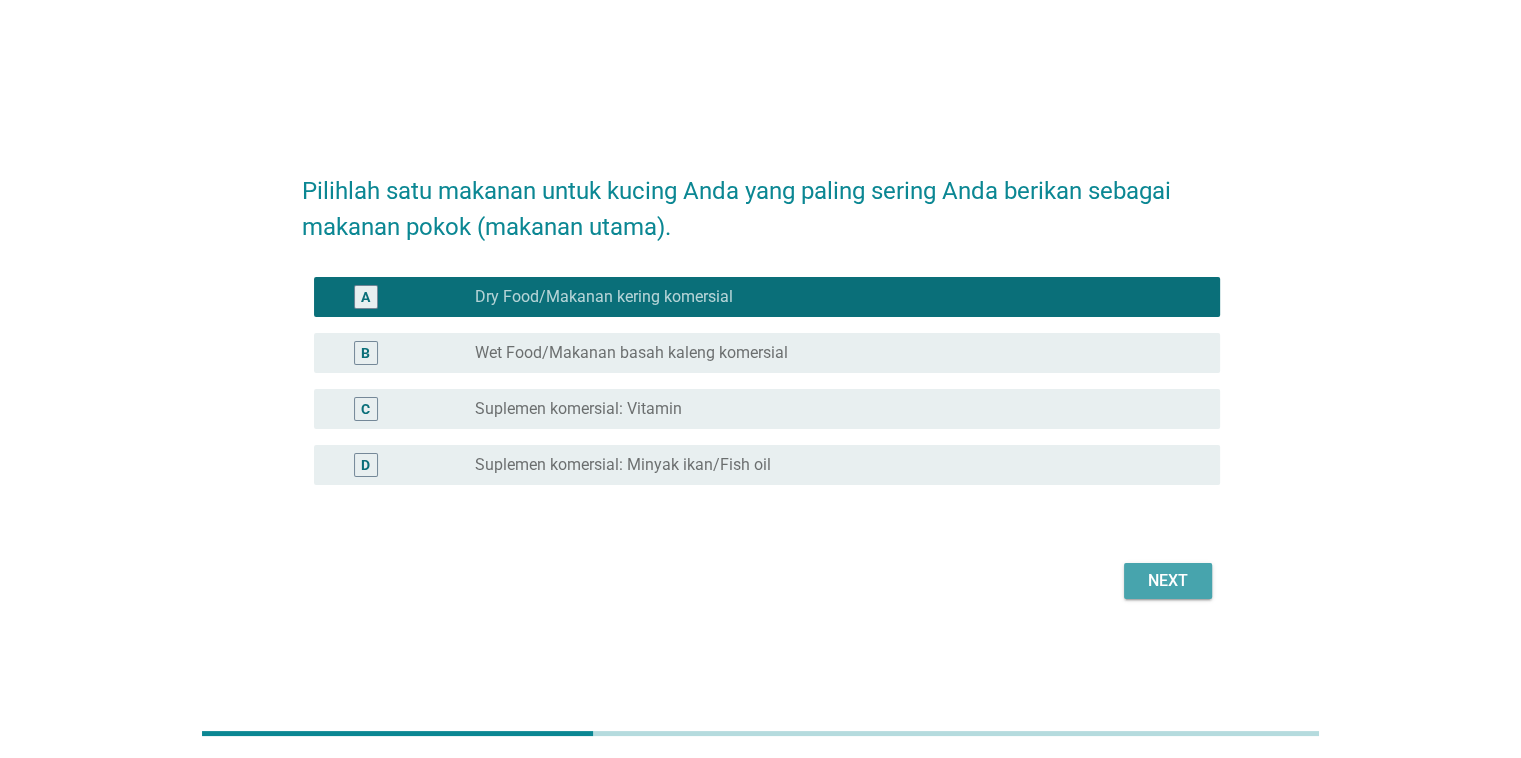 click on "Next" at bounding box center (1168, 581) 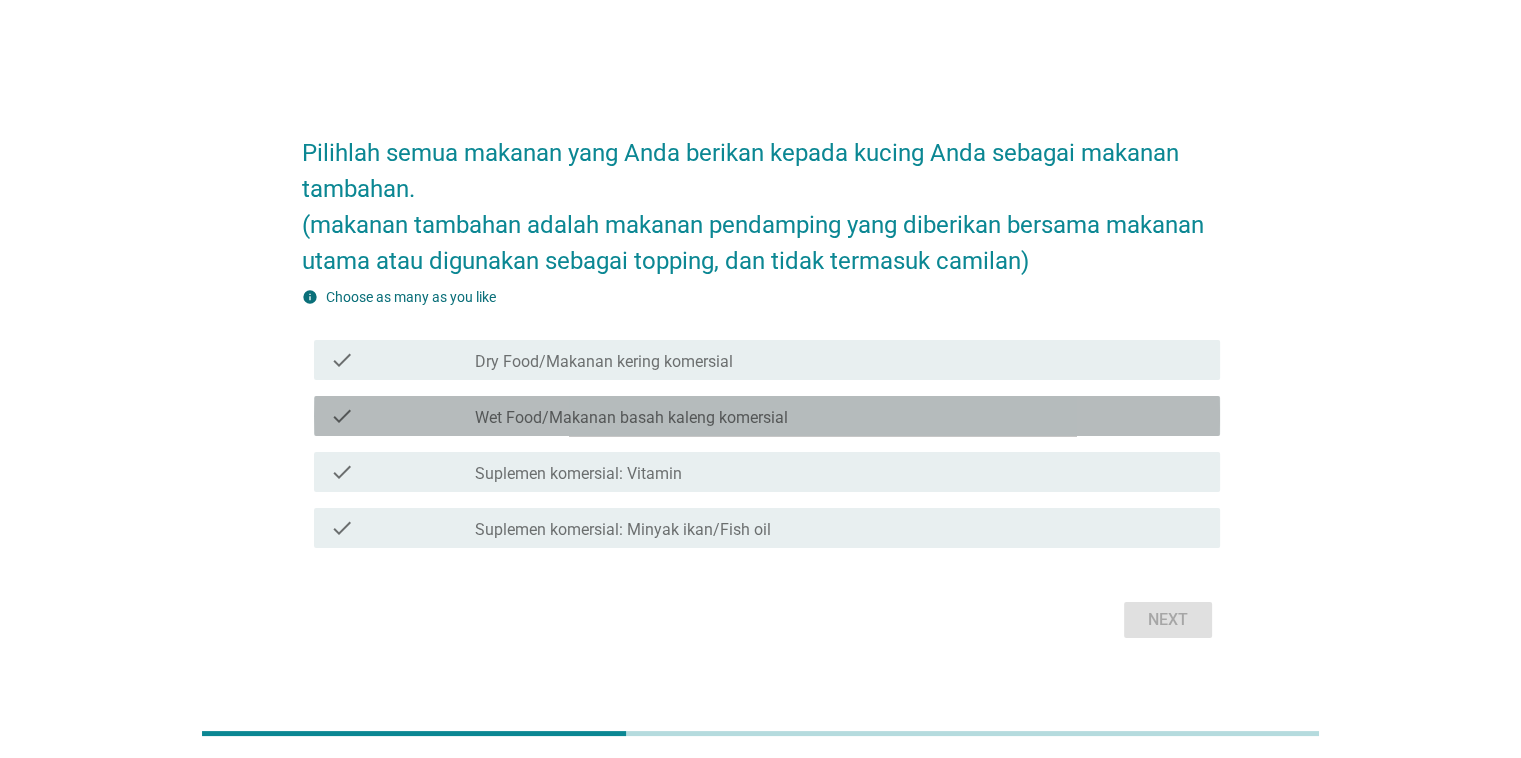 click on "Wet Food/Makanan basah kaleng komersial" at bounding box center [631, 418] 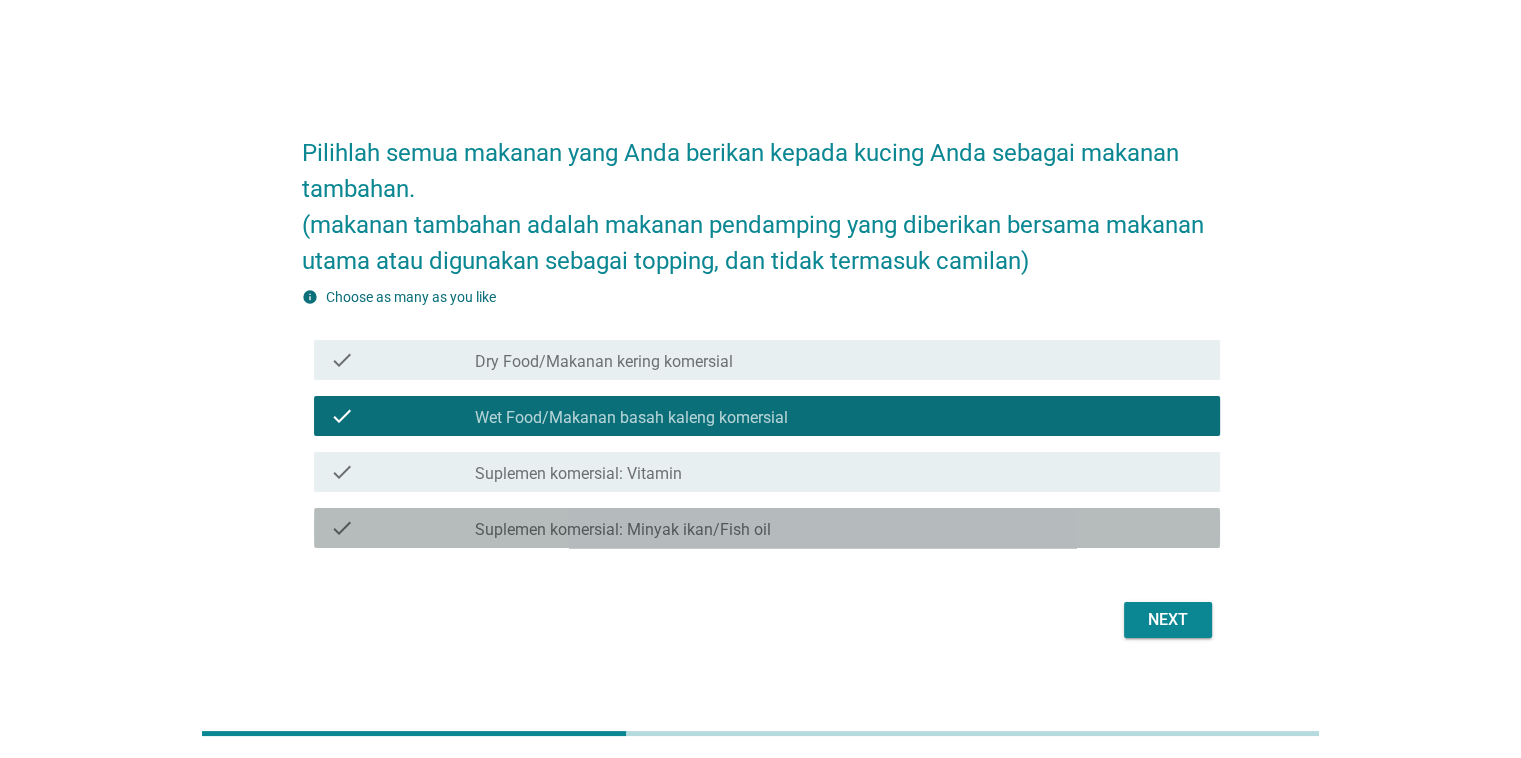 click on "Suplemen komersial: Minyak ikan/Fish oil" at bounding box center [623, 530] 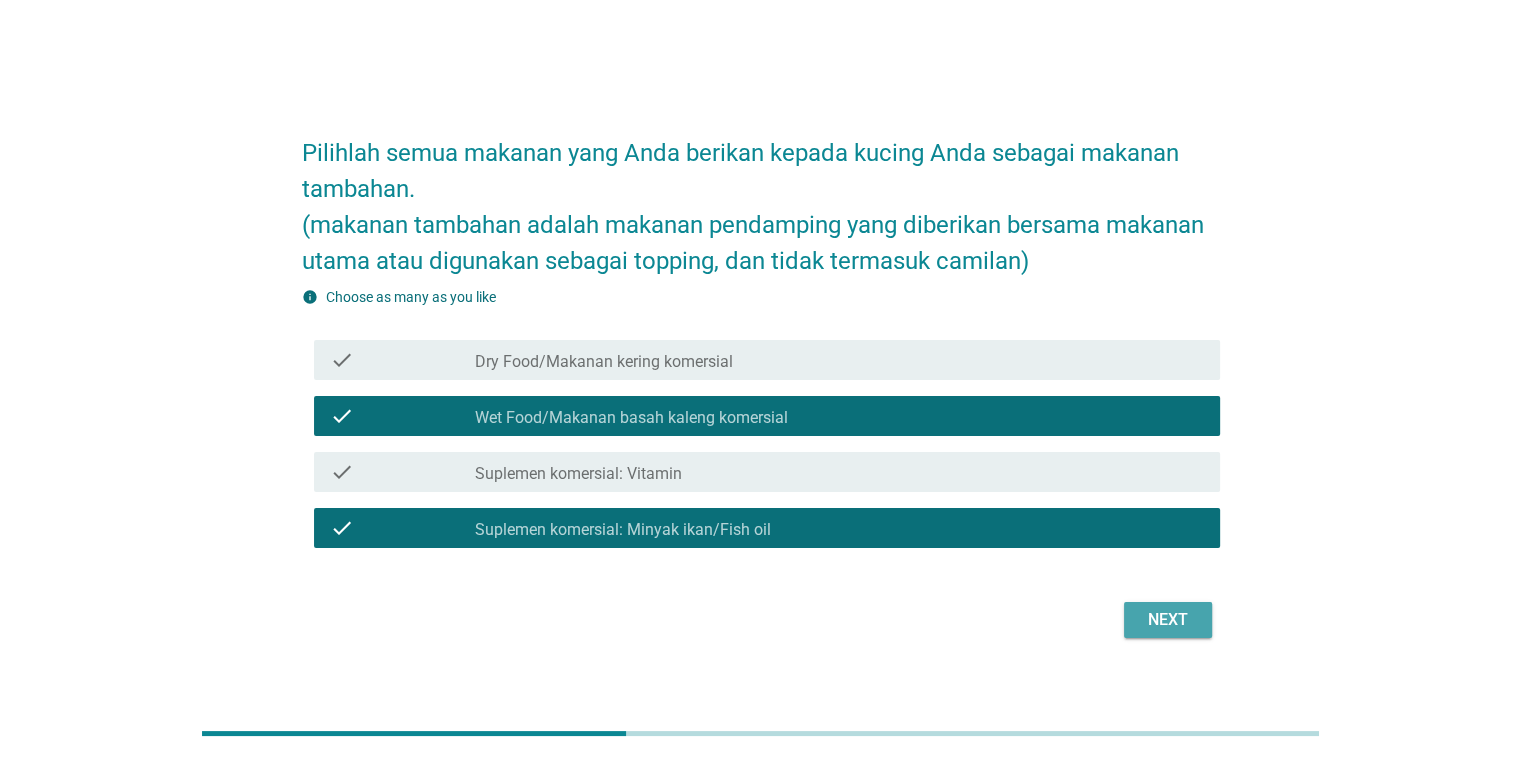 click on "Next" at bounding box center (1168, 620) 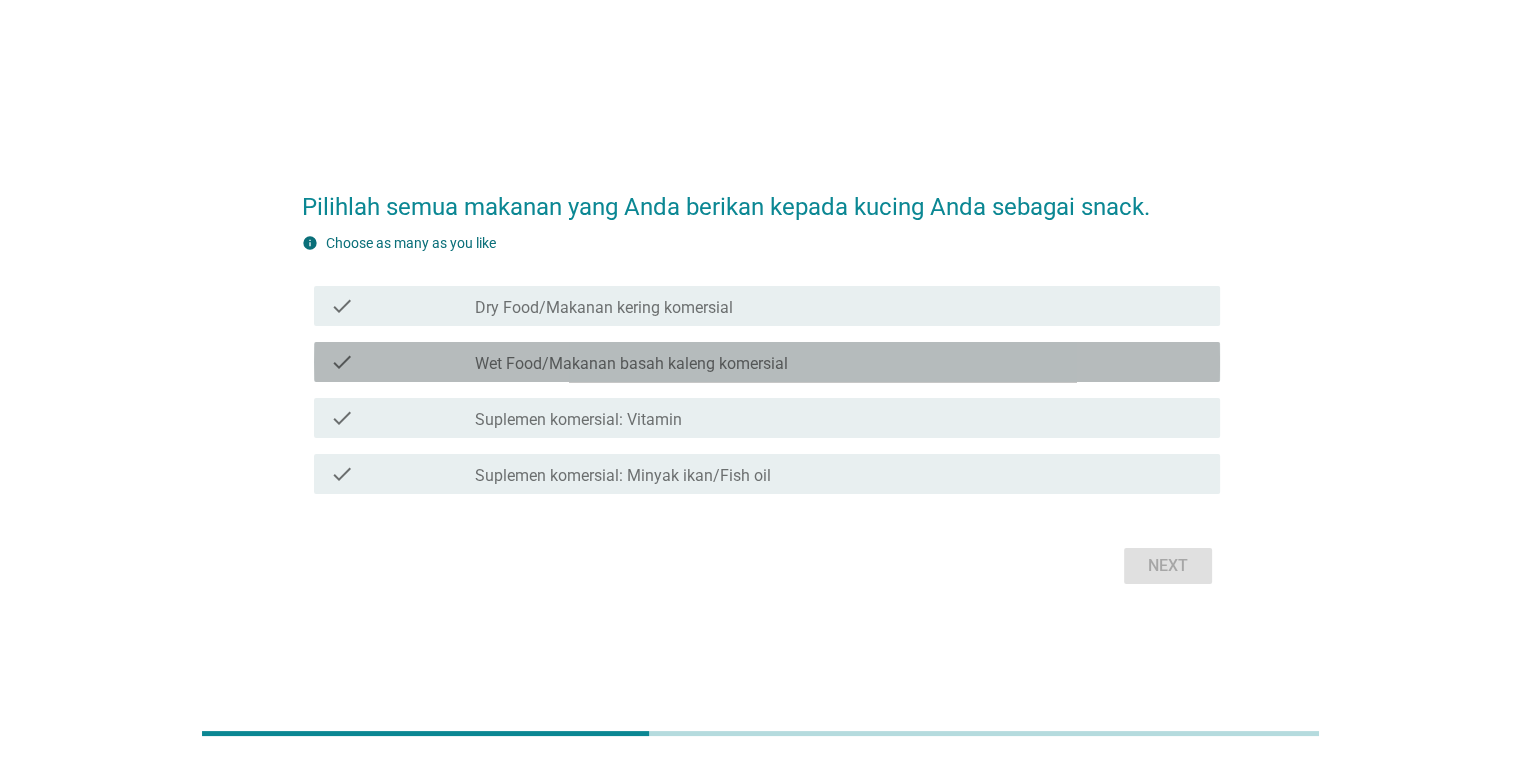 click on "check_box Wet Food/Makanan basah kaleng komersial" at bounding box center [839, 362] 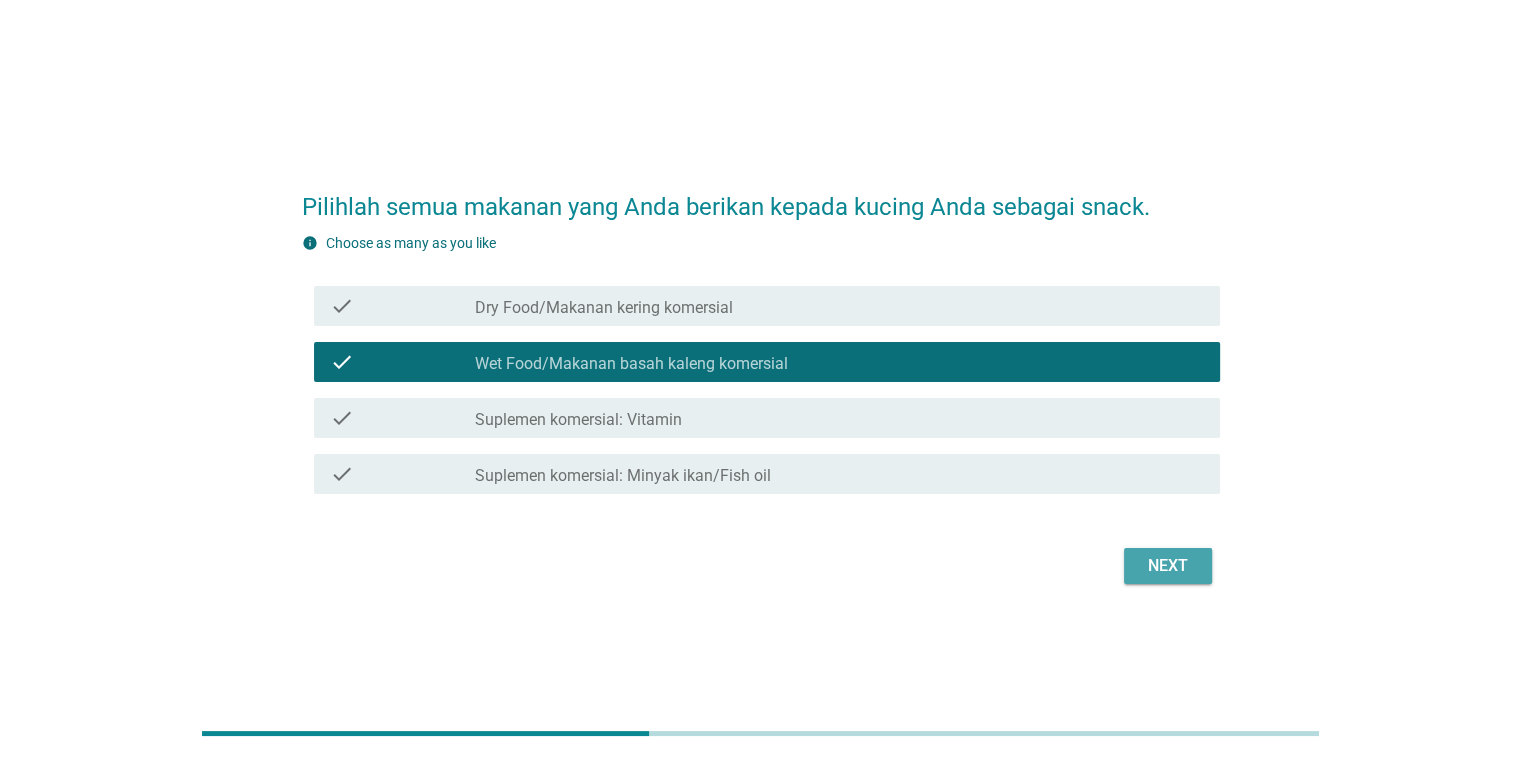 click on "Next" at bounding box center [1168, 566] 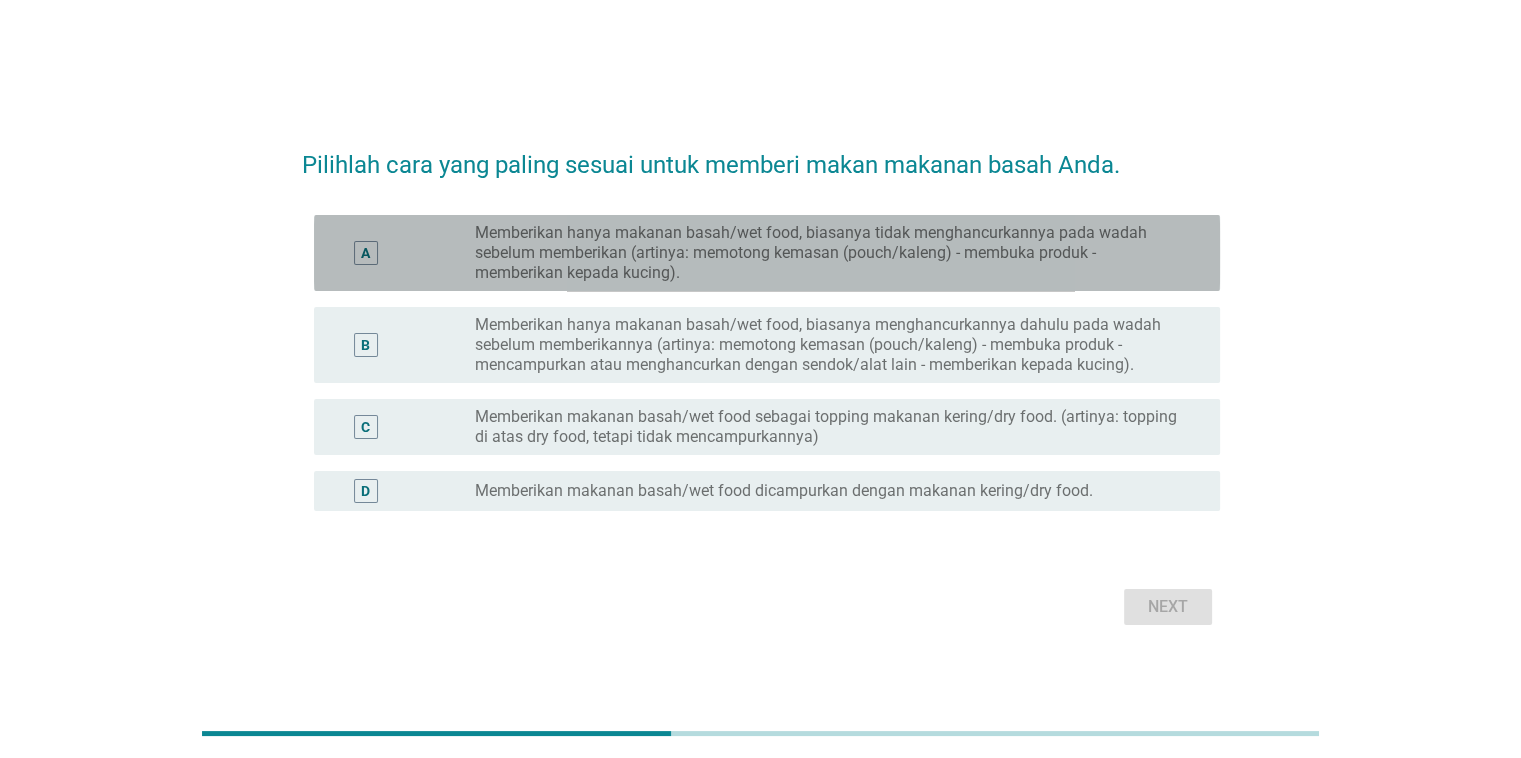 click on "Memberikan hanya makanan basah/wet food, biasanya tidak menghancurkannya pada wadah sebelum memberikan (artinya: memotong kemasan (pouch/kaleng) - membuka produk - memberikan kepada kucing)." at bounding box center [831, 253] 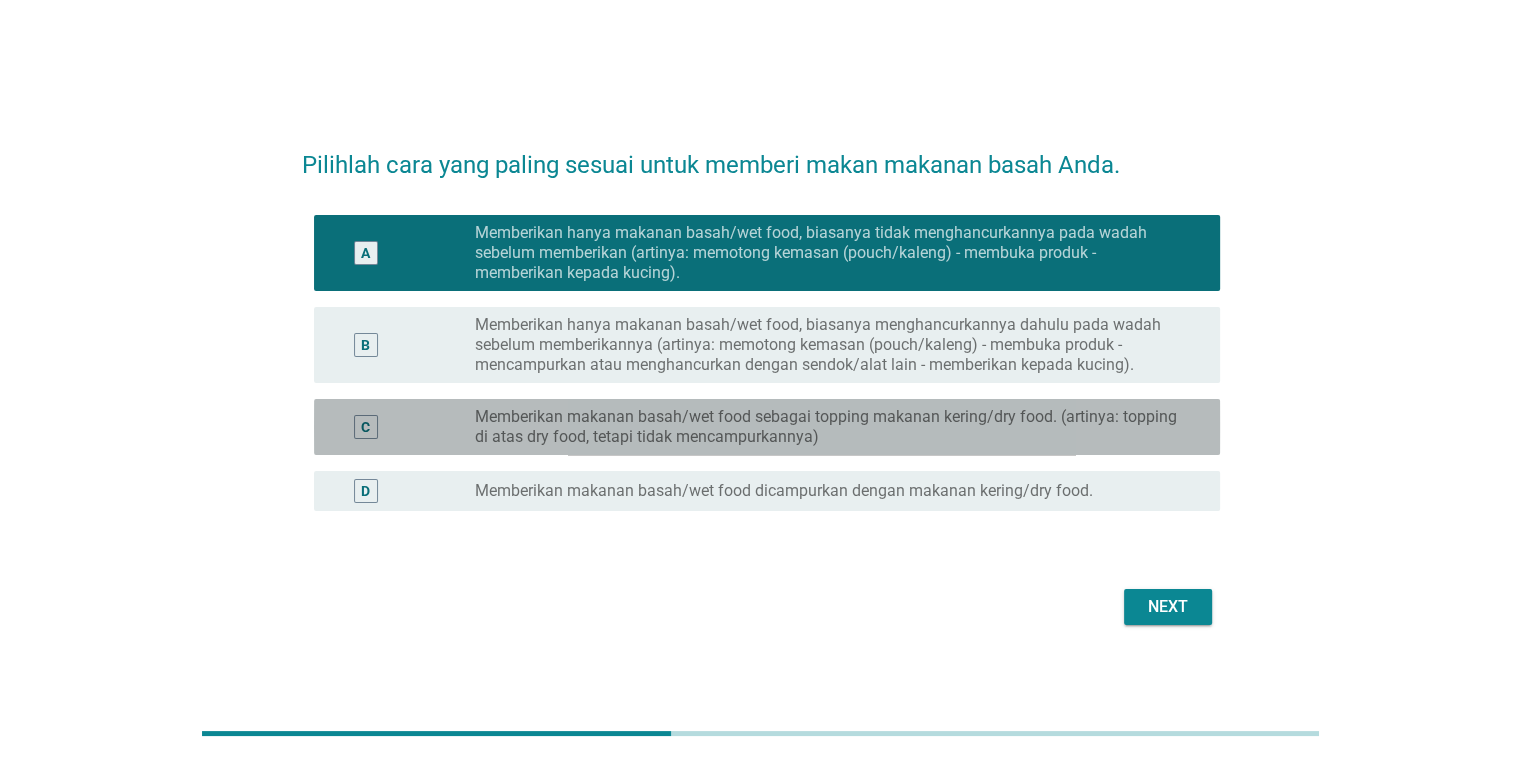 click on "Memberikan makanan basah/wet food sebagai topping makanan kering/dry food. (artinya: topping di atas dry food, tetapi tidak mencampurkannya)" at bounding box center [831, 427] 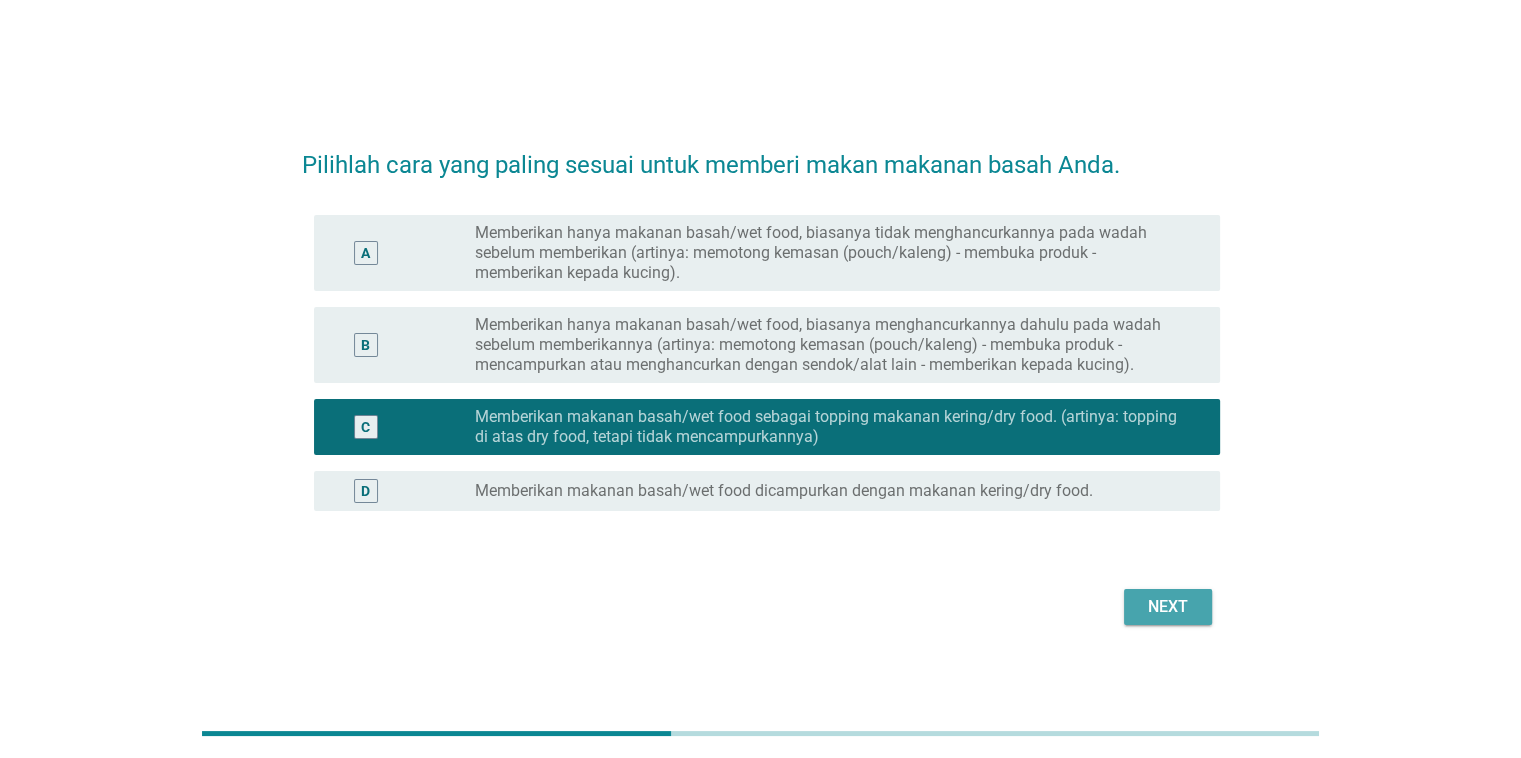 click on "Next" at bounding box center (1168, 607) 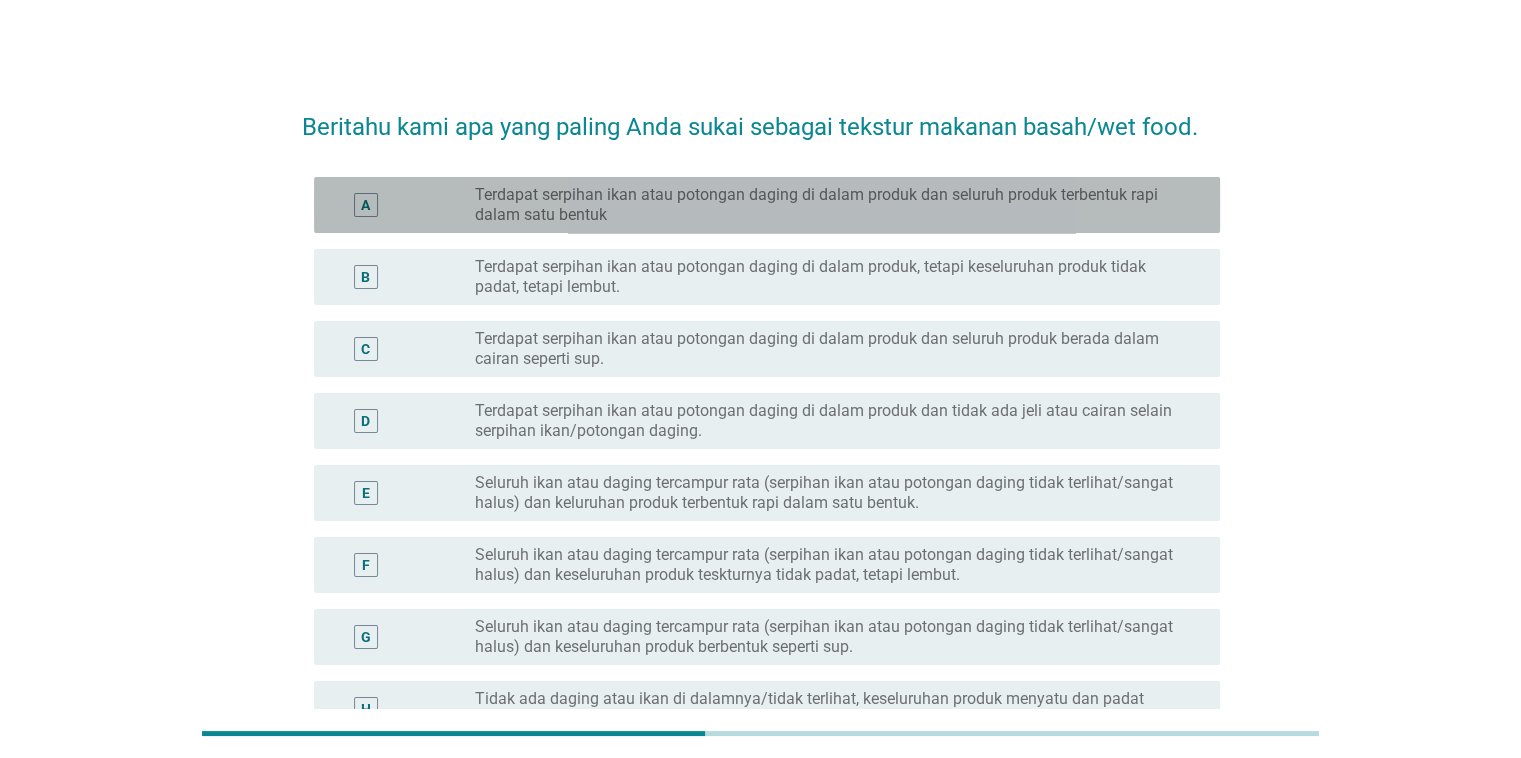 click on "A     radio_button_unchecked Terdapat serpihan ikan atau potongan daging di dalam produk dan seluruh produk terbentuk rapi dalam satu bentuk" at bounding box center [767, 205] 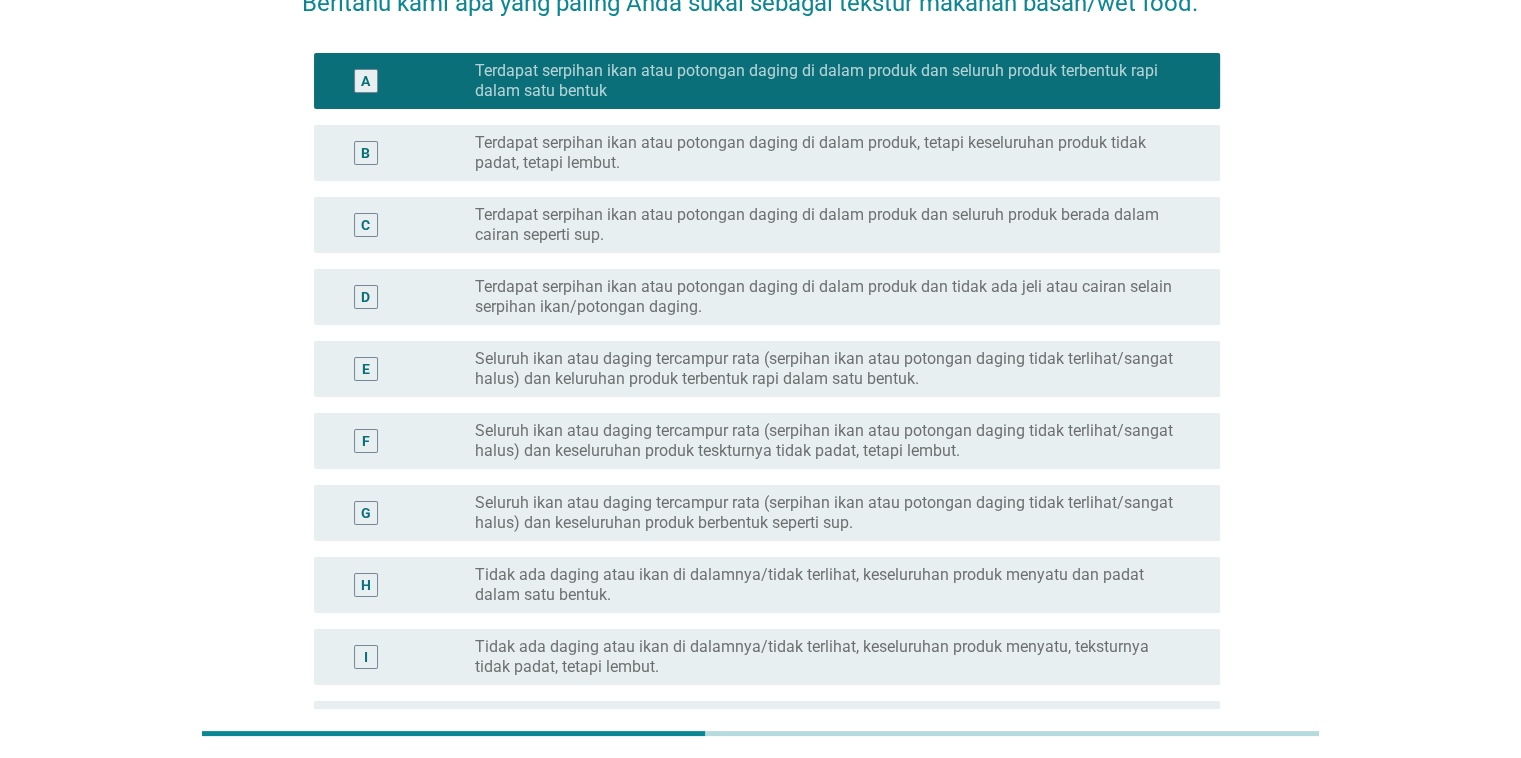 scroll, scrollTop: 124, scrollLeft: 0, axis: vertical 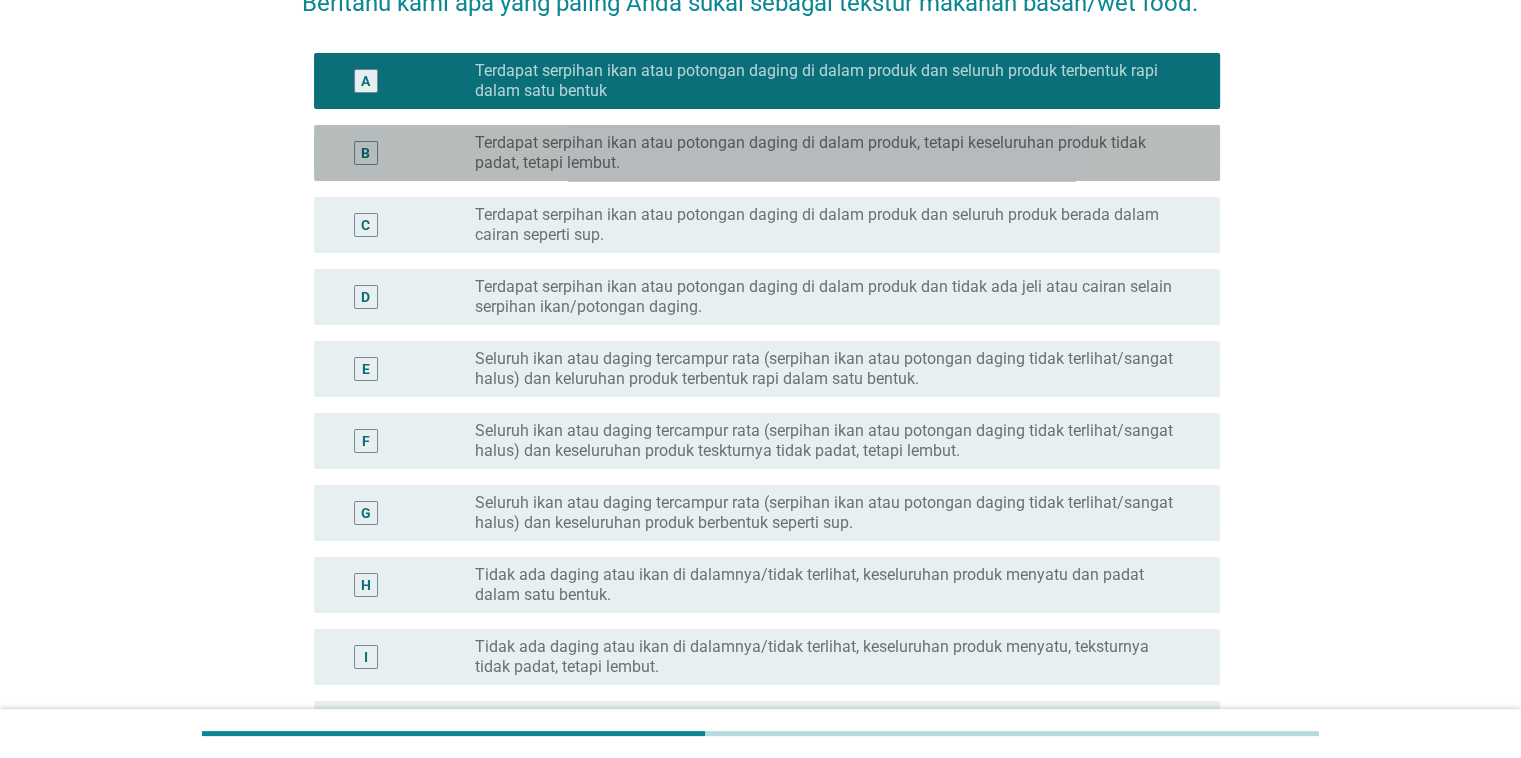 click on "Terdapat serpihan ikan atau potongan daging di dalam produk, tetapi keseluruhan produk tidak padat, tetapi lembut." at bounding box center (831, 153) 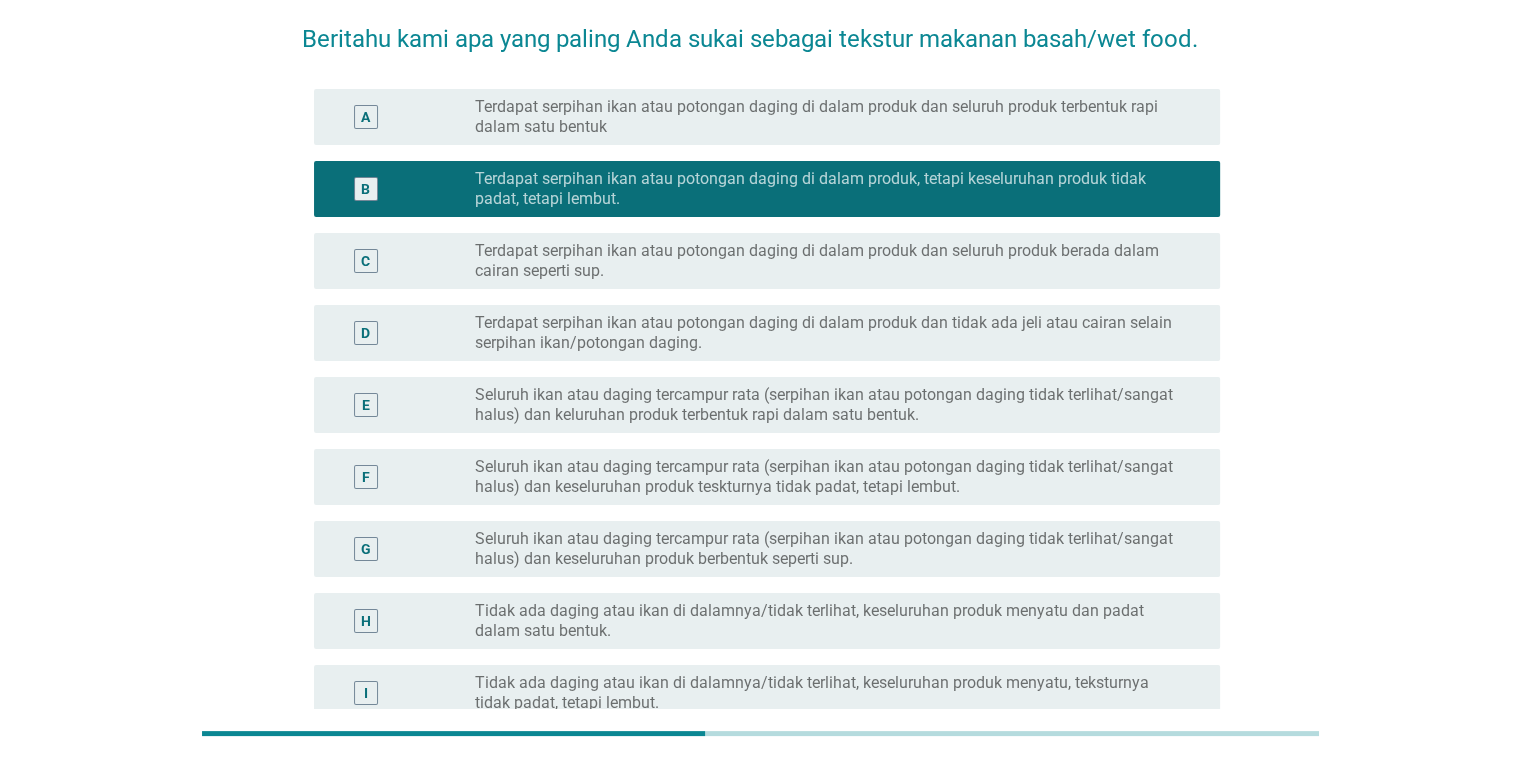 scroll, scrollTop: 88, scrollLeft: 0, axis: vertical 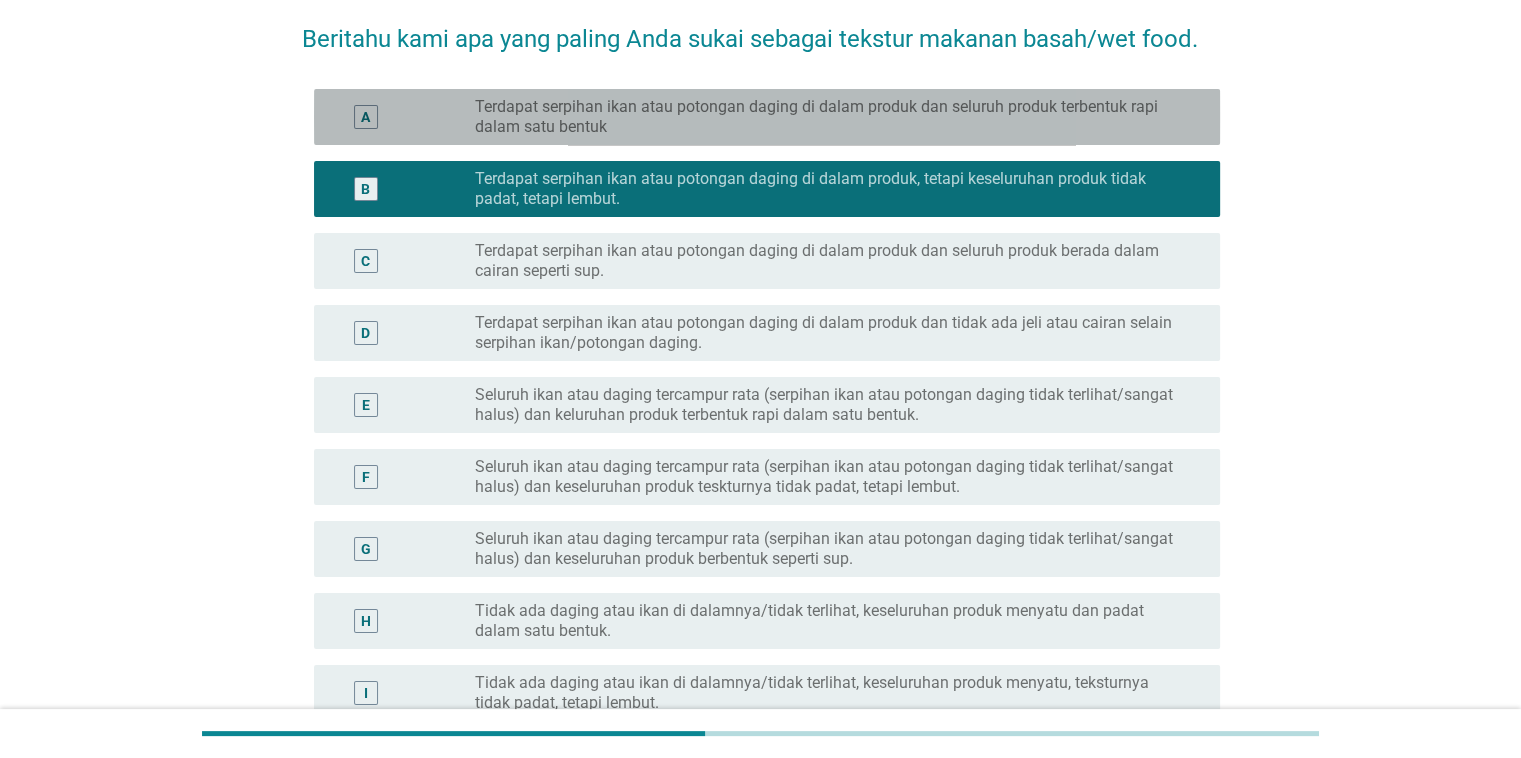 click on "Terdapat serpihan ikan atau potongan daging di dalam produk dan seluruh produk terbentuk rapi dalam satu bentuk" at bounding box center [831, 117] 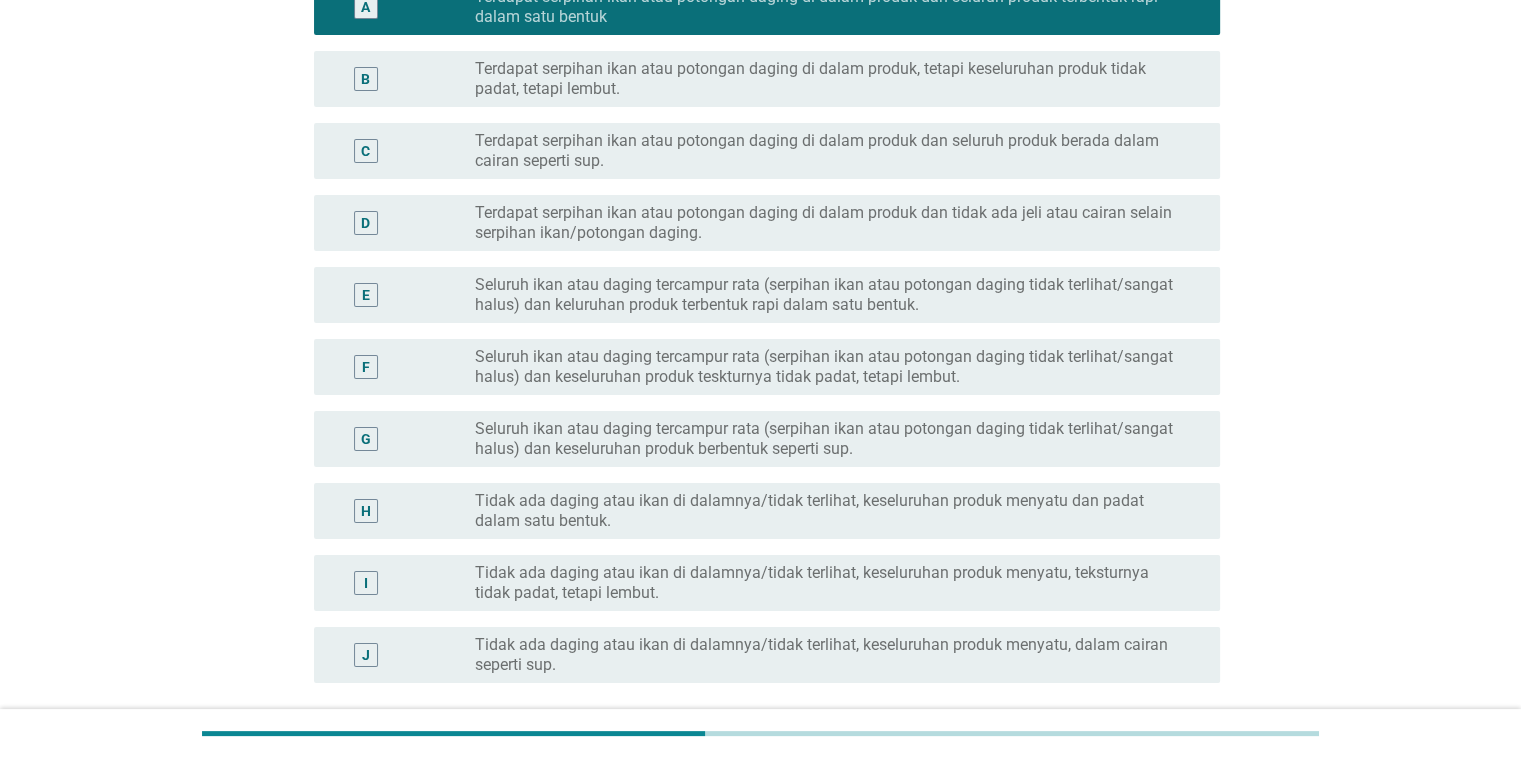 scroll, scrollTop: 380, scrollLeft: 0, axis: vertical 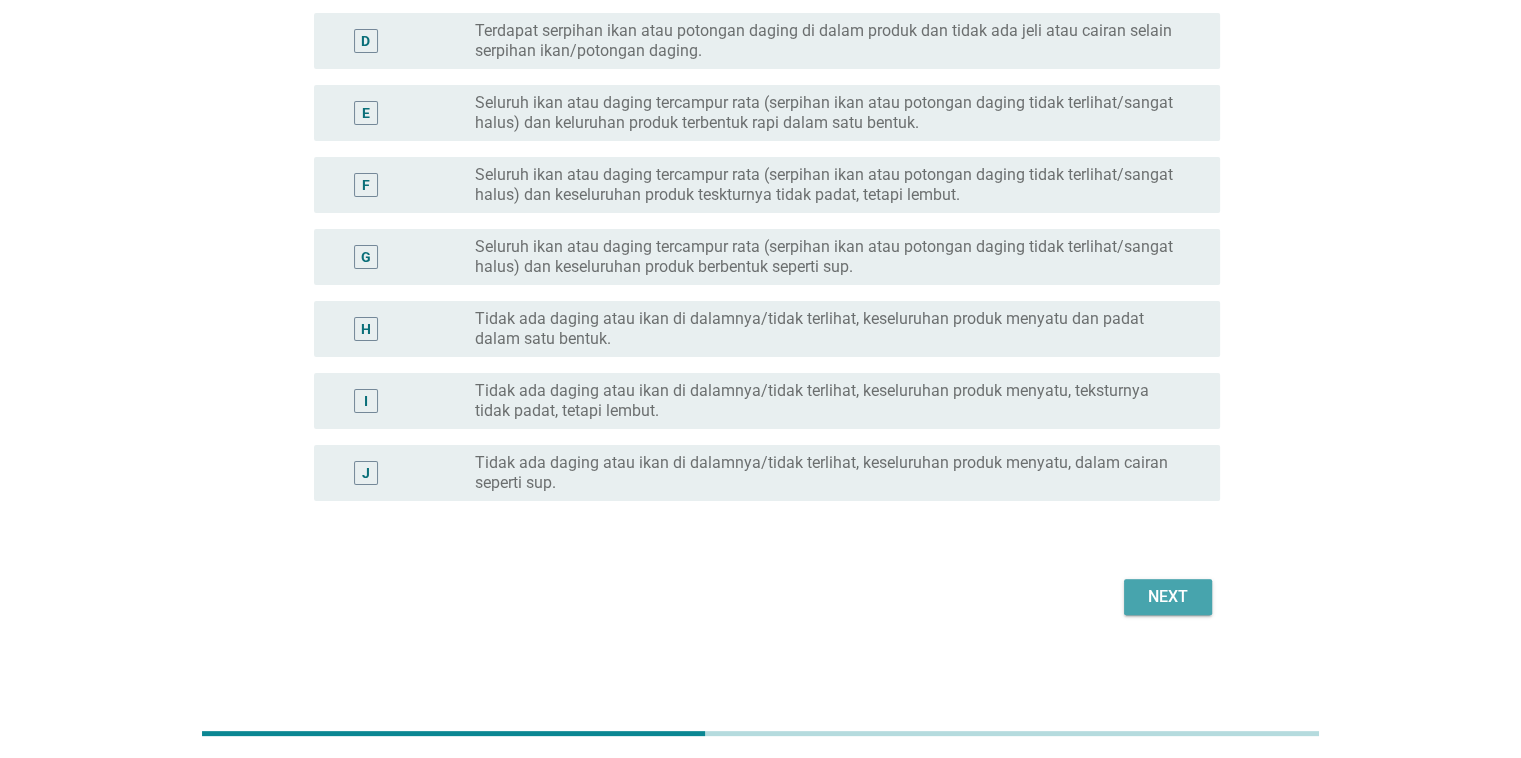 click on "Next" at bounding box center [1168, 597] 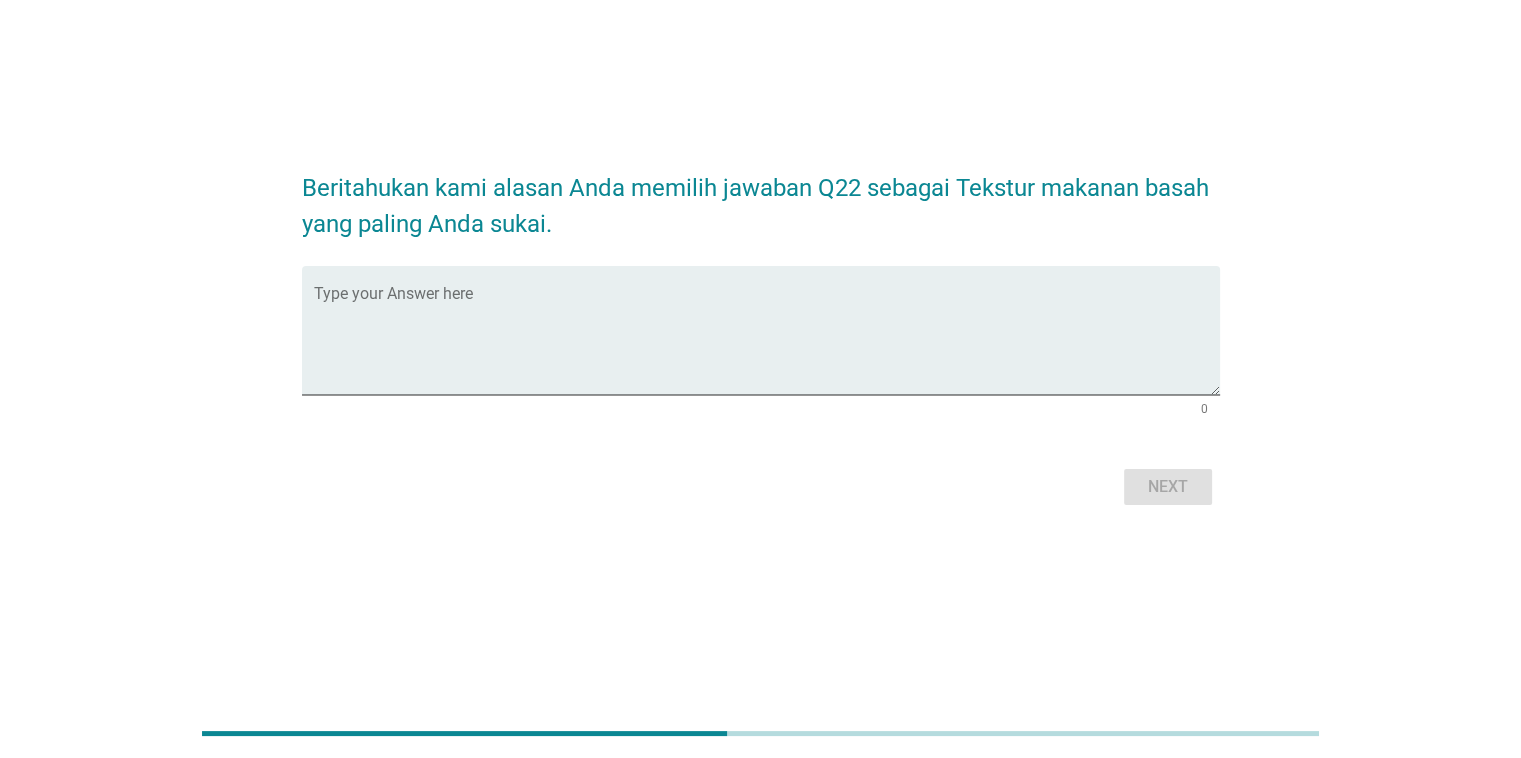 scroll, scrollTop: 0, scrollLeft: 0, axis: both 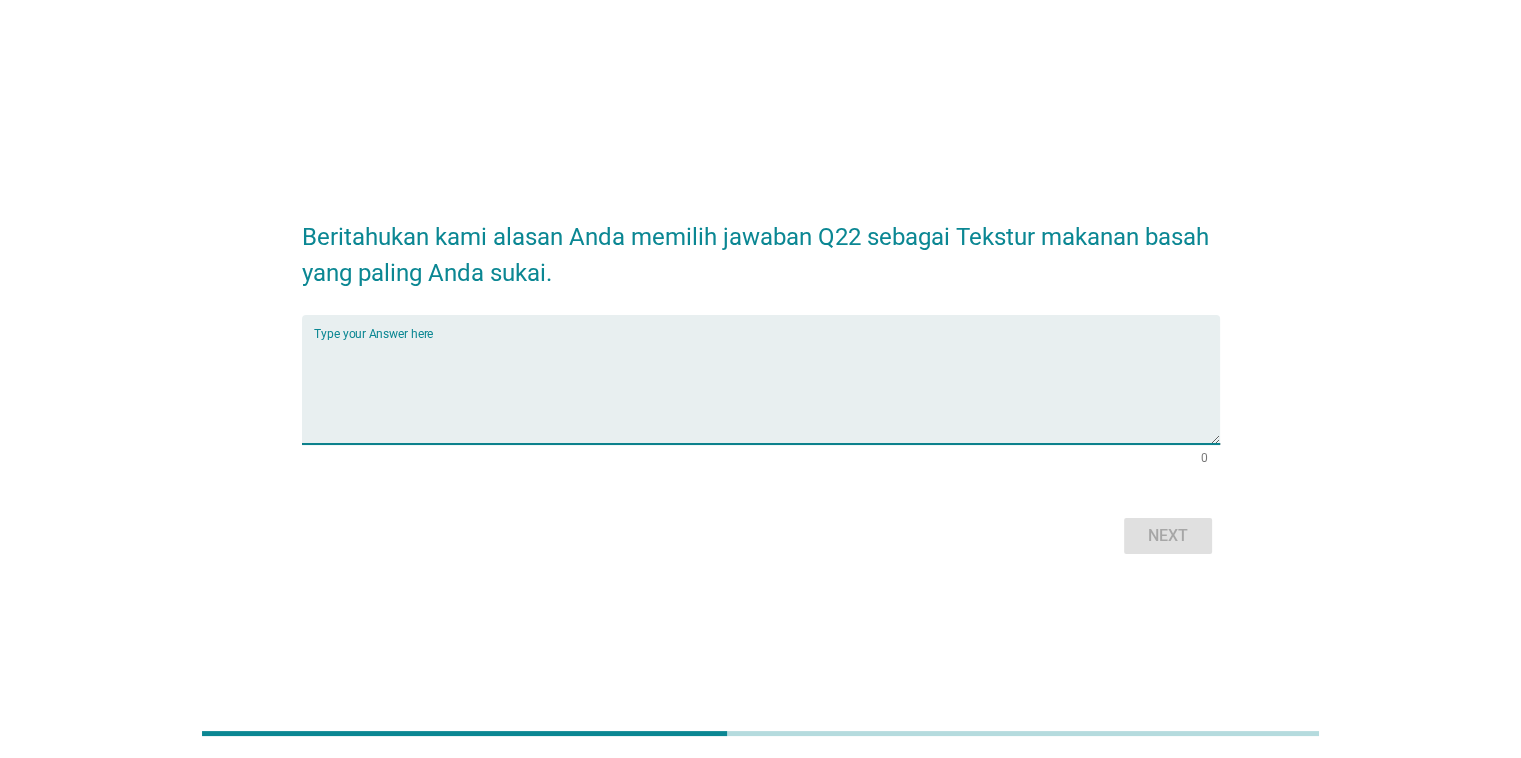 click at bounding box center [767, 391] 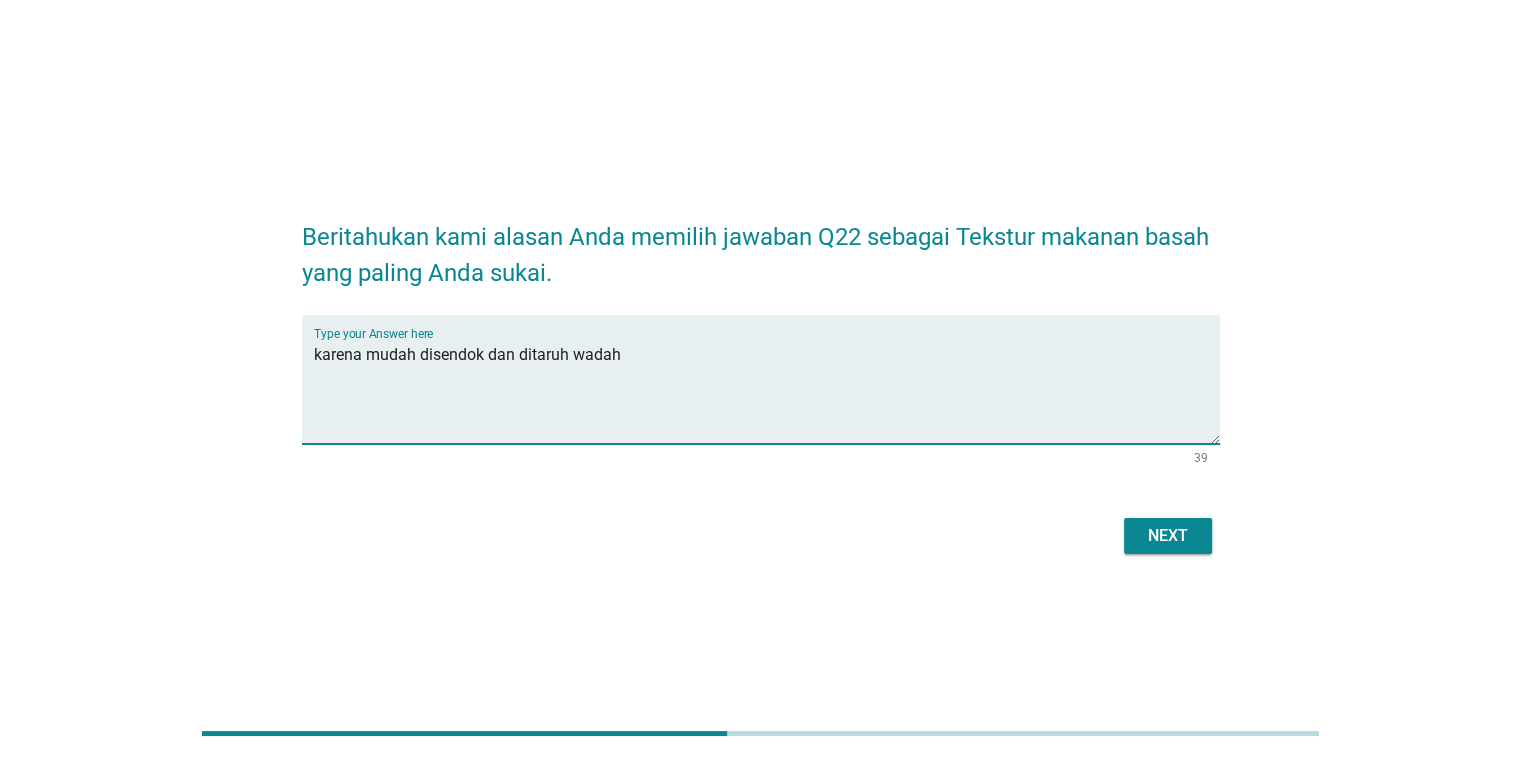 type on "karena mudah disendok dan ditaruh wadah" 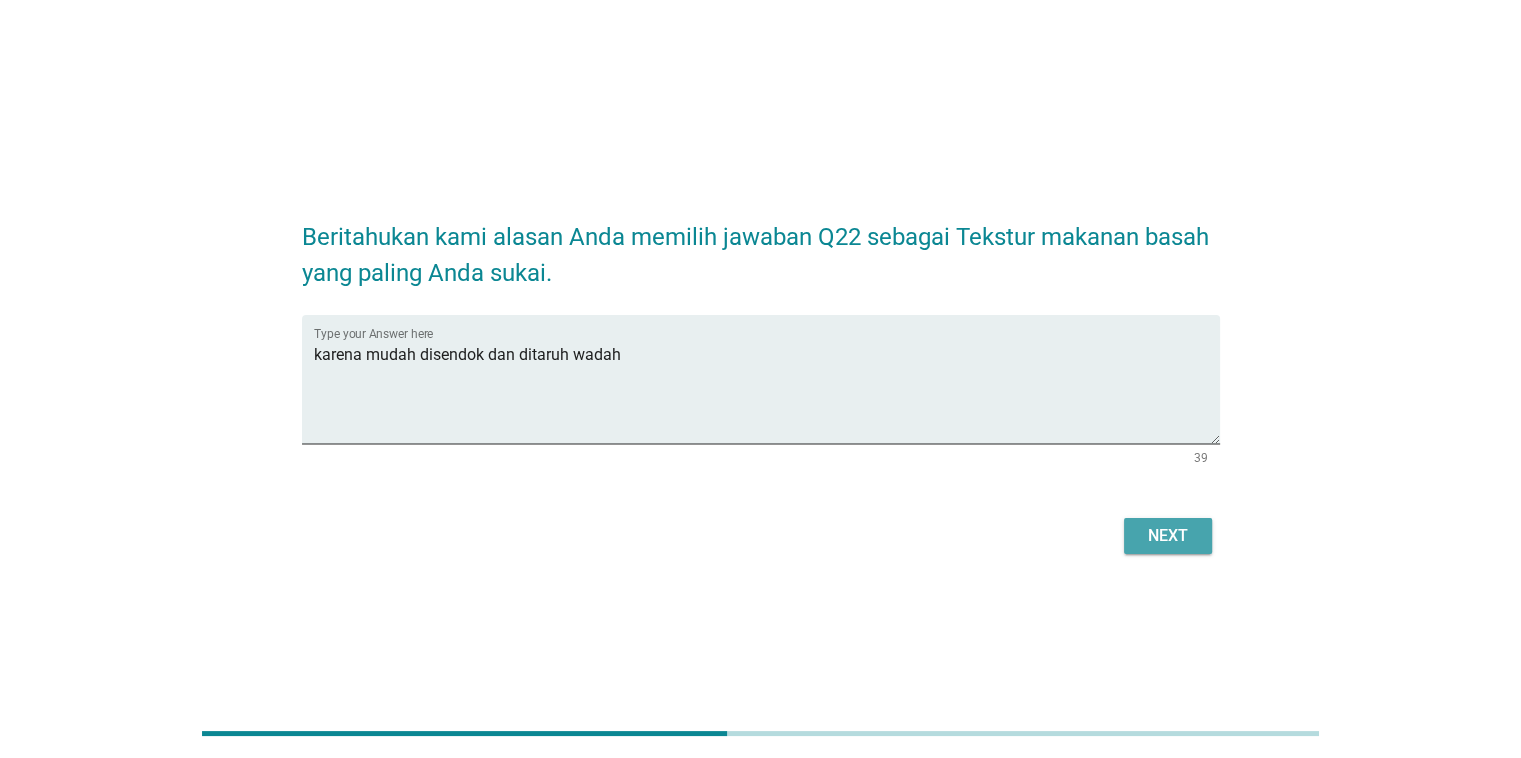 click on "Next" at bounding box center (1168, 536) 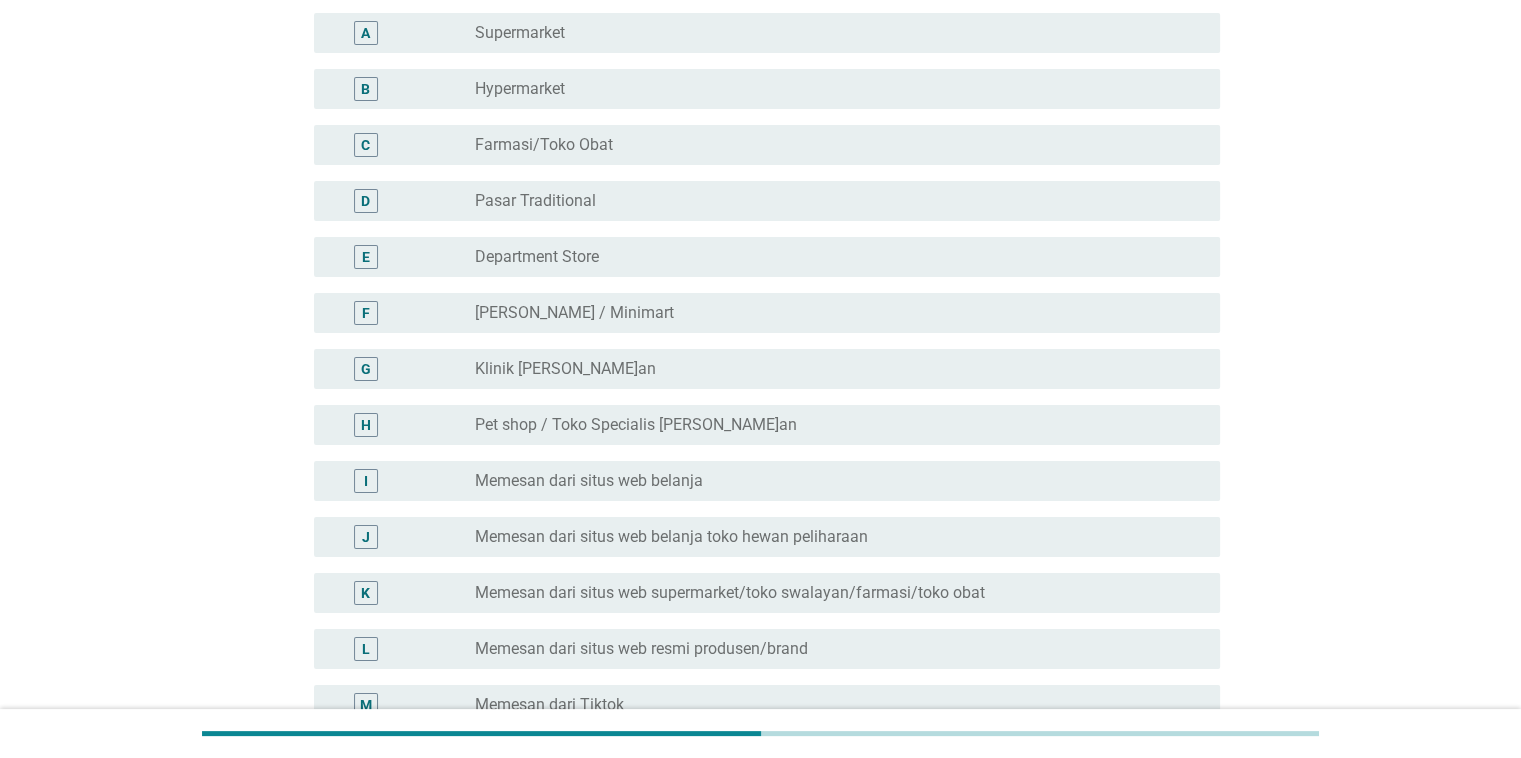 scroll, scrollTop: 202, scrollLeft: 0, axis: vertical 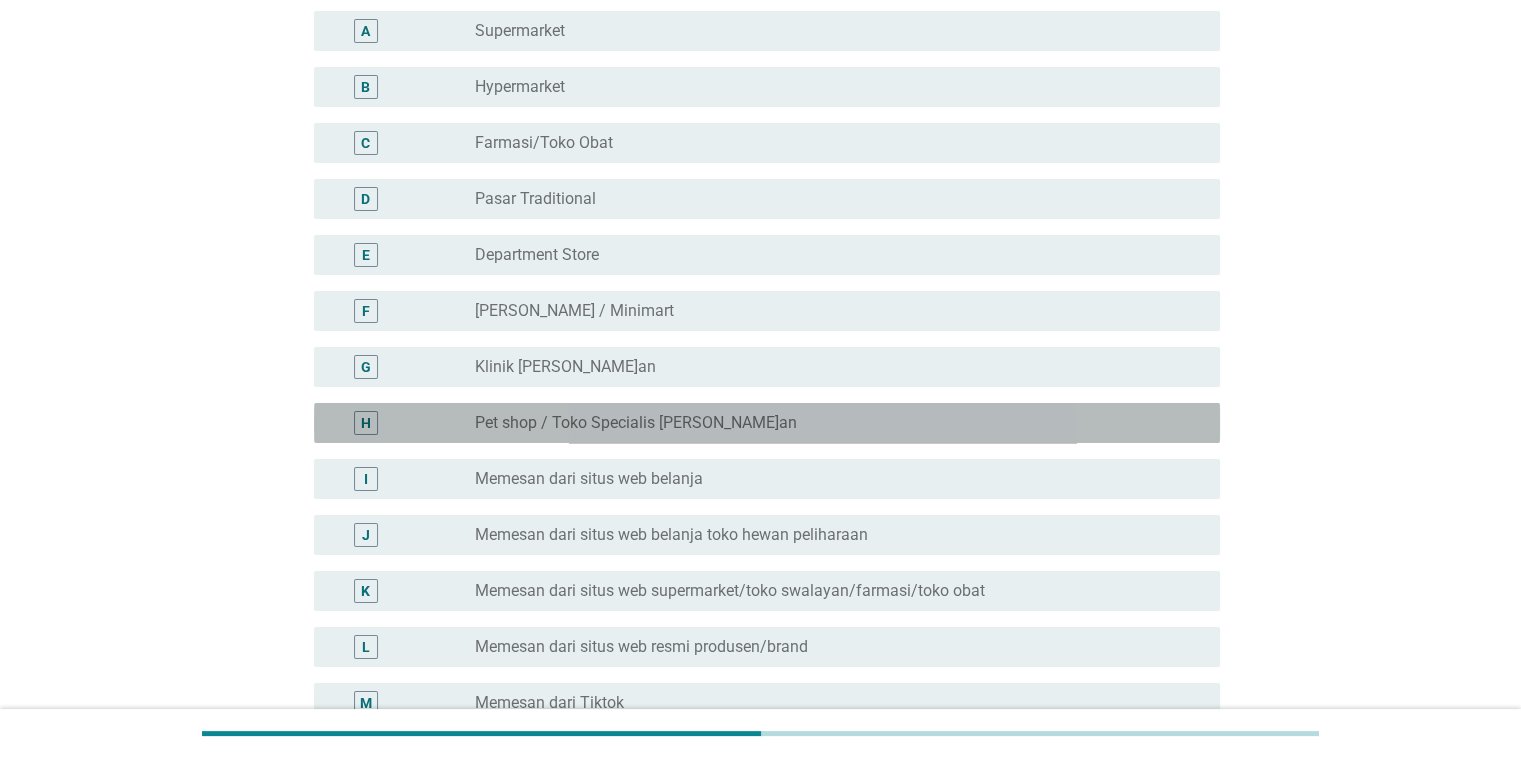 click on "H     radio_button_unchecked Pet shop / Toko Specialis [PERSON_NAME]an" at bounding box center [767, 423] 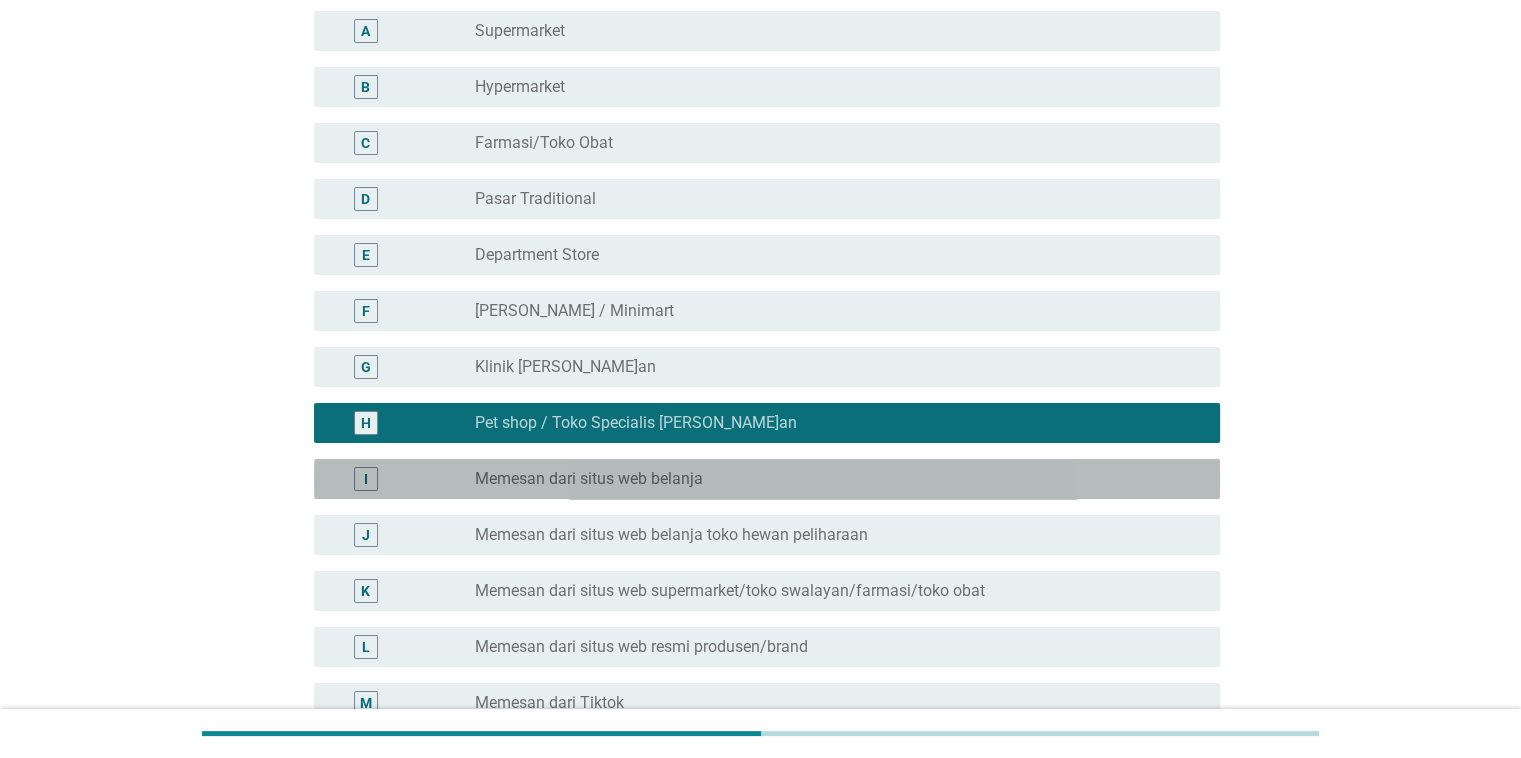 click on "Memesan dari situs web belanja" at bounding box center [589, 479] 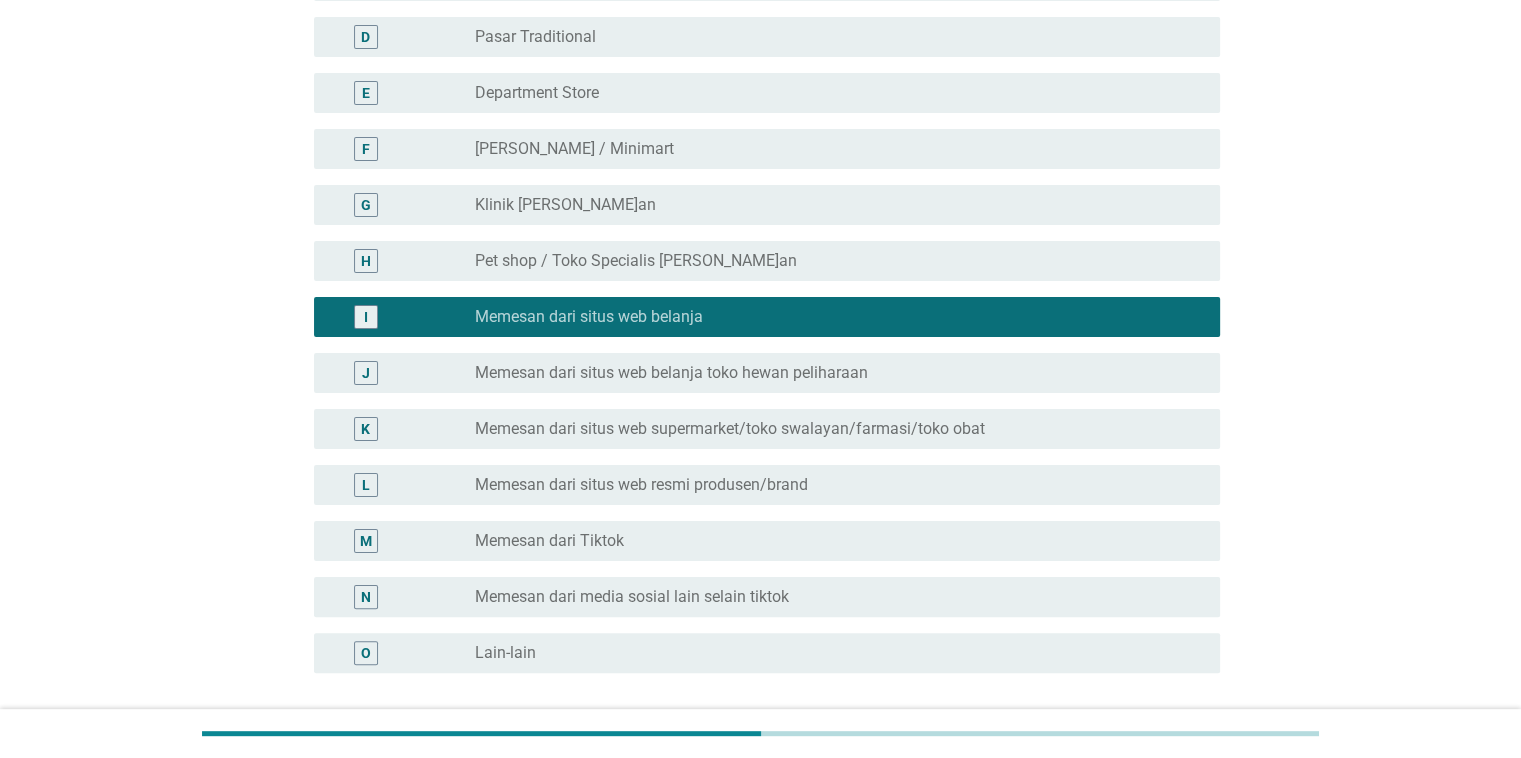 scroll, scrollTop: 536, scrollLeft: 0, axis: vertical 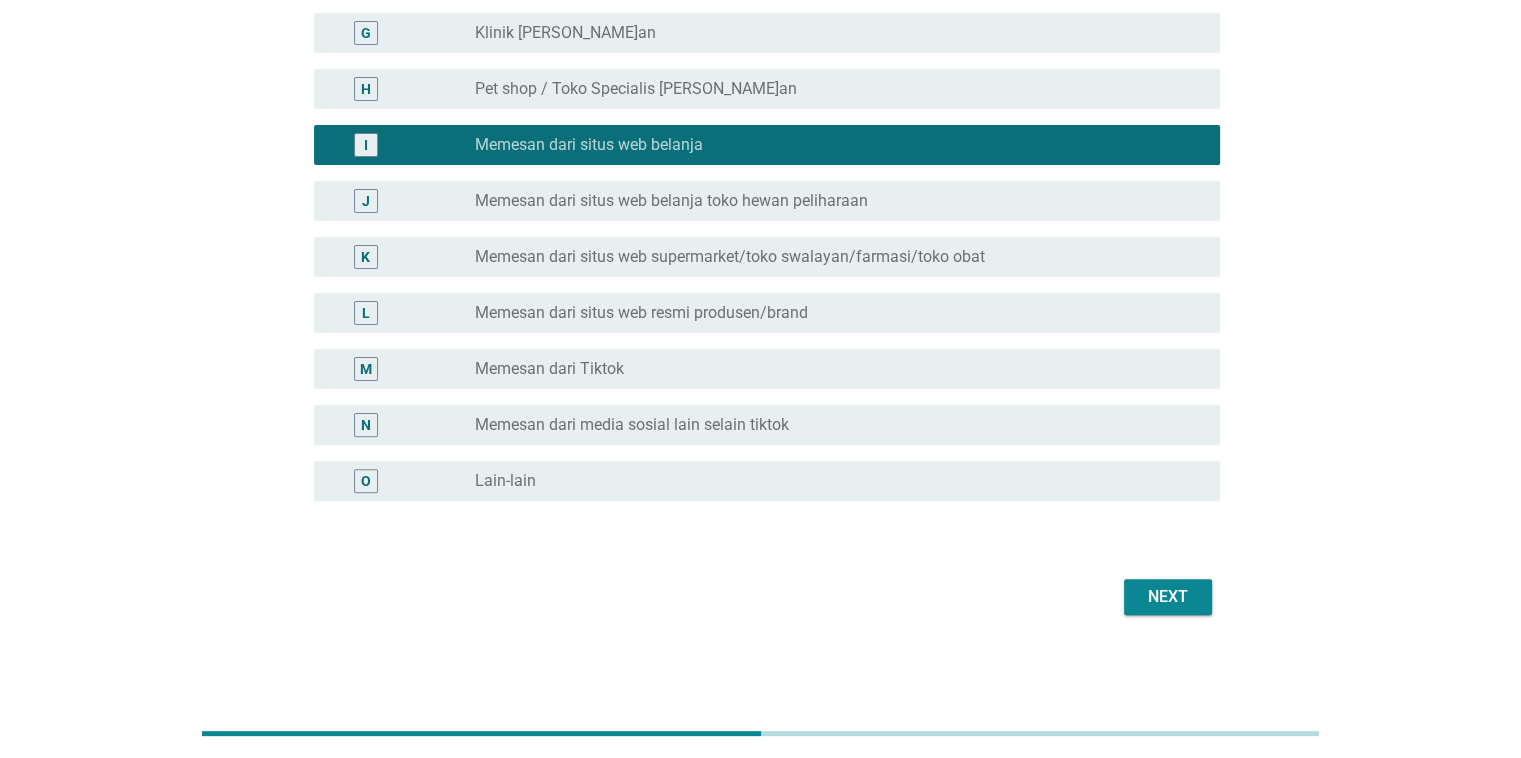 click on "Next" at bounding box center (1168, 597) 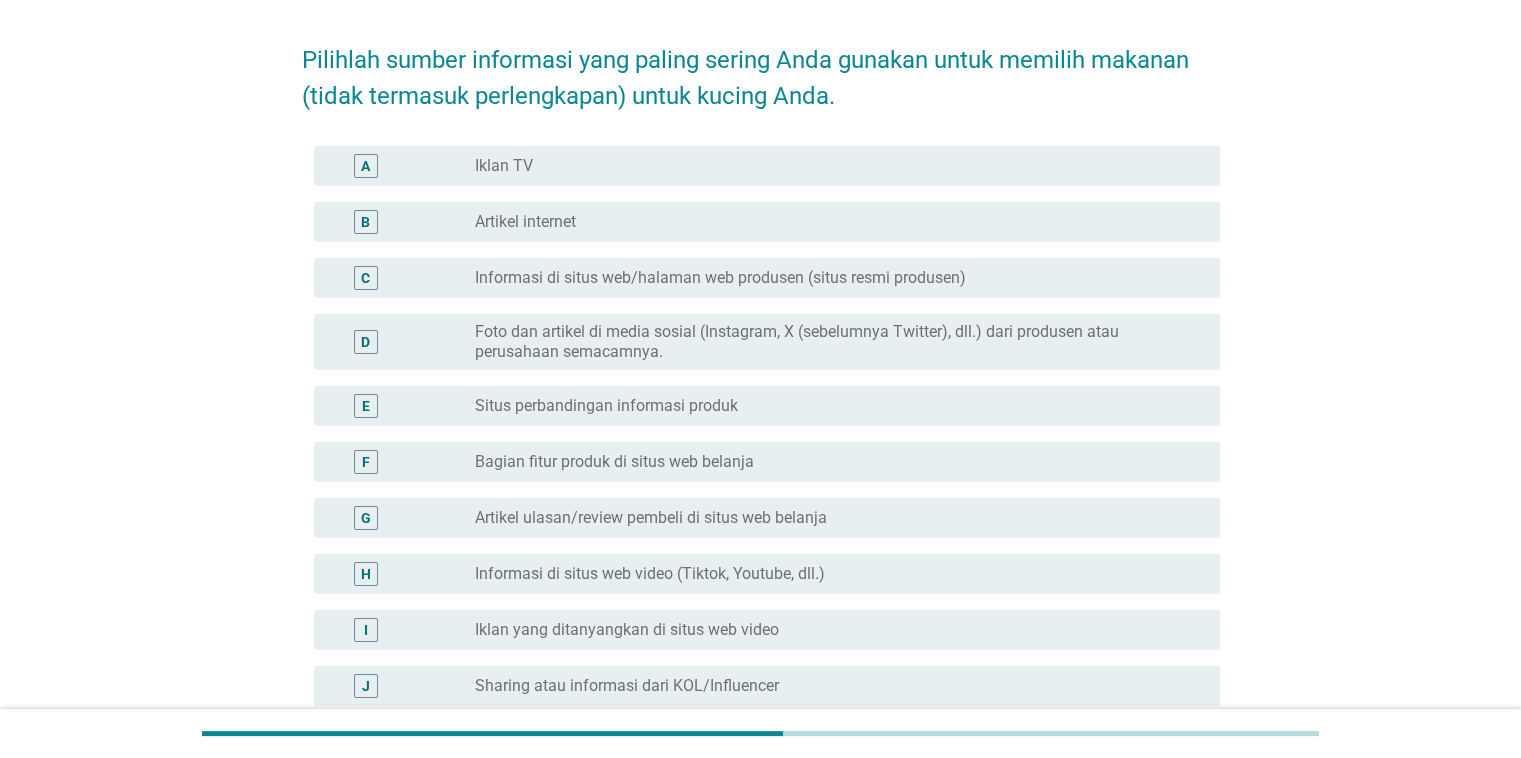scroll, scrollTop: 70, scrollLeft: 0, axis: vertical 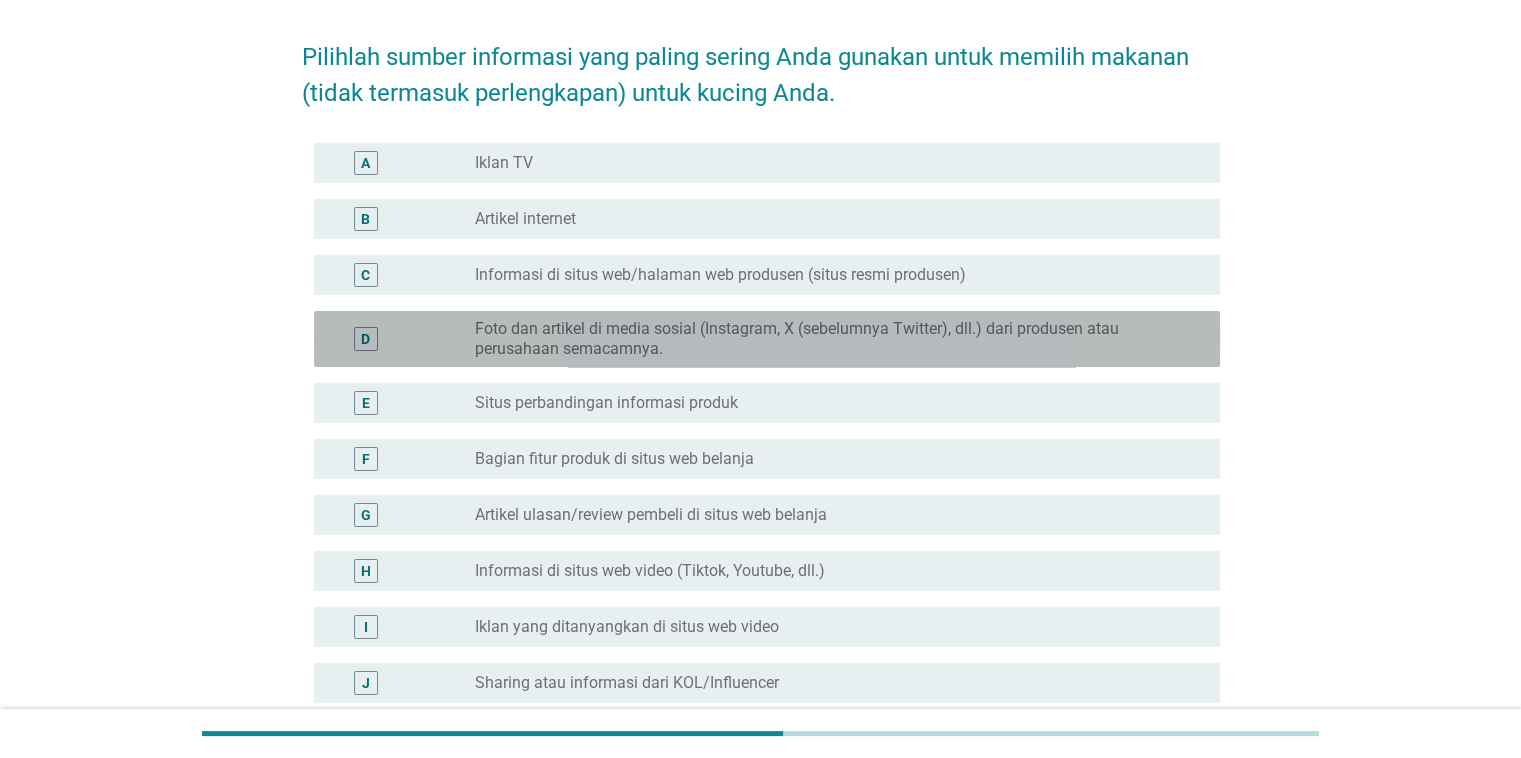 click on "Foto dan artikel di media sosial (Instagram, X (sebelumnya Twitter), dll.) dari produsen atau perusahaan semacamnya." at bounding box center (831, 339) 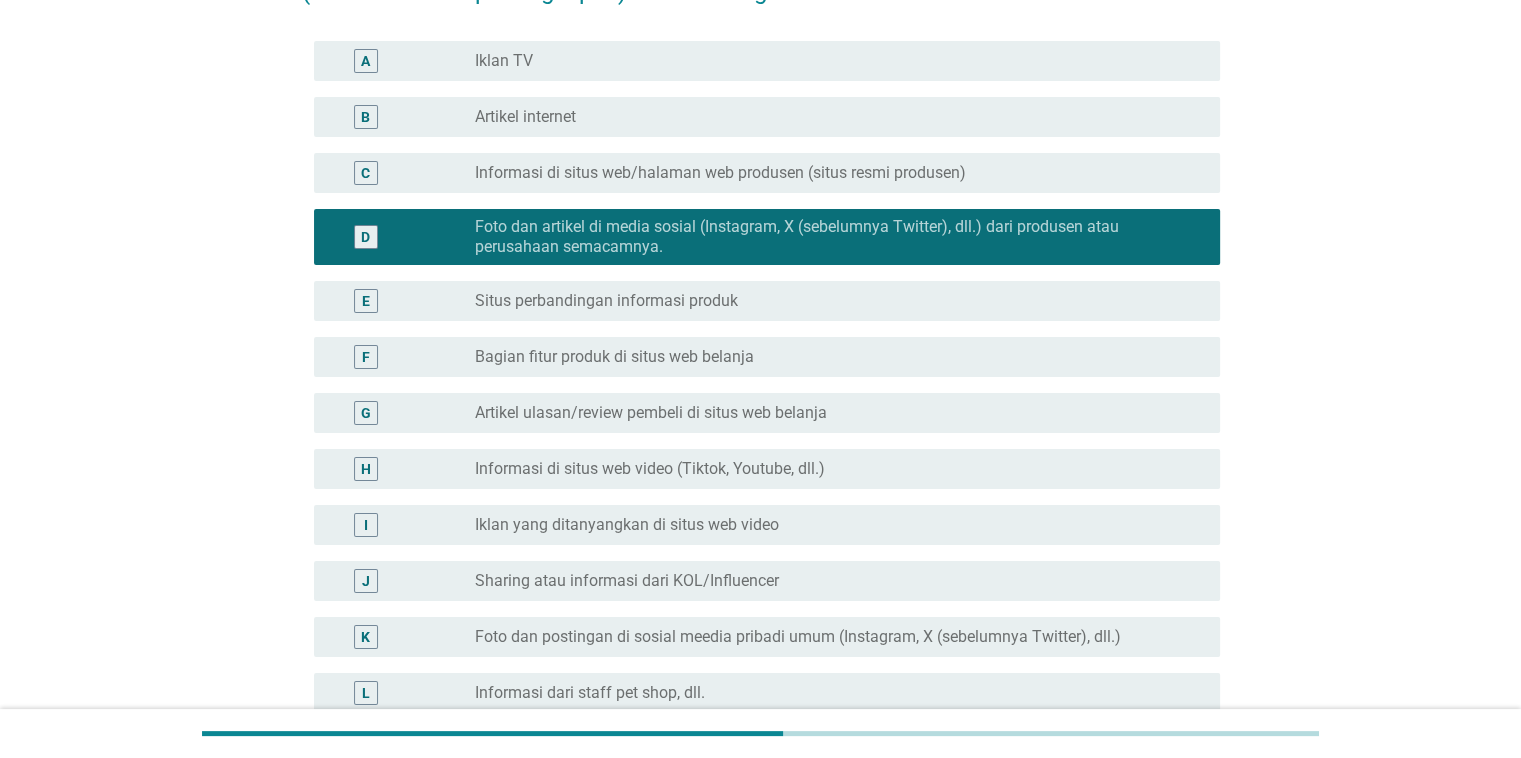 scroll, scrollTop: 174, scrollLeft: 0, axis: vertical 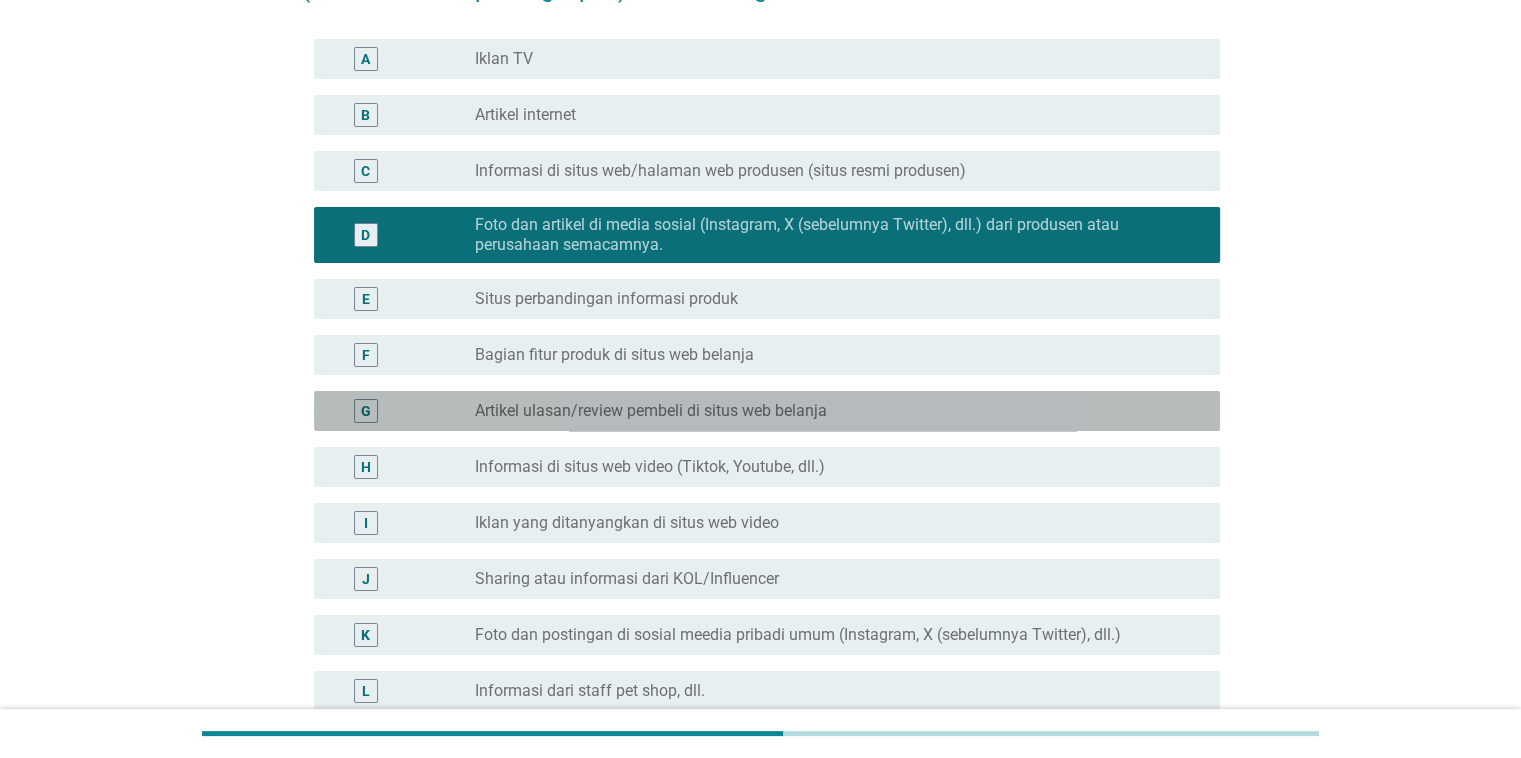 click on "G     radio_button_unchecked Artikel ulasan/review pembeli di situs web belanja" at bounding box center (767, 411) 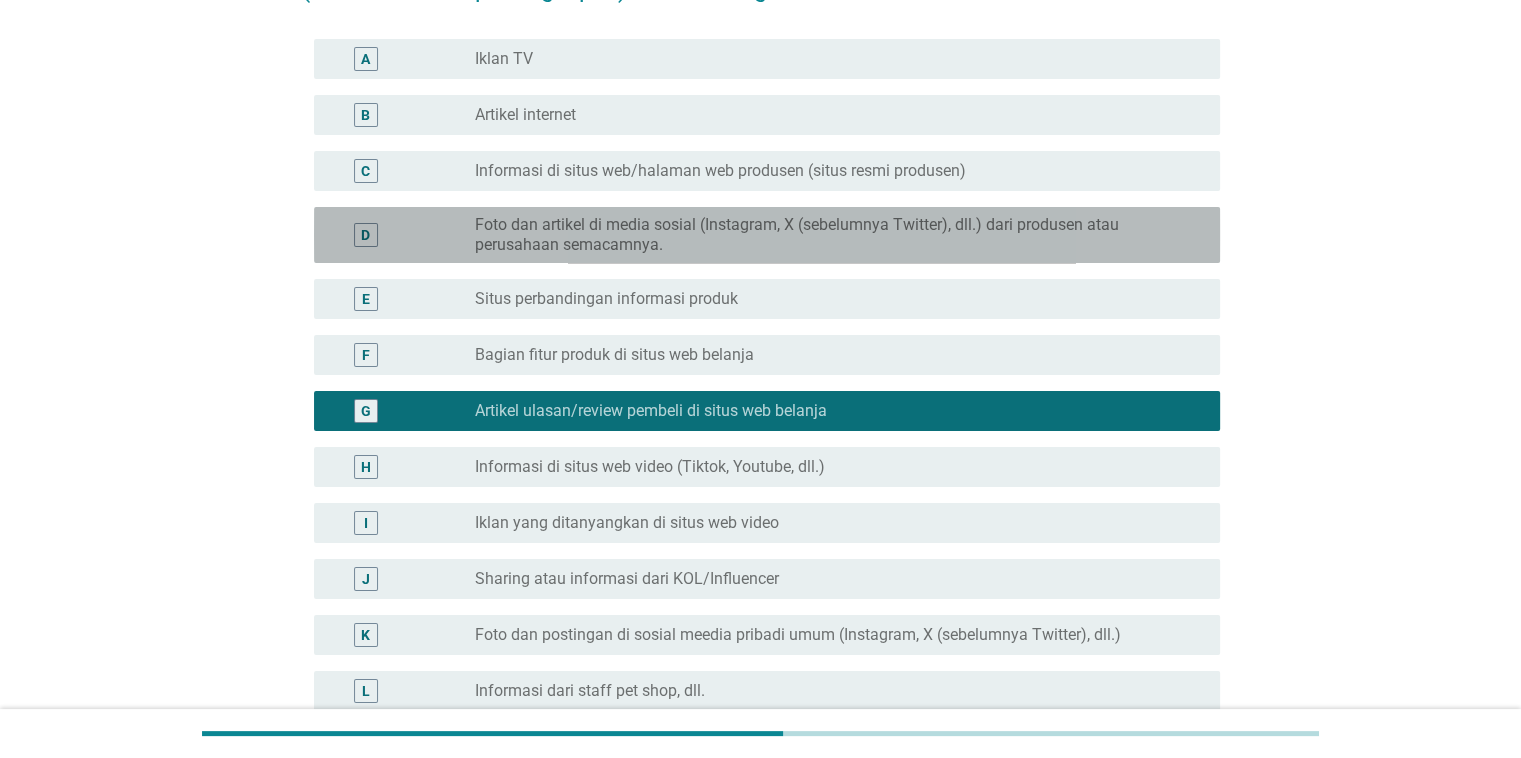 click on "Foto dan artikel di media sosial (Instagram, X (sebelumnya Twitter), dll.) dari produsen atau perusahaan semacamnya." at bounding box center [831, 235] 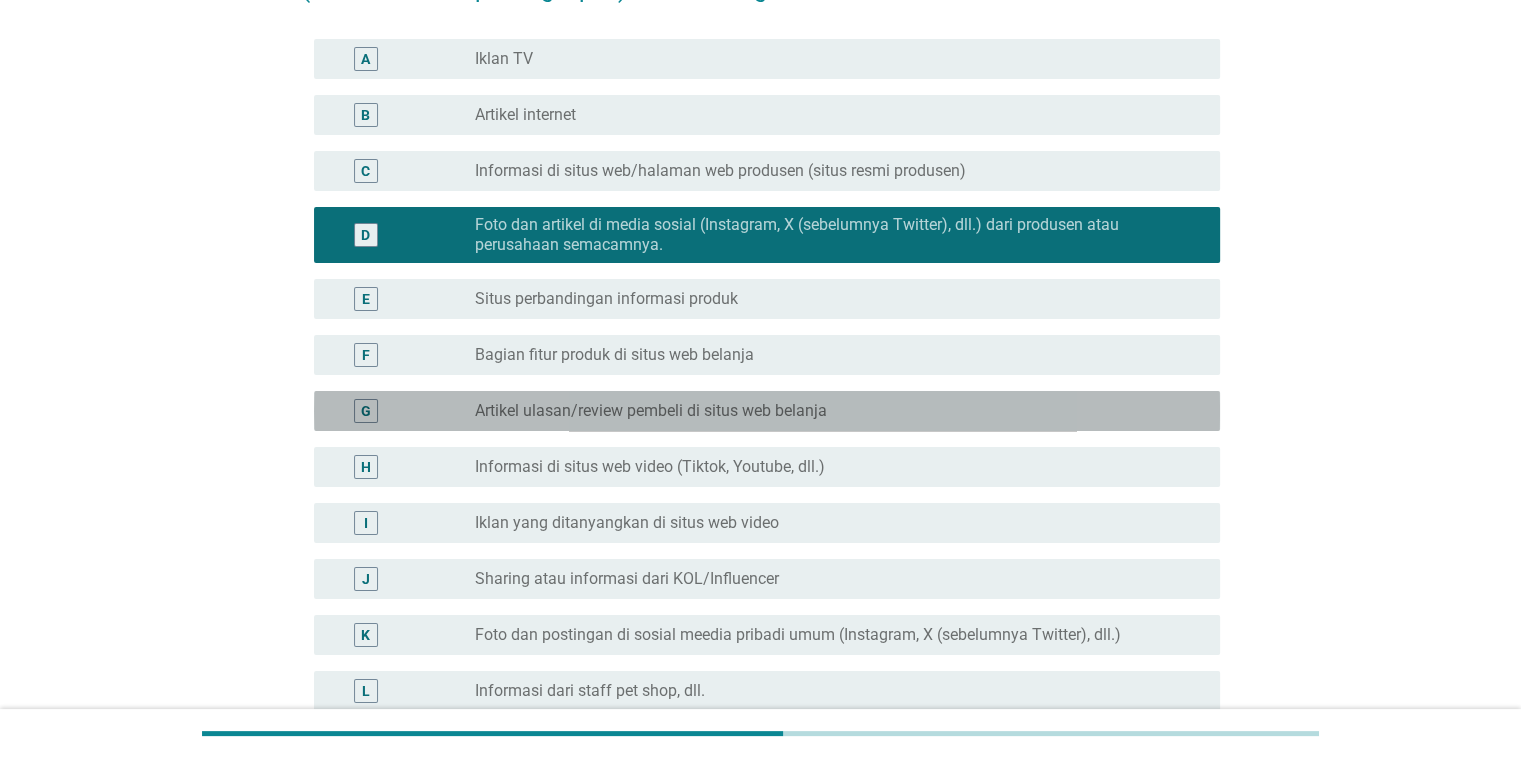 click on "G     radio_button_unchecked Artikel ulasan/review pembeli di situs web belanja" at bounding box center [767, 411] 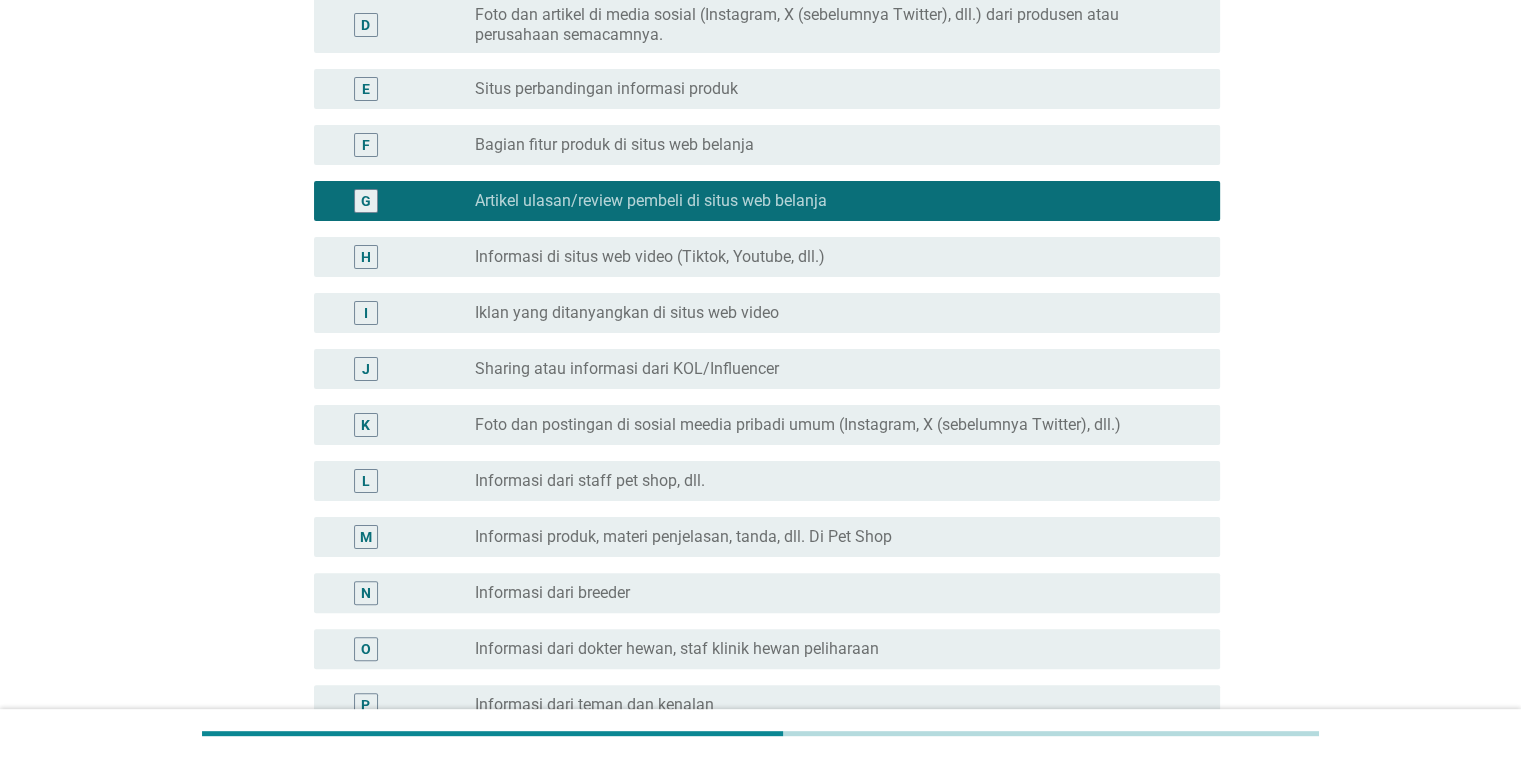 scroll, scrollTop: 386, scrollLeft: 0, axis: vertical 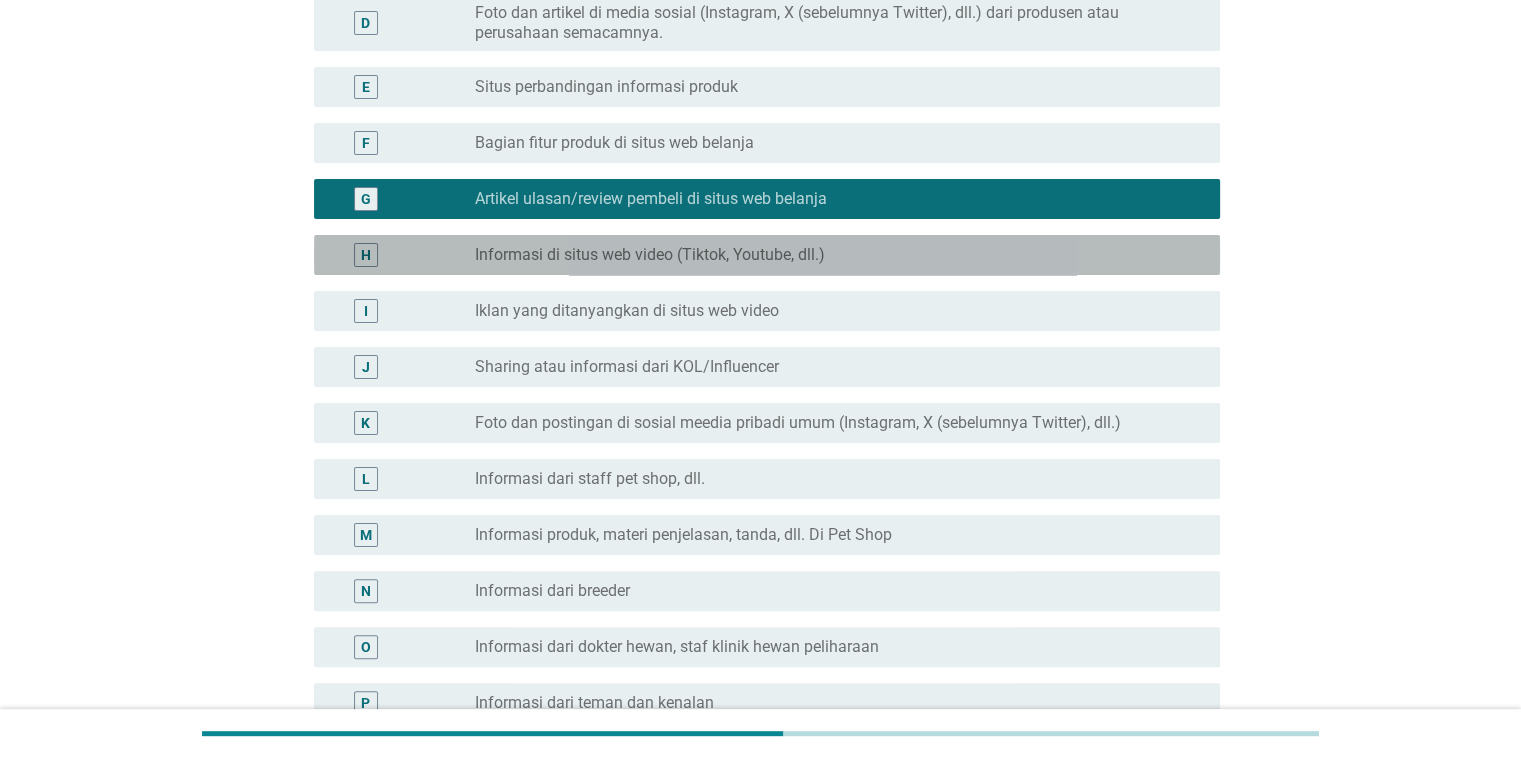 click on "H     radio_button_unchecked Informasi di situs web video (Tiktok, Youtube, dll.)" at bounding box center (767, 255) 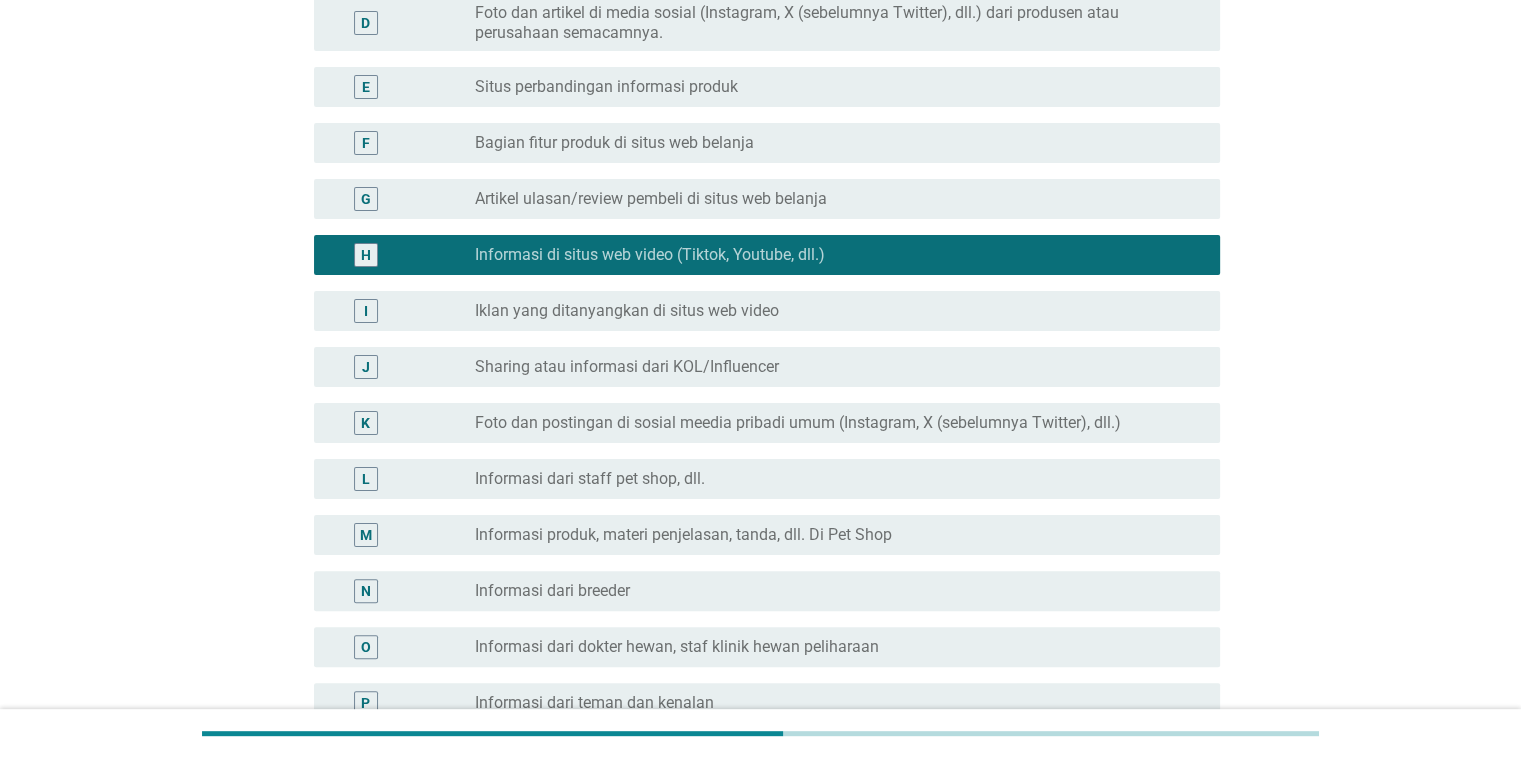 scroll, scrollTop: 664, scrollLeft: 0, axis: vertical 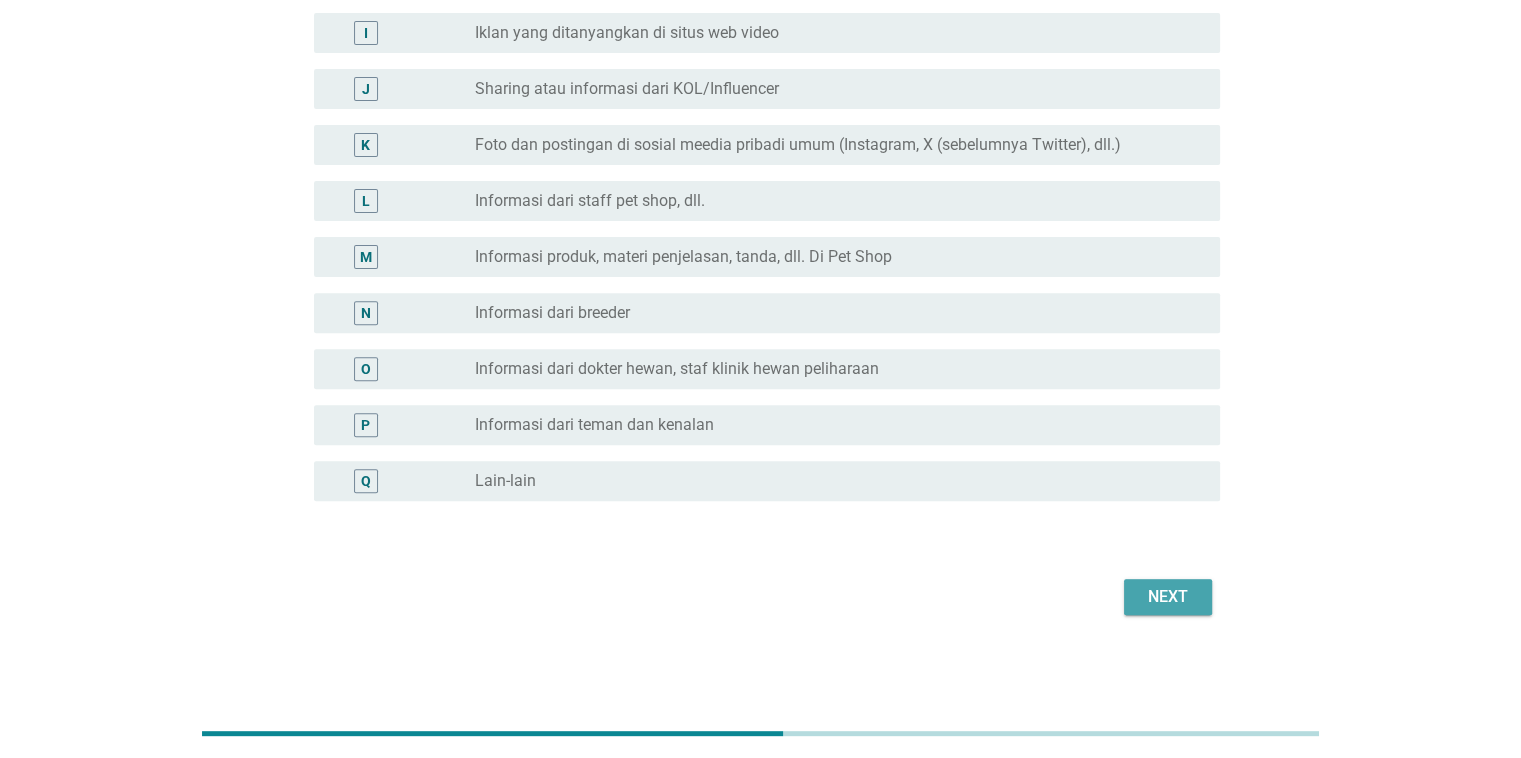 click on "Next" at bounding box center [1168, 597] 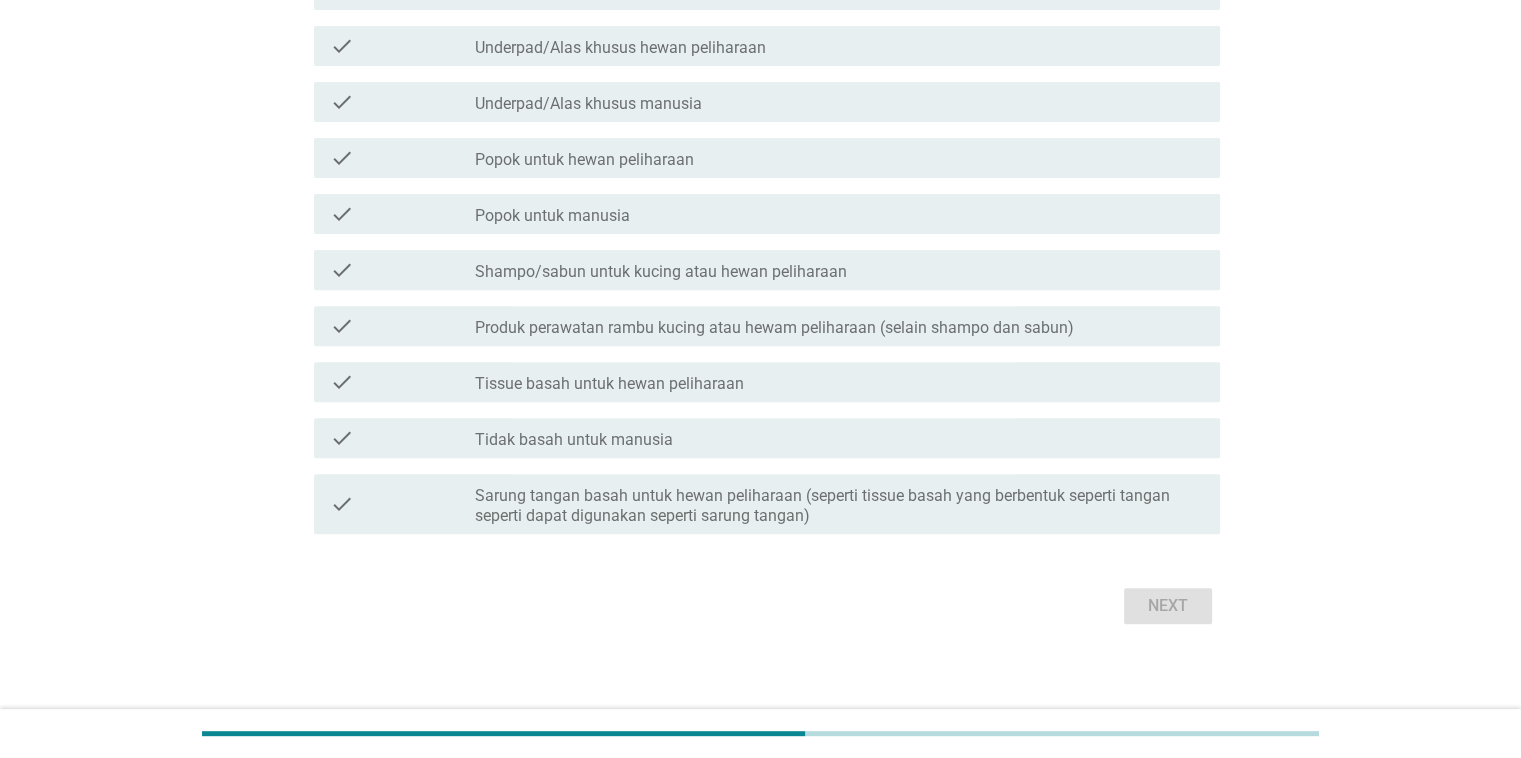 scroll, scrollTop: 0, scrollLeft: 0, axis: both 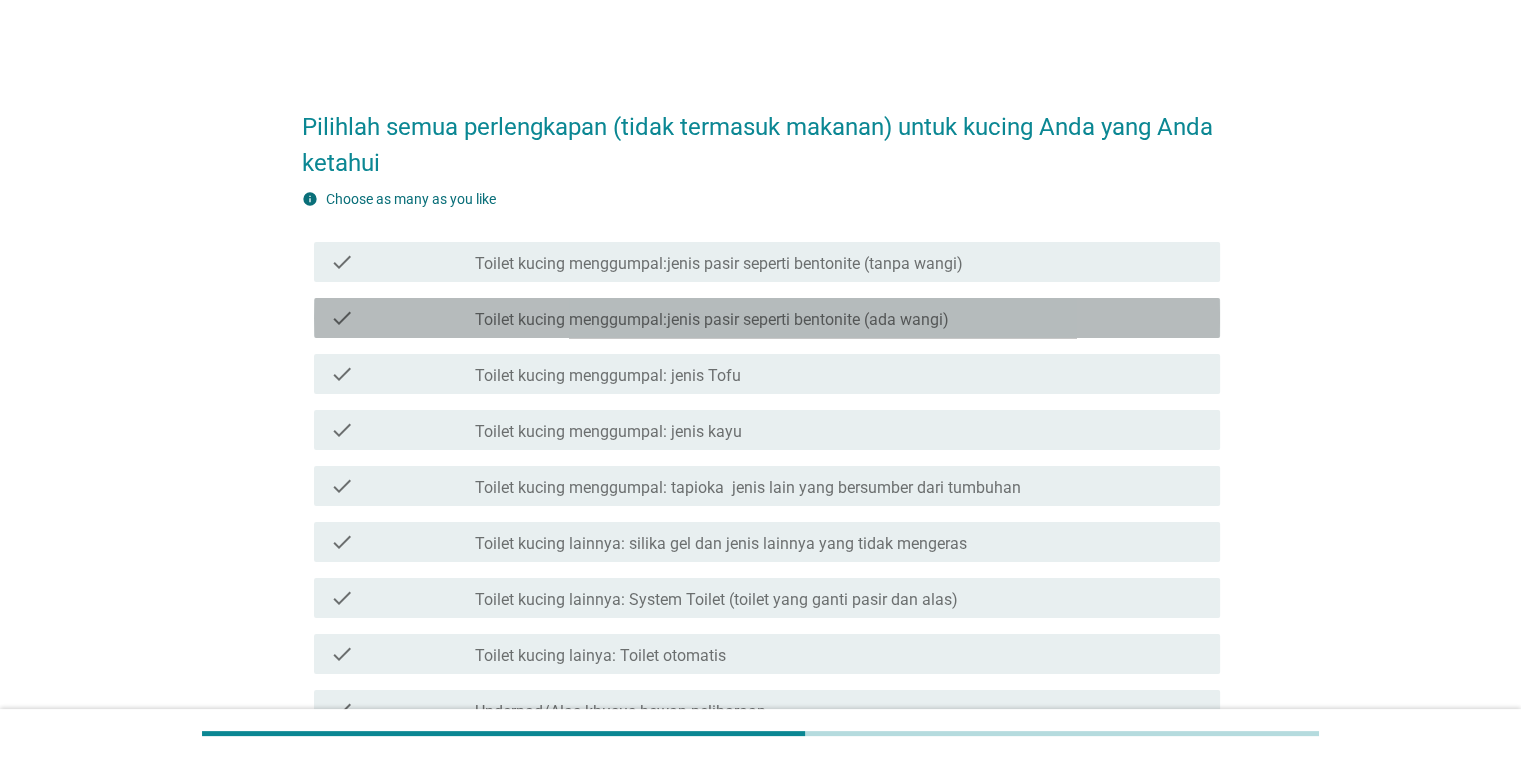 click on "Toilet kucing menggumpal:jenis pasir seperti bentonite (ada wangi)" at bounding box center (712, 320) 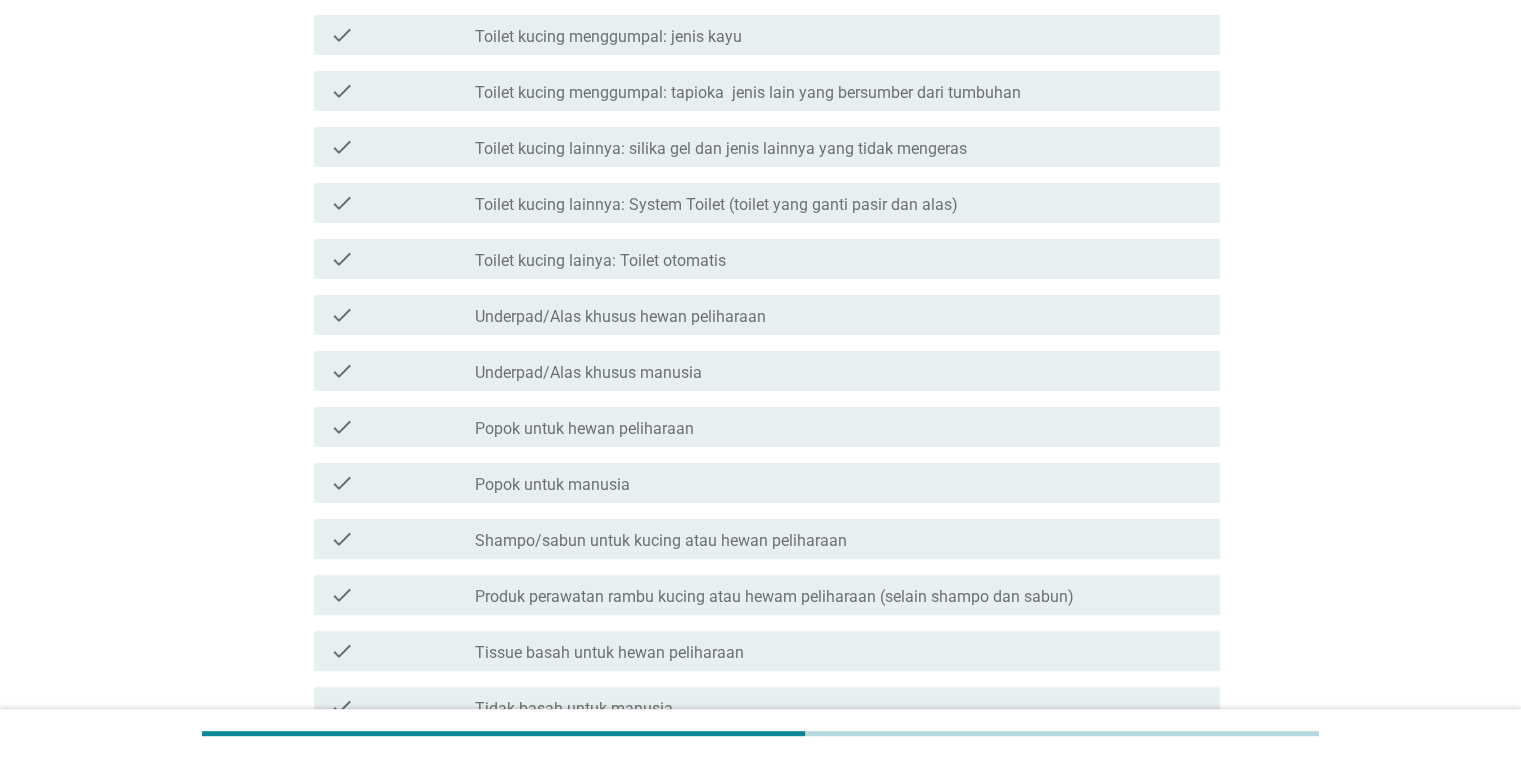 scroll, scrollTop: 396, scrollLeft: 0, axis: vertical 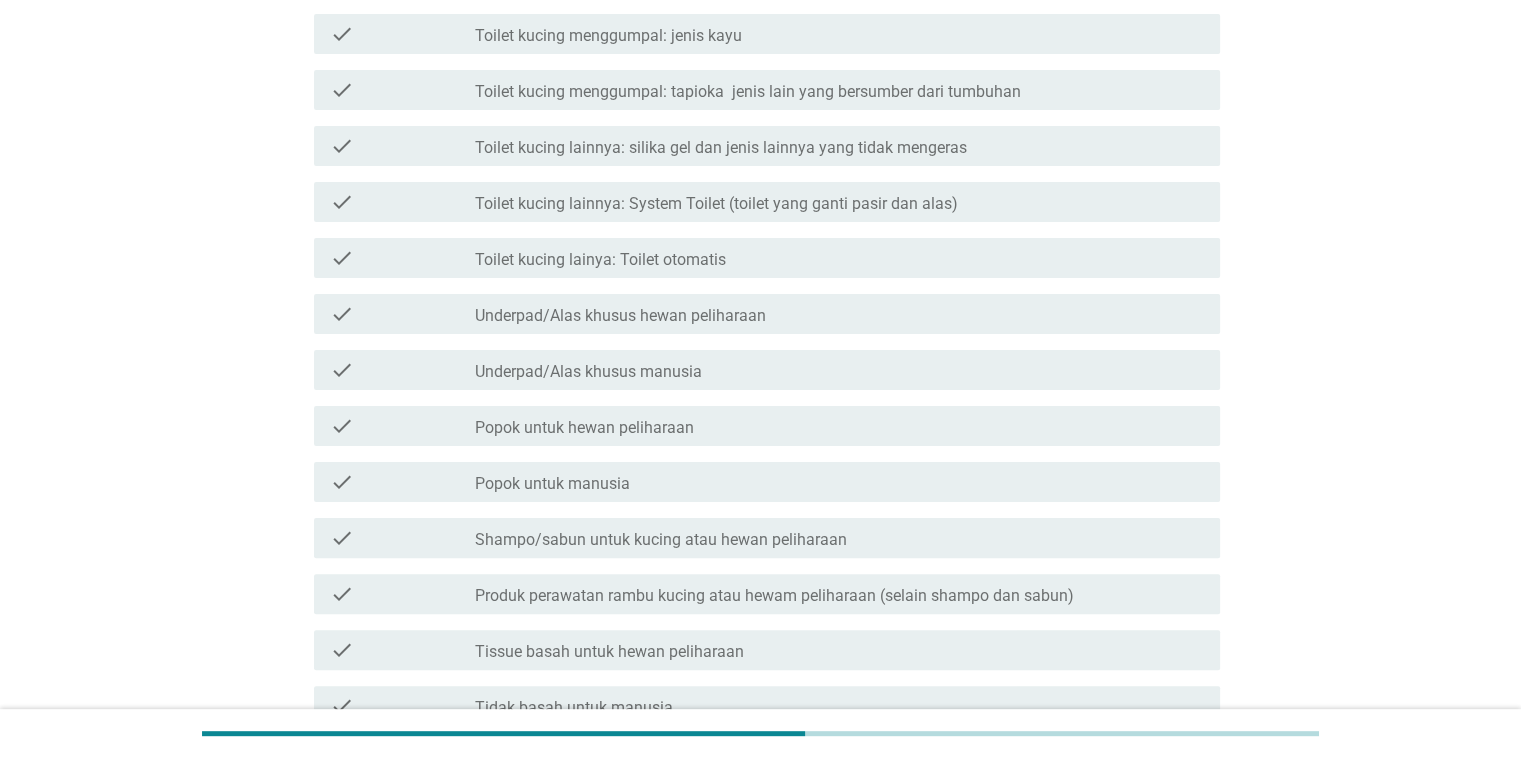 click on "check_box_outline_blank Underpad/Alas khusus hewan peliharaan" at bounding box center (839, 314) 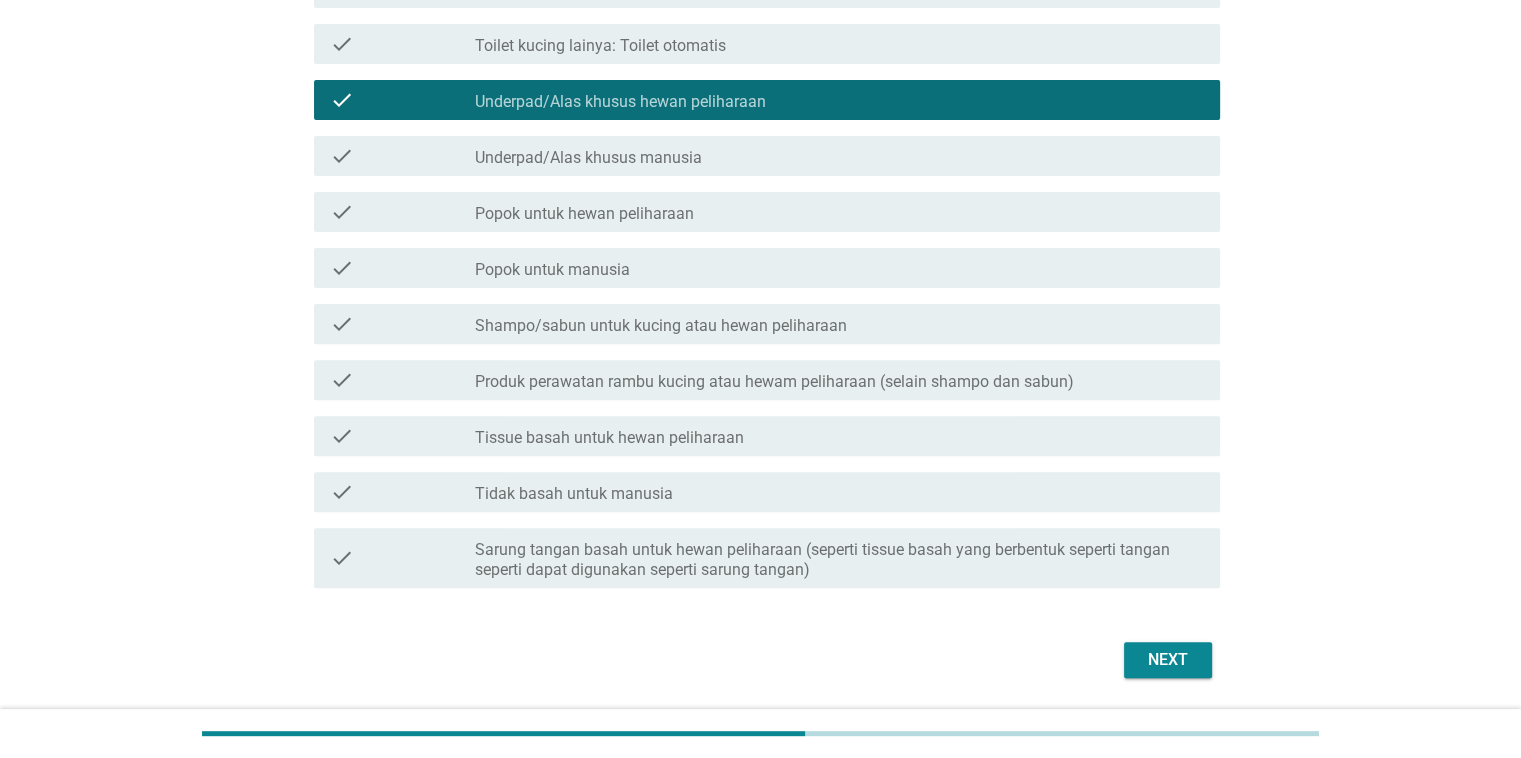 scroll, scrollTop: 612, scrollLeft: 0, axis: vertical 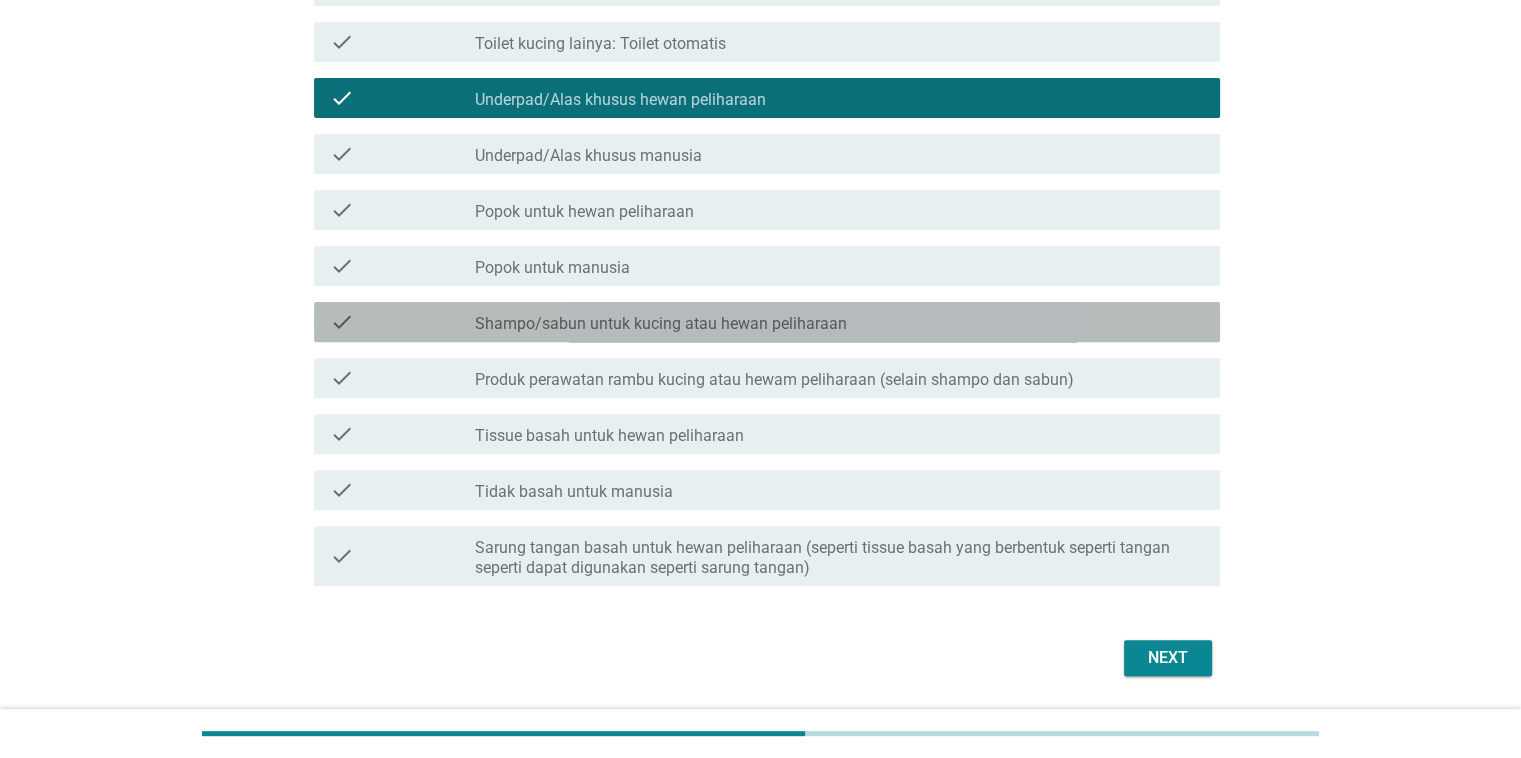 click on "Shampo/sabun untuk kucing atau hewan peliharaan" at bounding box center (661, 324) 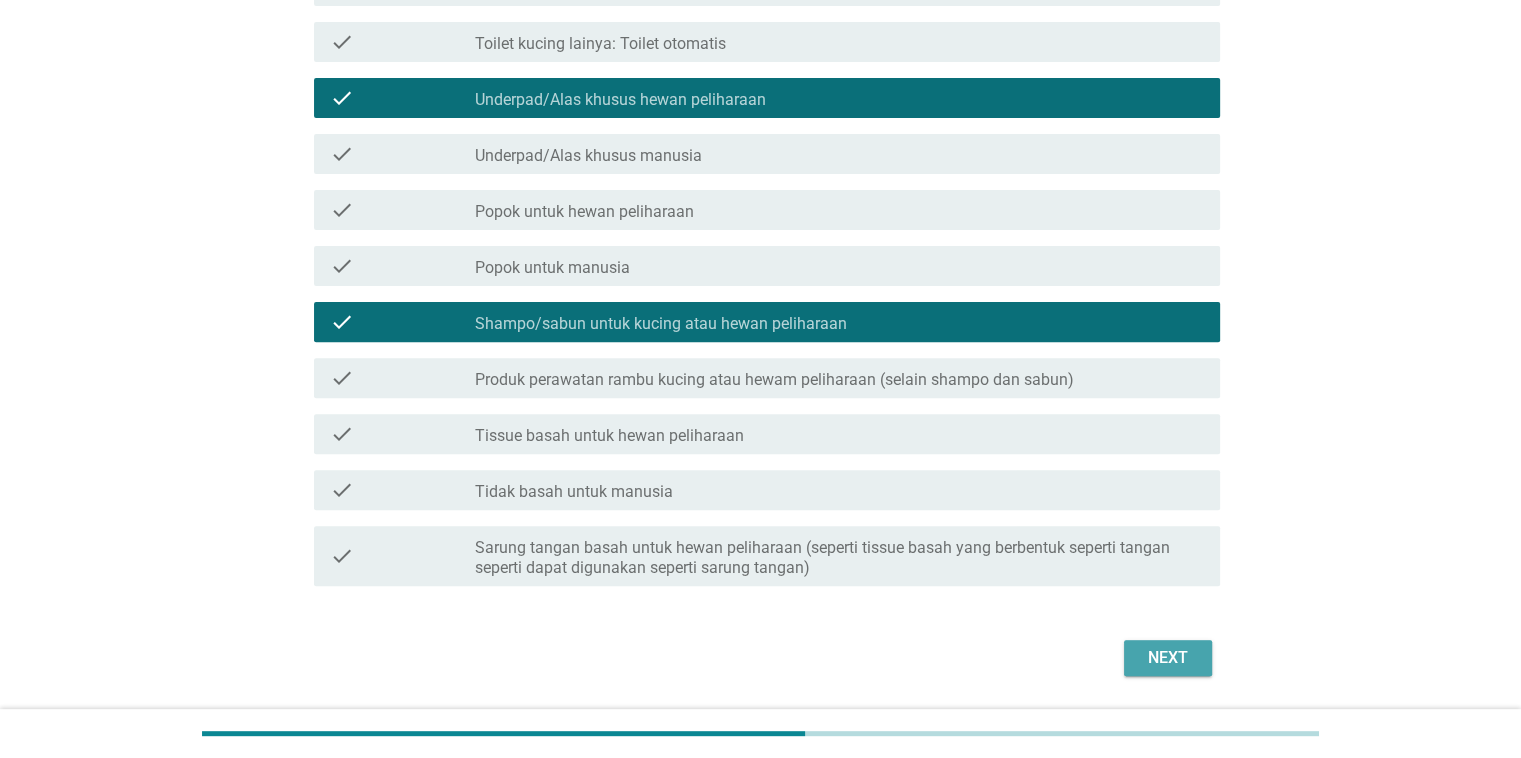 click on "Next" at bounding box center [1168, 658] 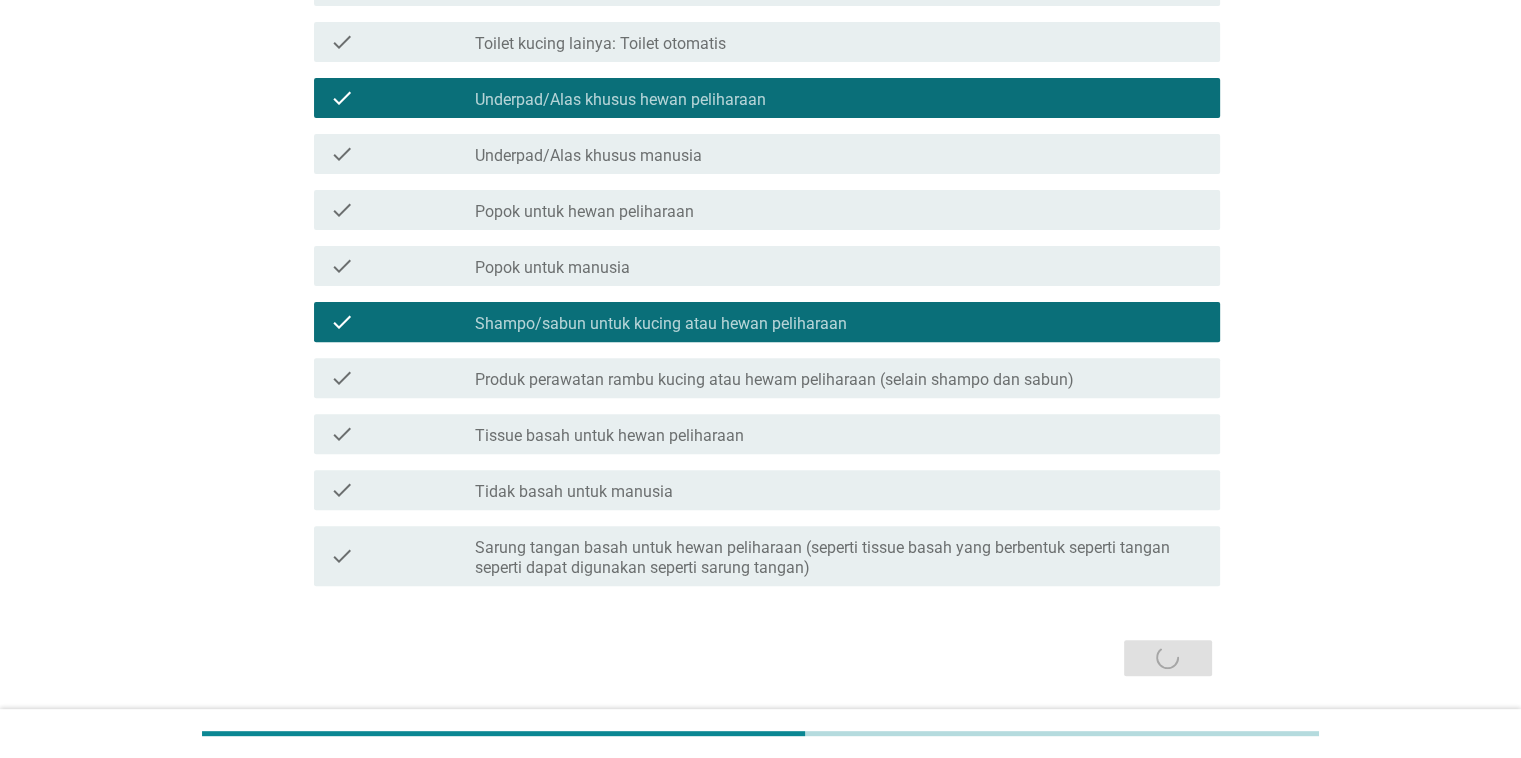 scroll, scrollTop: 0, scrollLeft: 0, axis: both 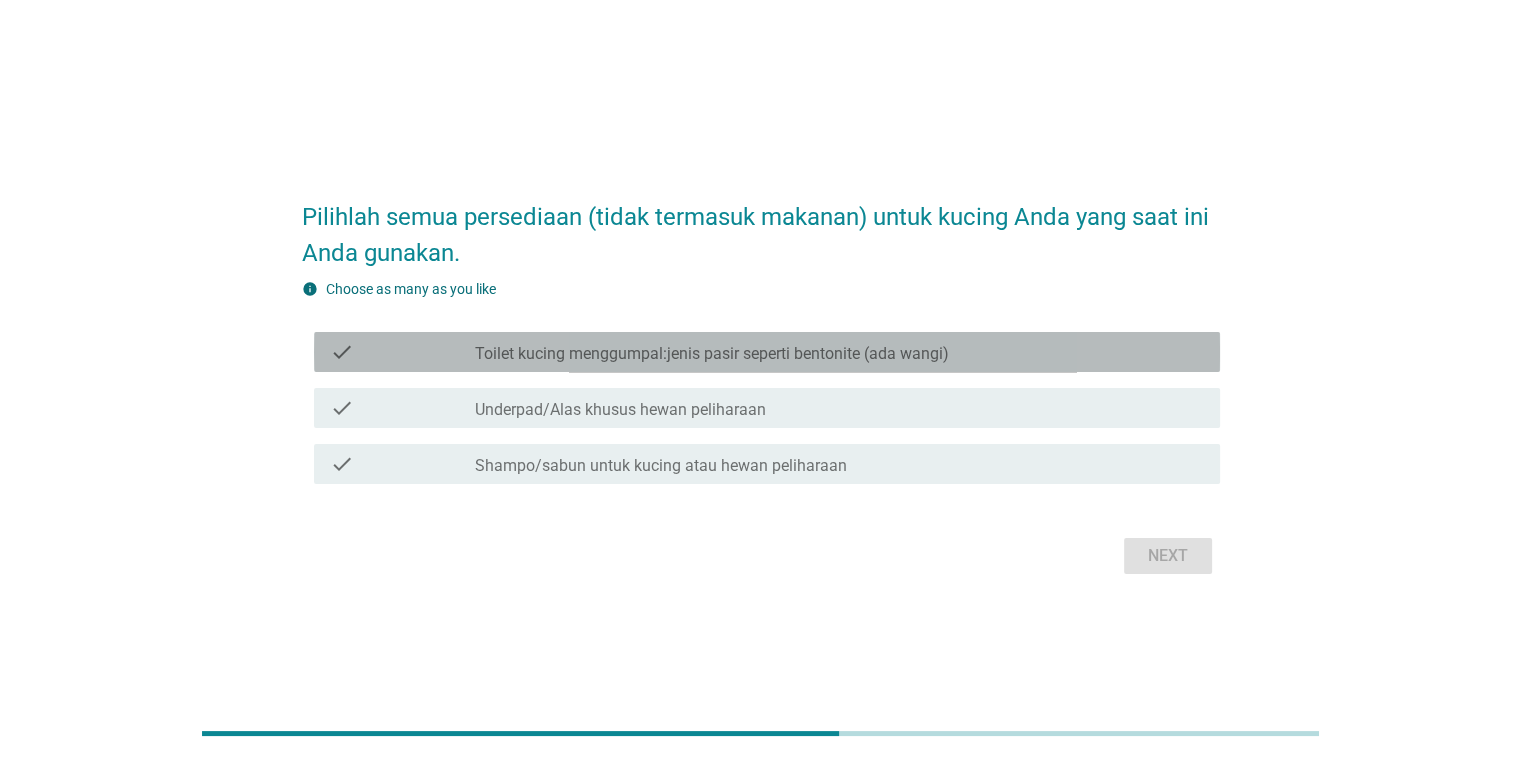 click on "Toilet kucing menggumpal:jenis pasir seperti bentonite (ada wangi)" at bounding box center [712, 354] 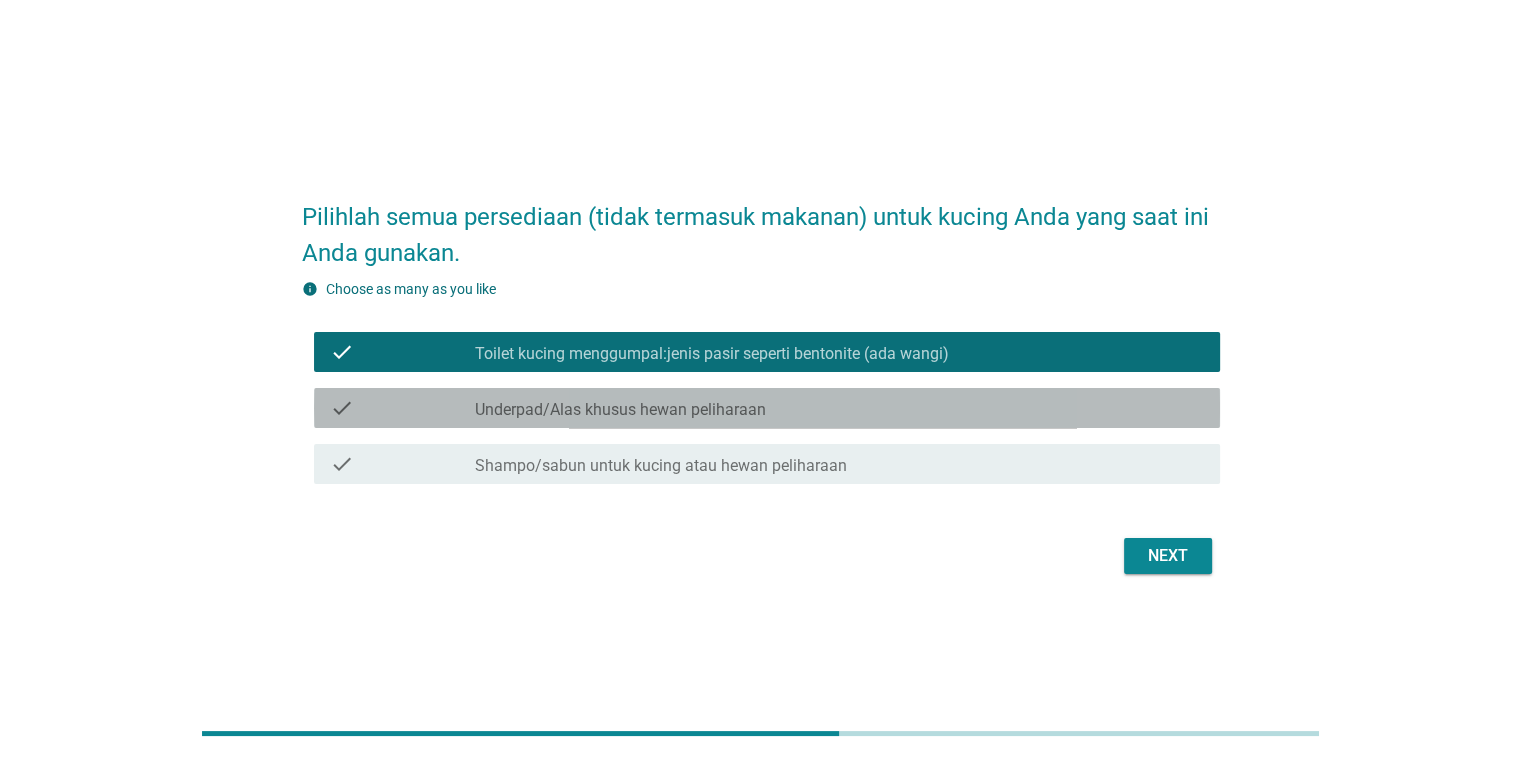 click on "check     check_box_outline_blank Underpad/Alas khusus hewan peliharaan" at bounding box center (767, 408) 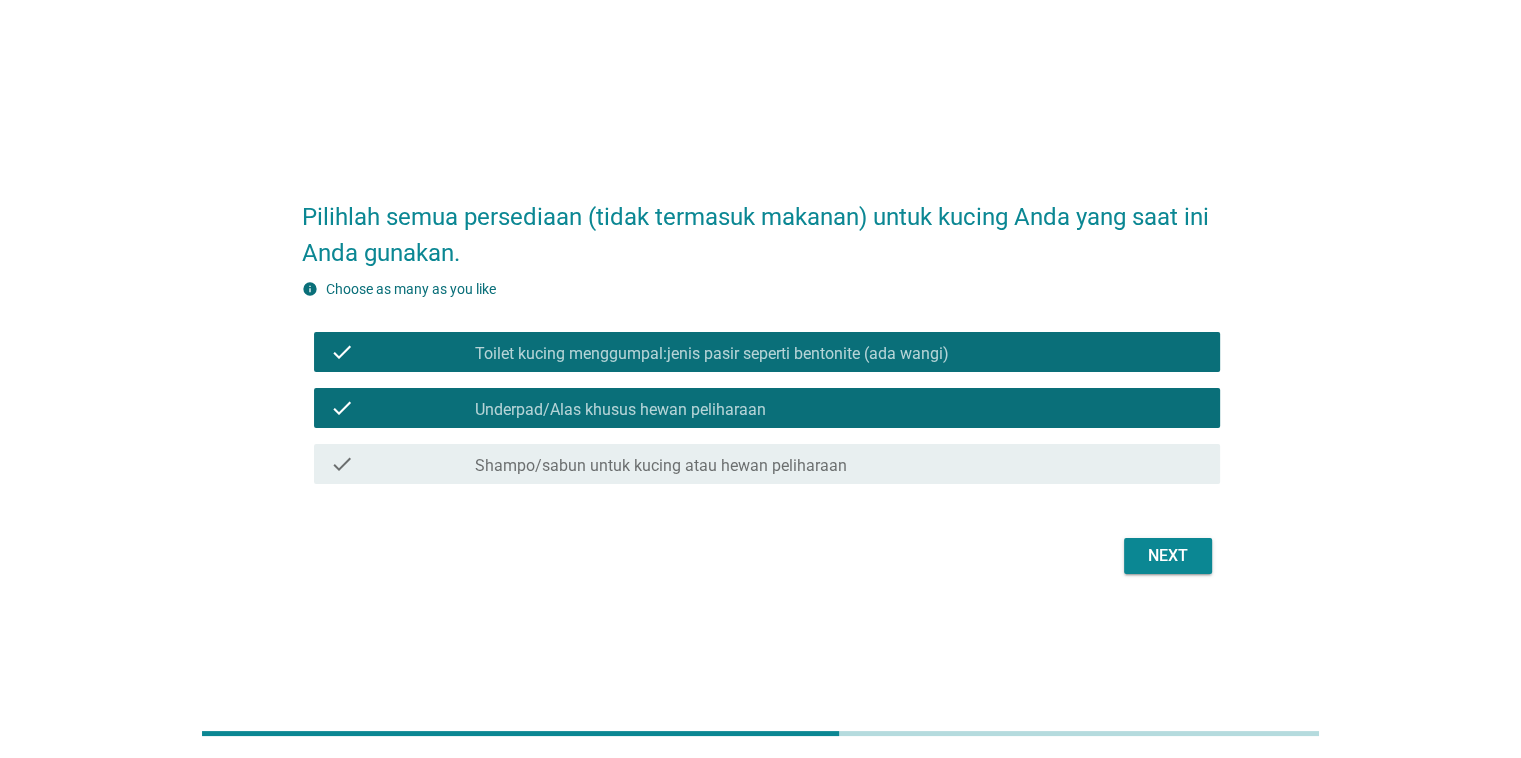 click on "check     check_box_outline_blank Shampo/sabun untuk kucing atau hewan peliharaan" at bounding box center [761, 464] 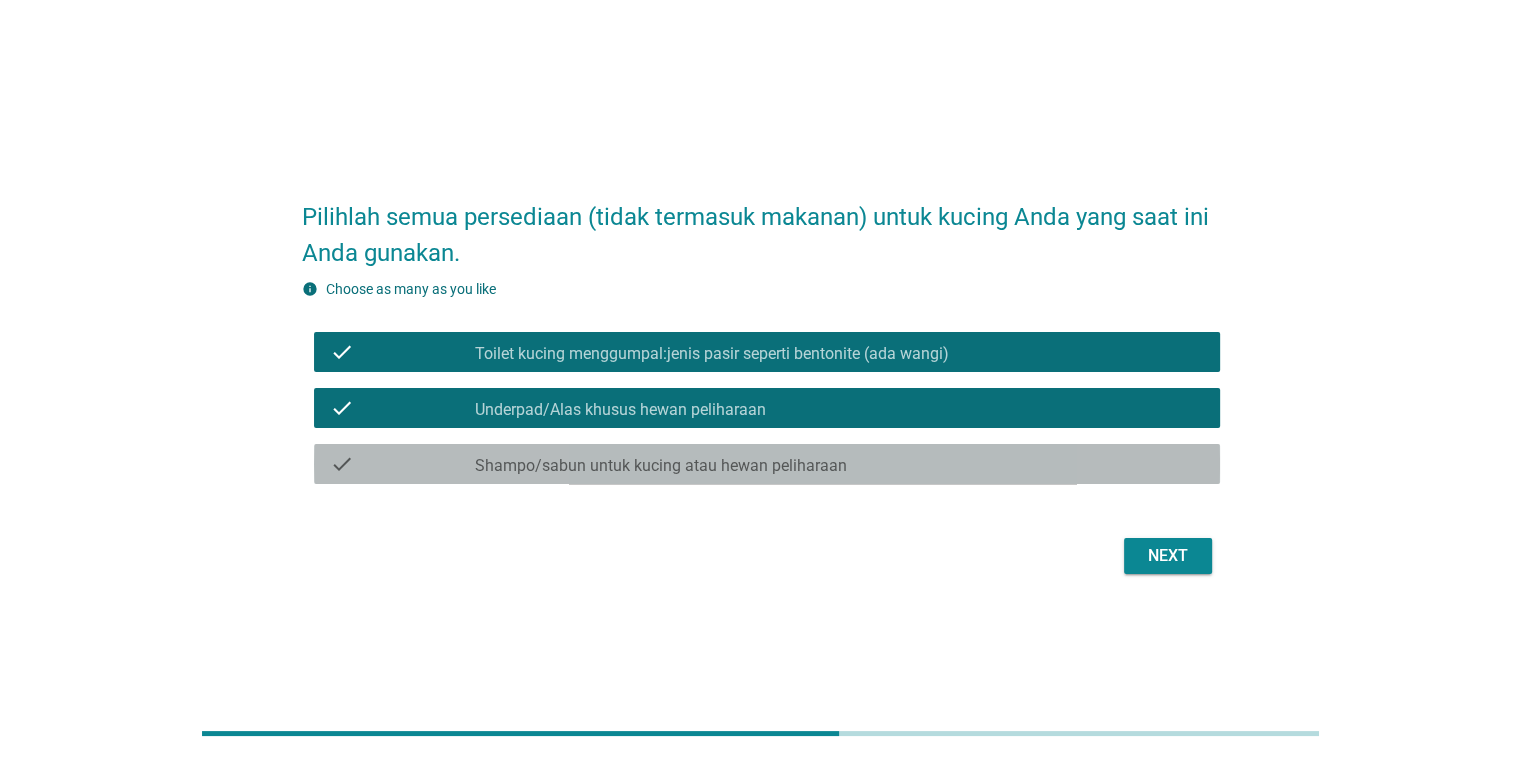 click on "Shampo/sabun untuk kucing atau hewan peliharaan" at bounding box center [661, 466] 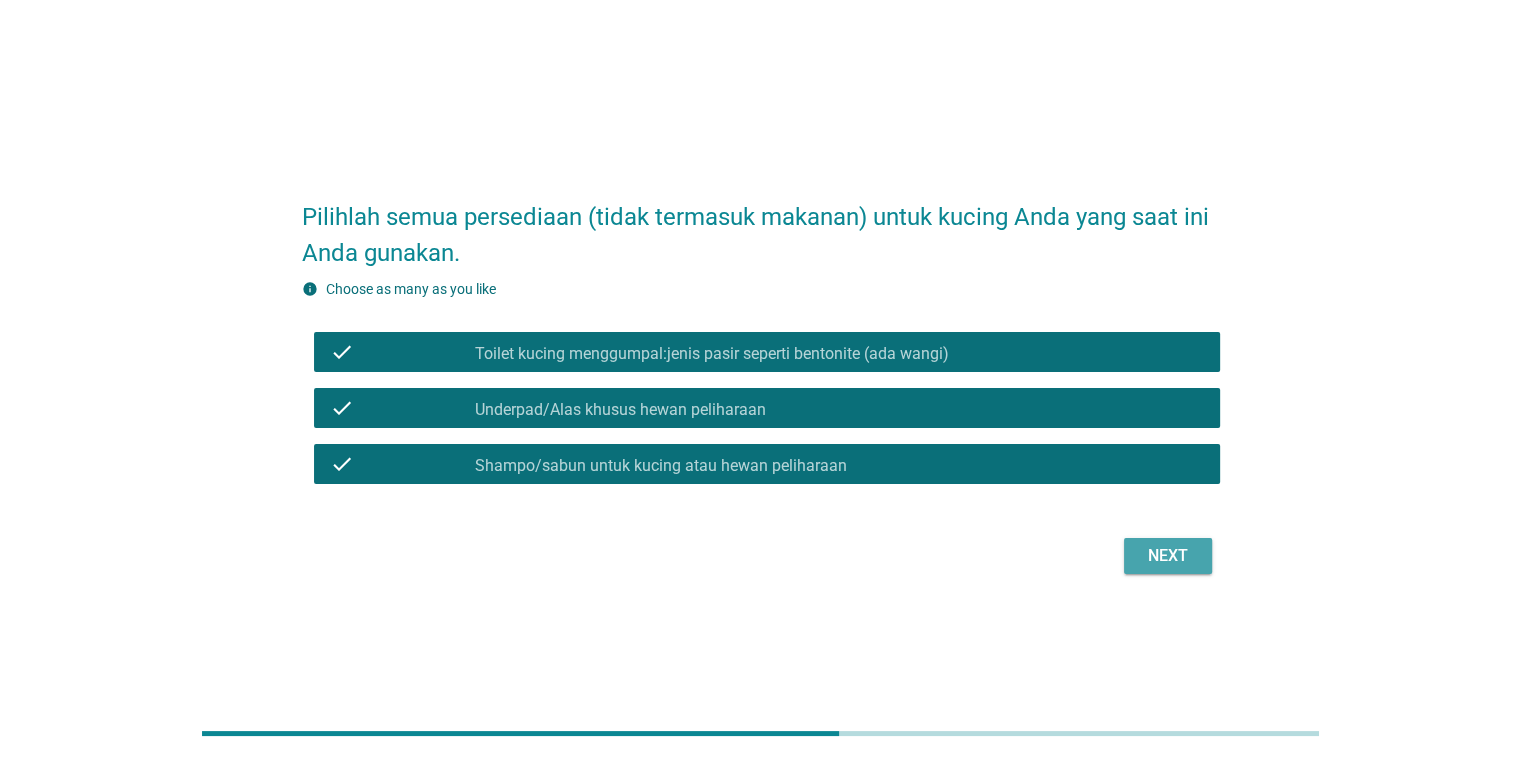 click on "Next" at bounding box center [1168, 556] 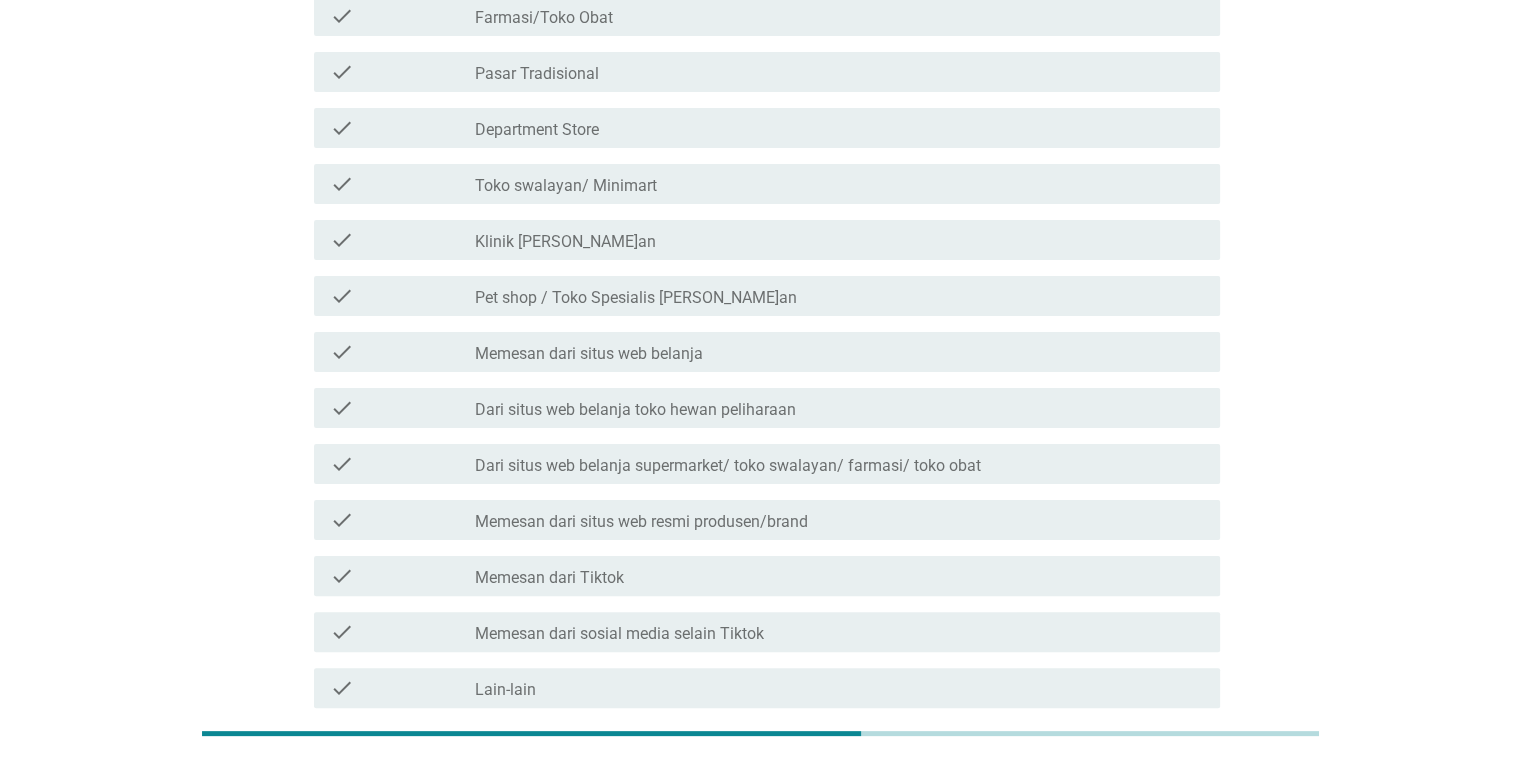scroll, scrollTop: 376, scrollLeft: 0, axis: vertical 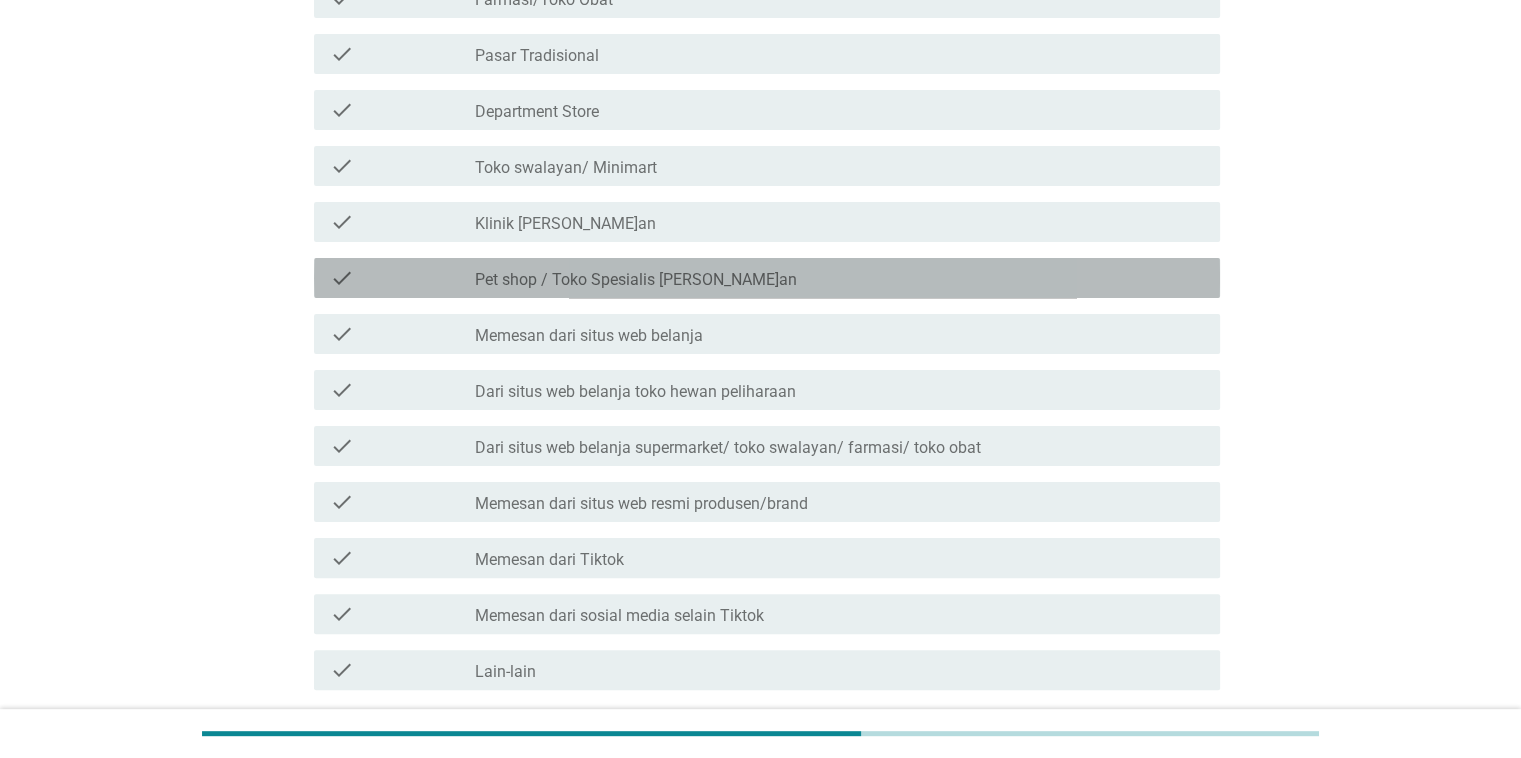 click on "check_box_outline_blank Pet shop / Toko Spesialis [PERSON_NAME]an" at bounding box center (839, 278) 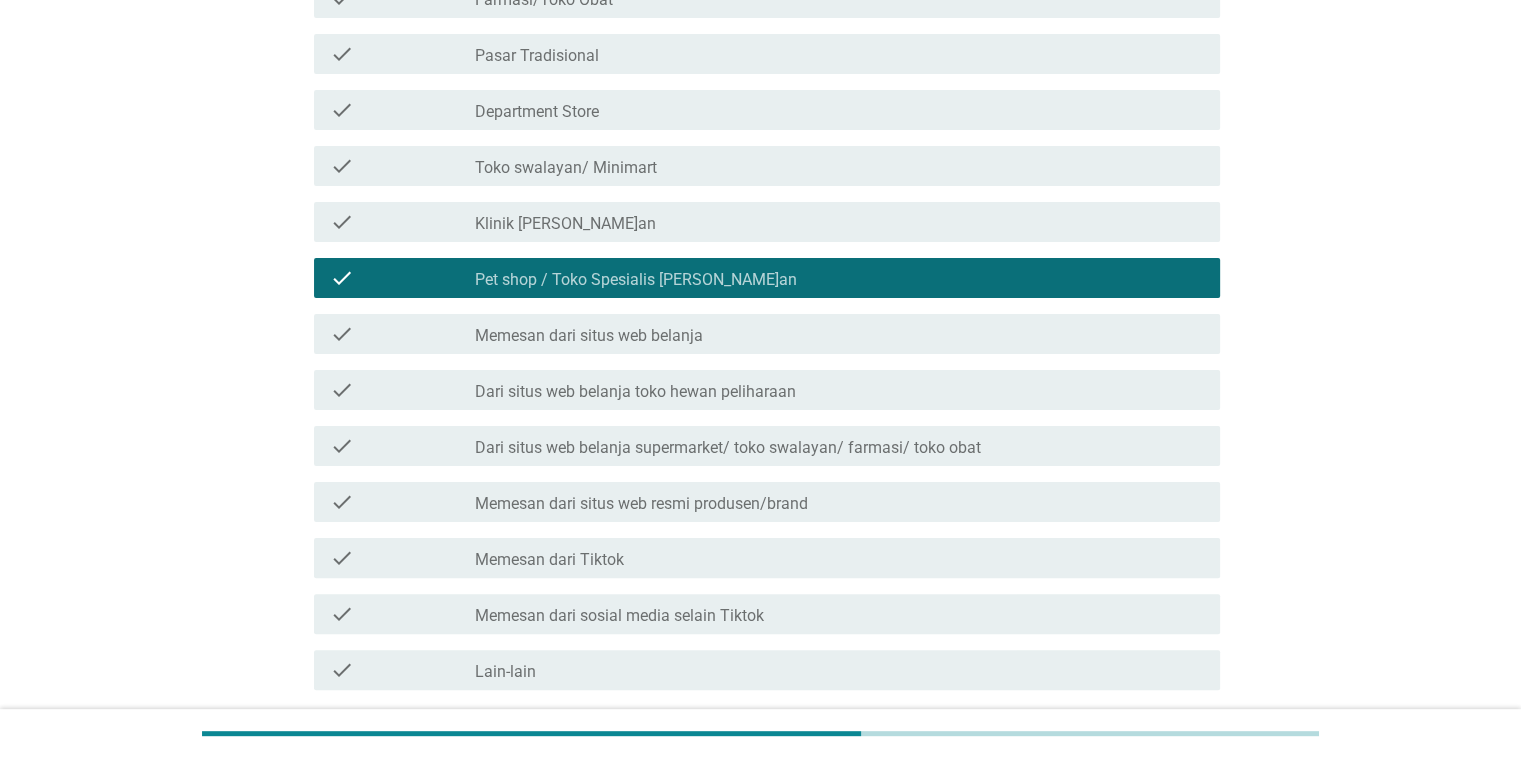 click on "check     check_box_outline_blank Dari situs web belanja toko hewan peliharaan" at bounding box center [761, 390] 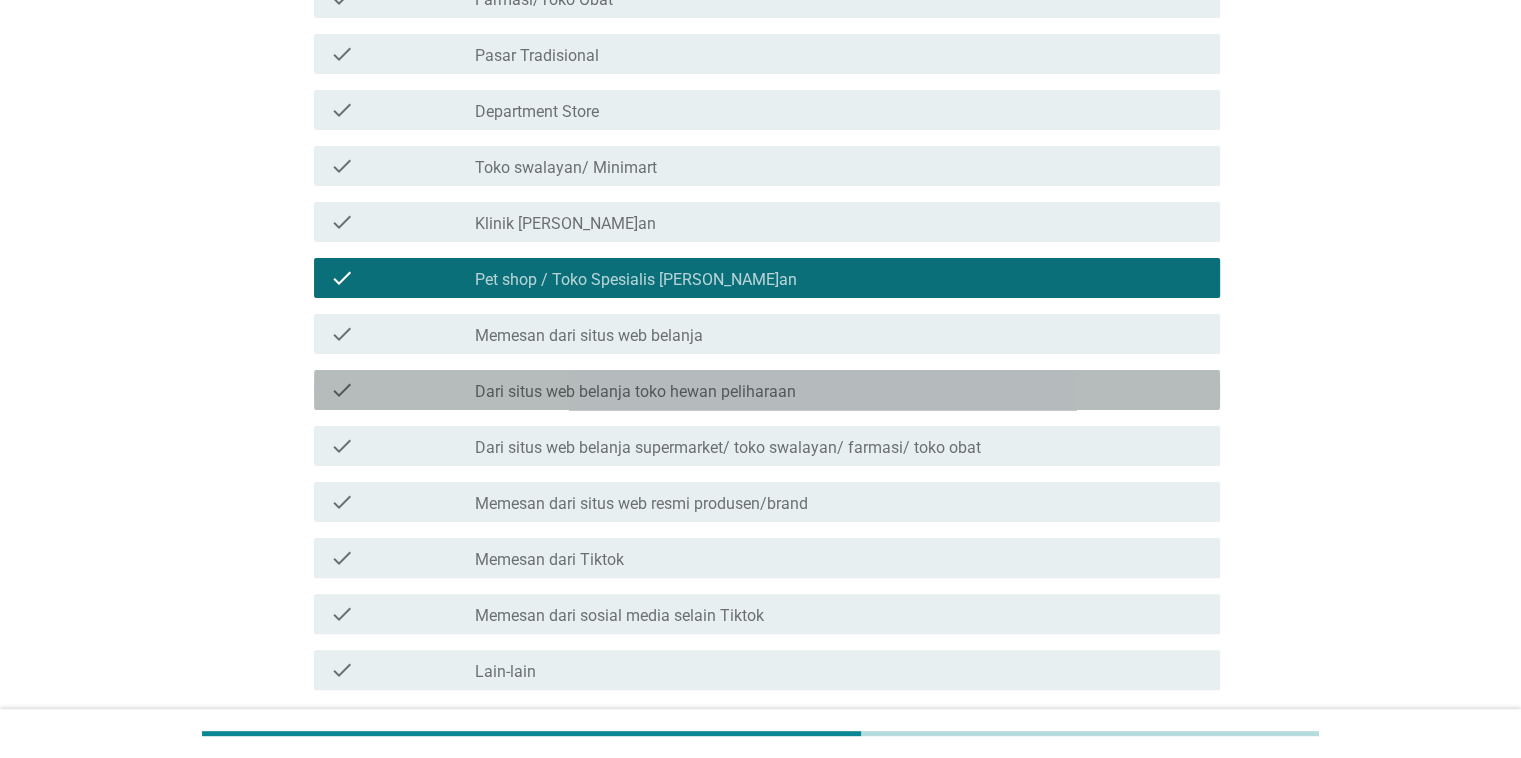 click on "check_box_outline_blank Dari situs web belanja toko hewan peliharaan" at bounding box center [839, 390] 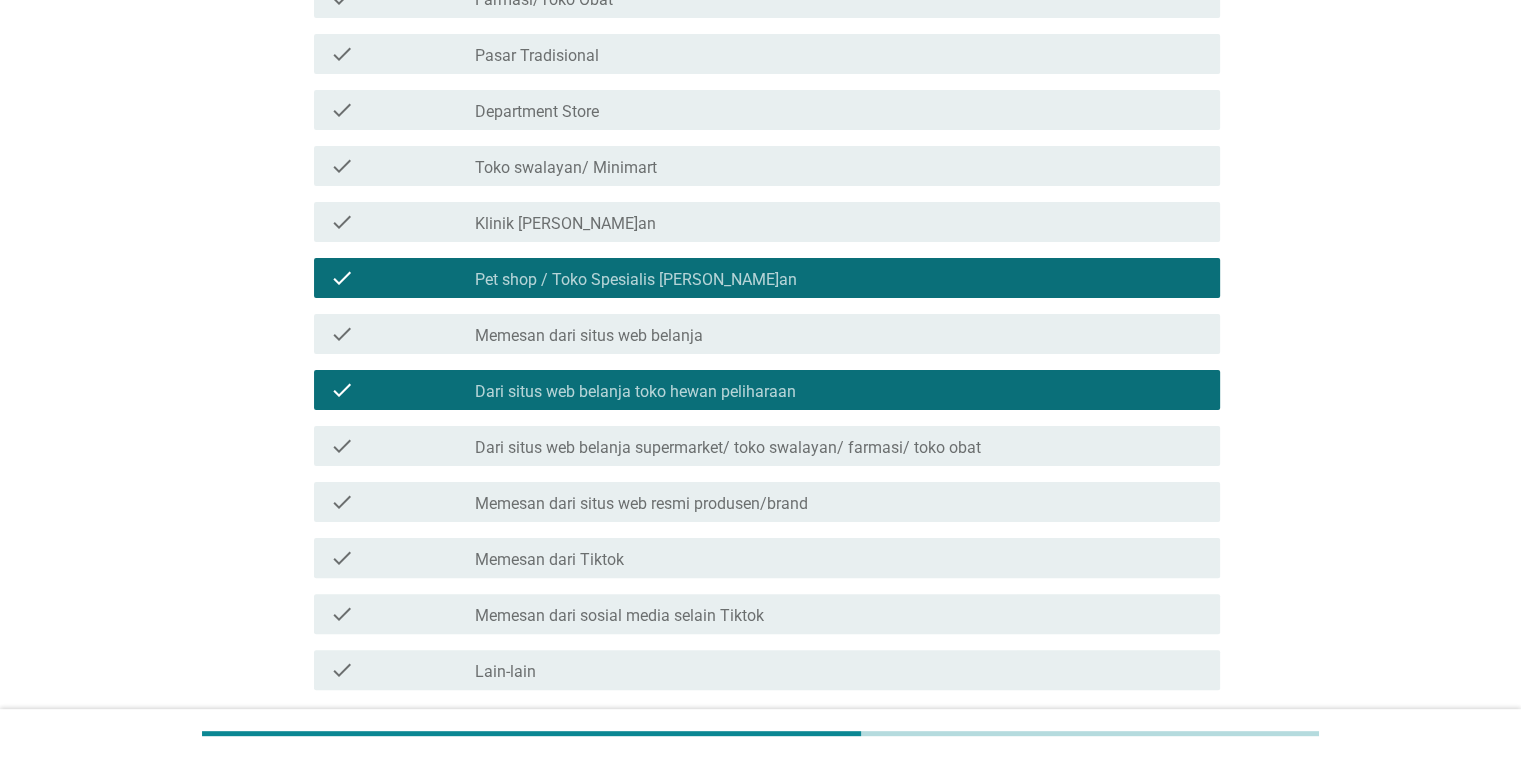 scroll, scrollTop: 540, scrollLeft: 0, axis: vertical 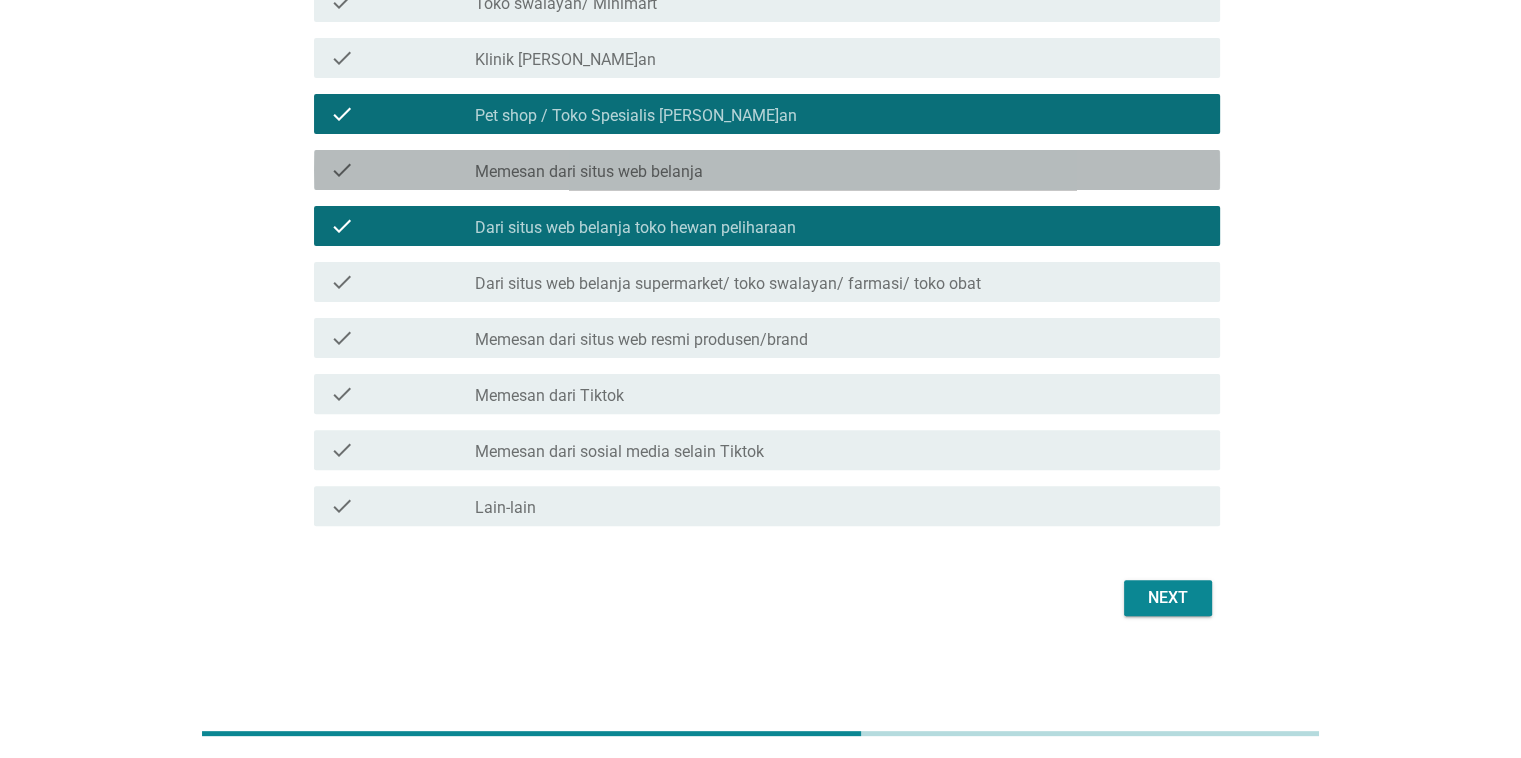 click on "check_box_outline_blank Memesan dari situs web belanja" at bounding box center (839, 170) 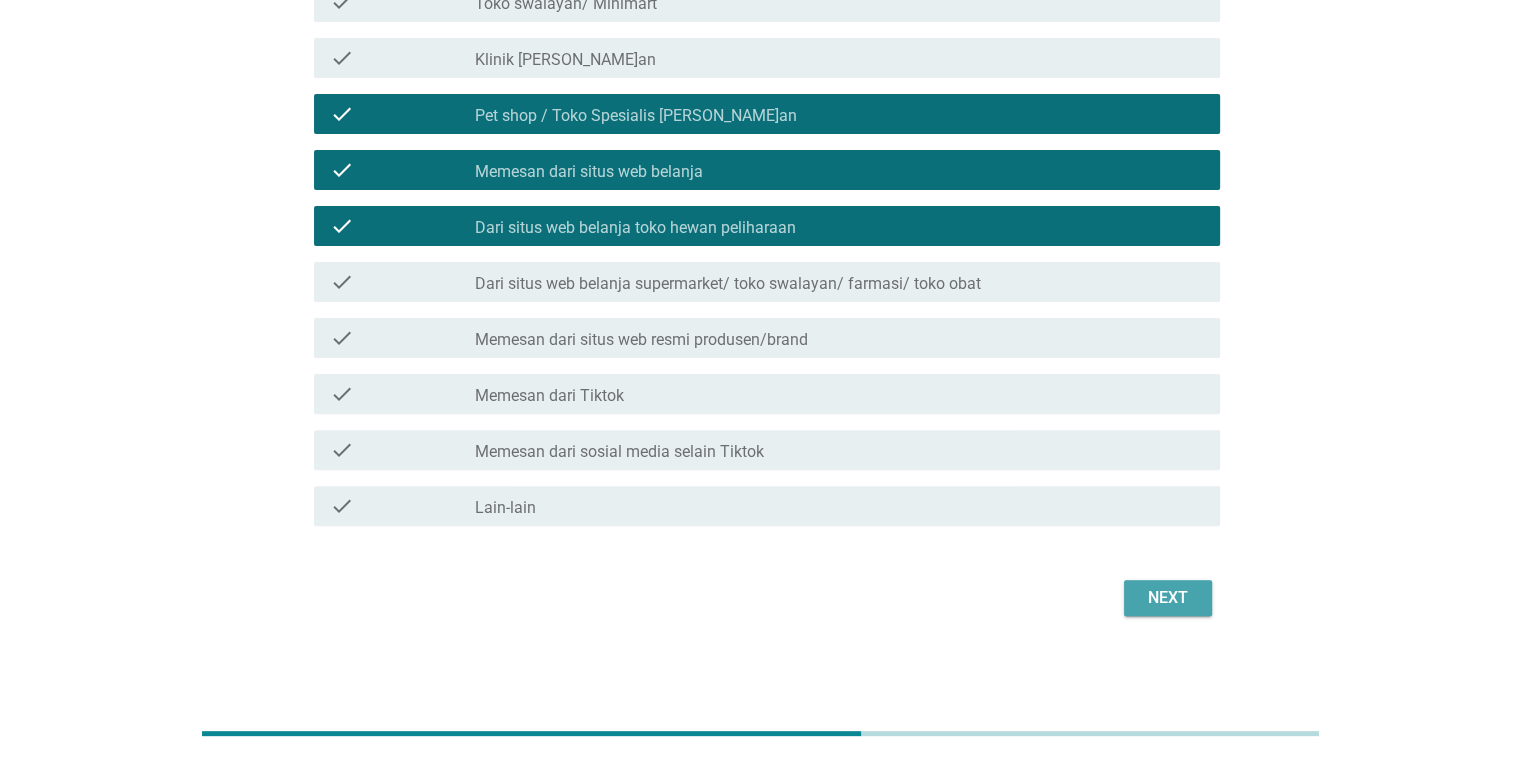 click on "Next" at bounding box center (1168, 598) 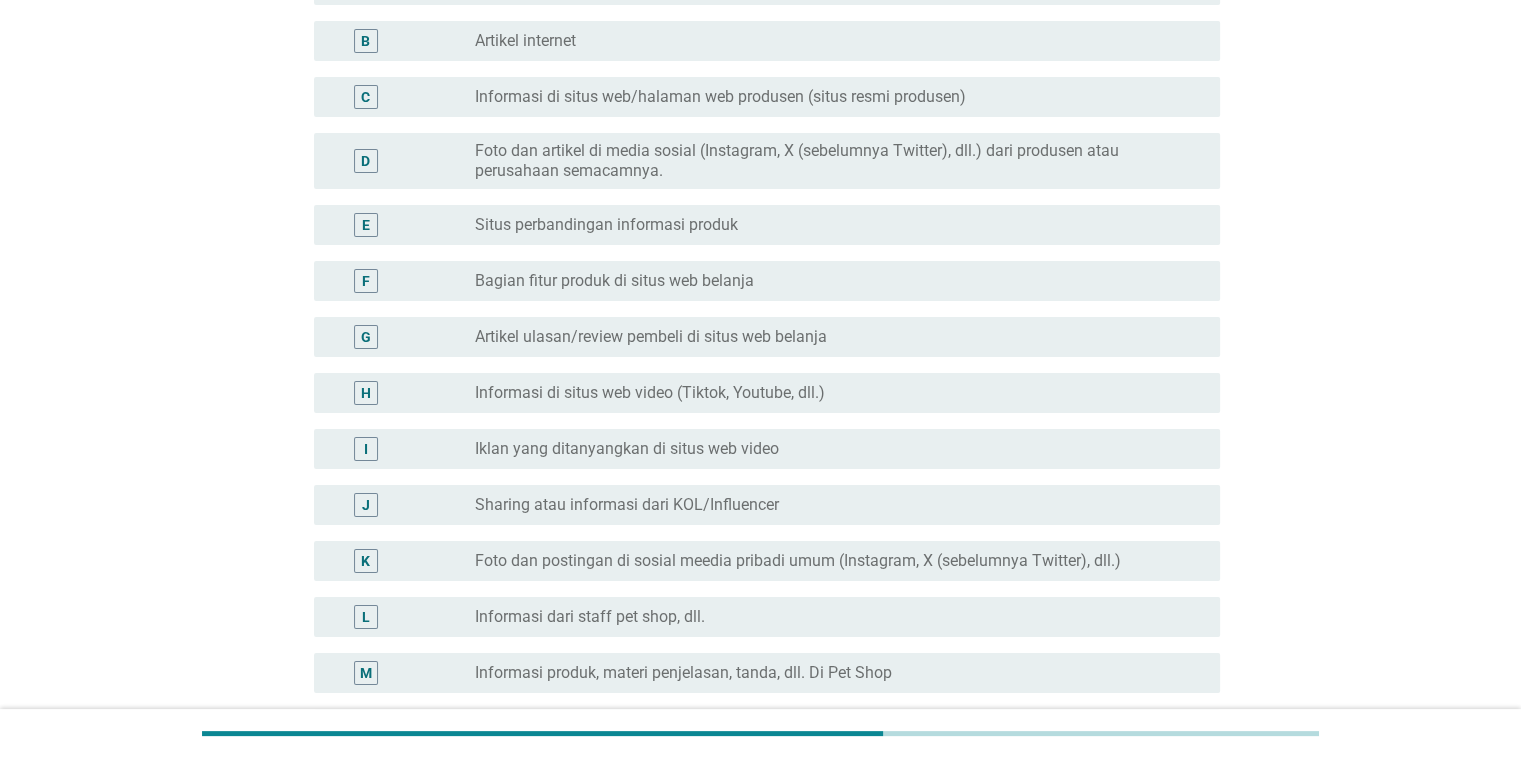 scroll, scrollTop: 254, scrollLeft: 0, axis: vertical 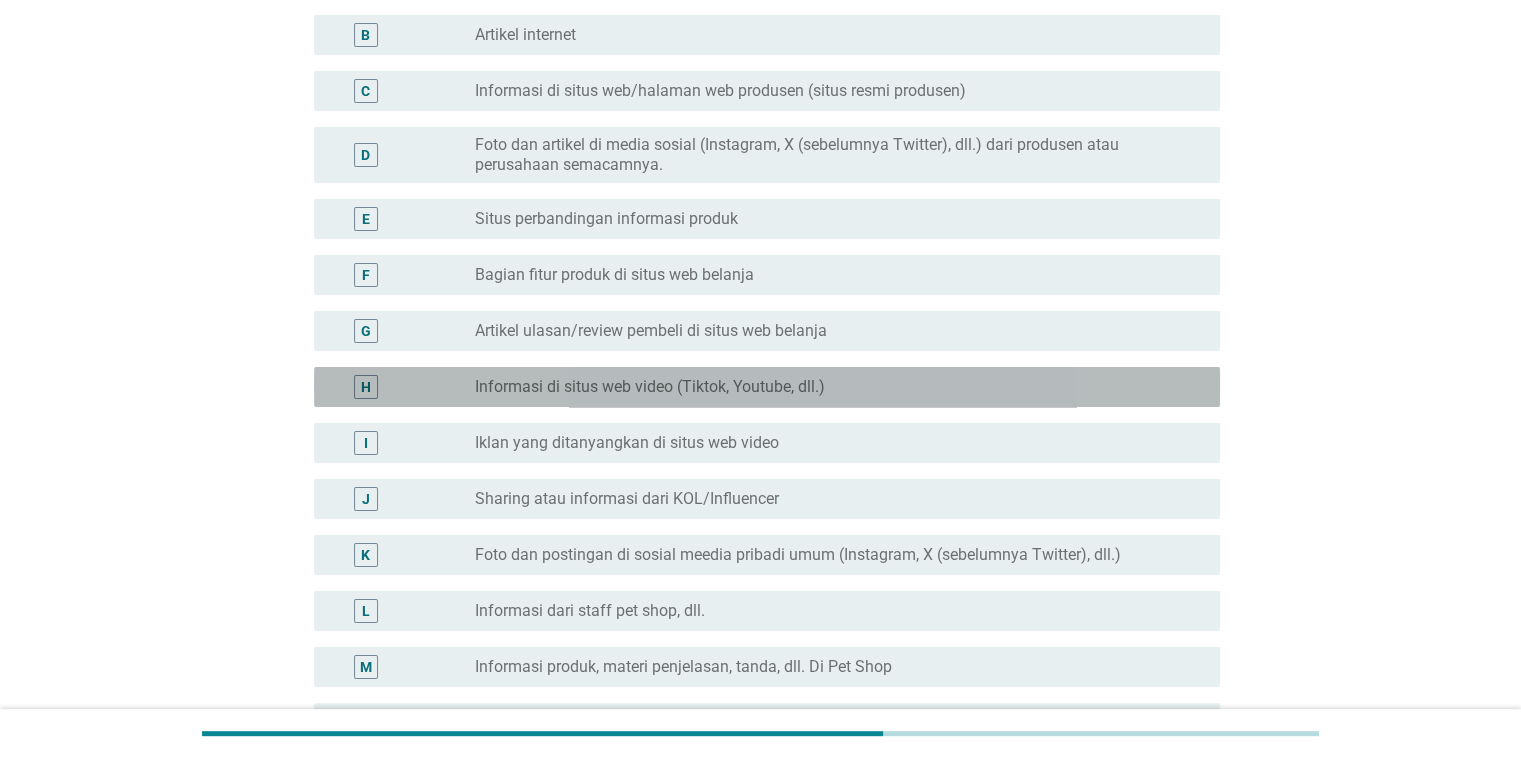 click on "H     radio_button_unchecked Informasi di situs web video (Tiktok, Youtube, dll.)" at bounding box center (767, 387) 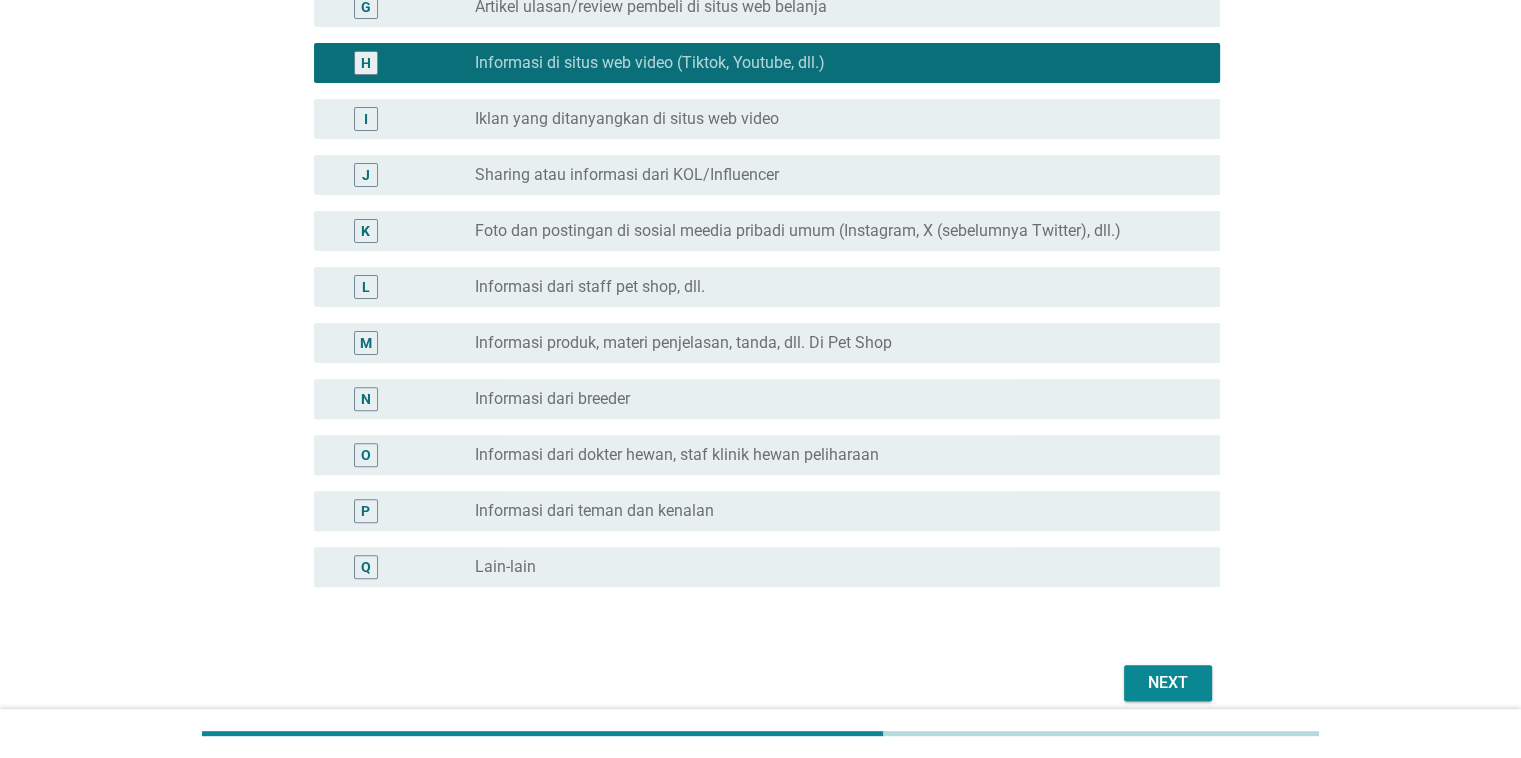scroll, scrollTop: 664, scrollLeft: 0, axis: vertical 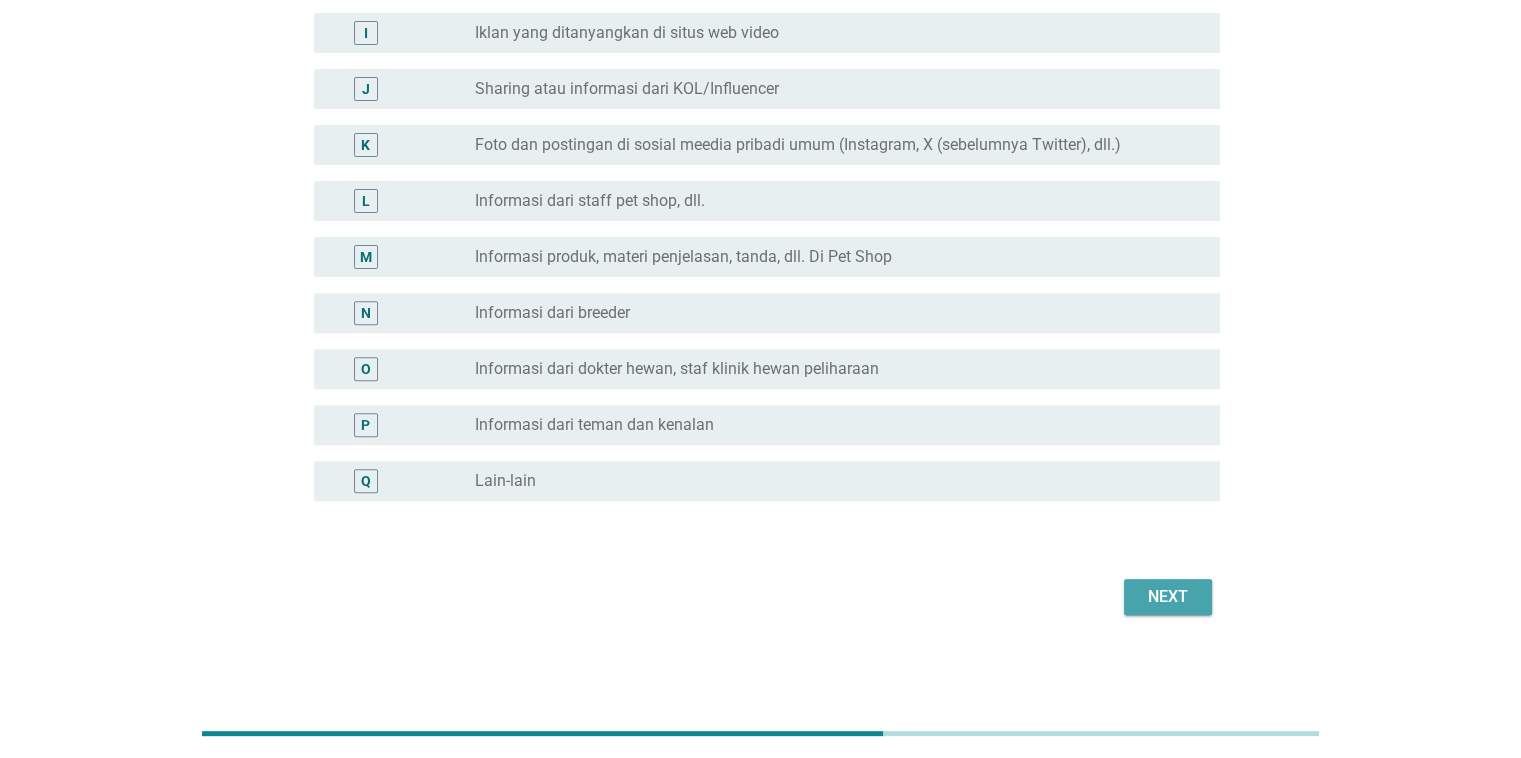 click on "Next" at bounding box center [1168, 597] 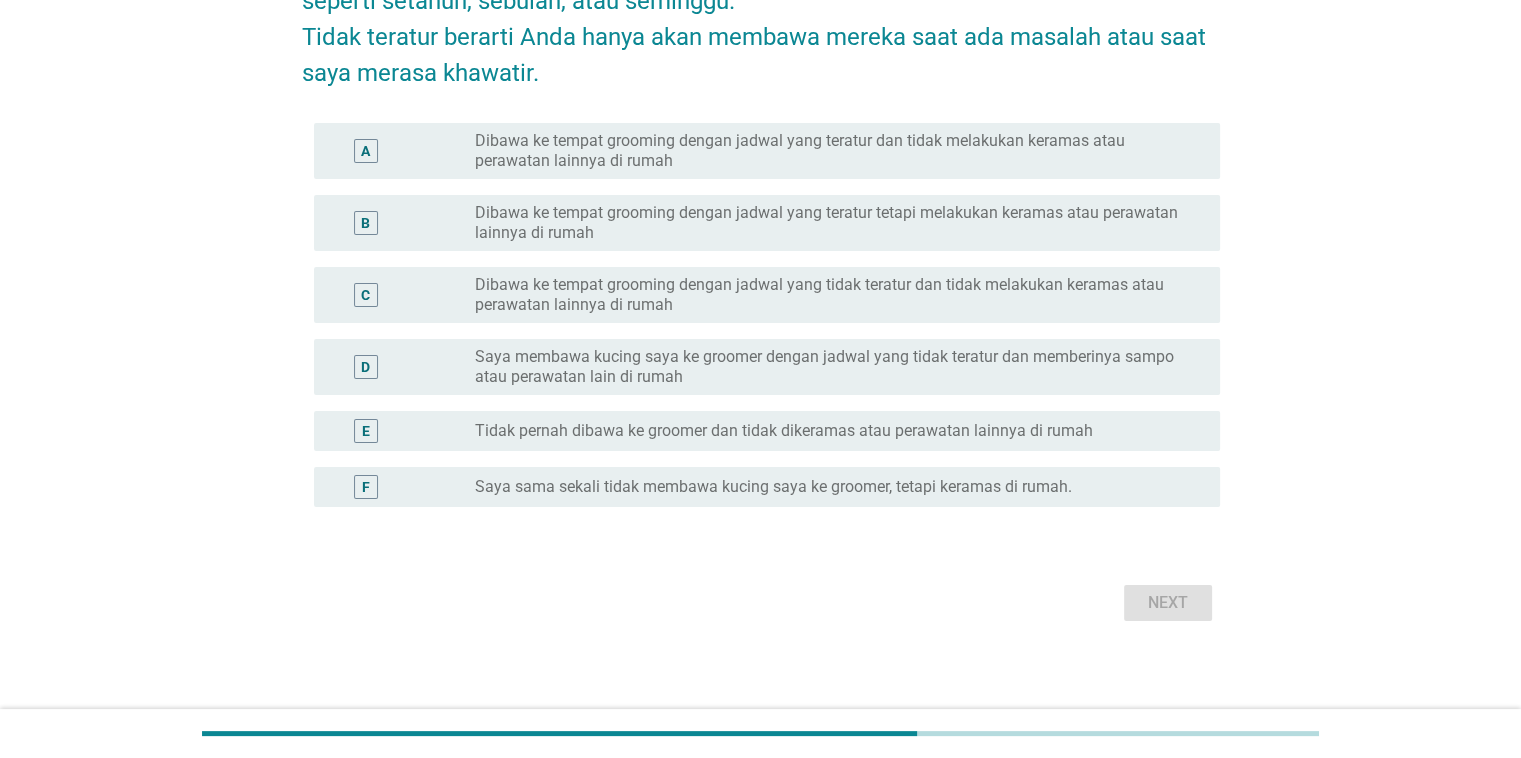 scroll, scrollTop: 204, scrollLeft: 0, axis: vertical 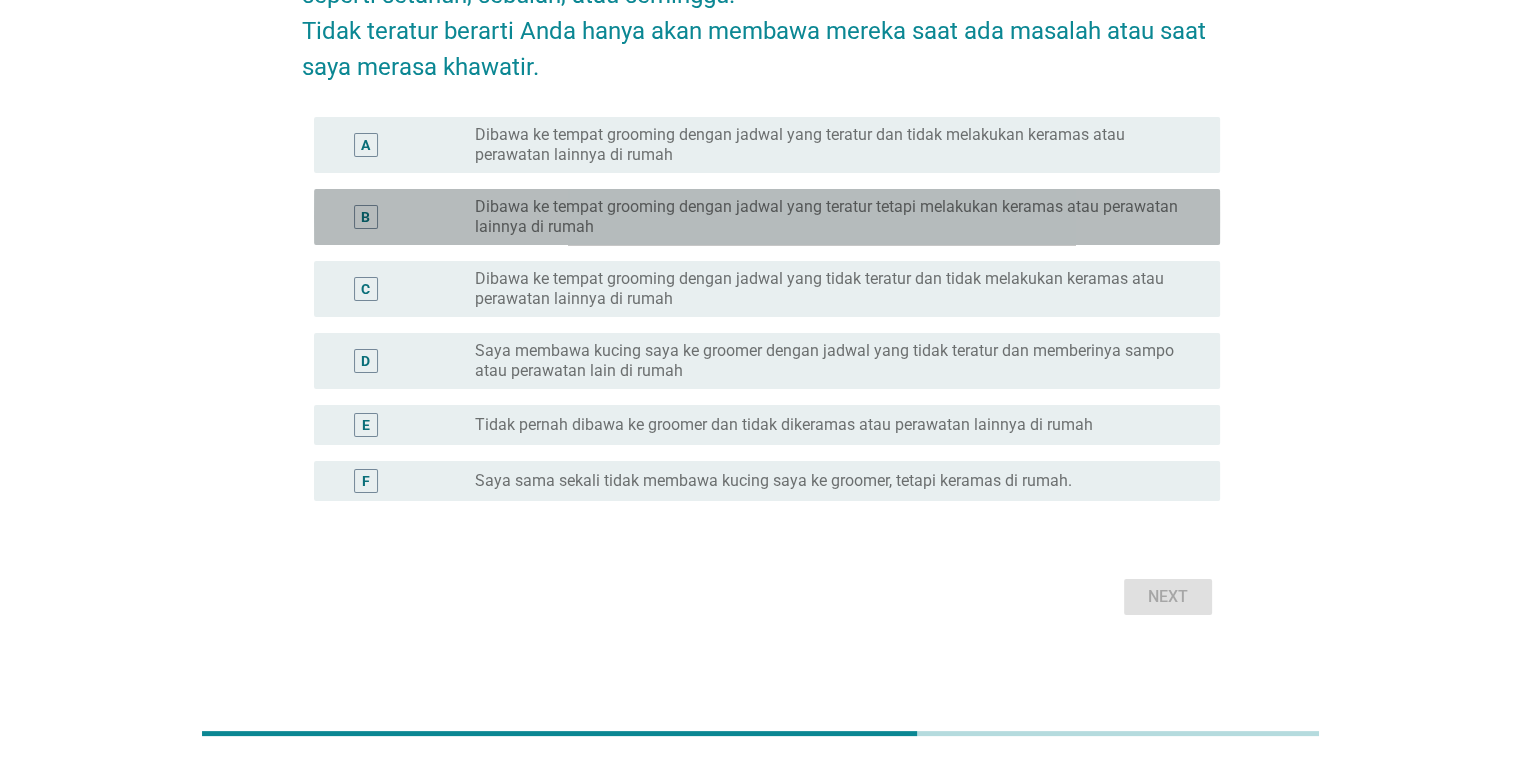 click on "Dibawa ke tempat grooming dengan jadwal yang teratur tetapi melakukan keramas atau perawatan lainnya di rumah" at bounding box center [831, 217] 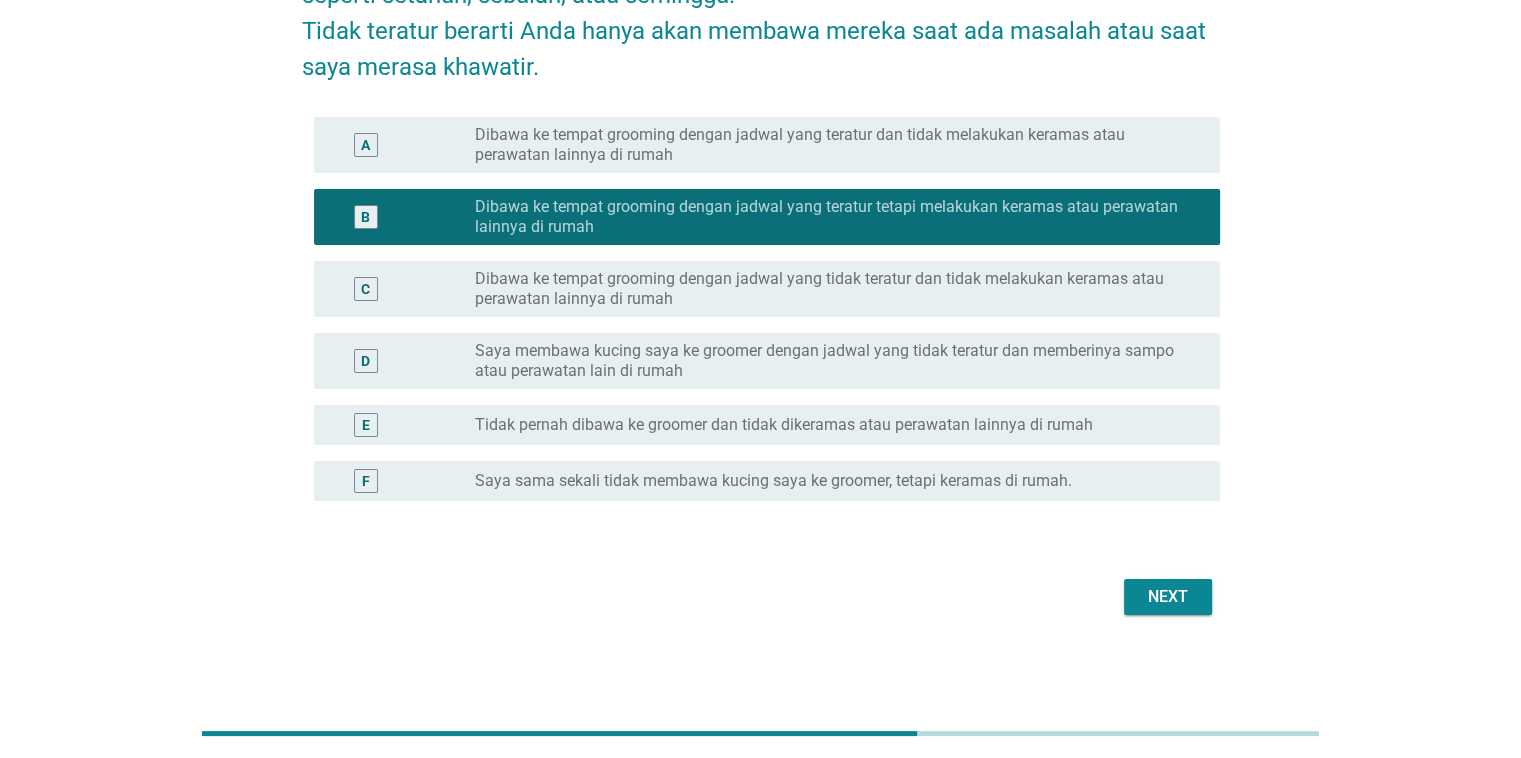 click on "Saya membawa kucing saya ke groomer dengan jadwal yang tidak teratur dan memberinya sampo atau perawatan lain di rumah" at bounding box center [831, 361] 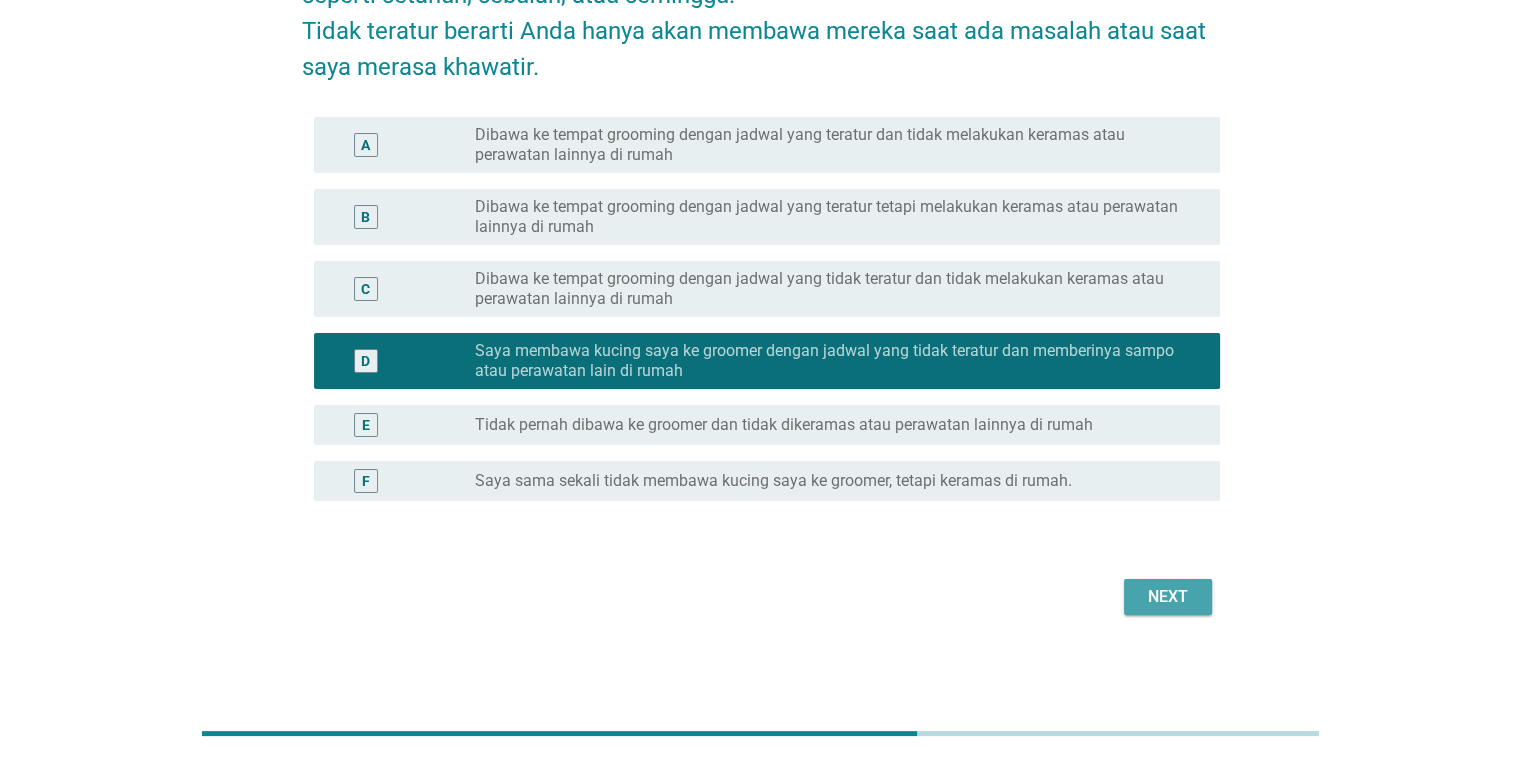 click on "Next" at bounding box center [1168, 597] 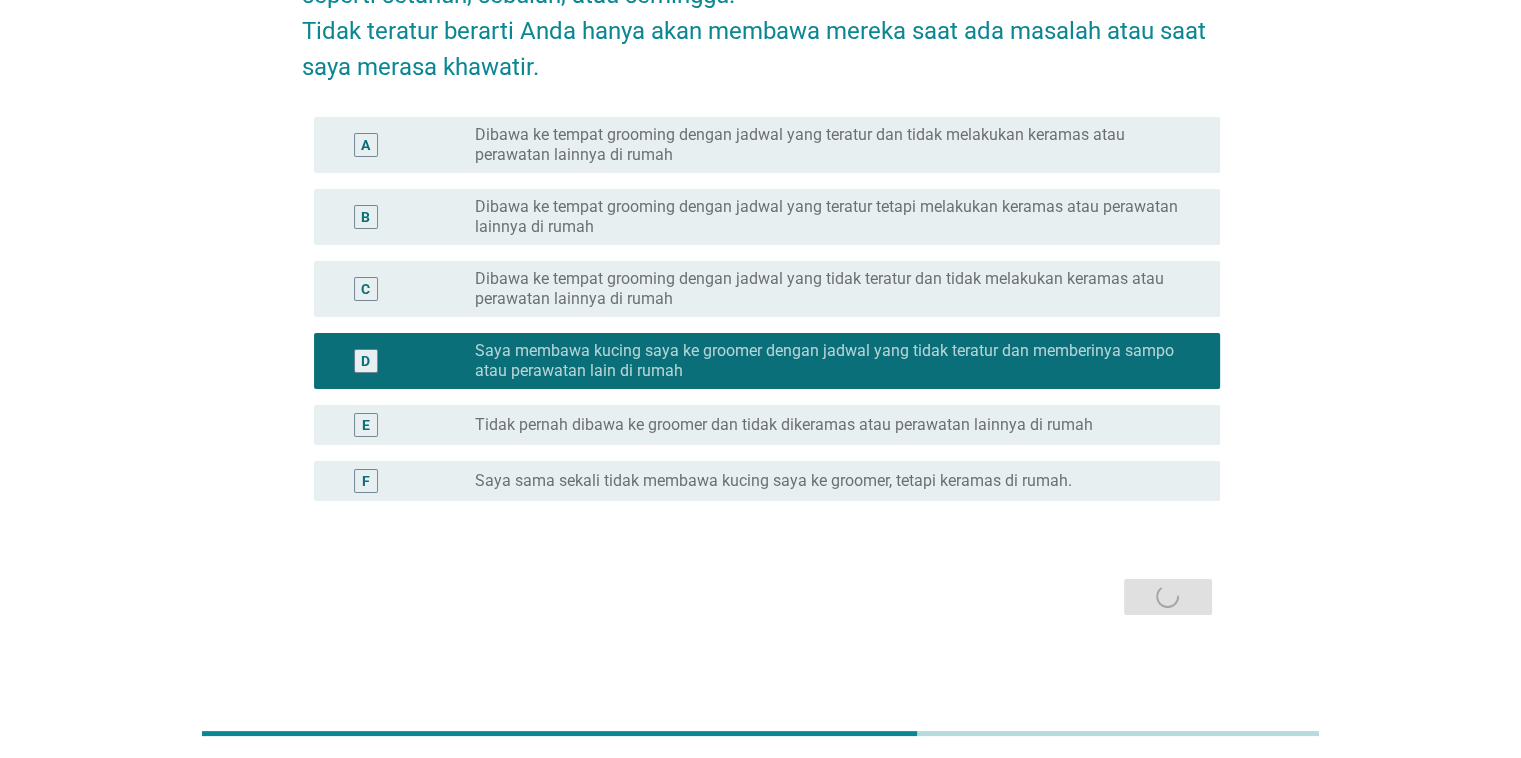 scroll, scrollTop: 0, scrollLeft: 0, axis: both 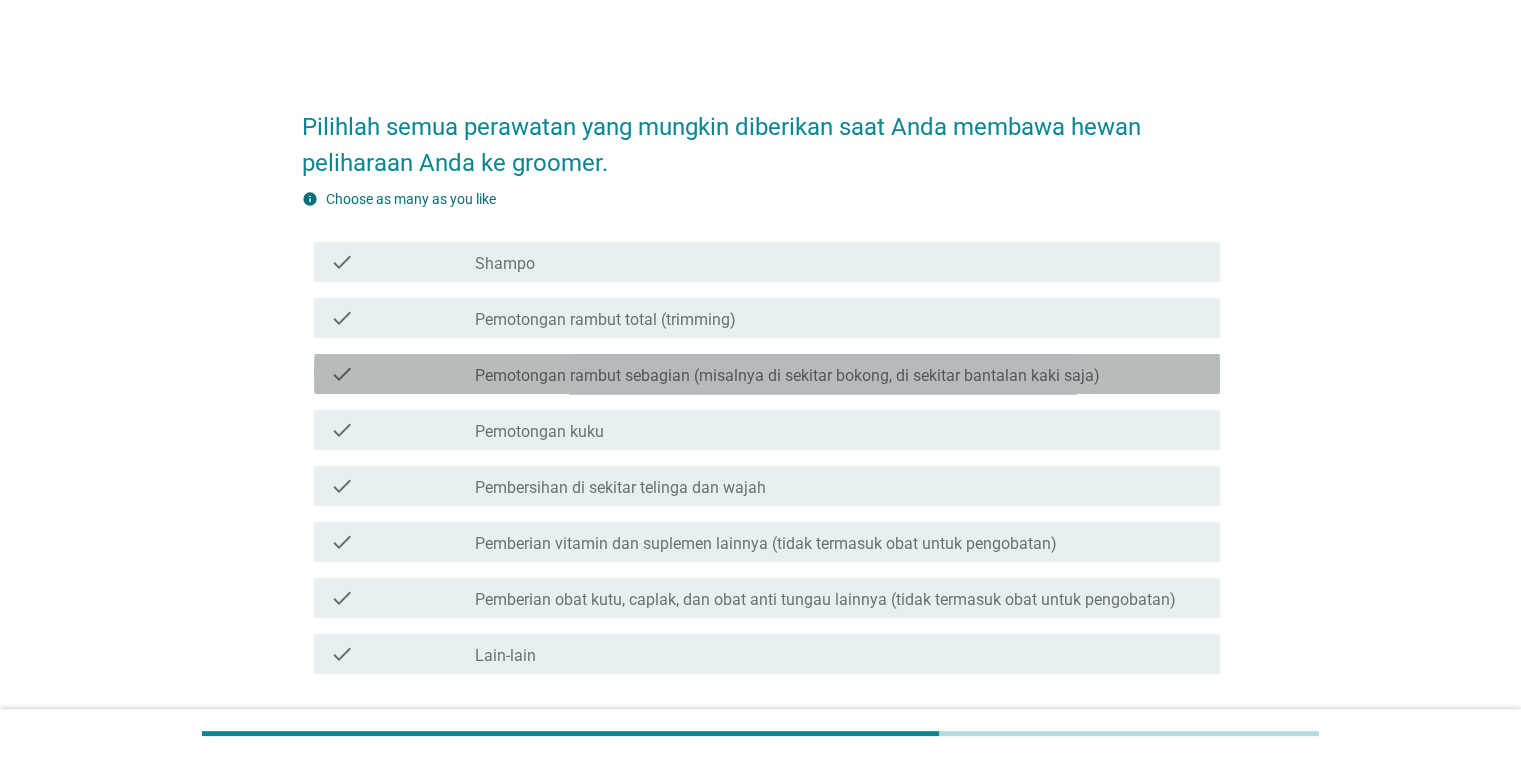 click on "Pemotongan rambut sebagian (misalnya di sekitar bokong, di sekitar bantalan kaki saja)" at bounding box center (787, 376) 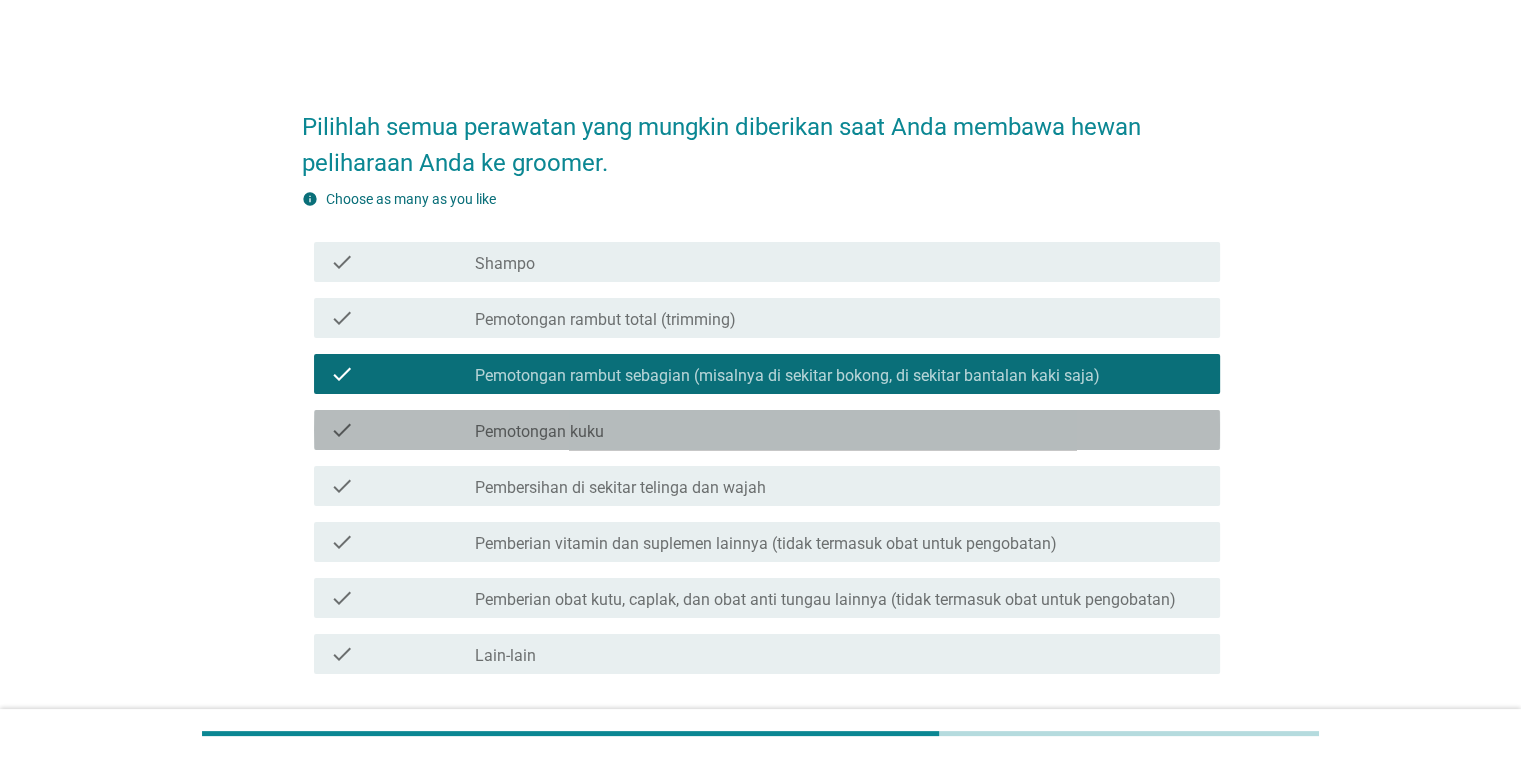 click on "check_box_outline_blank Pemotongan kuku" at bounding box center [839, 430] 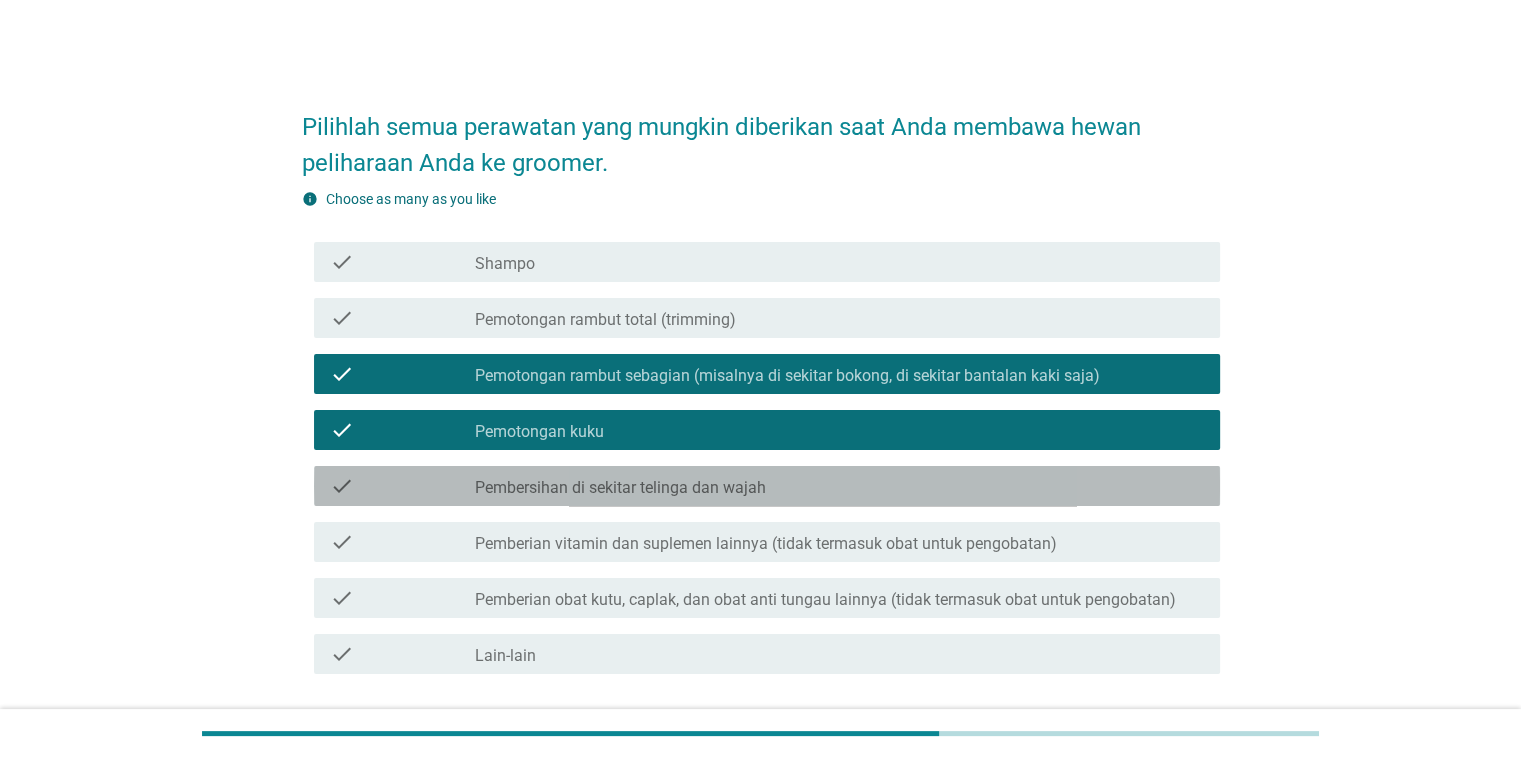click on "check_box_outline_blank Pembersihan di sekitar telinga dan wajah" at bounding box center [839, 486] 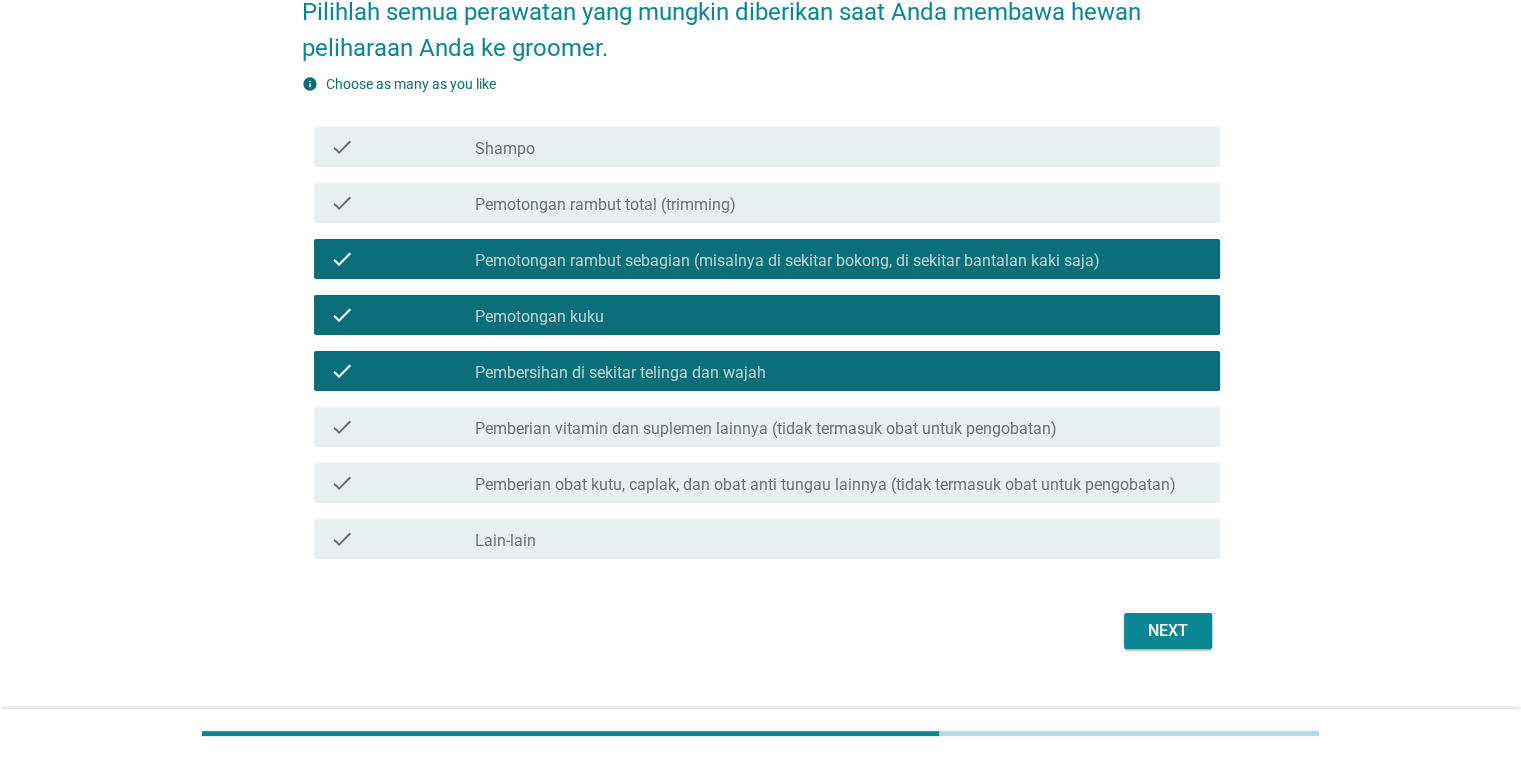 scroll, scrollTop: 148, scrollLeft: 0, axis: vertical 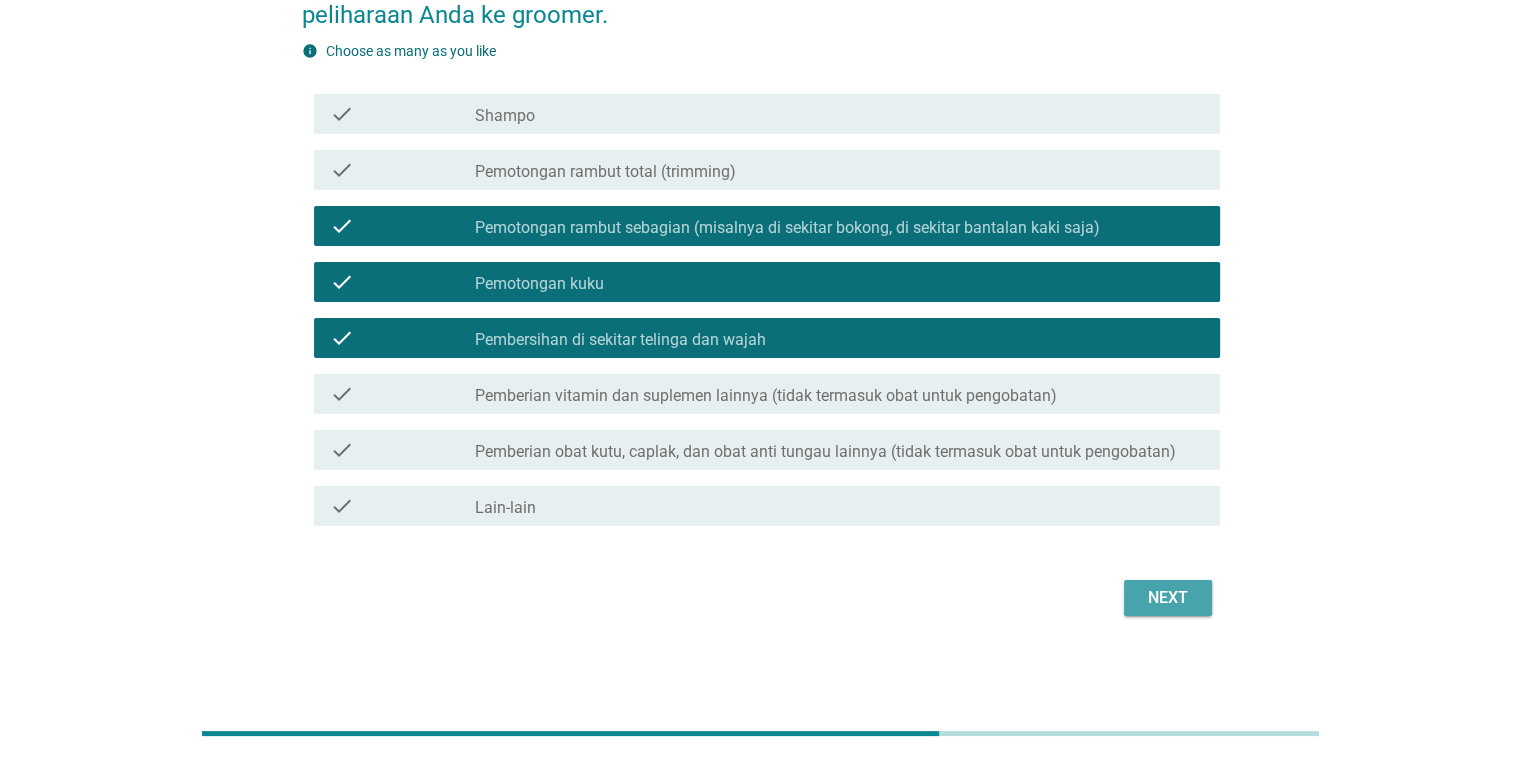 click on "Next" at bounding box center [1168, 598] 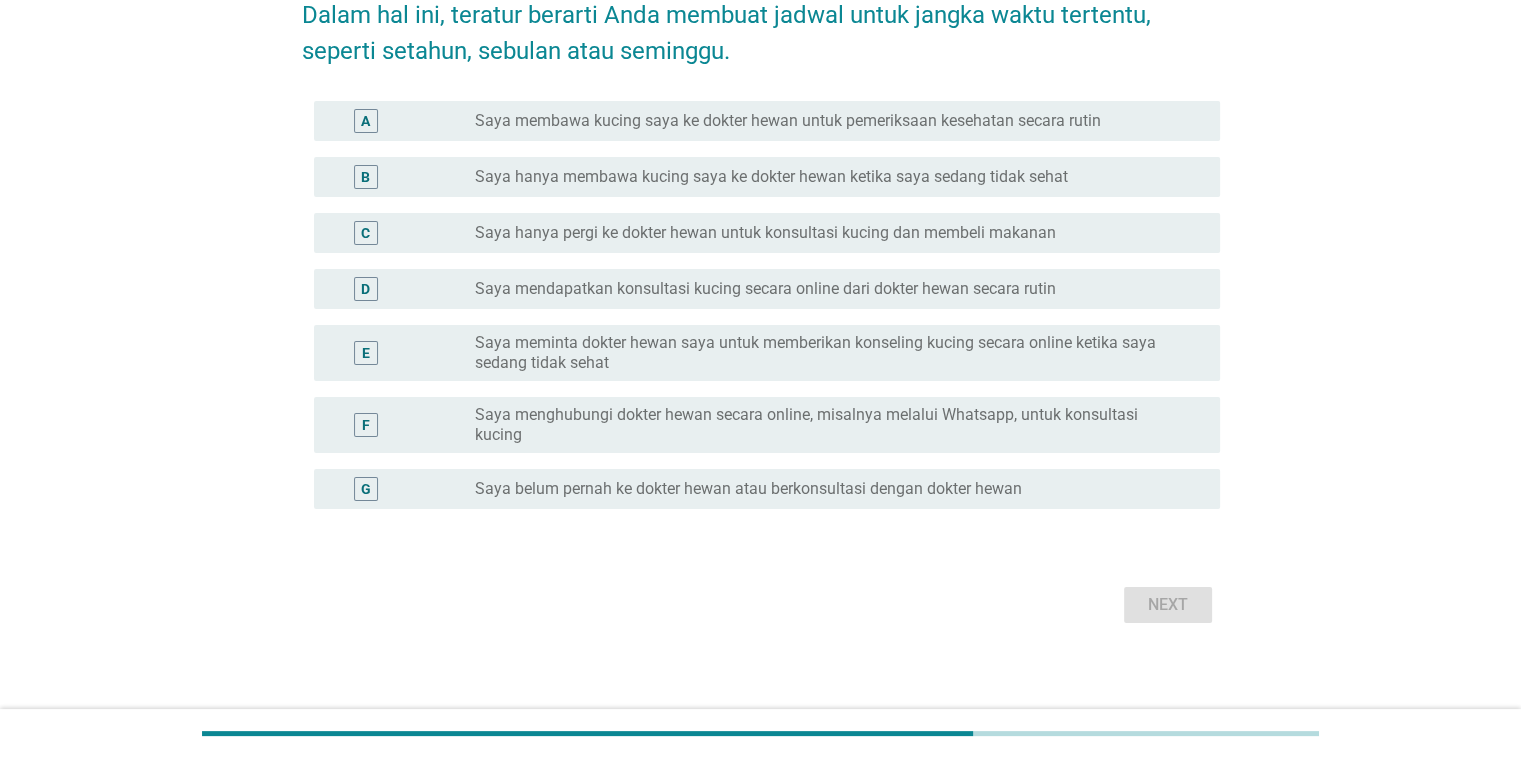 scroll, scrollTop: 0, scrollLeft: 0, axis: both 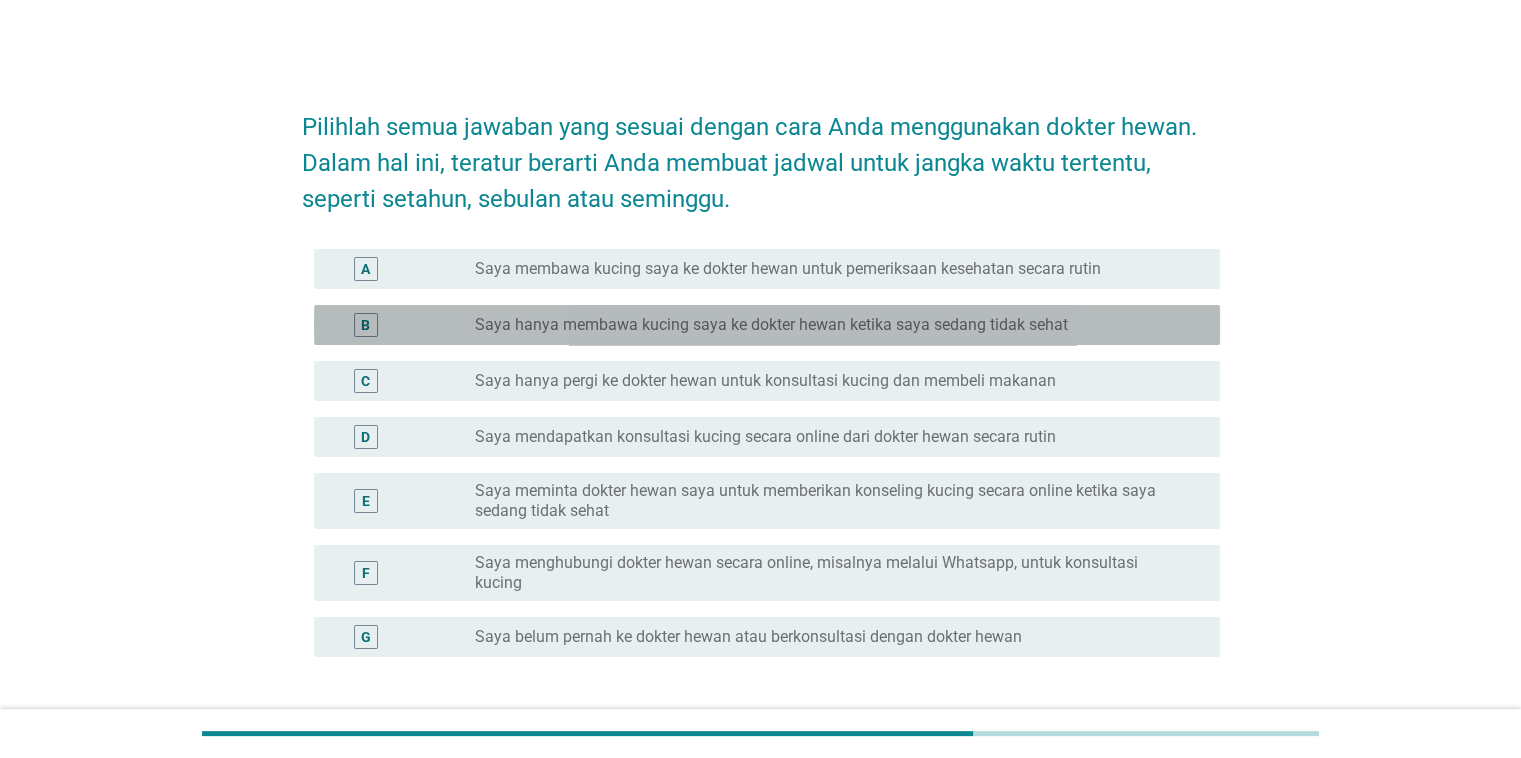 click on "Saya hanya membawa kucing saya ke dokter hewan ketika saya sedang tidak sehat" at bounding box center [771, 325] 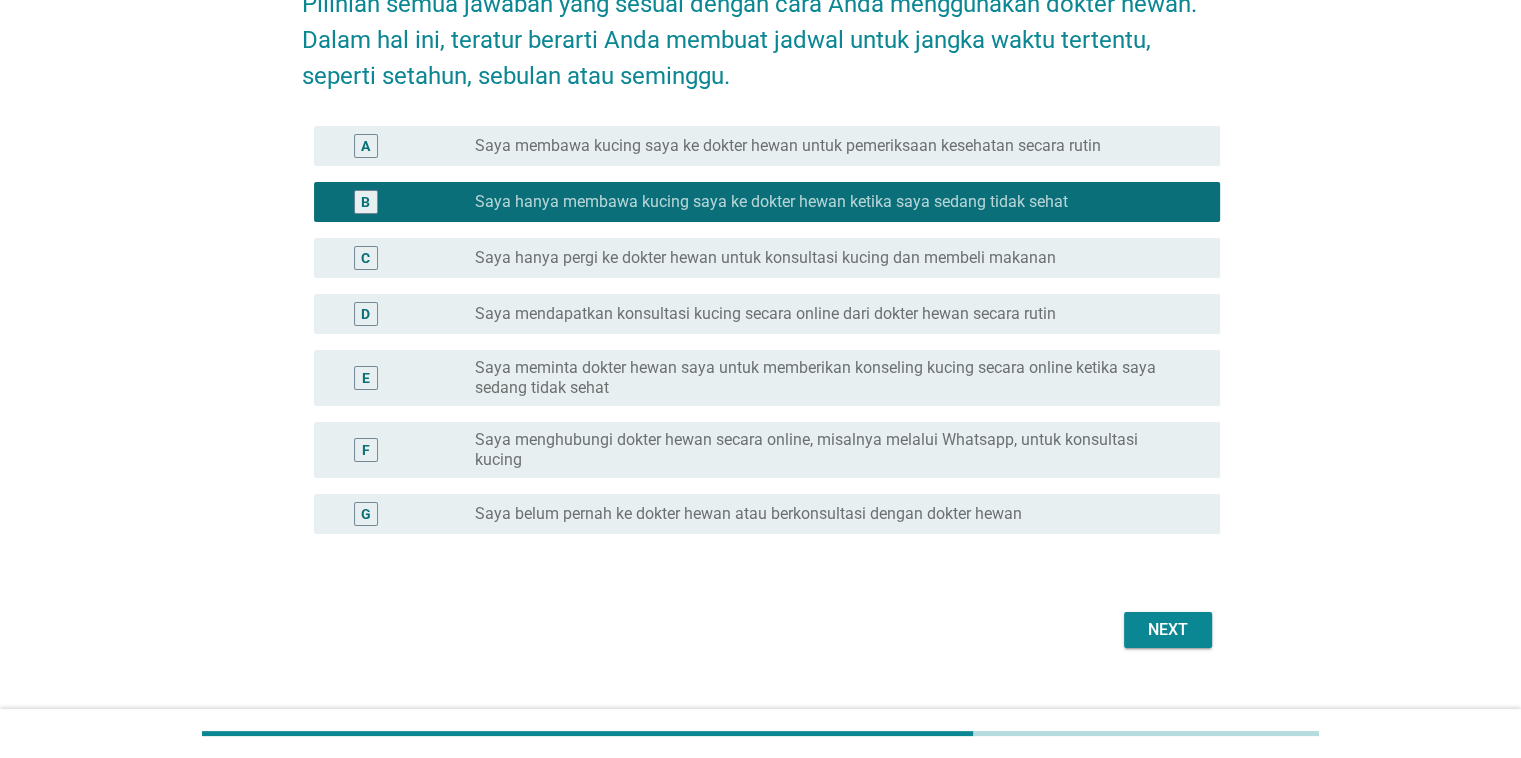 scroll, scrollTop: 140, scrollLeft: 0, axis: vertical 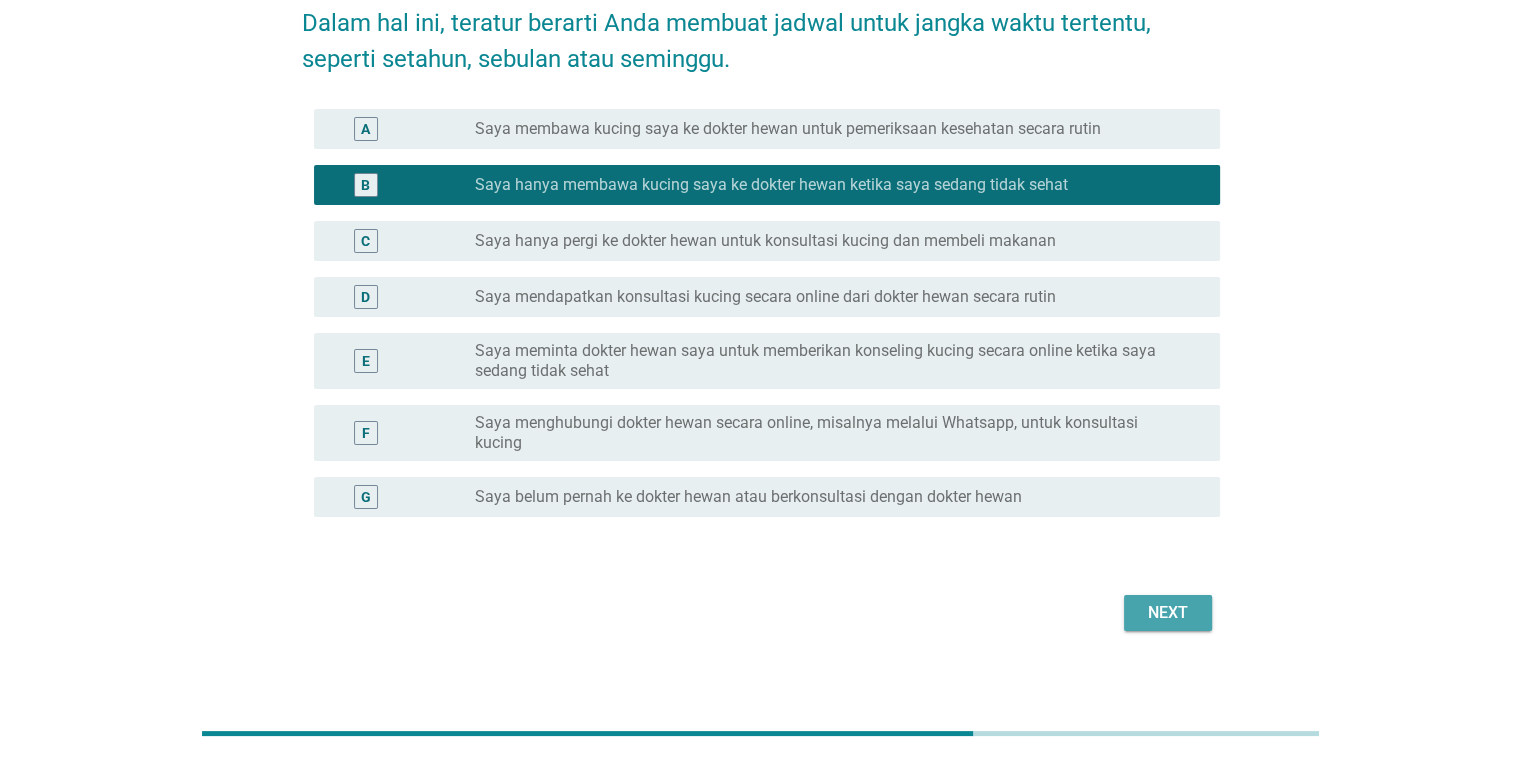 click on "Next" at bounding box center (1168, 613) 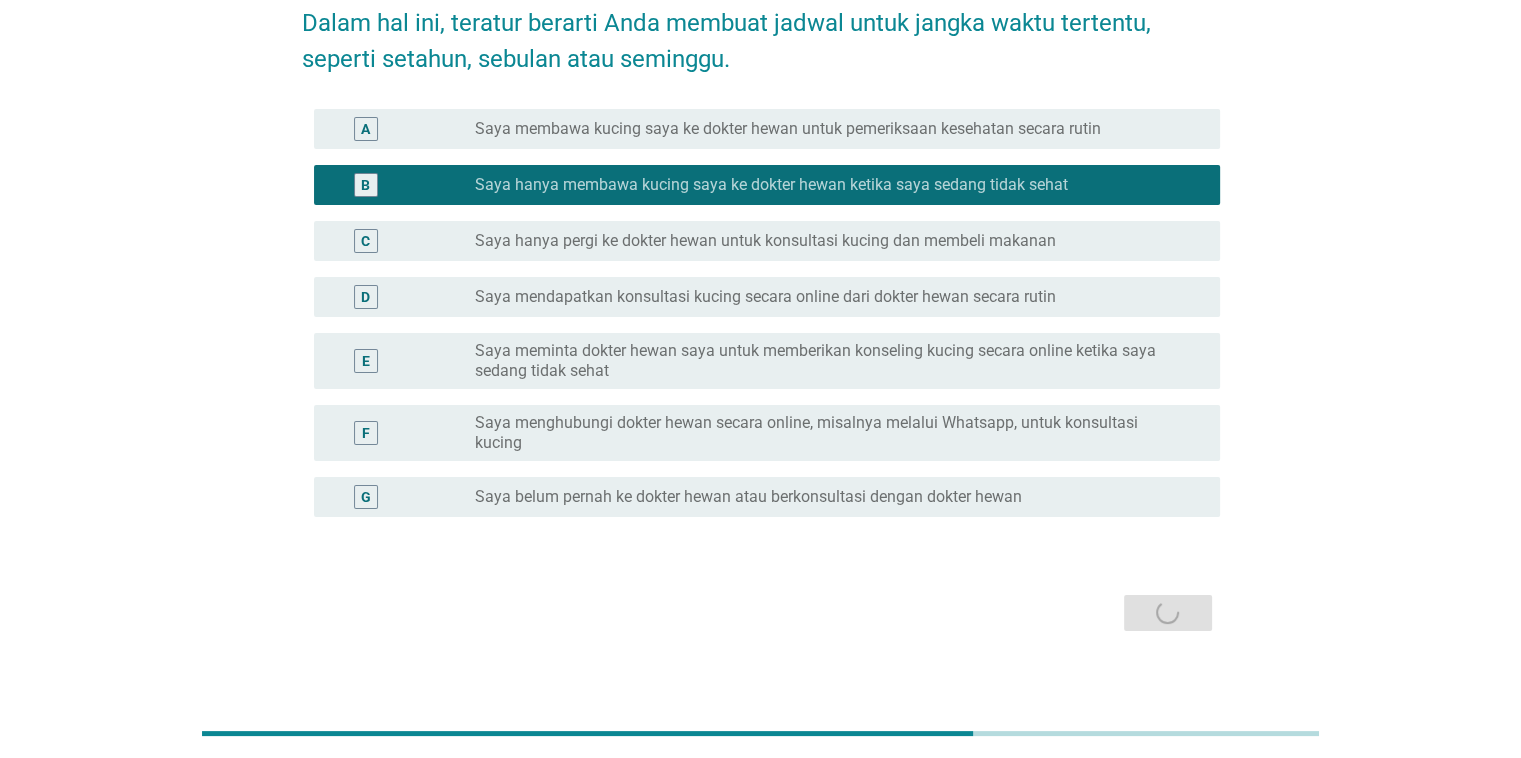 scroll, scrollTop: 0, scrollLeft: 0, axis: both 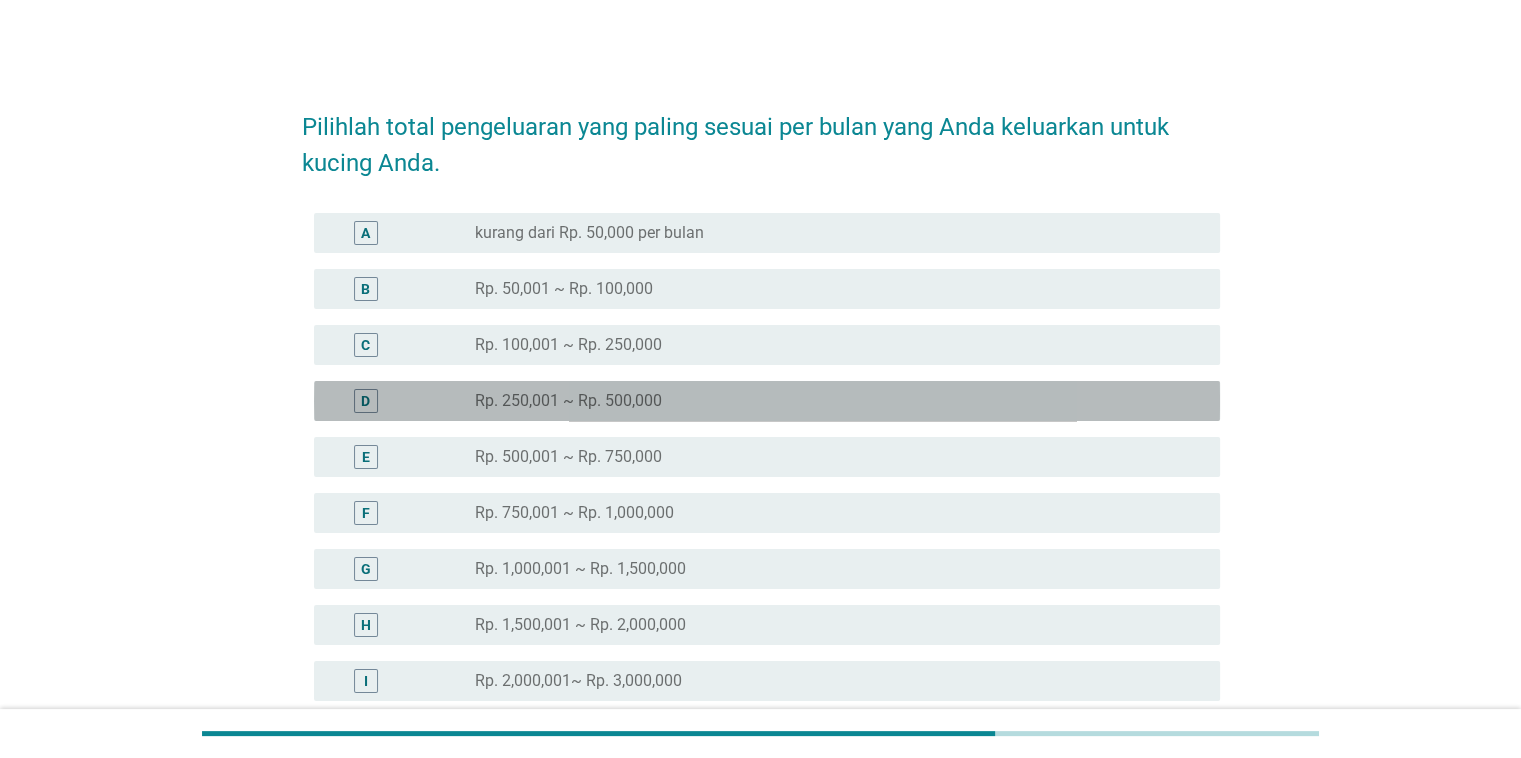 click on "radio_button_unchecked Rp. 250,001 ~ Rp. 500,000" at bounding box center [831, 401] 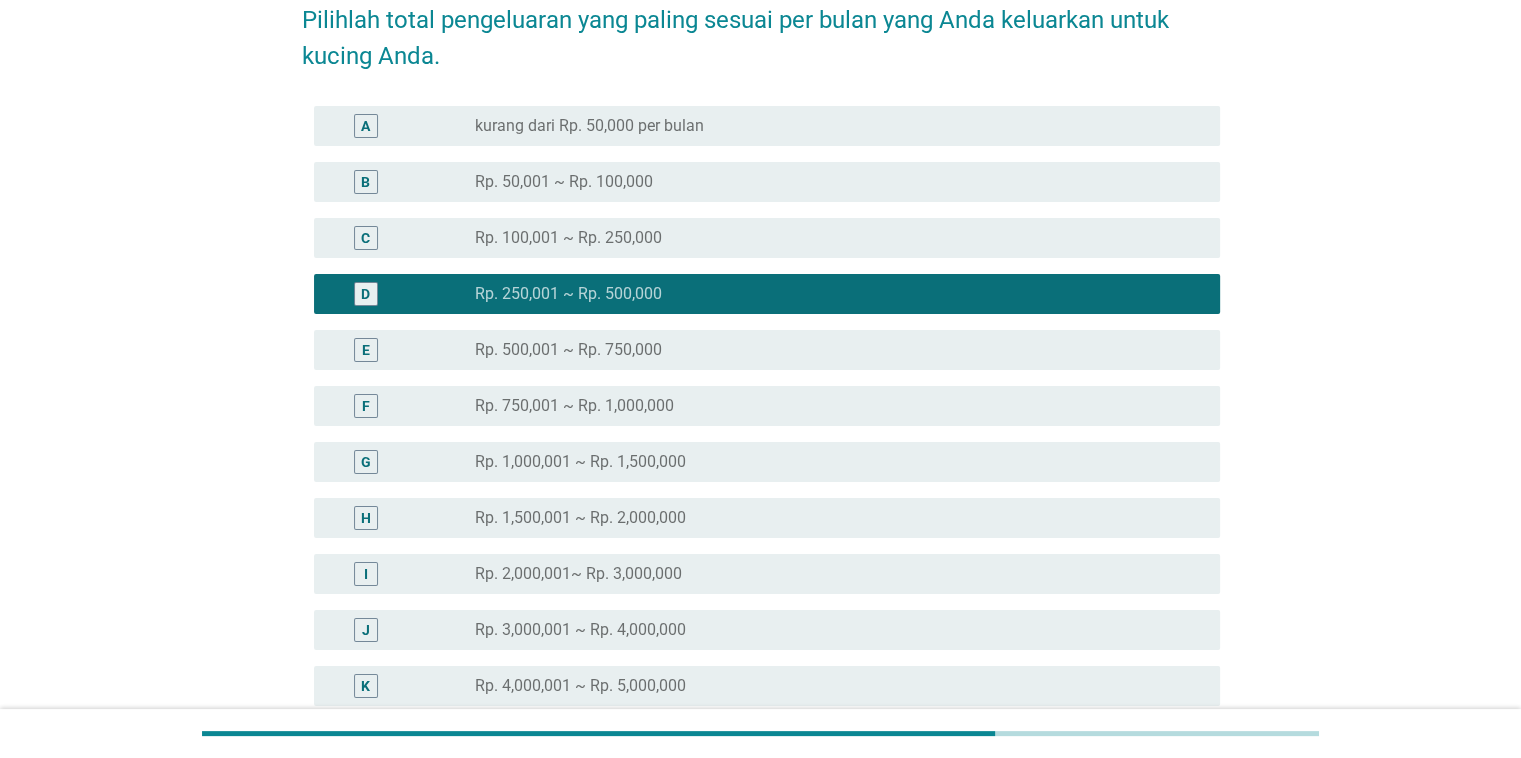 scroll, scrollTop: 368, scrollLeft: 0, axis: vertical 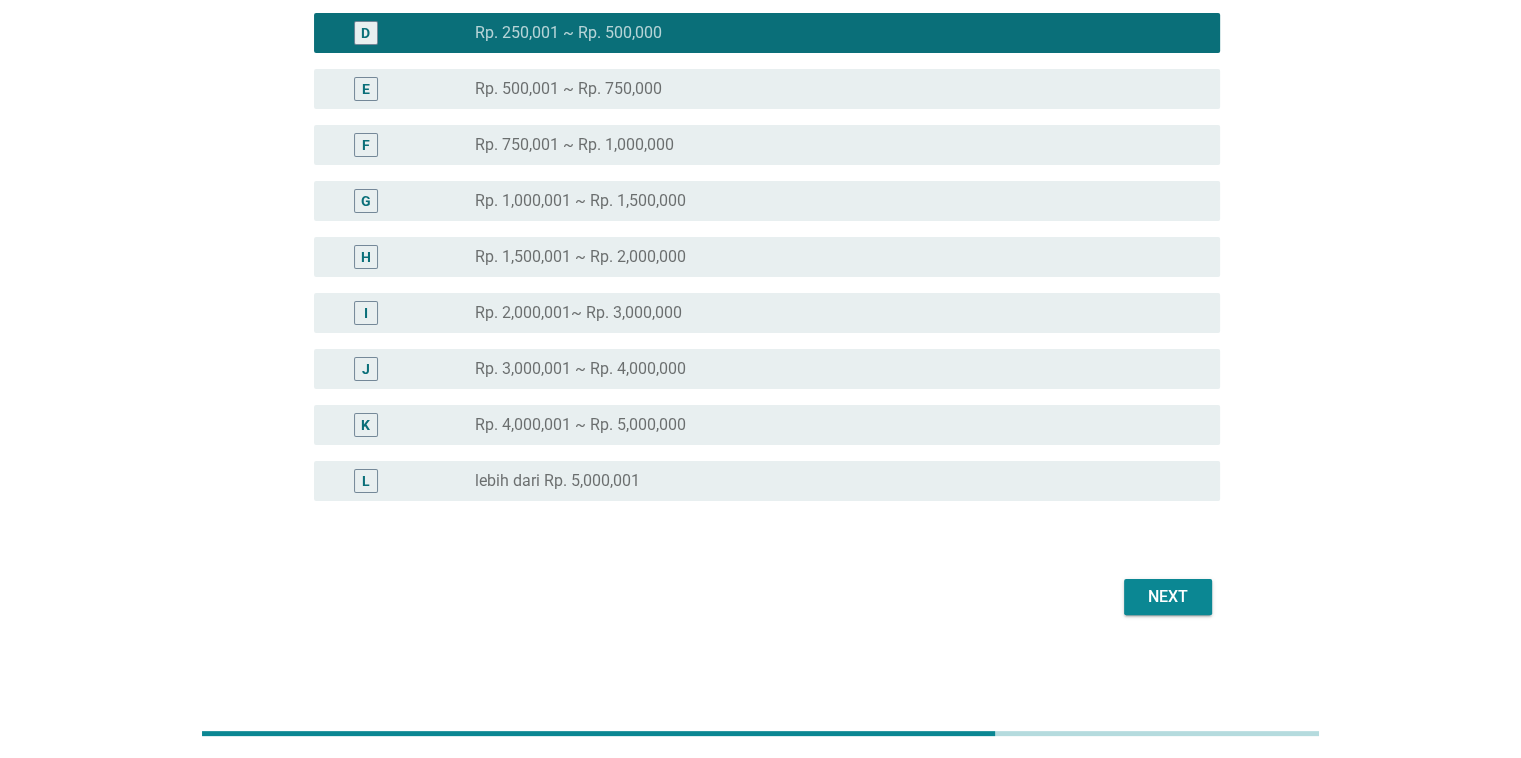 click on "Next" at bounding box center [1168, 597] 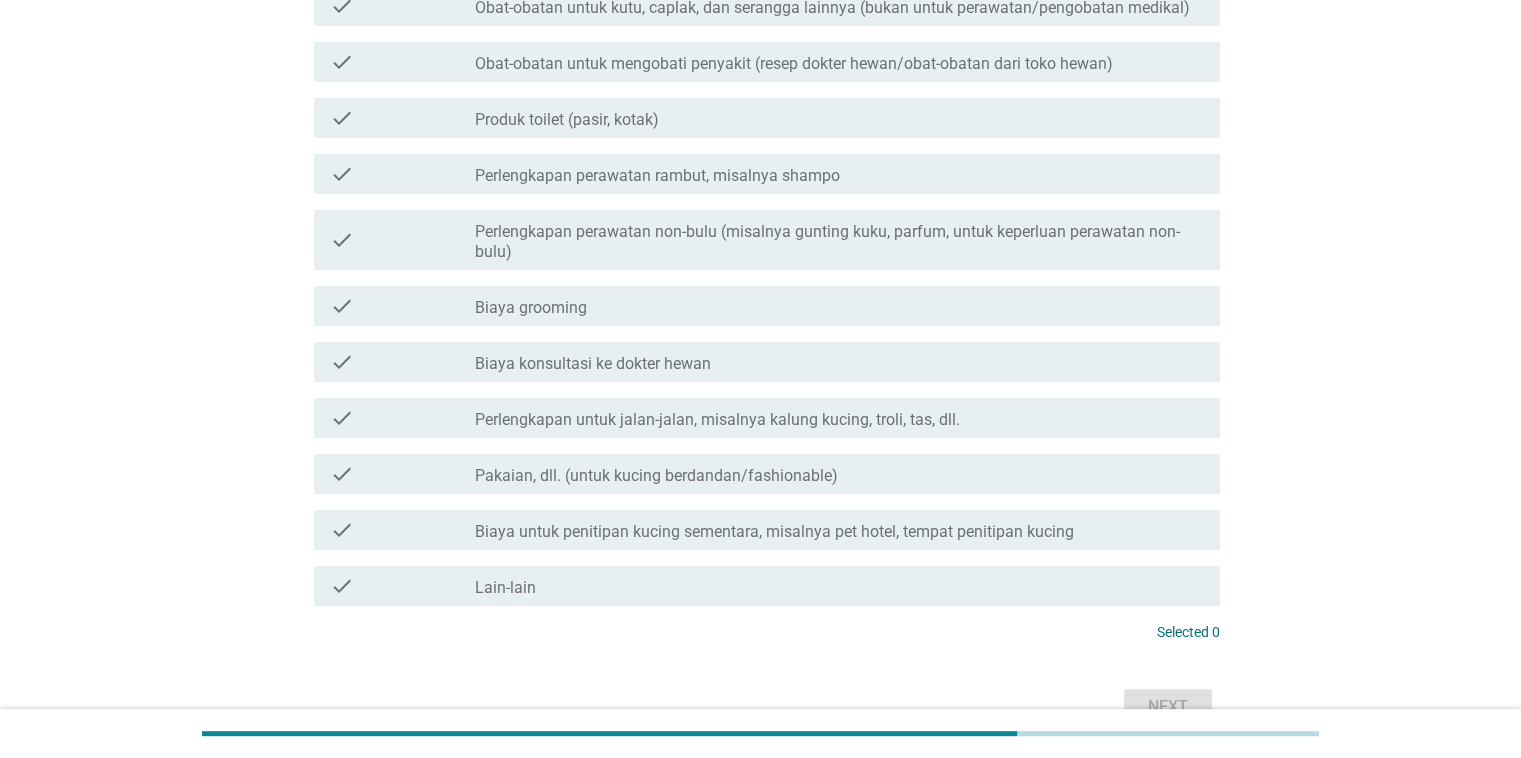 scroll, scrollTop: 0, scrollLeft: 0, axis: both 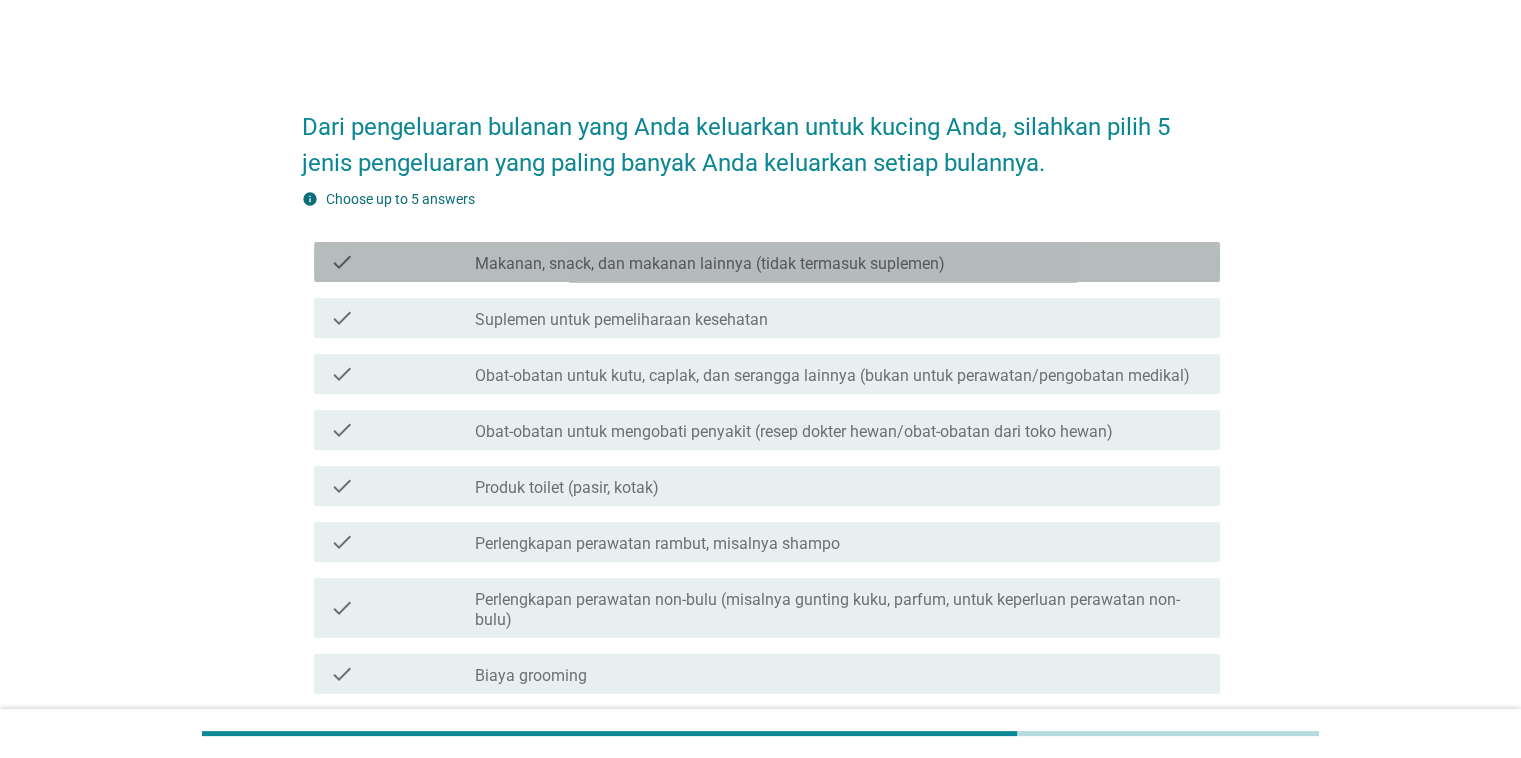 click on "check     check_box_outline_blank Makanan, snack, dan makanan lainnya (tidak termasuk suplemen)" at bounding box center [767, 262] 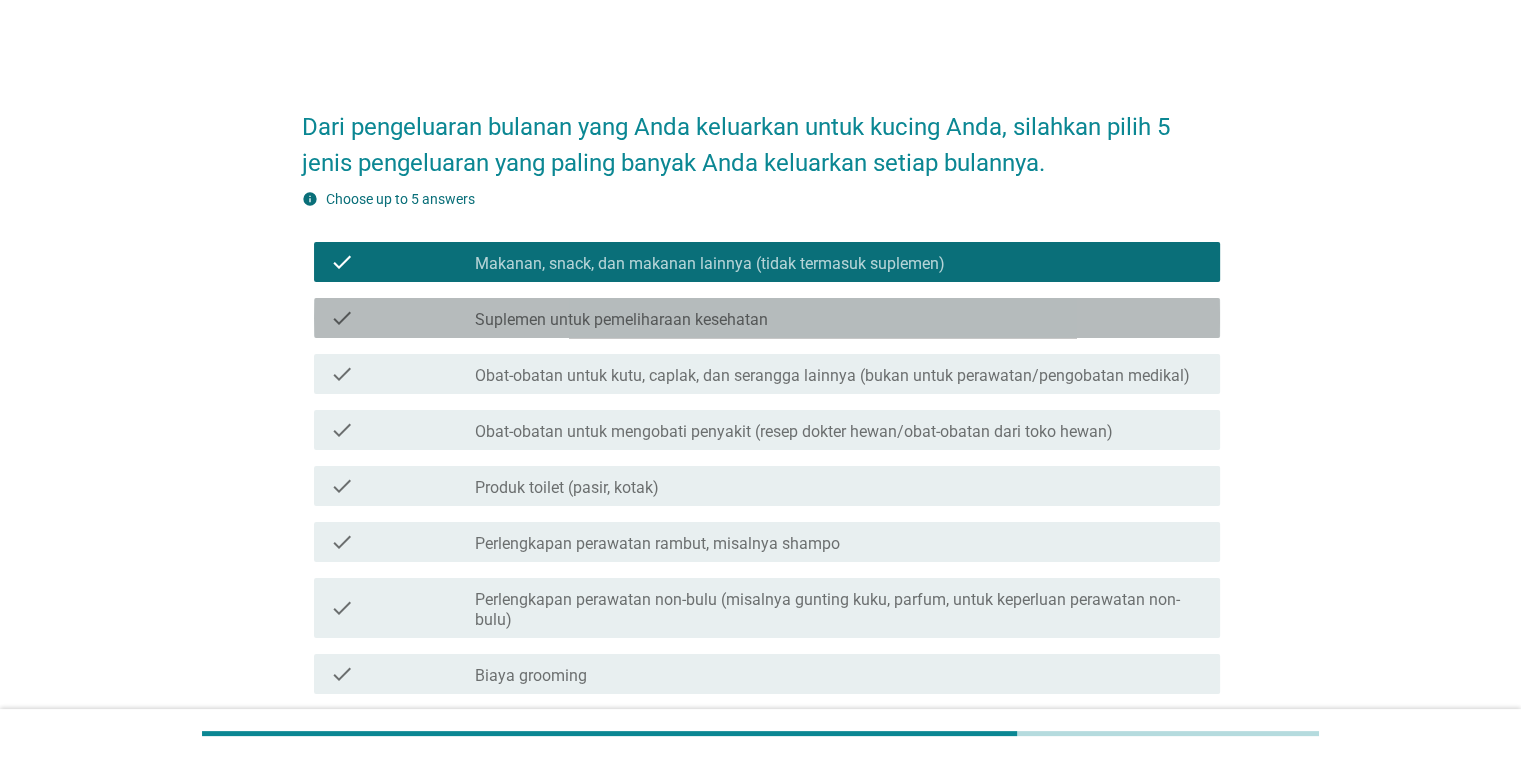 click on "Suplemen untuk pemeliharaan kesehatan" at bounding box center (621, 320) 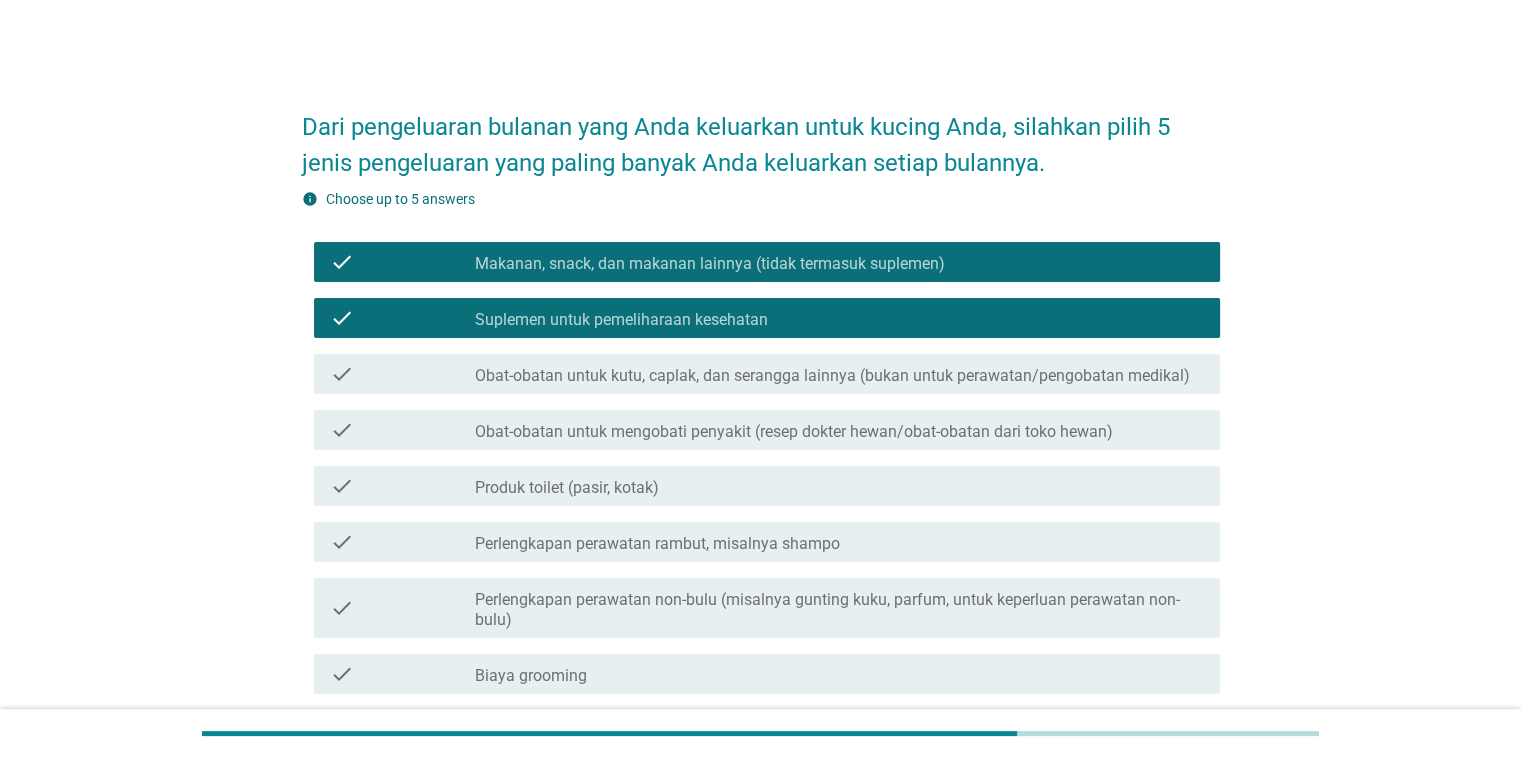 click on "Obat-obatan untuk kutu, caplak, dan serangga lainnya (bukan untuk perawatan/pengobatan medikal)" at bounding box center [832, 376] 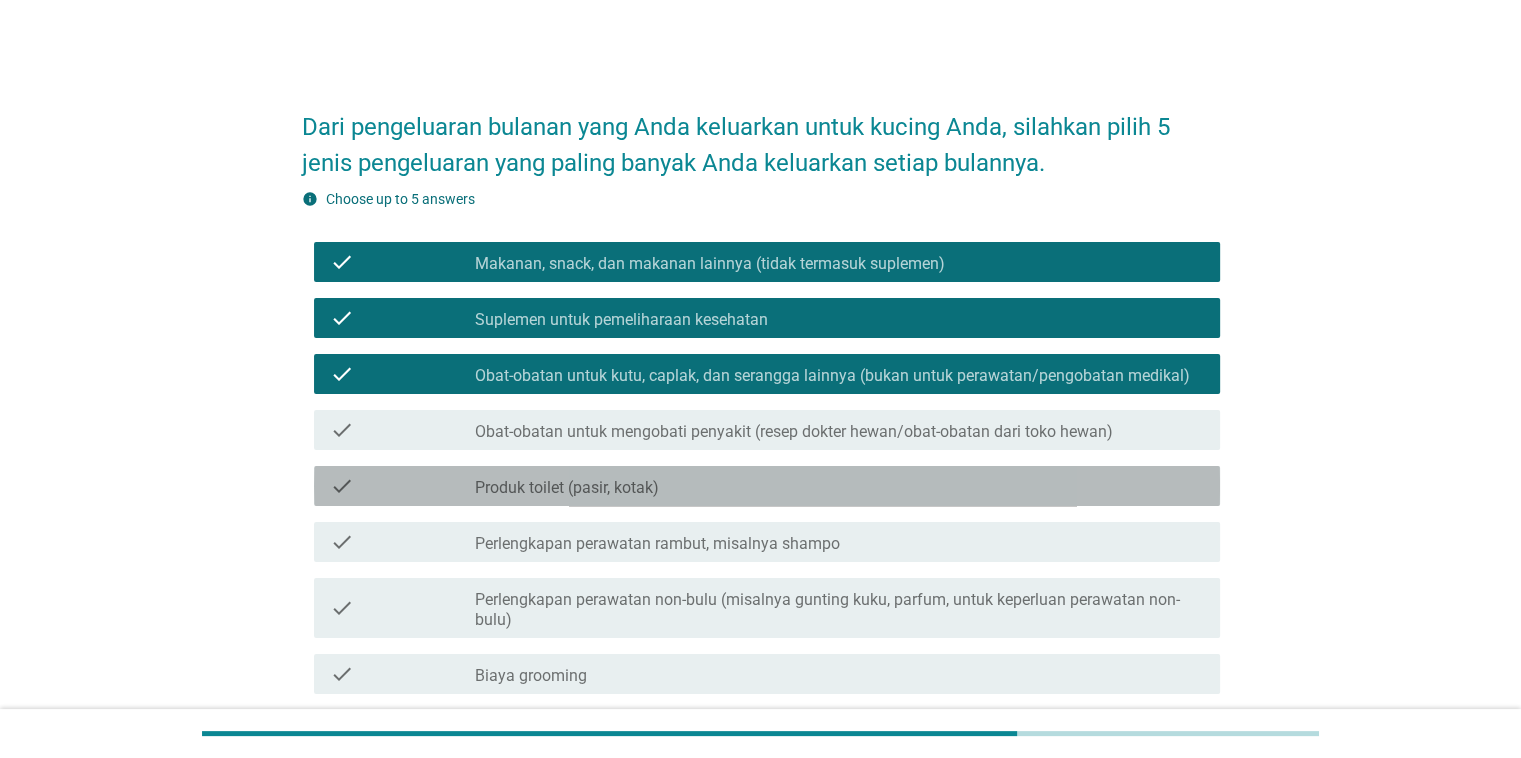 click on "check_box_outline_blank Produk toilet (pasir, kotak)" at bounding box center (839, 486) 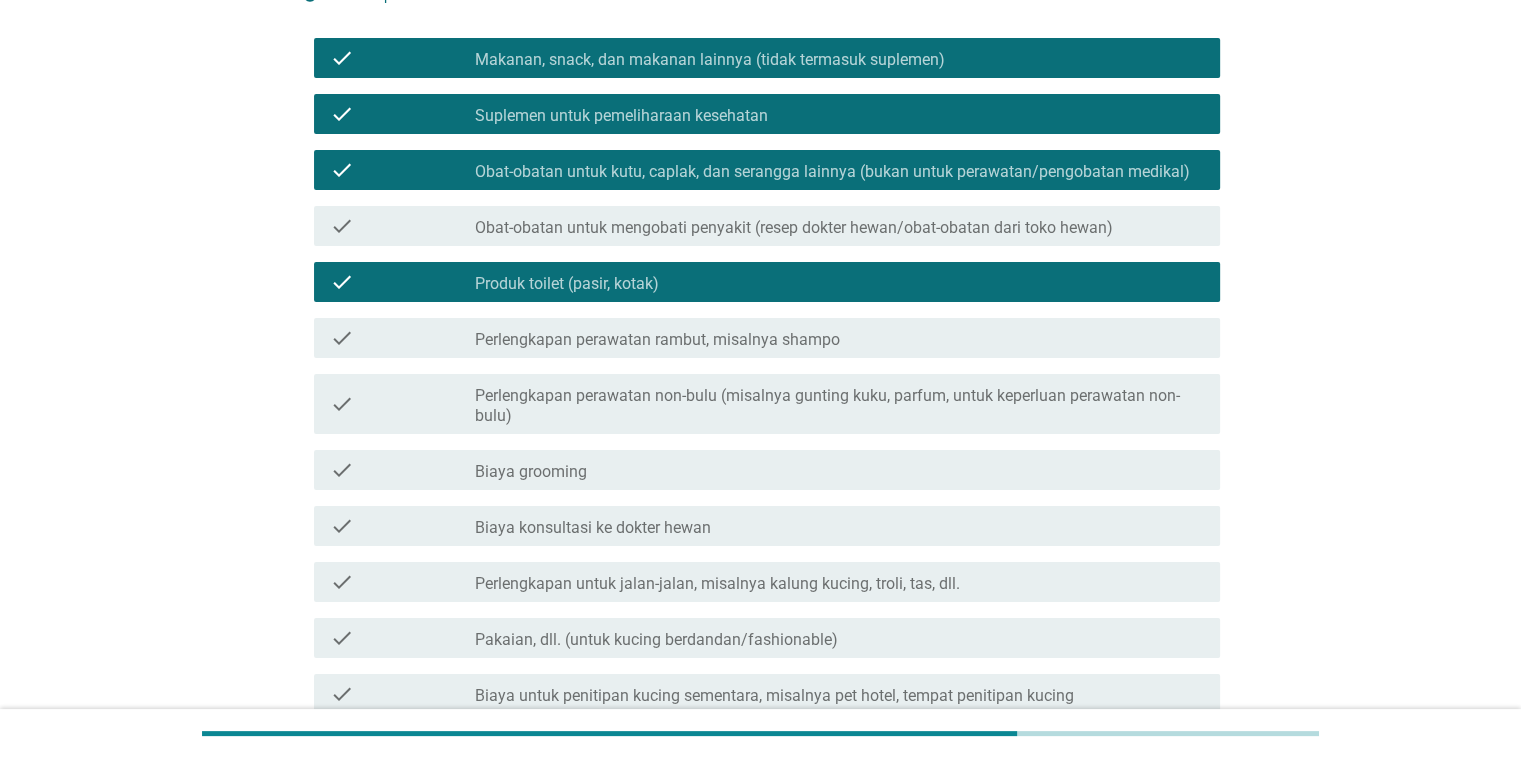 scroll, scrollTop: 208, scrollLeft: 0, axis: vertical 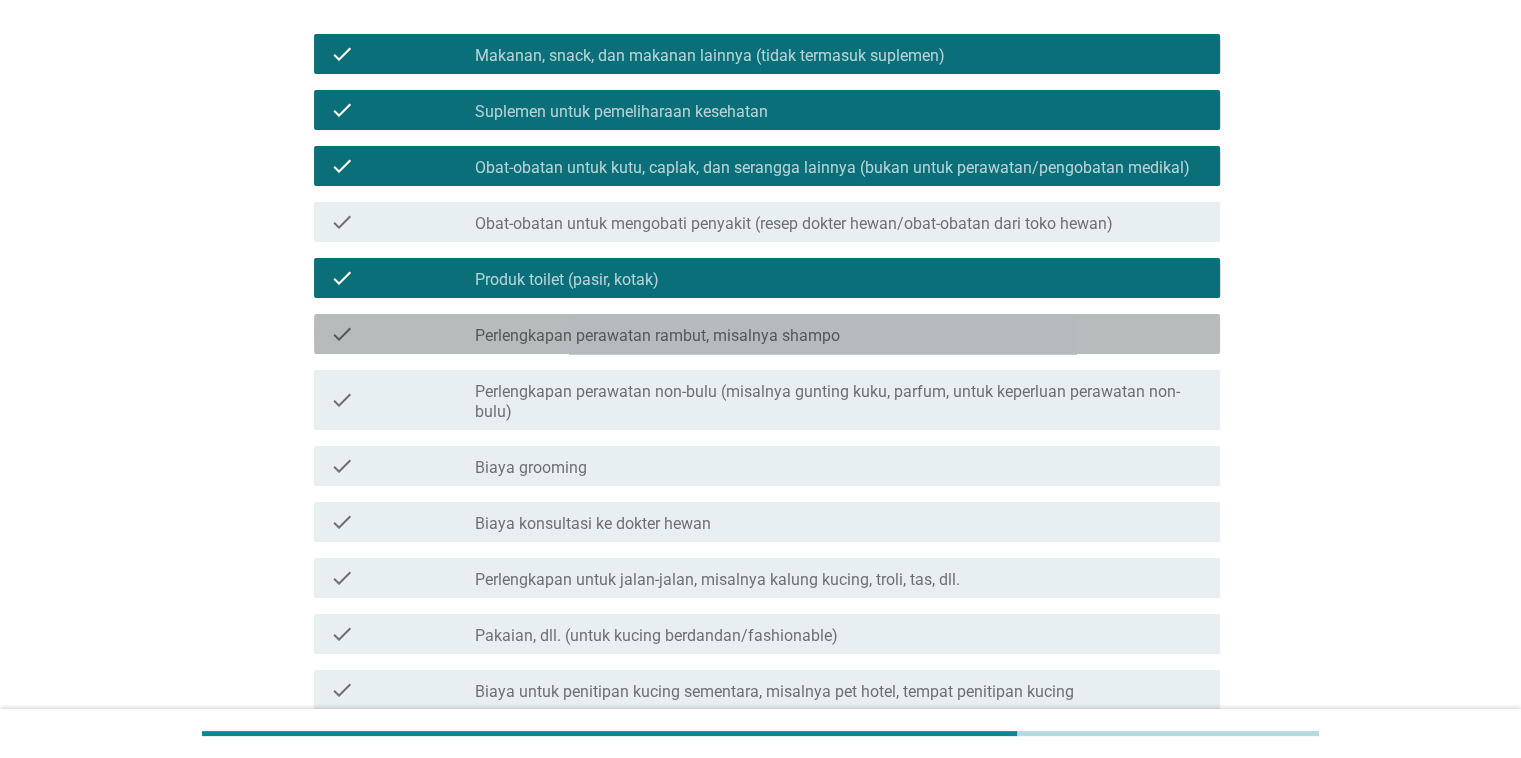 click on "Perlengkapan perawatan rambut, misalnya shampo" at bounding box center [657, 336] 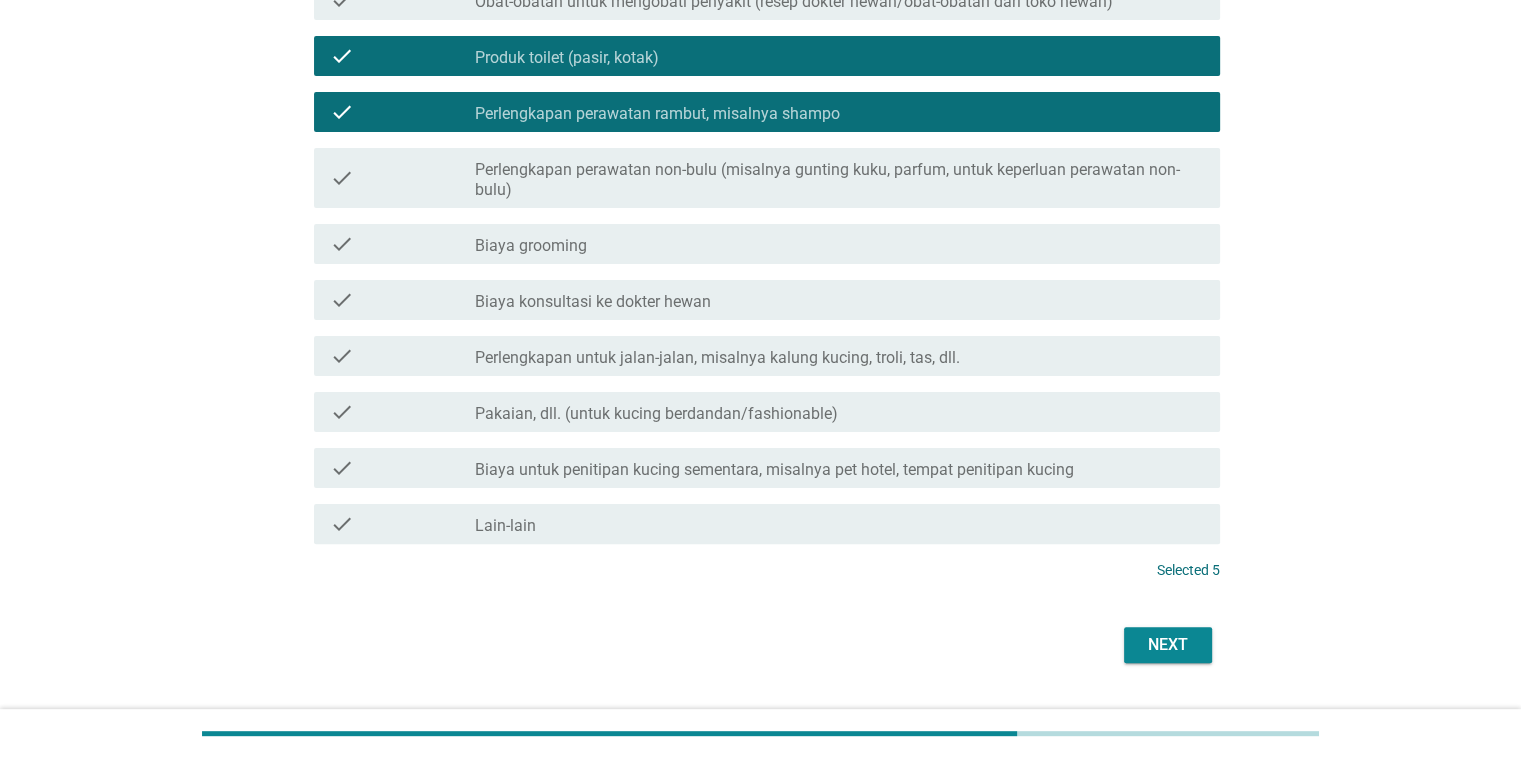scroll, scrollTop: 431, scrollLeft: 0, axis: vertical 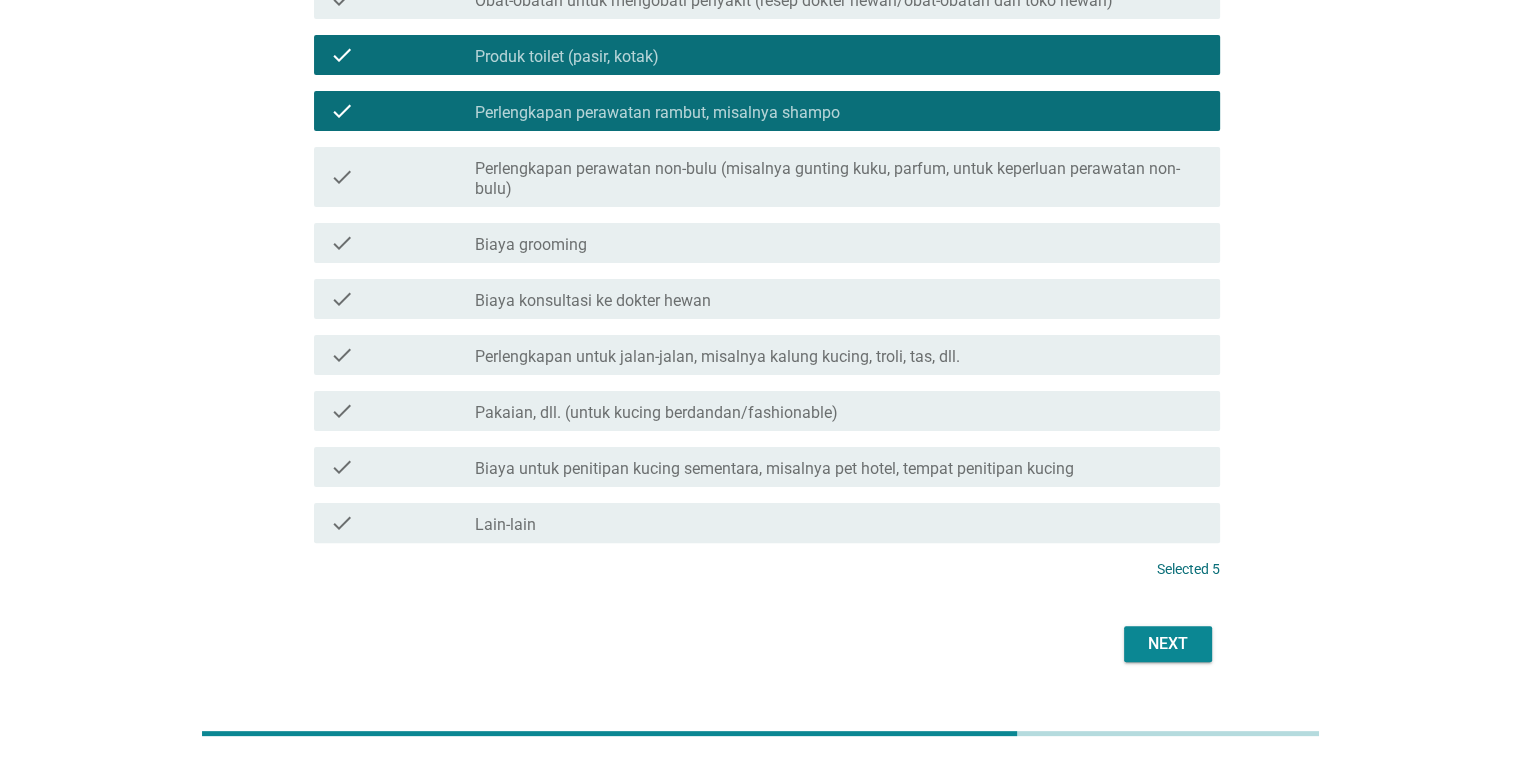 click on "check_box_outline_blank Biaya konsultasi ke dokter hewan" at bounding box center (839, 299) 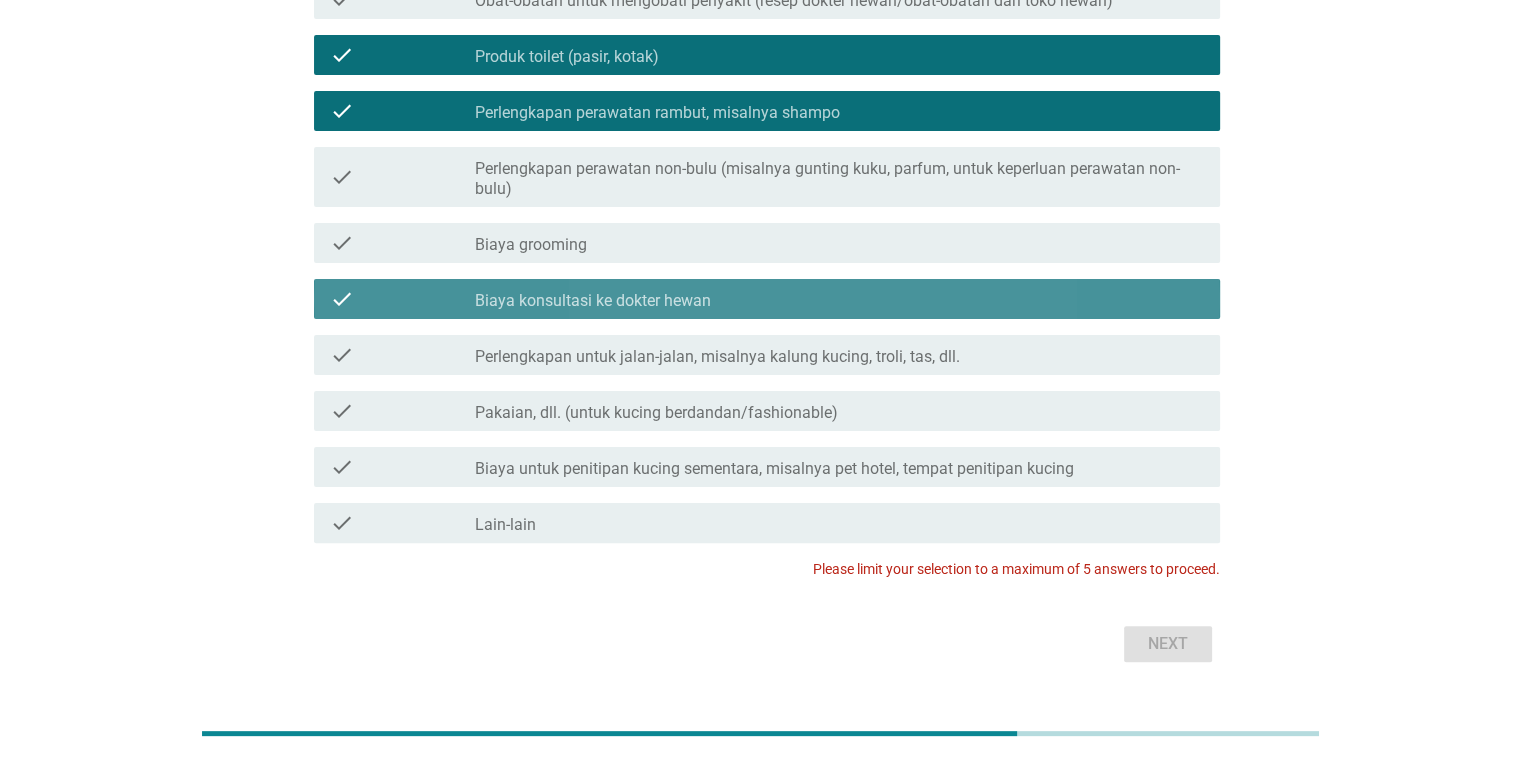 click on "check_box_outline_blank Biaya konsultasi ke dokter hewan" at bounding box center (839, 299) 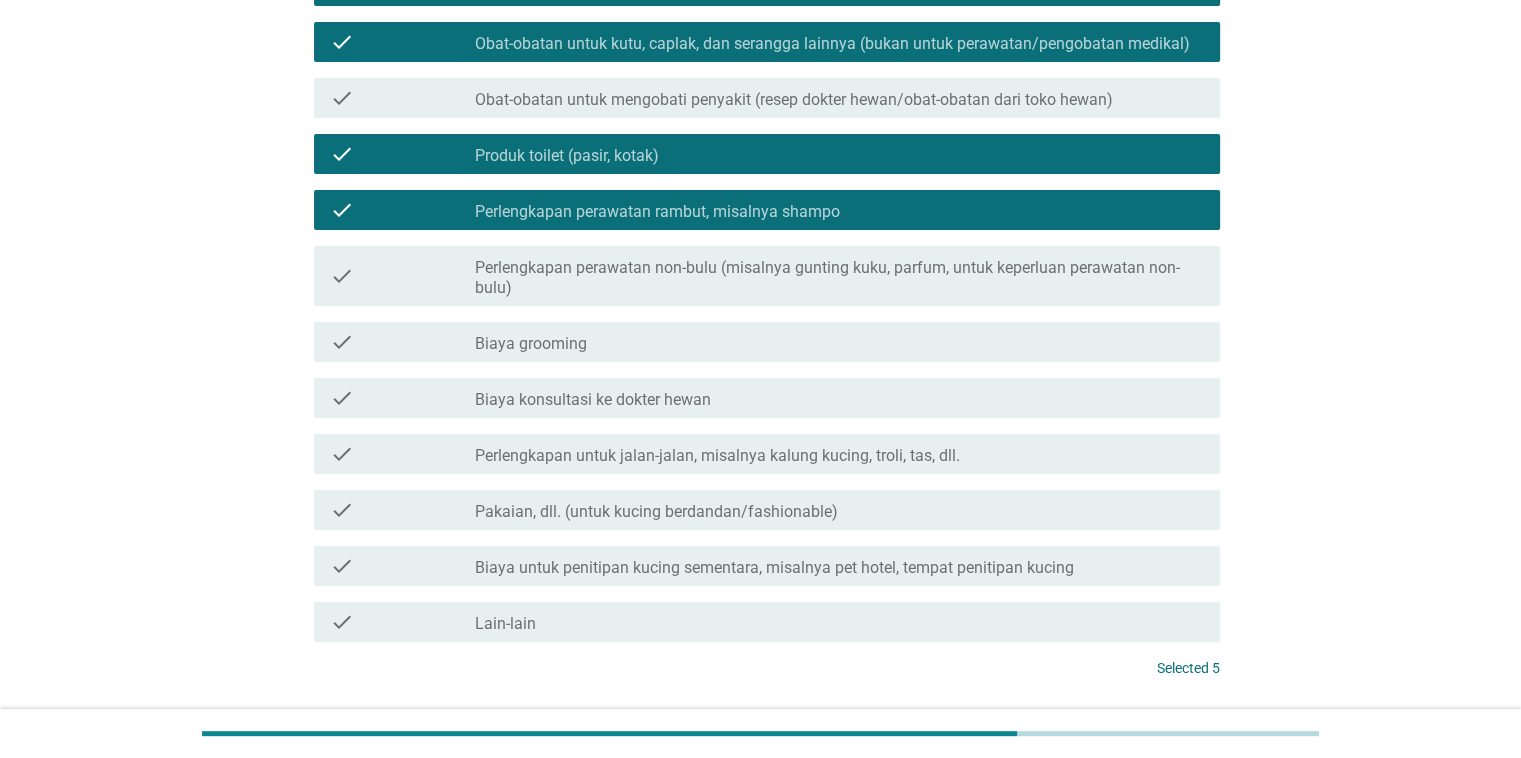 scroll, scrollTop: 404, scrollLeft: 0, axis: vertical 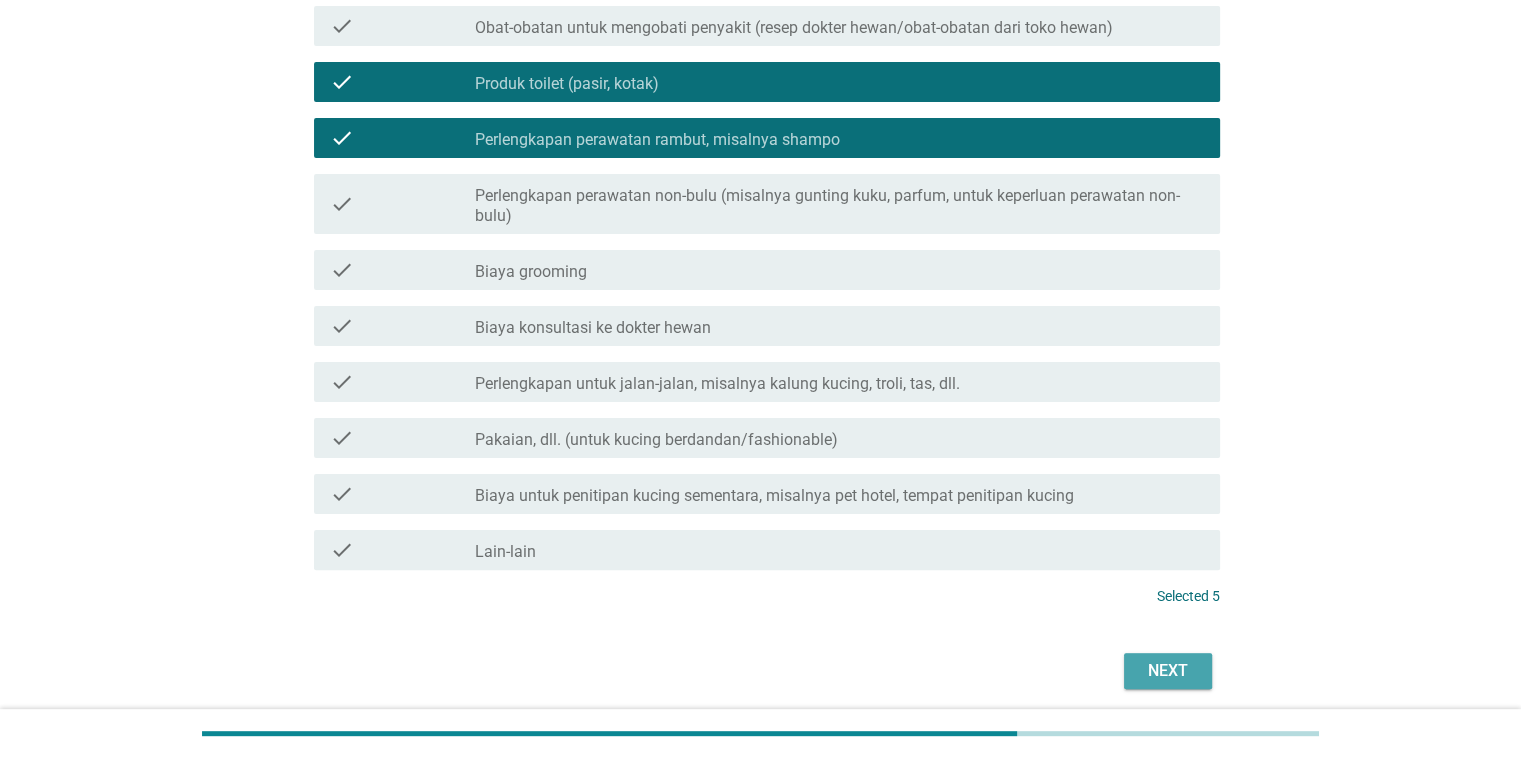 click on "Next" at bounding box center (1168, 671) 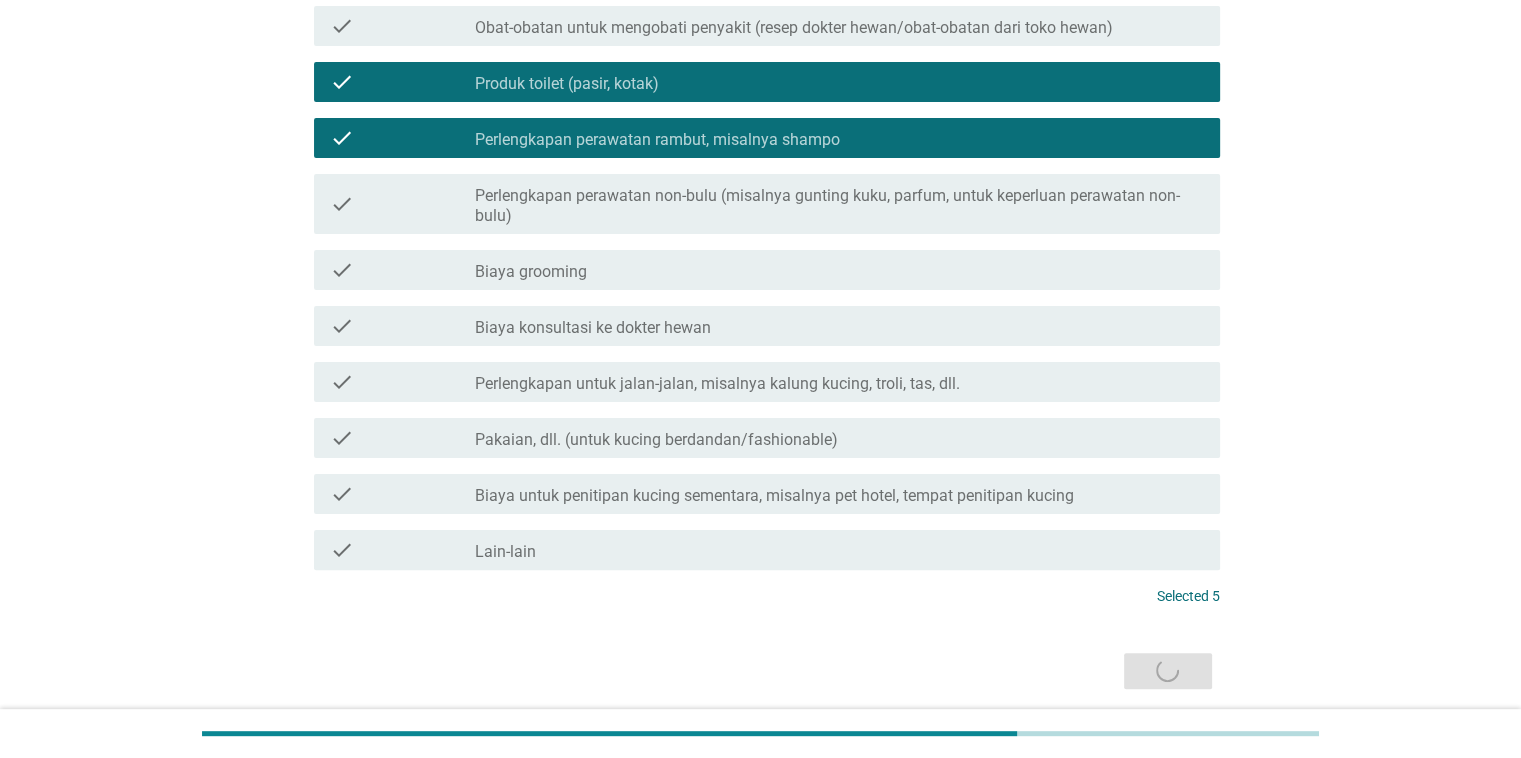 scroll, scrollTop: 0, scrollLeft: 0, axis: both 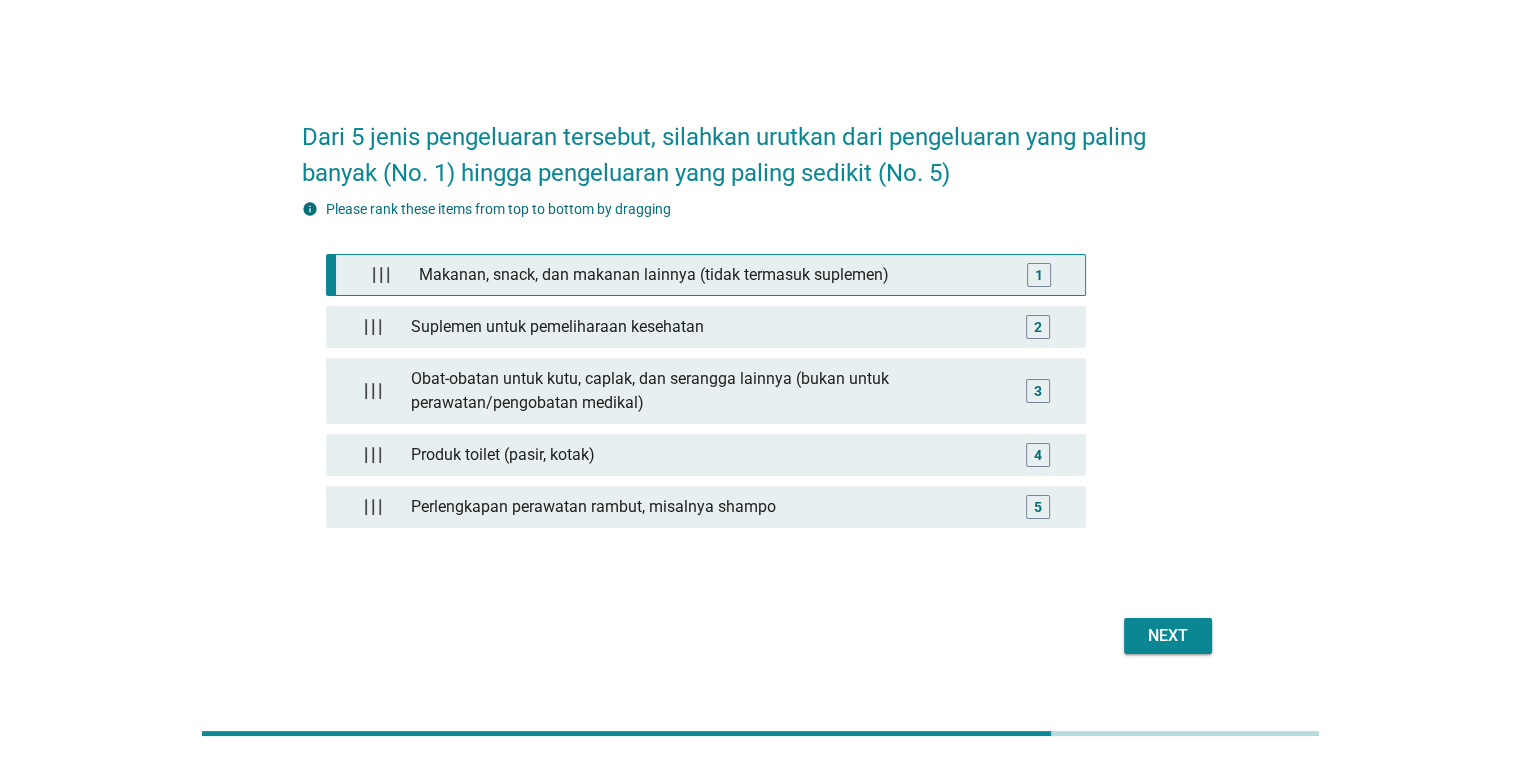 click on "Makanan, snack, dan makanan lainnya (tidak termasuk suplemen)" at bounding box center (709, 275) 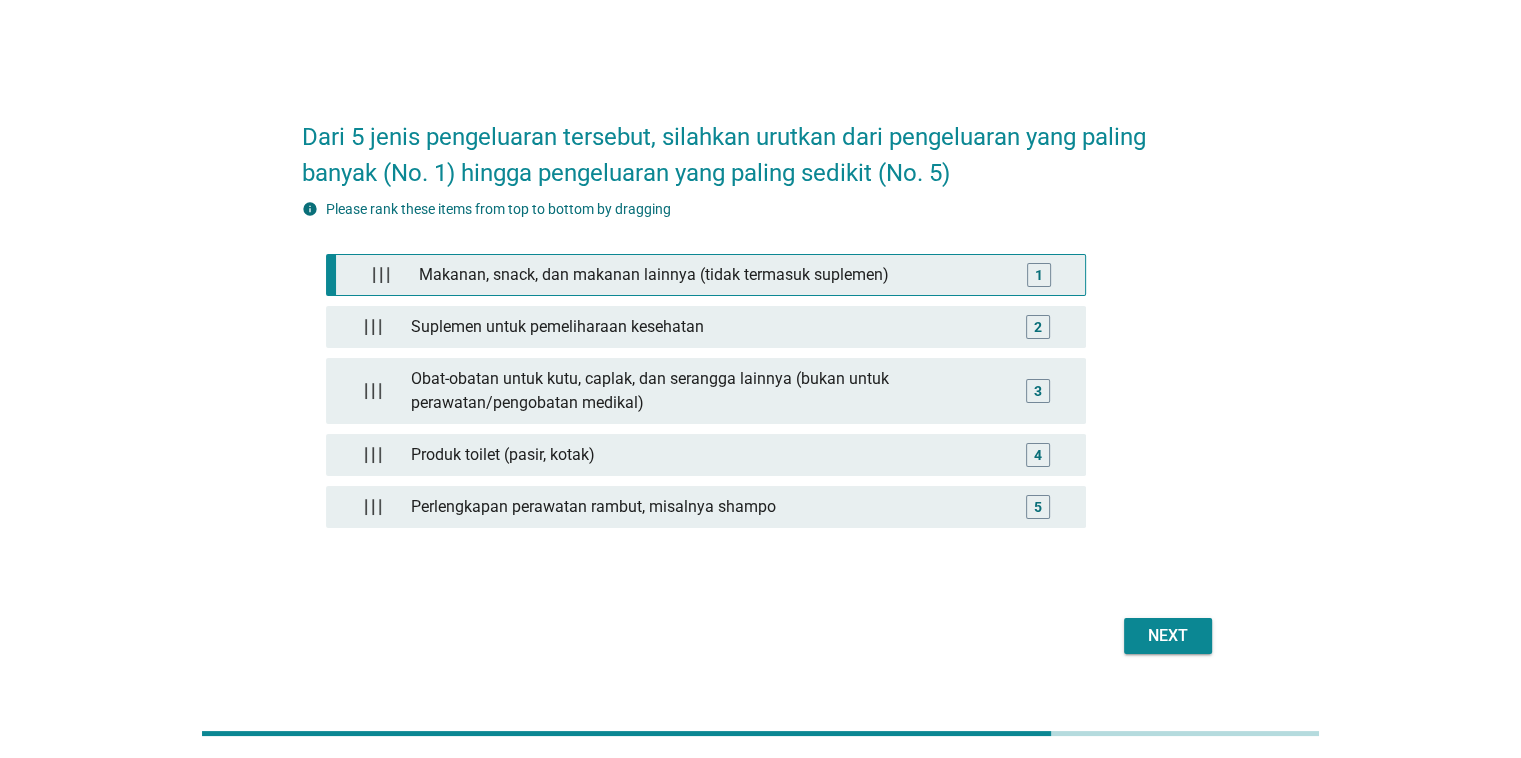 click on "1" at bounding box center (1039, 274) 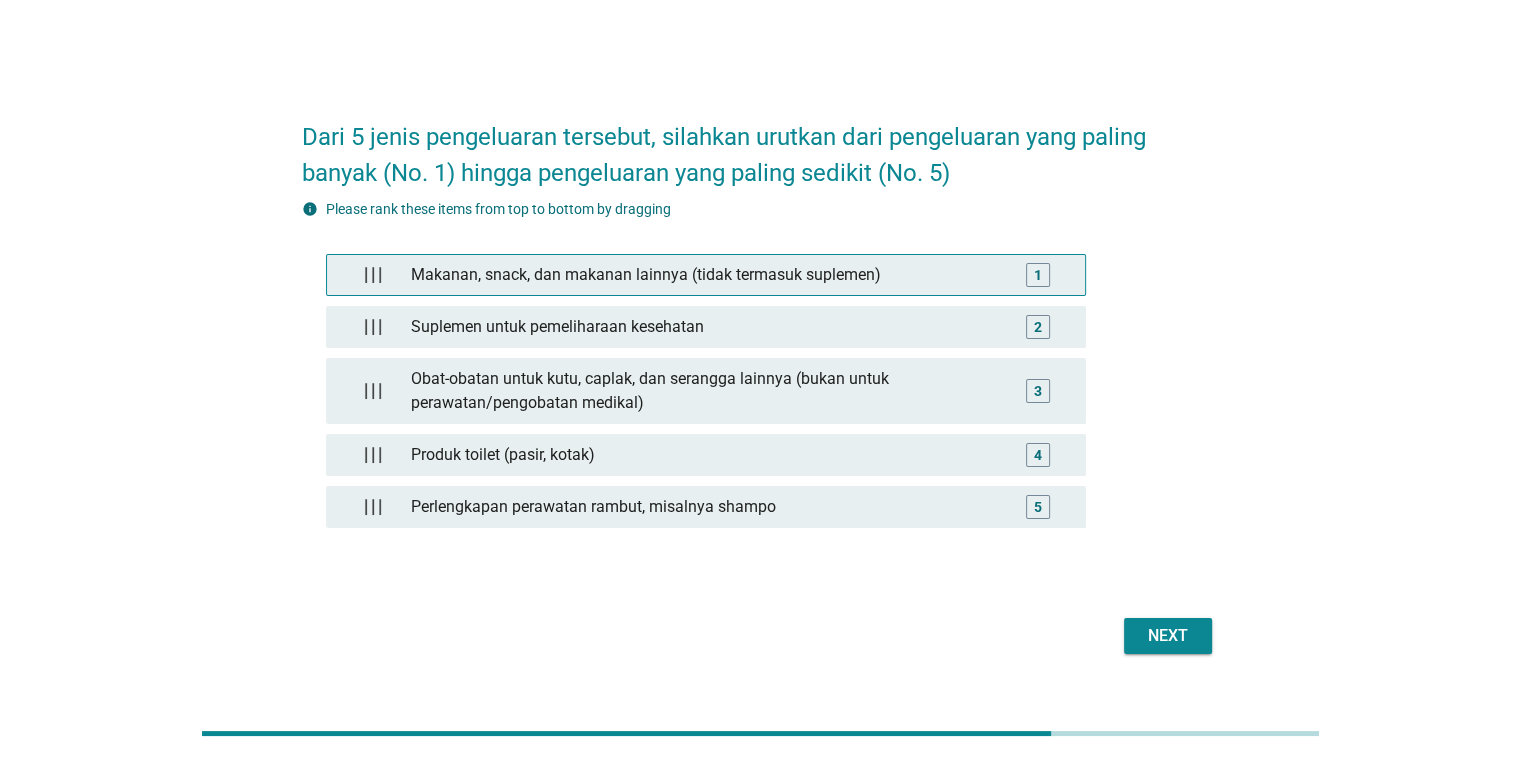click on "1" at bounding box center [1038, 274] 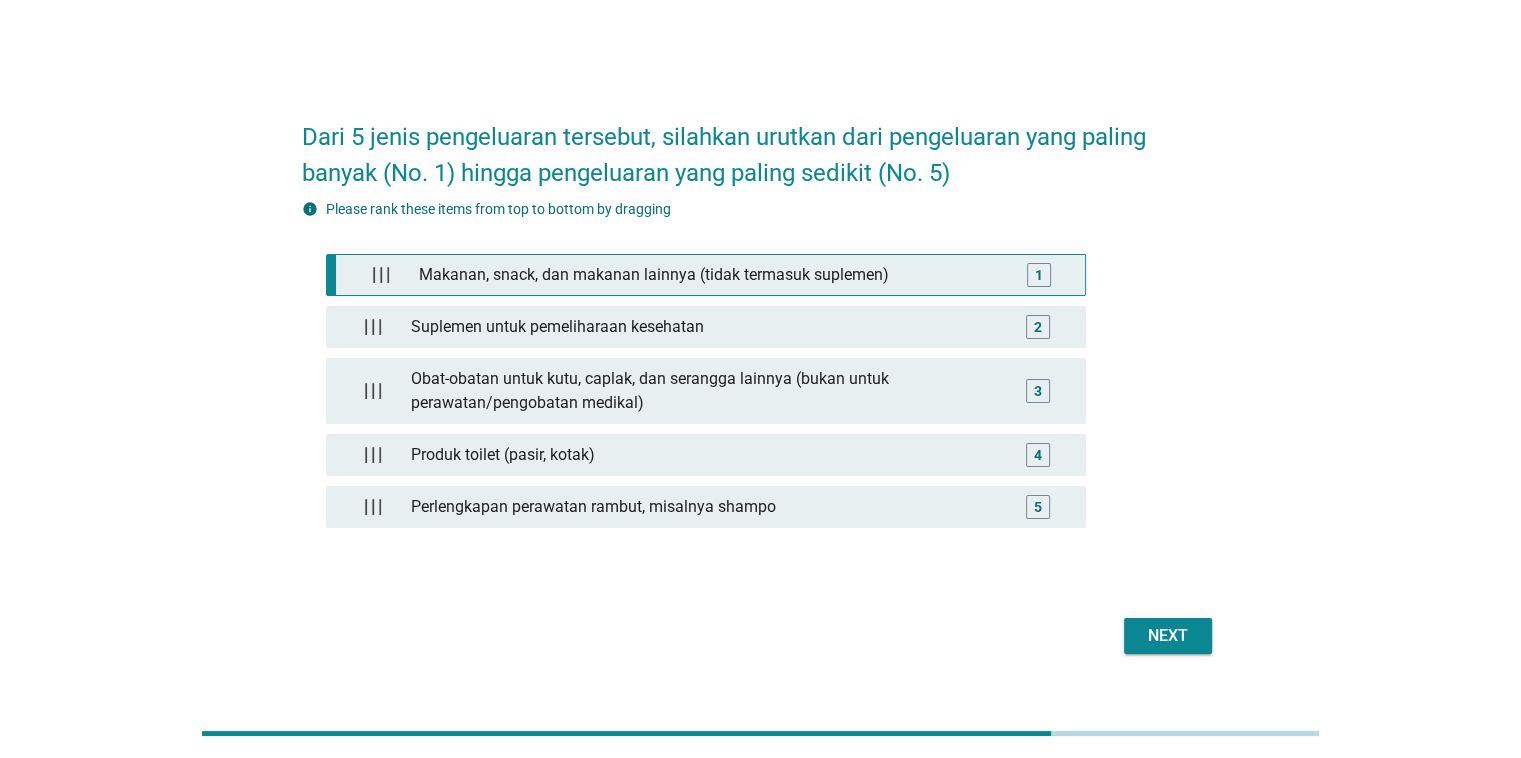 click on "Makanan, snack, dan makanan lainnya (tidak termasuk suplemen)" at bounding box center [709, 275] 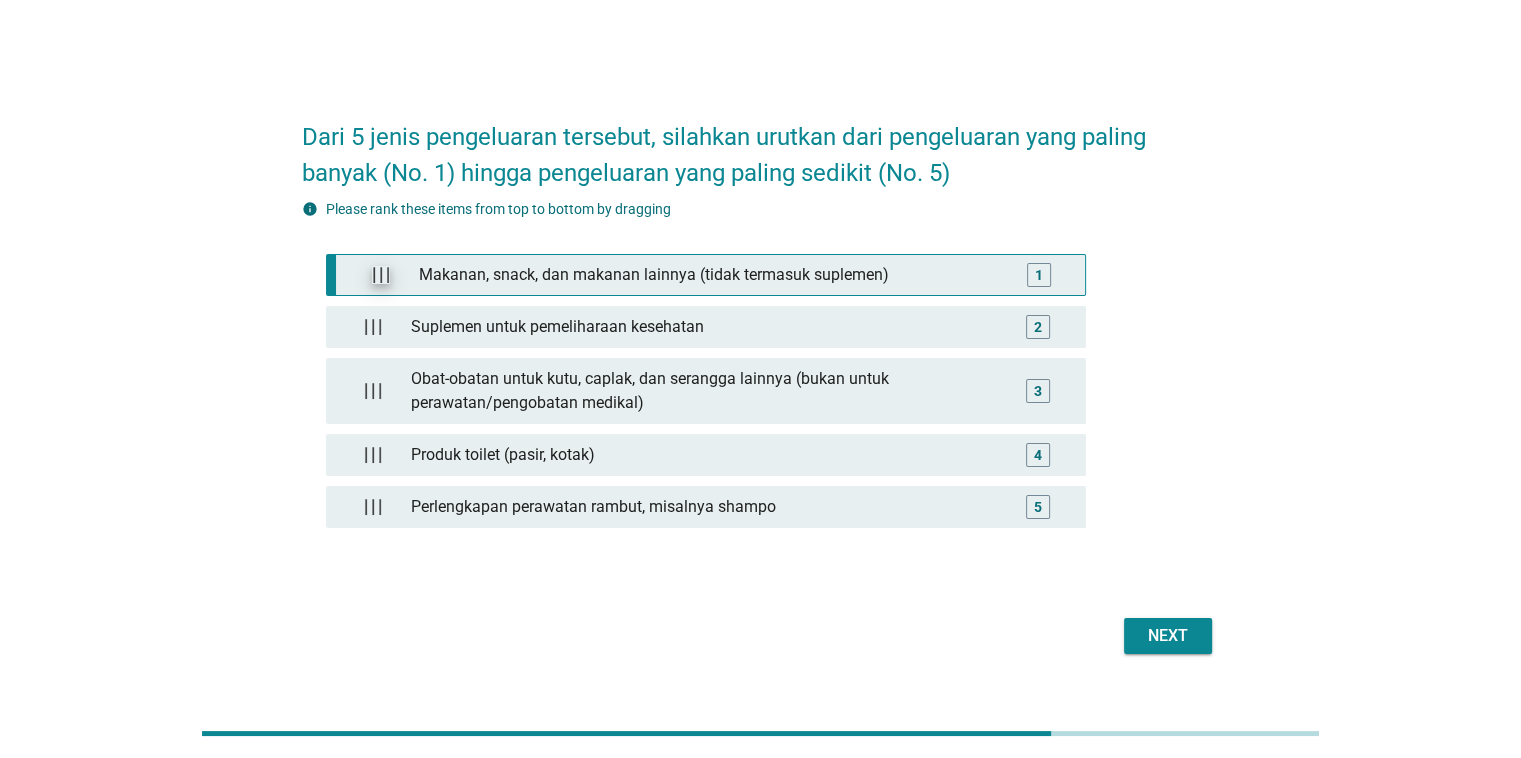 click at bounding box center [382, 275] 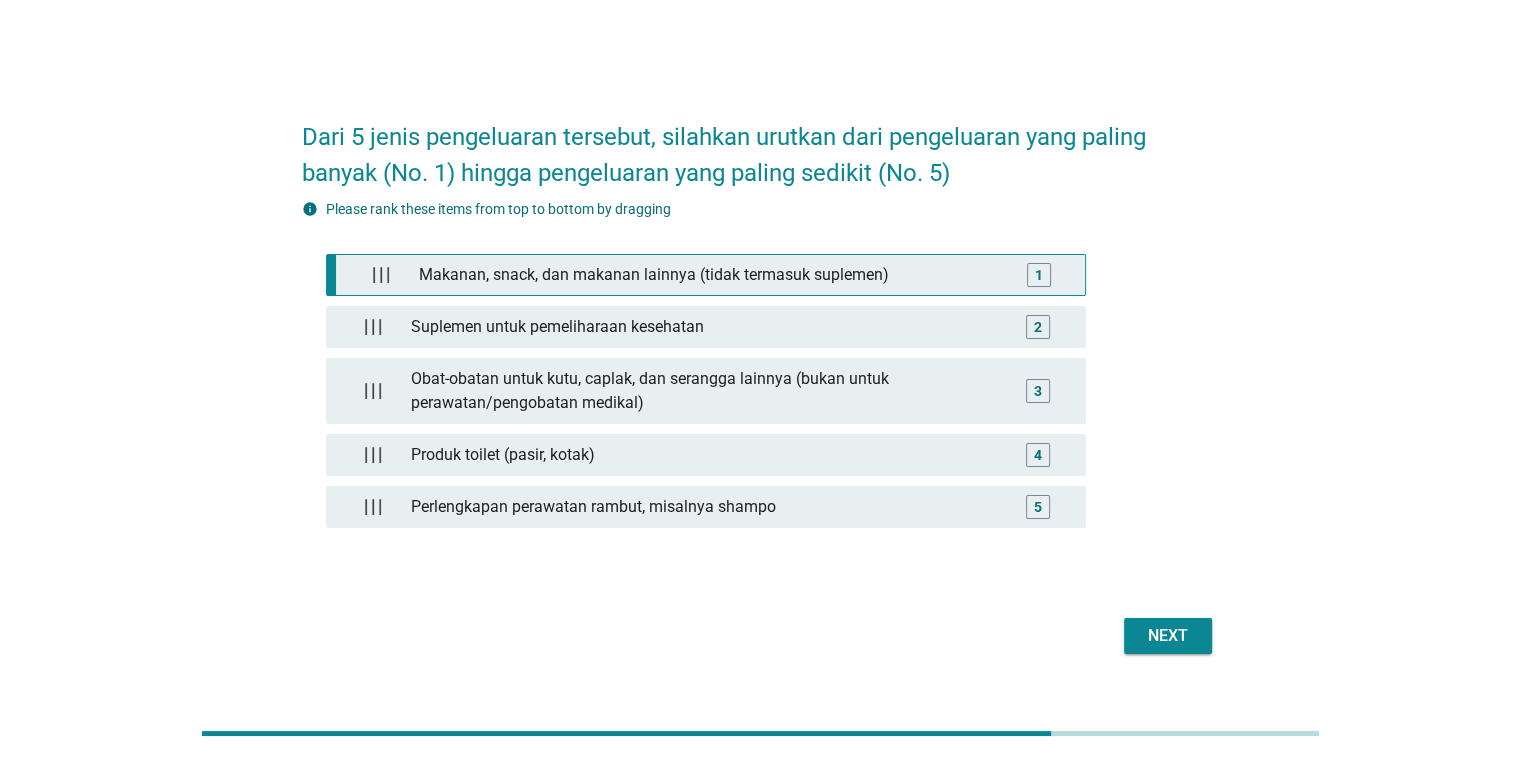 click on "1" at bounding box center [1039, 275] 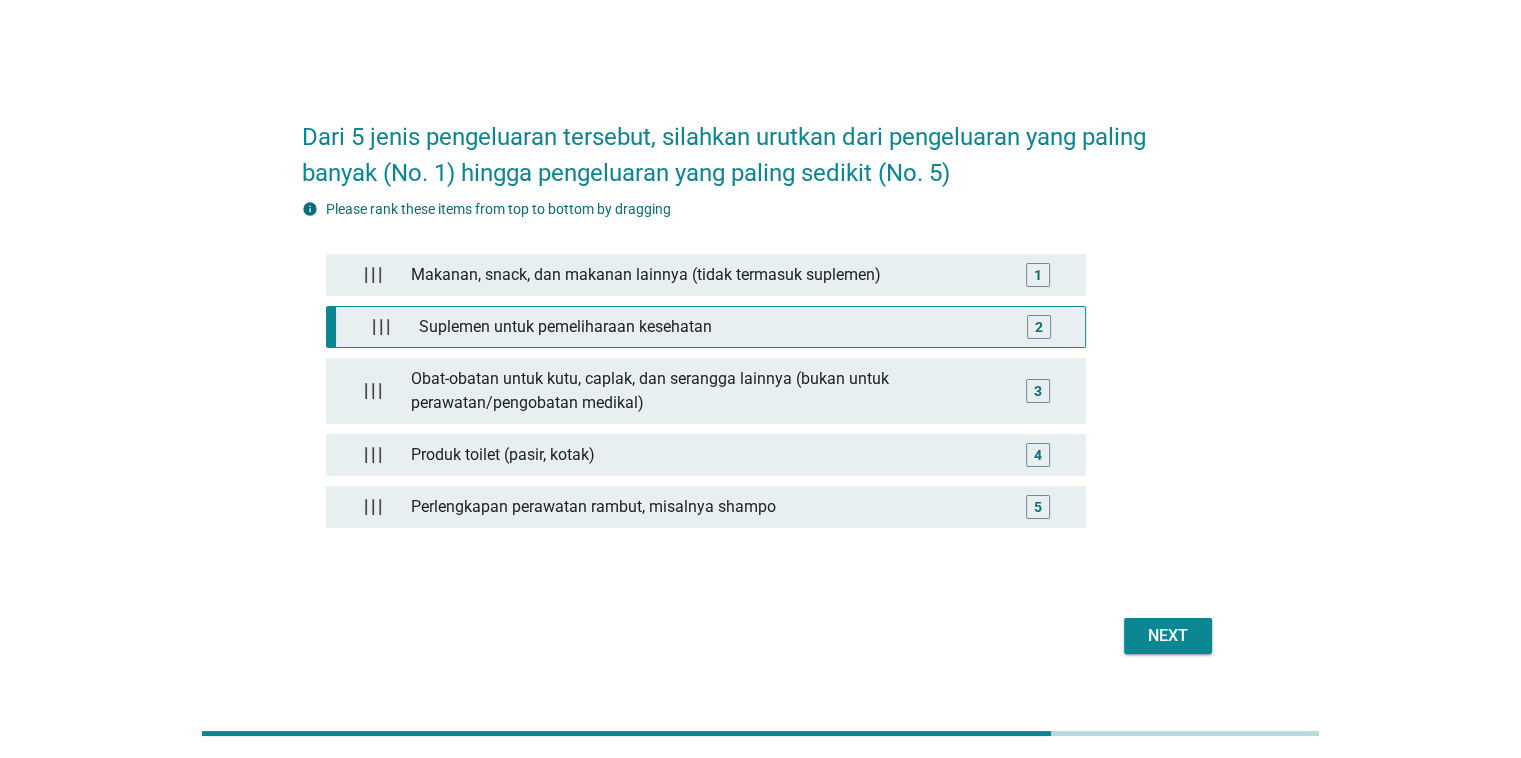 click on "2" at bounding box center [1039, 326] 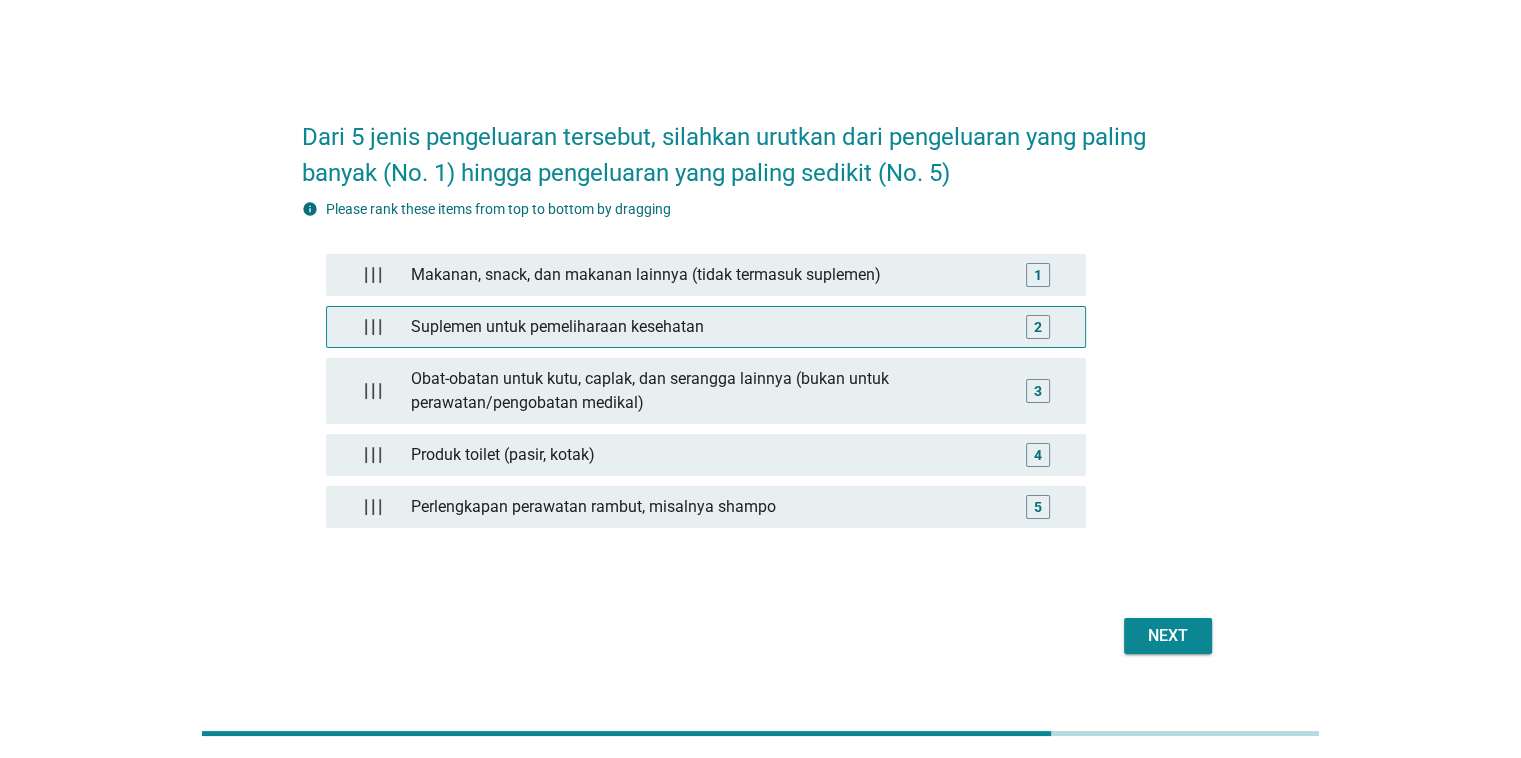 click on "2" at bounding box center [1038, 326] 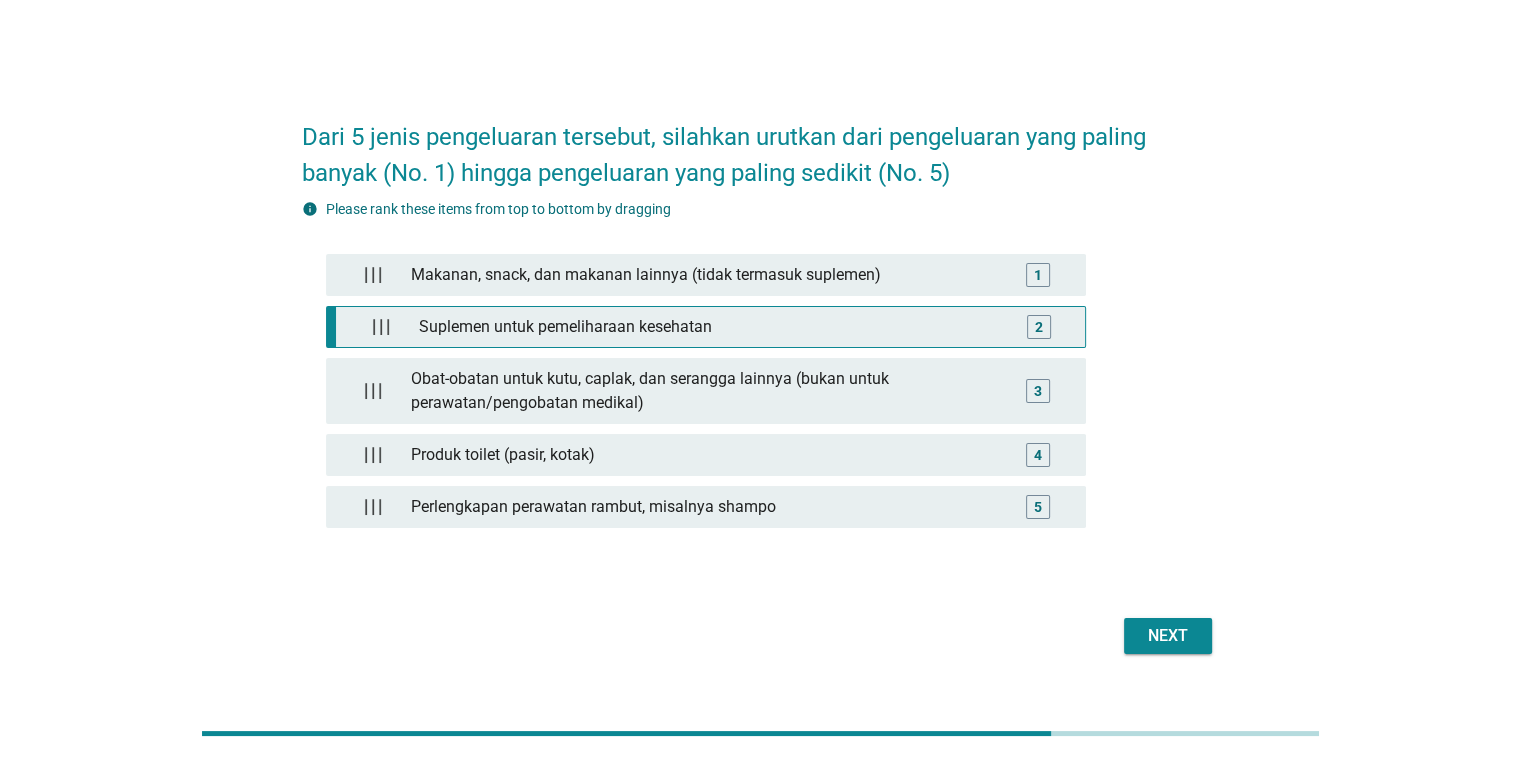 click on "2" at bounding box center (1039, 326) 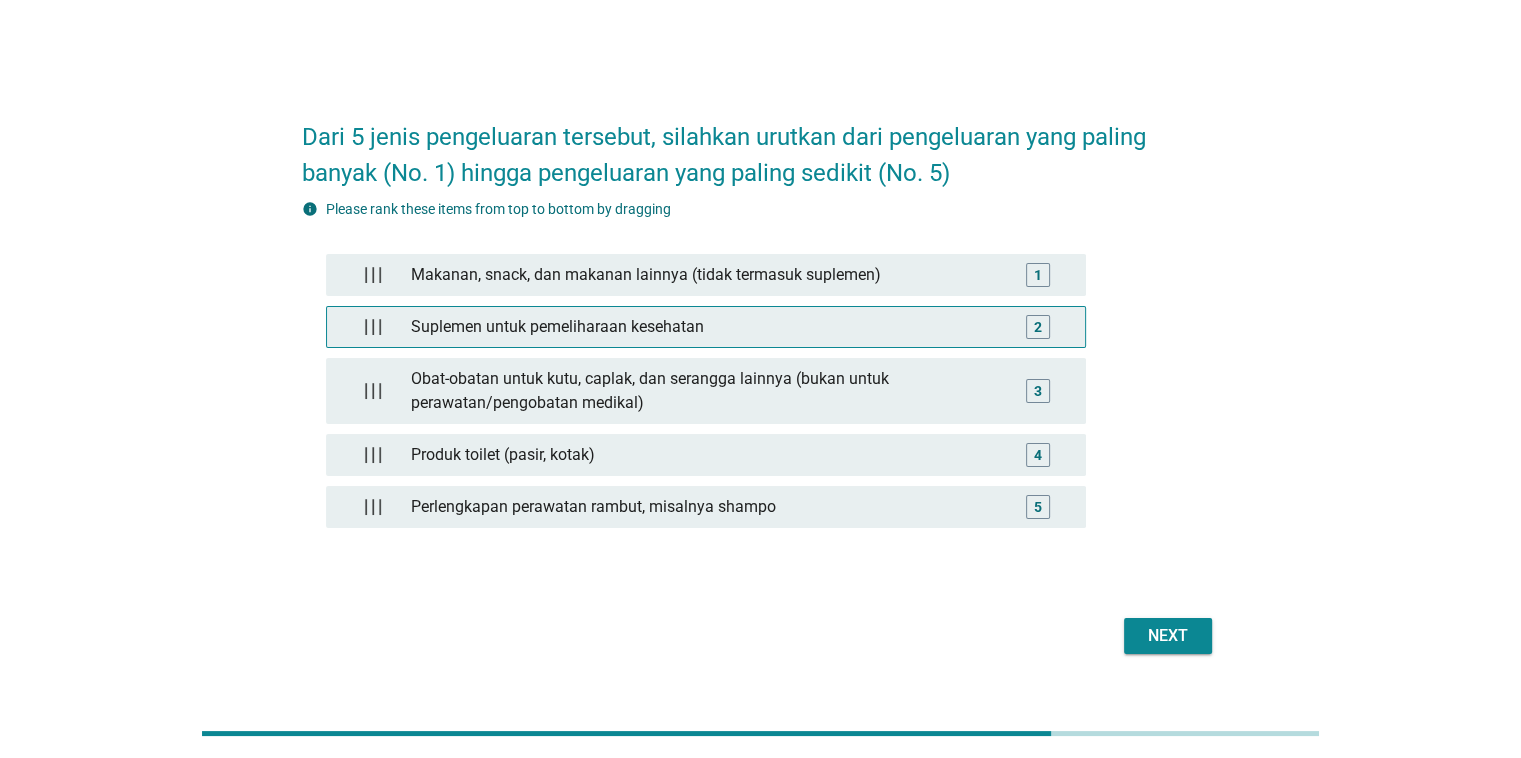 click on "2" at bounding box center (1038, 326) 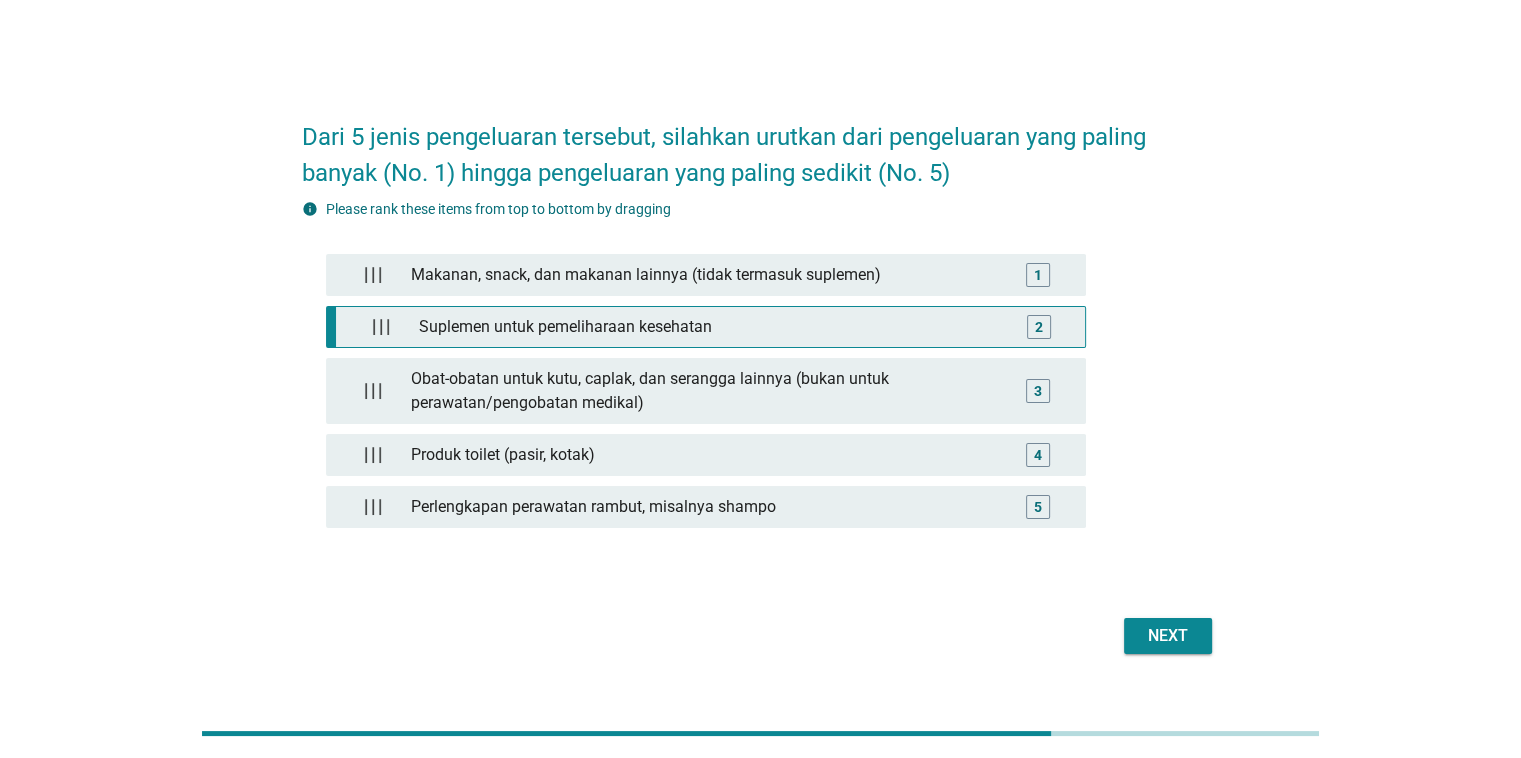 click on "2" at bounding box center (1039, 326) 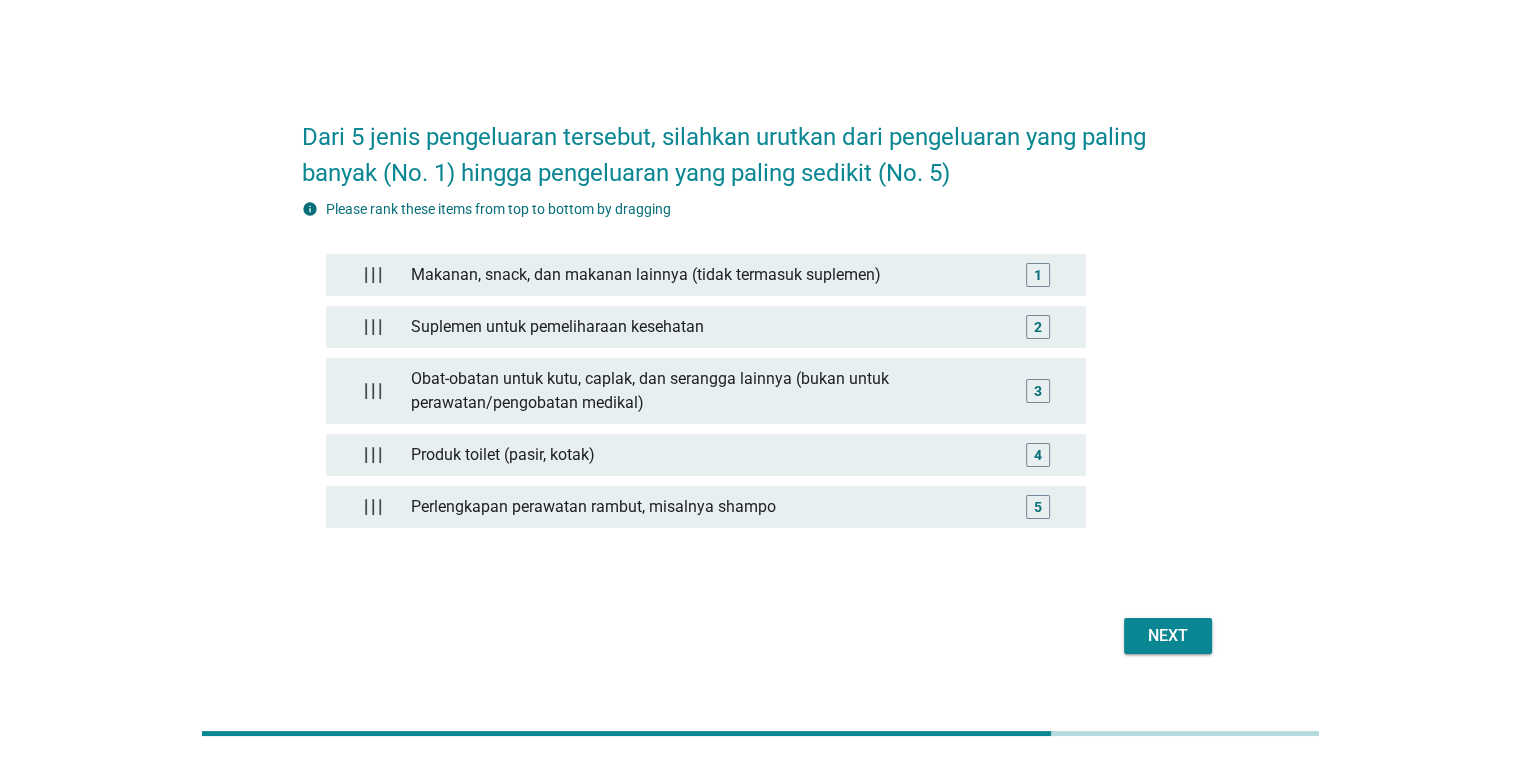 click on "info   Please rank these items from top to bottom by dragging" at bounding box center (761, 209) 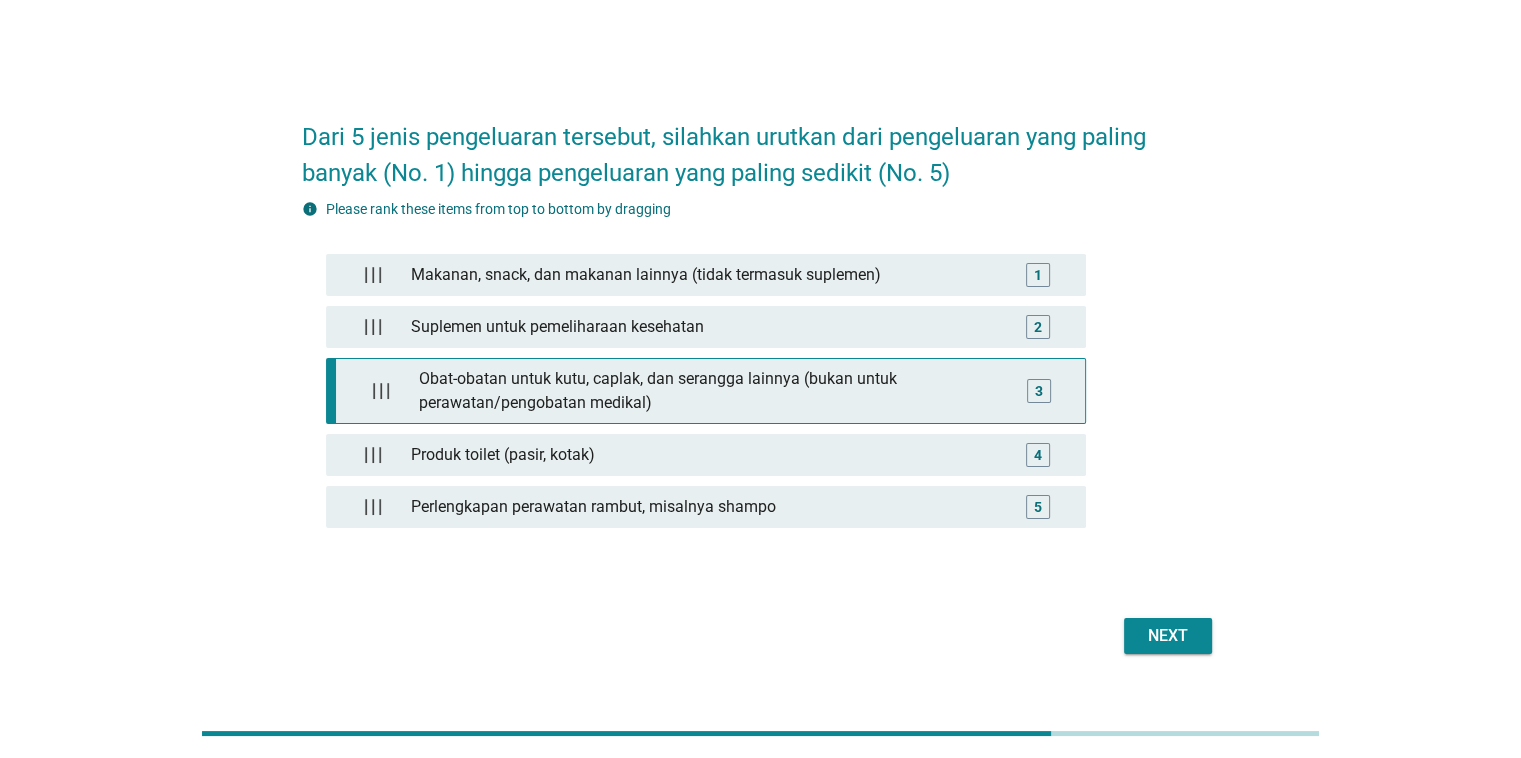 click on "Obat-obatan untuk kutu, caplak, dan serangga lainnya (bukan untuk perawatan/pengobatan medikal)" at bounding box center [709, 391] 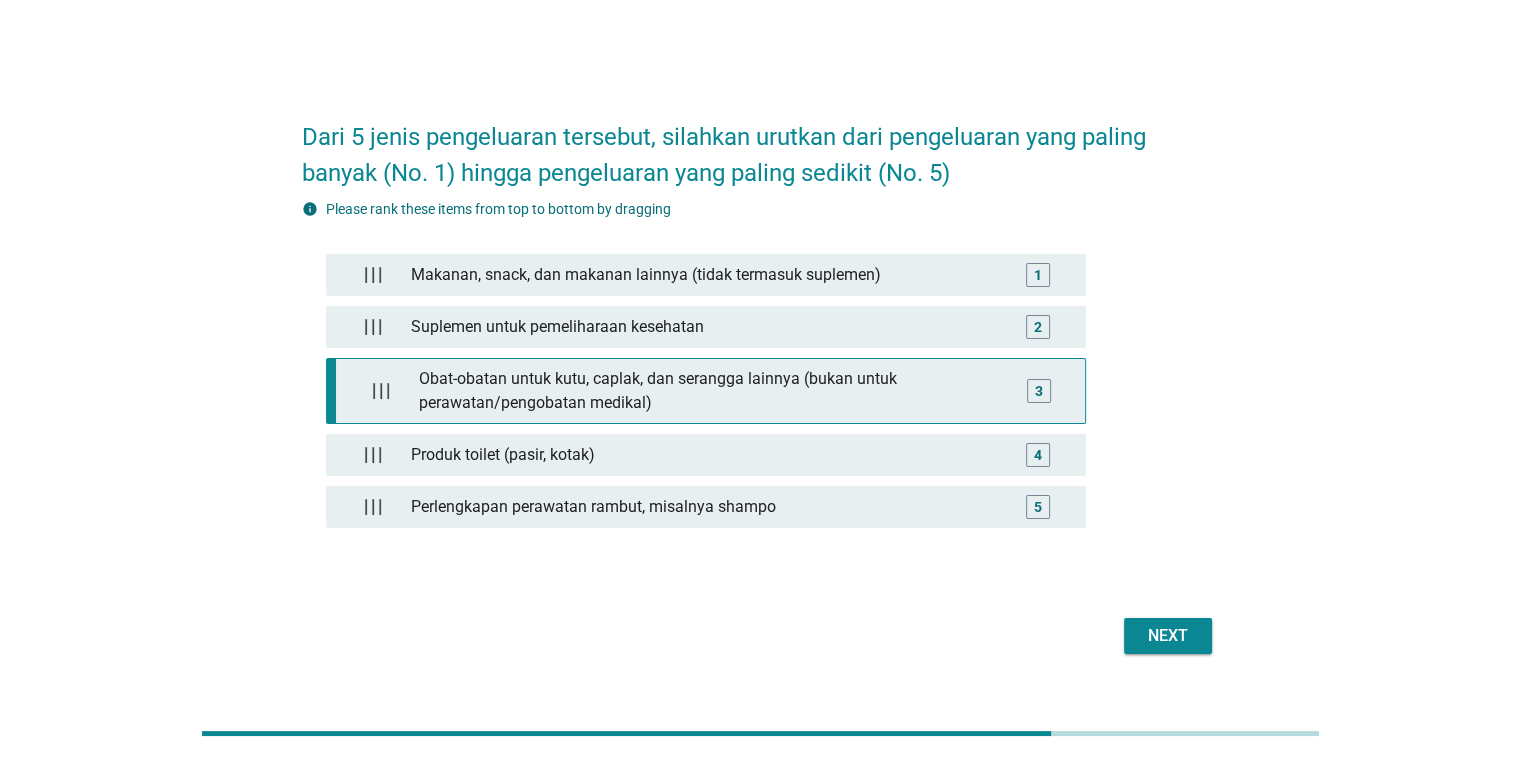 click on "Obat-obatan untuk kutu, caplak, dan serangga lainnya (bukan untuk perawatan/pengobatan medikal)" at bounding box center [709, 391] 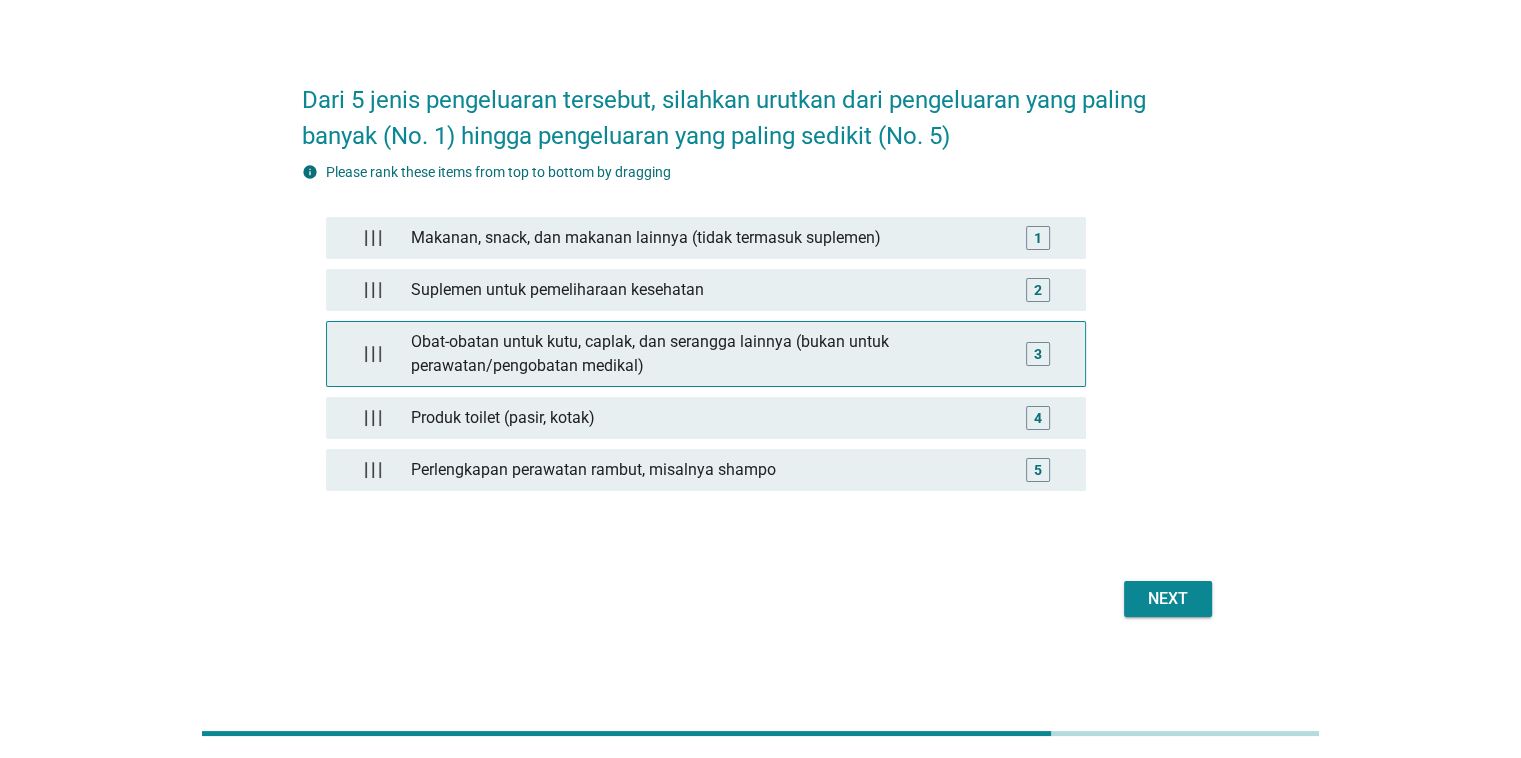 scroll, scrollTop: 0, scrollLeft: 0, axis: both 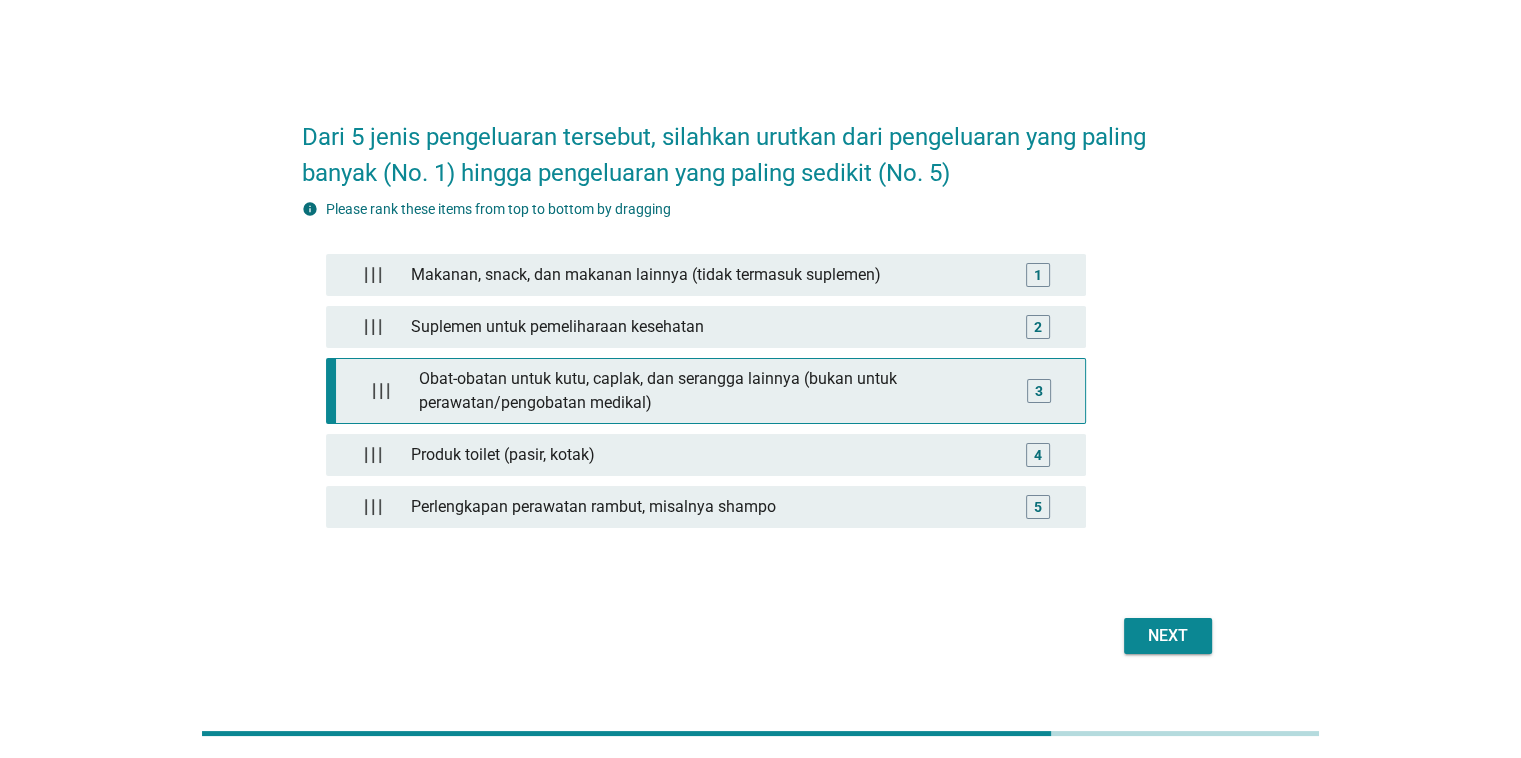 drag, startPoint x: 798, startPoint y: 402, endPoint x: 756, endPoint y: 402, distance: 42 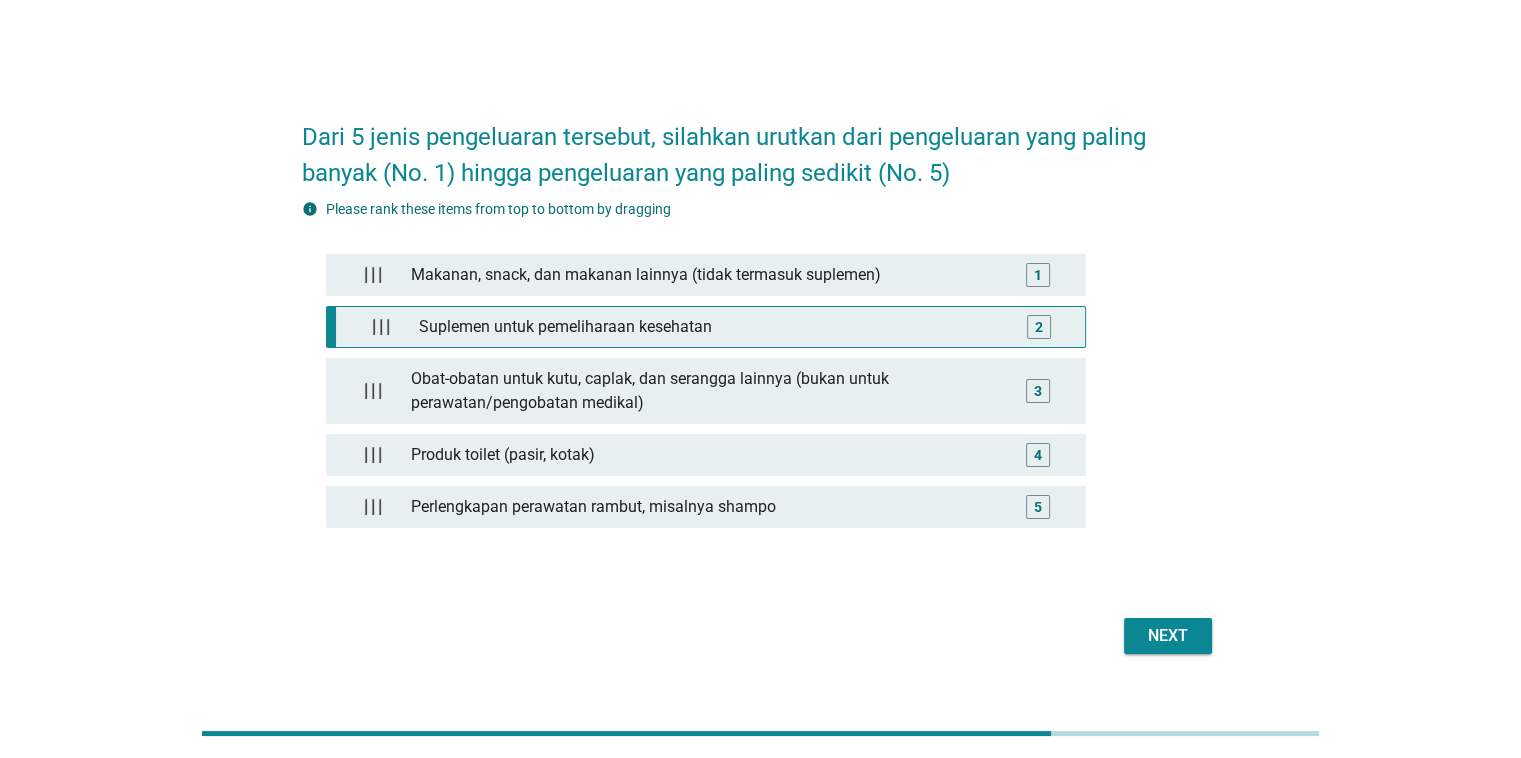 click on "Suplemen untuk pemeliharaan kesehatan" at bounding box center [709, 327] 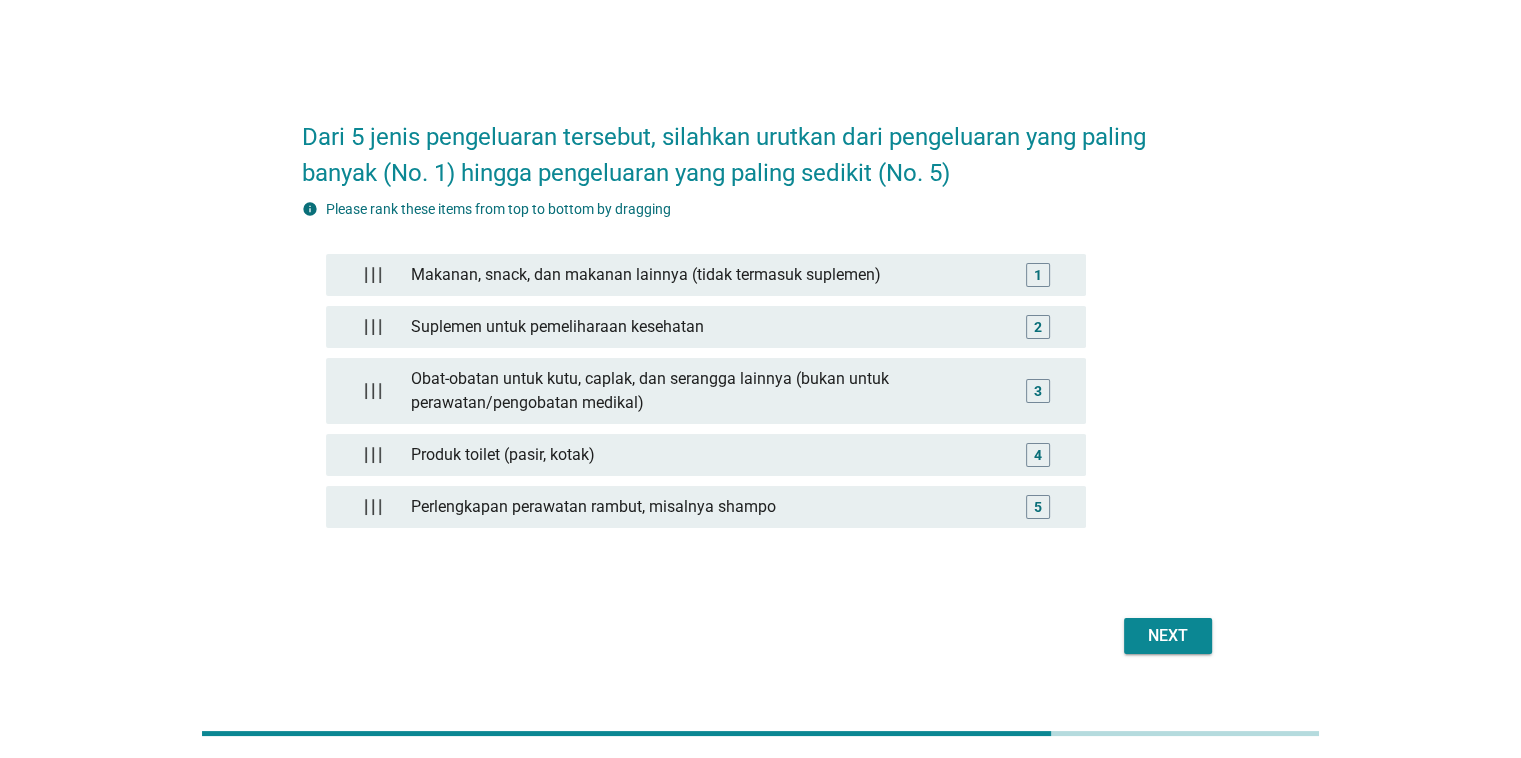 click on "Next" at bounding box center [1168, 636] 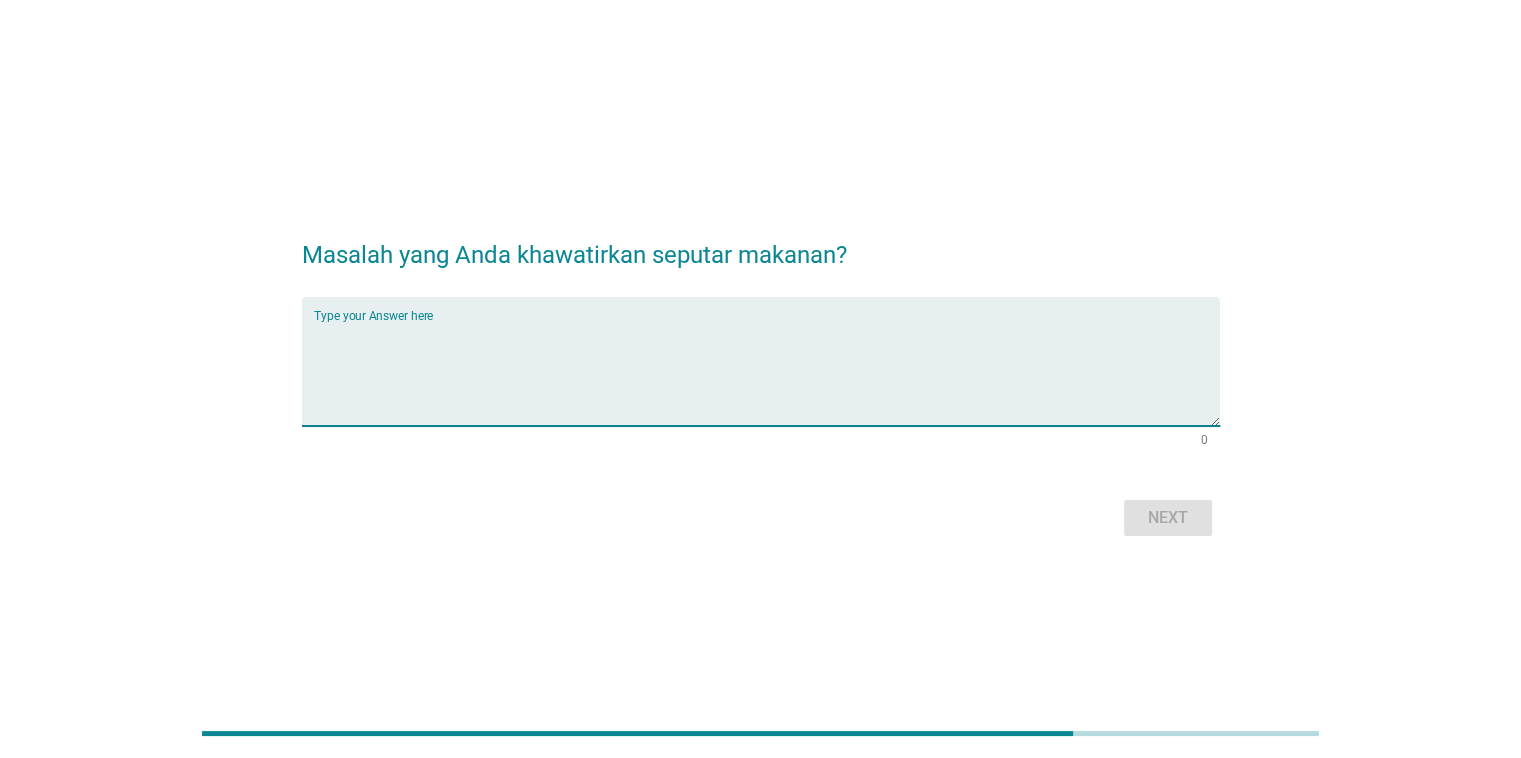 click at bounding box center [767, 373] 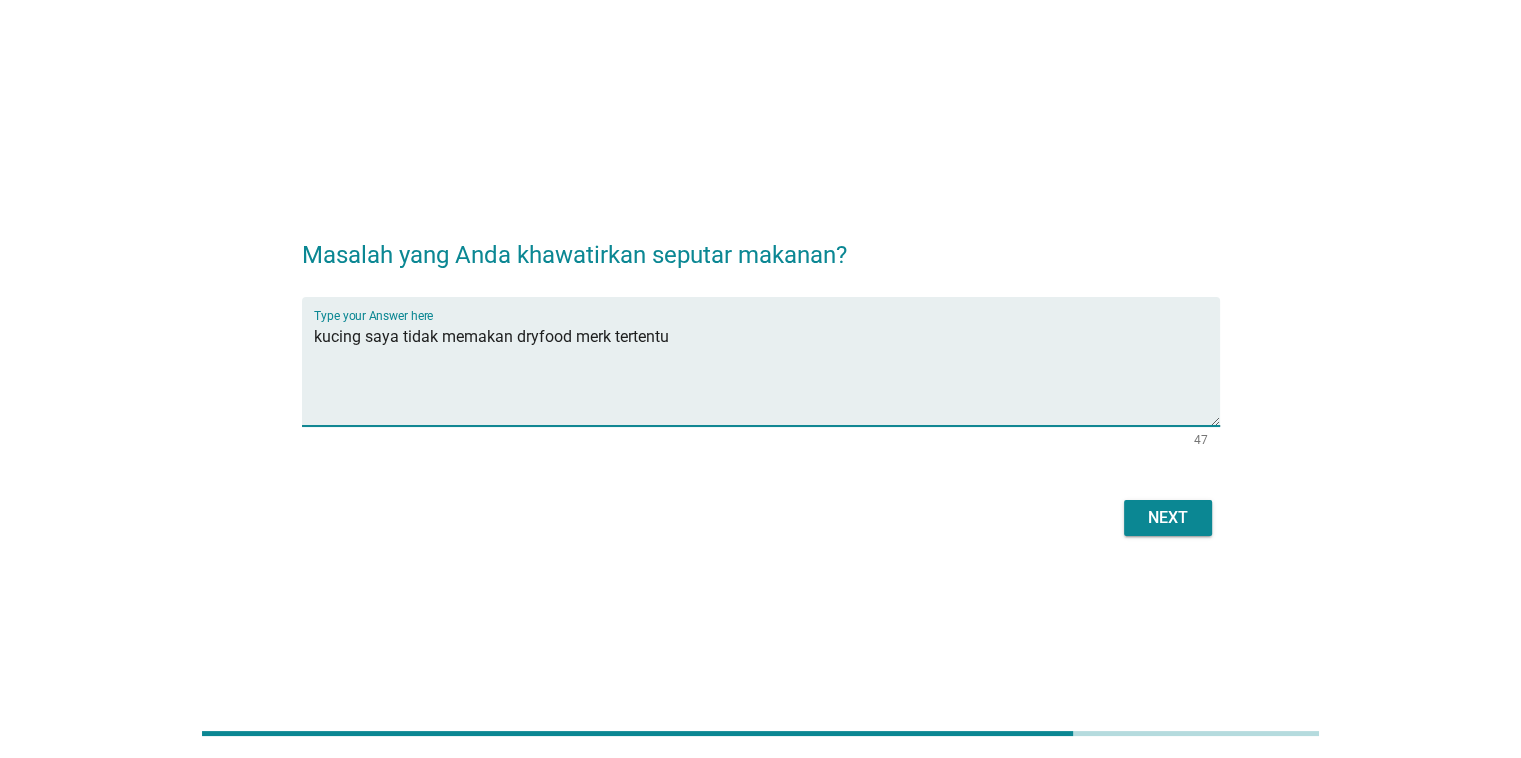 type on "kucing saya tidak memakan dryfood merk tertentu" 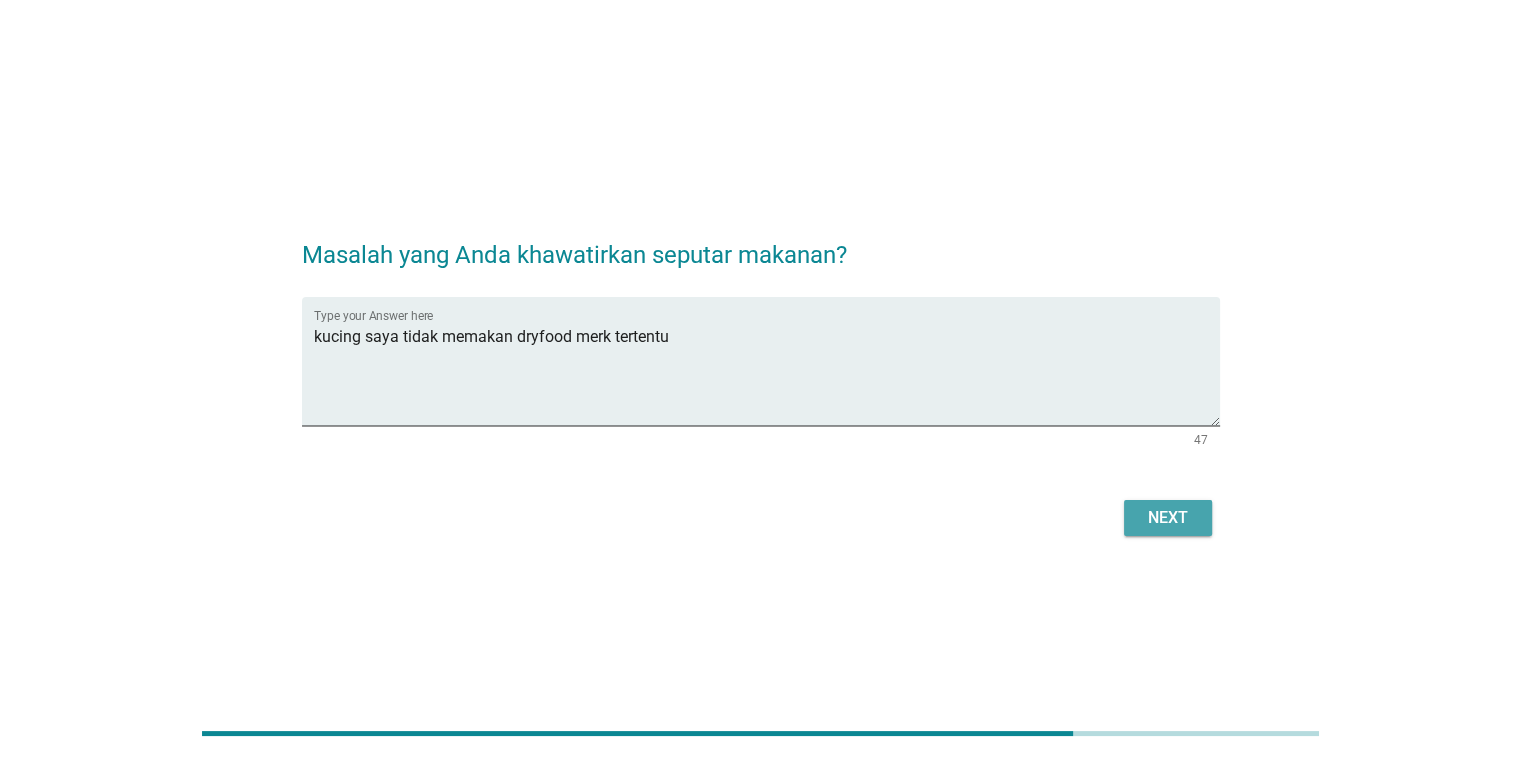 click on "Next" at bounding box center [1168, 518] 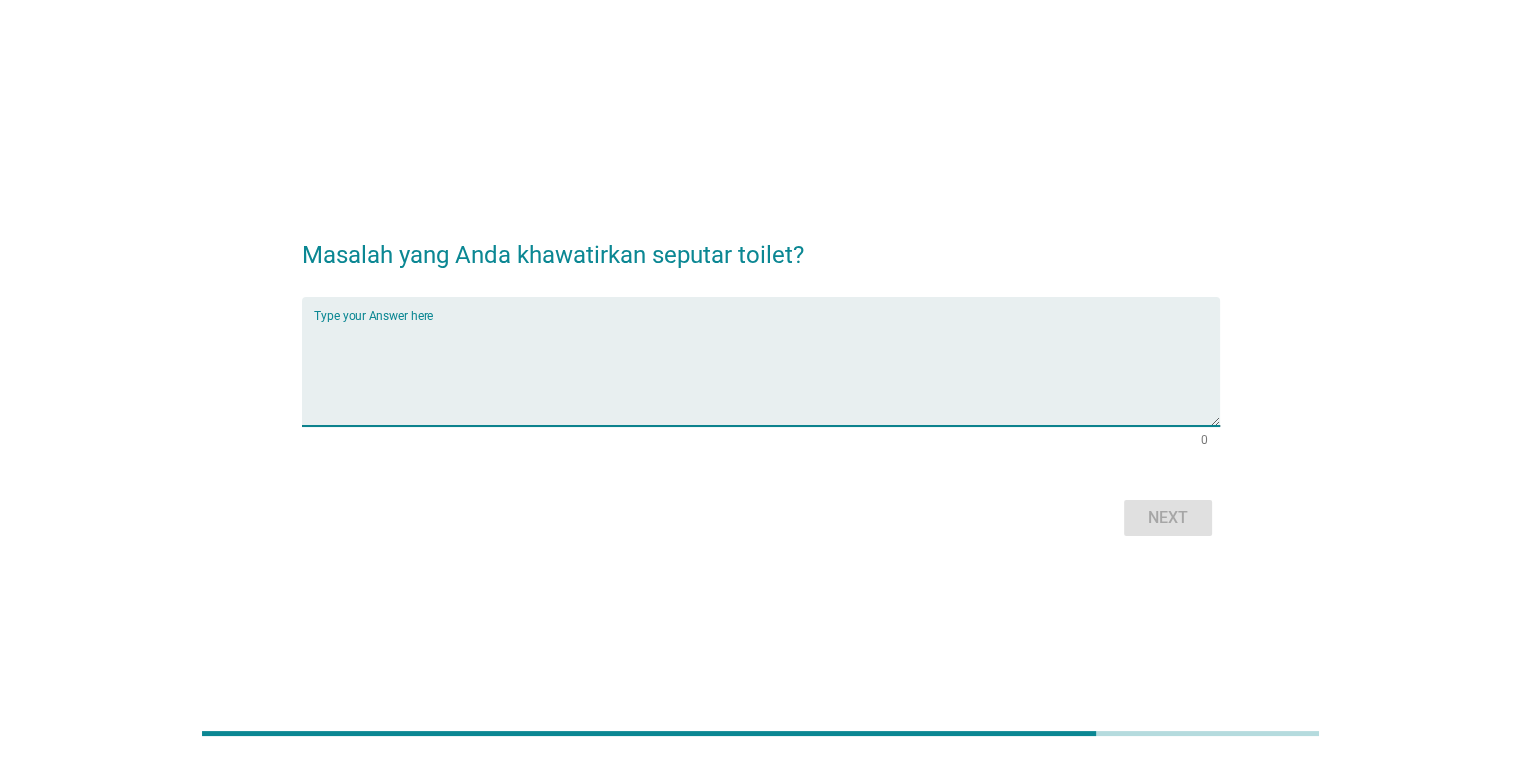 click at bounding box center [767, 373] 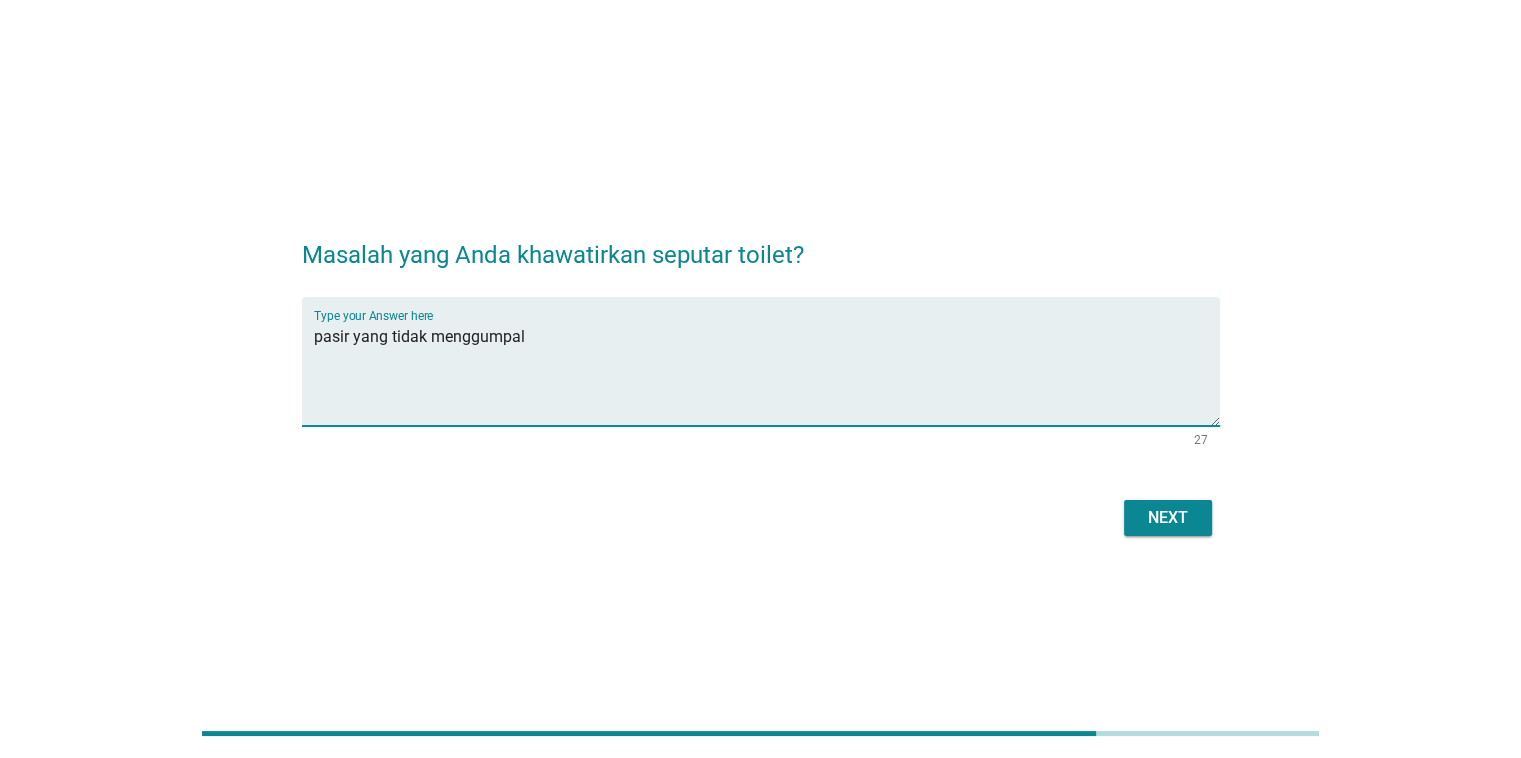 type on "pasir yang tidak menggumpal" 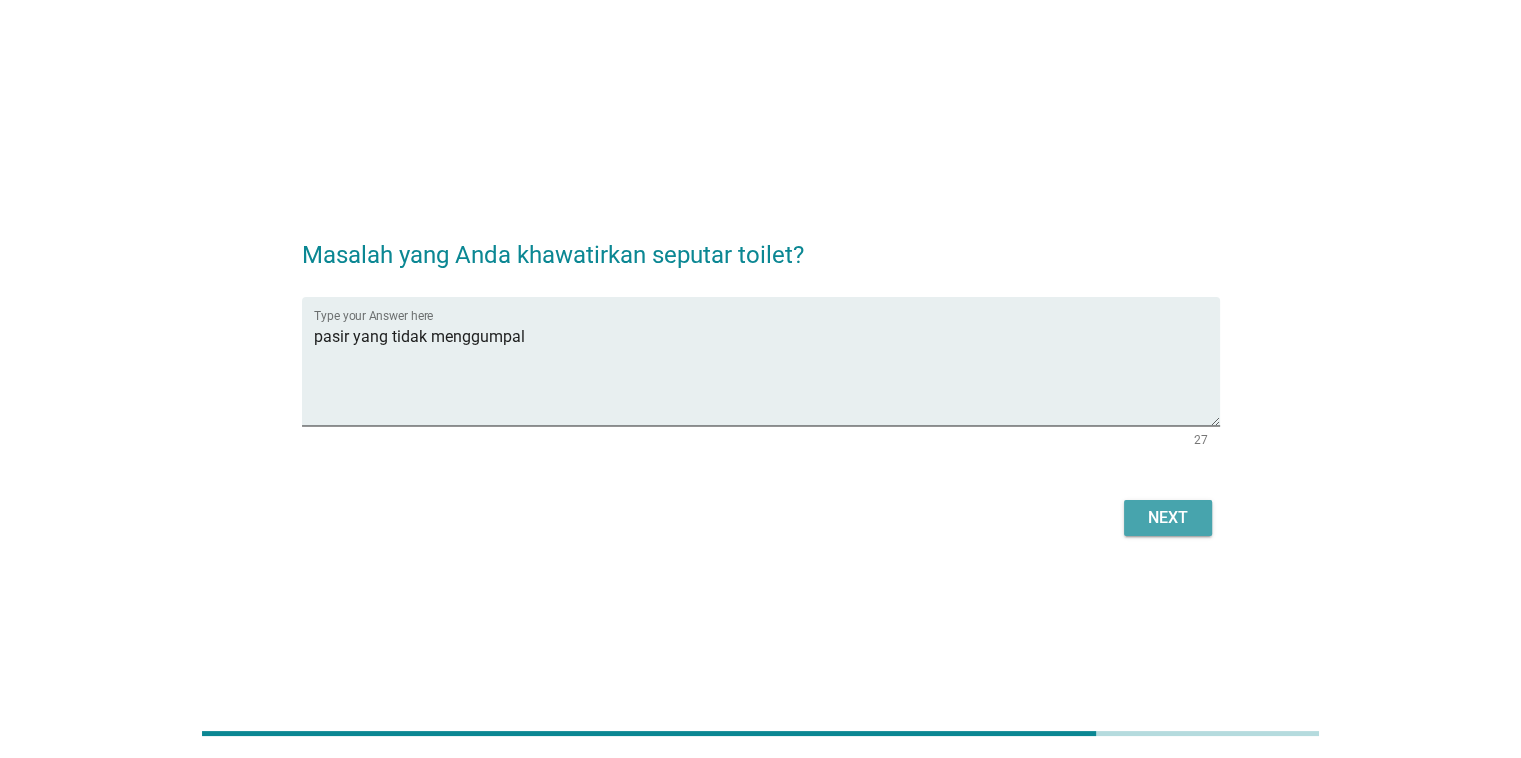 click on "Next" at bounding box center [1168, 518] 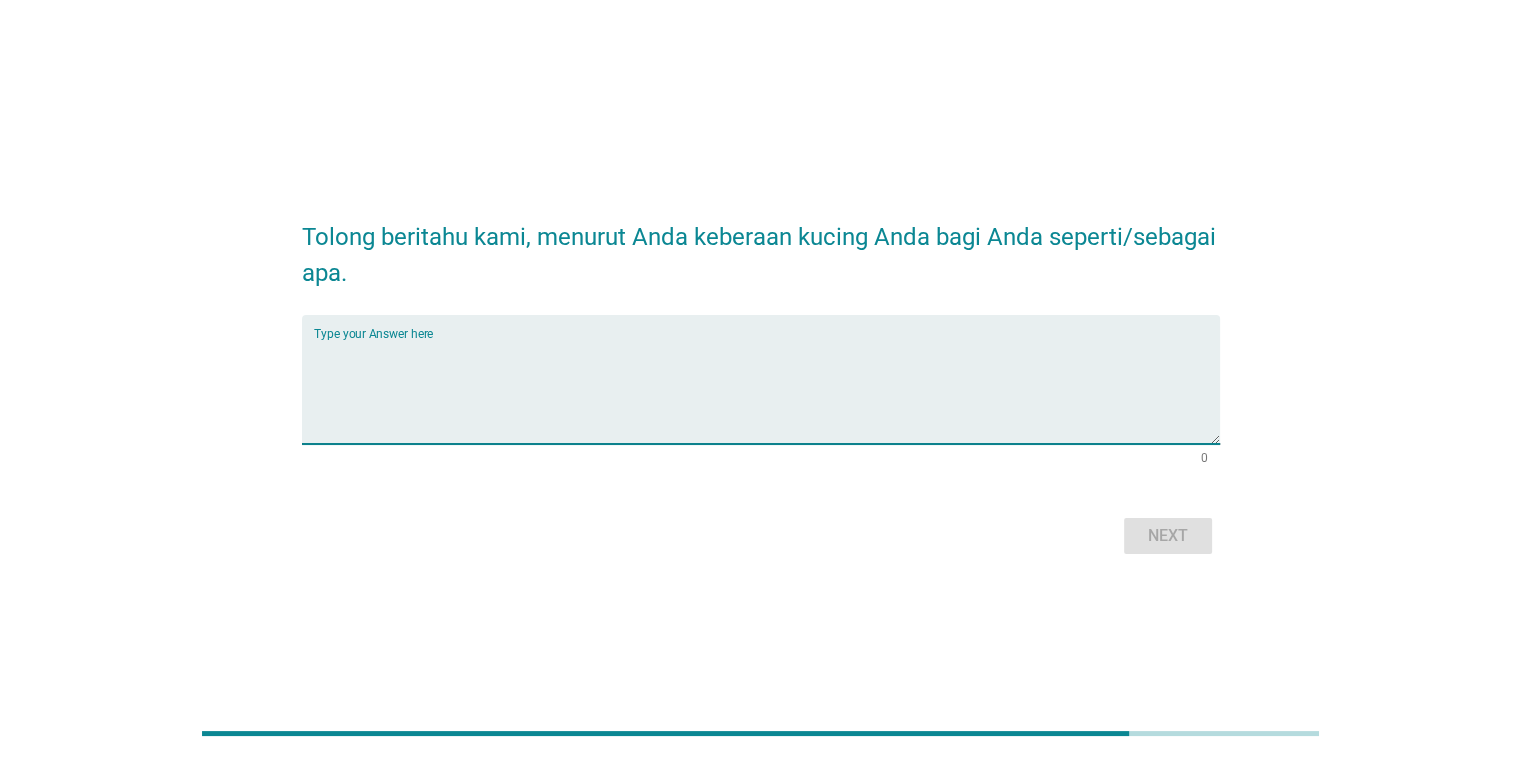 click at bounding box center (767, 391) 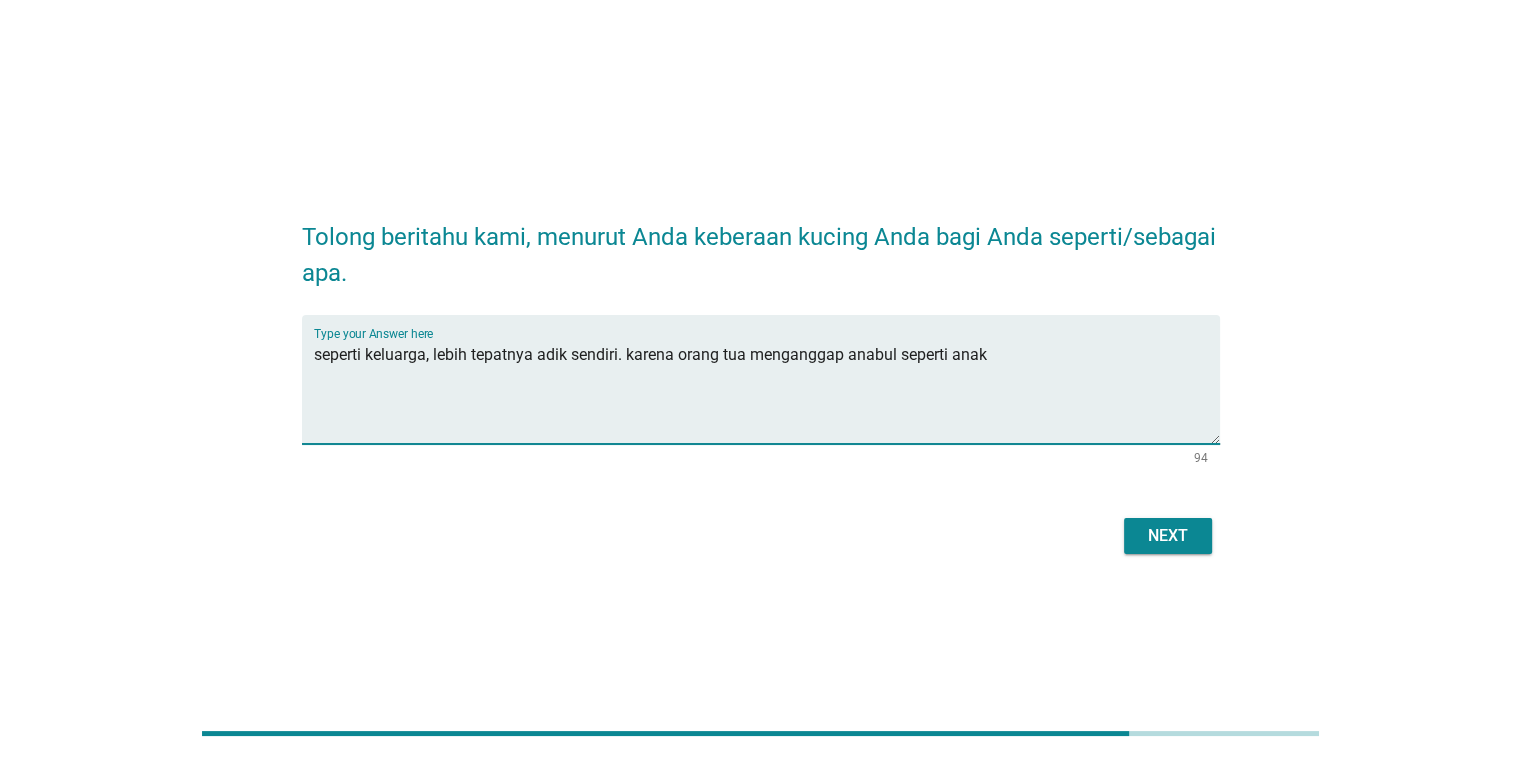 type on "seperti keluarga, lebih tepatnya adik sendiri. karena orang tua menganggap anabul seperti anak" 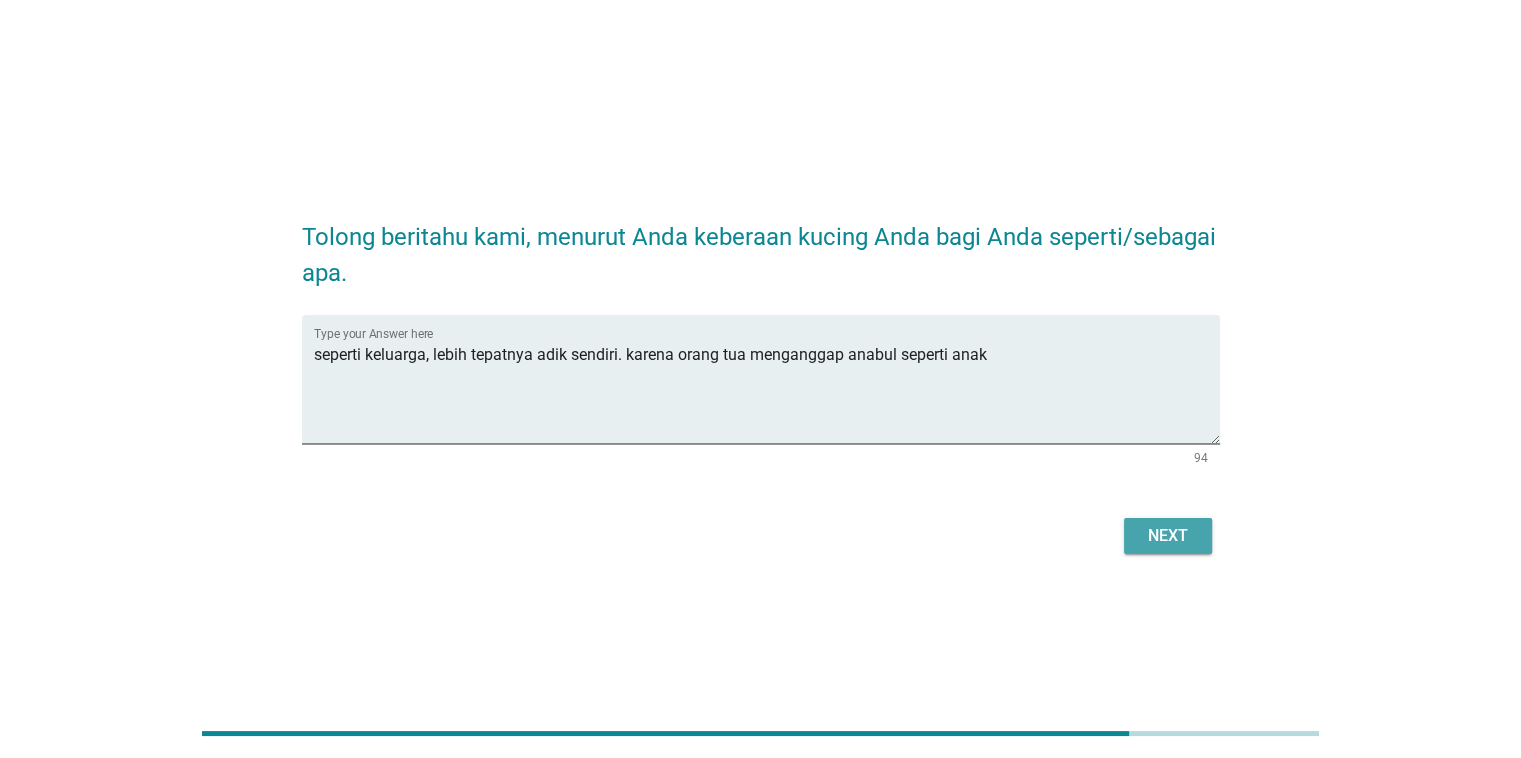 click on "Next" at bounding box center (1168, 536) 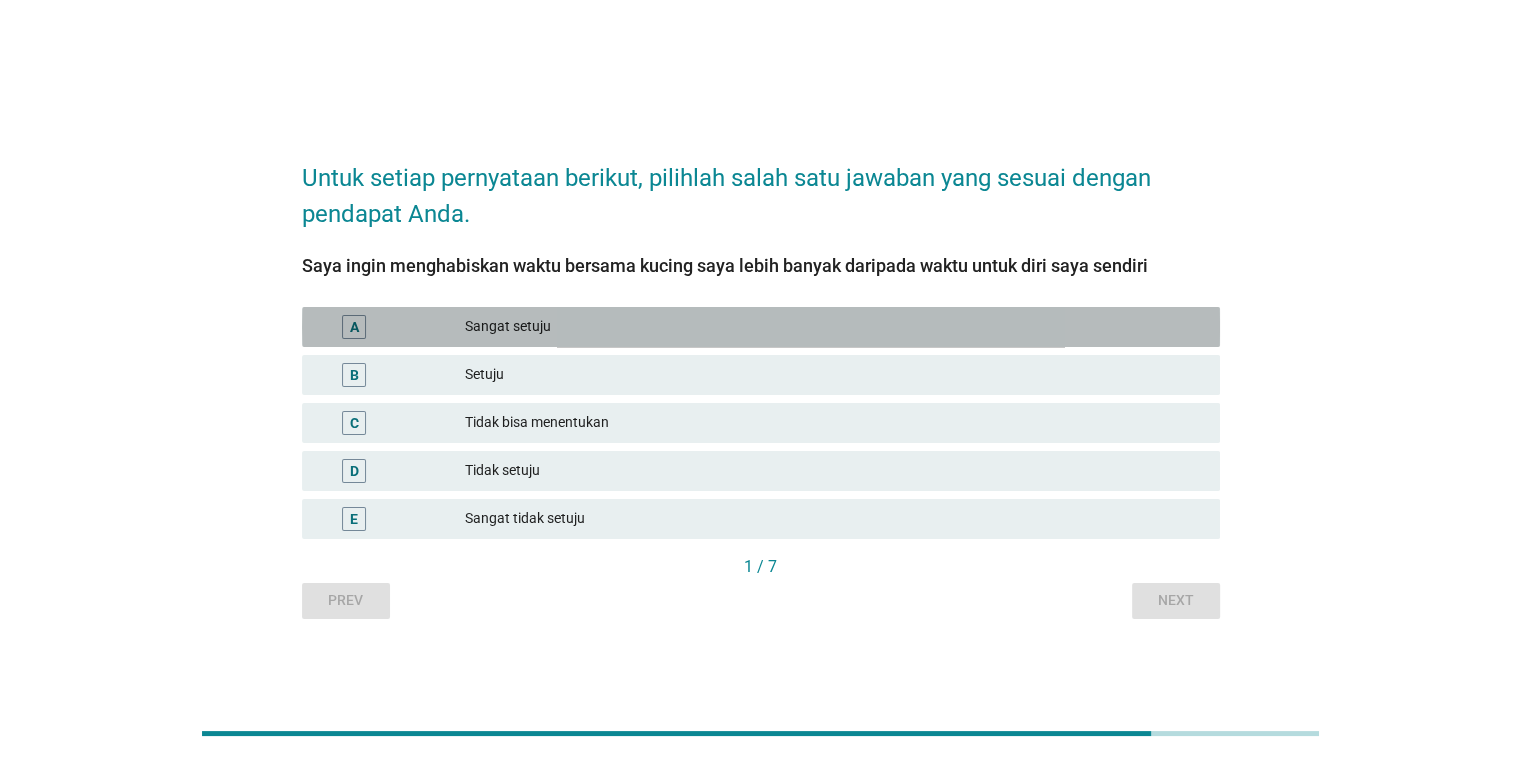 click on "Sangat setuju" at bounding box center [834, 327] 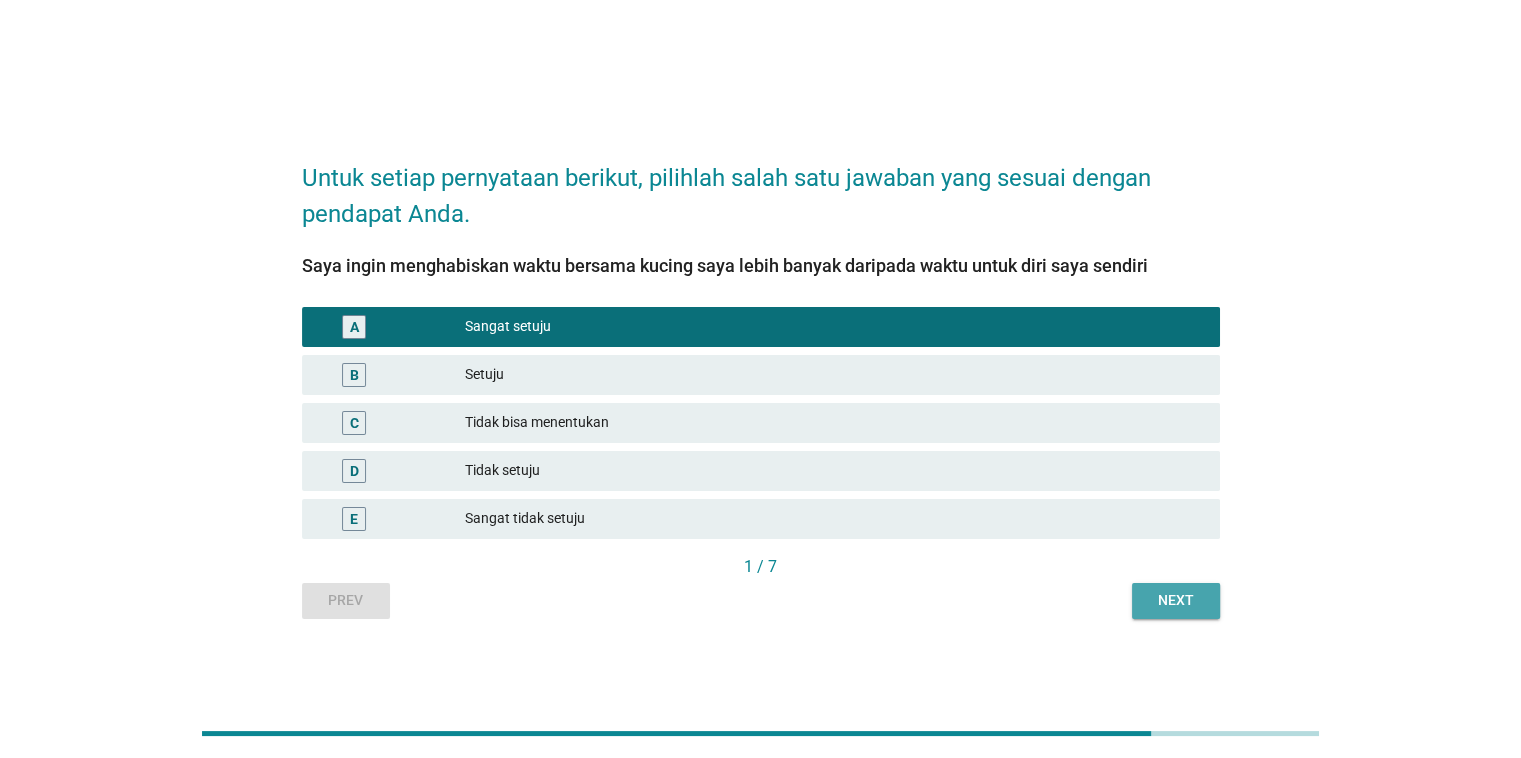click on "Next" at bounding box center [1176, 601] 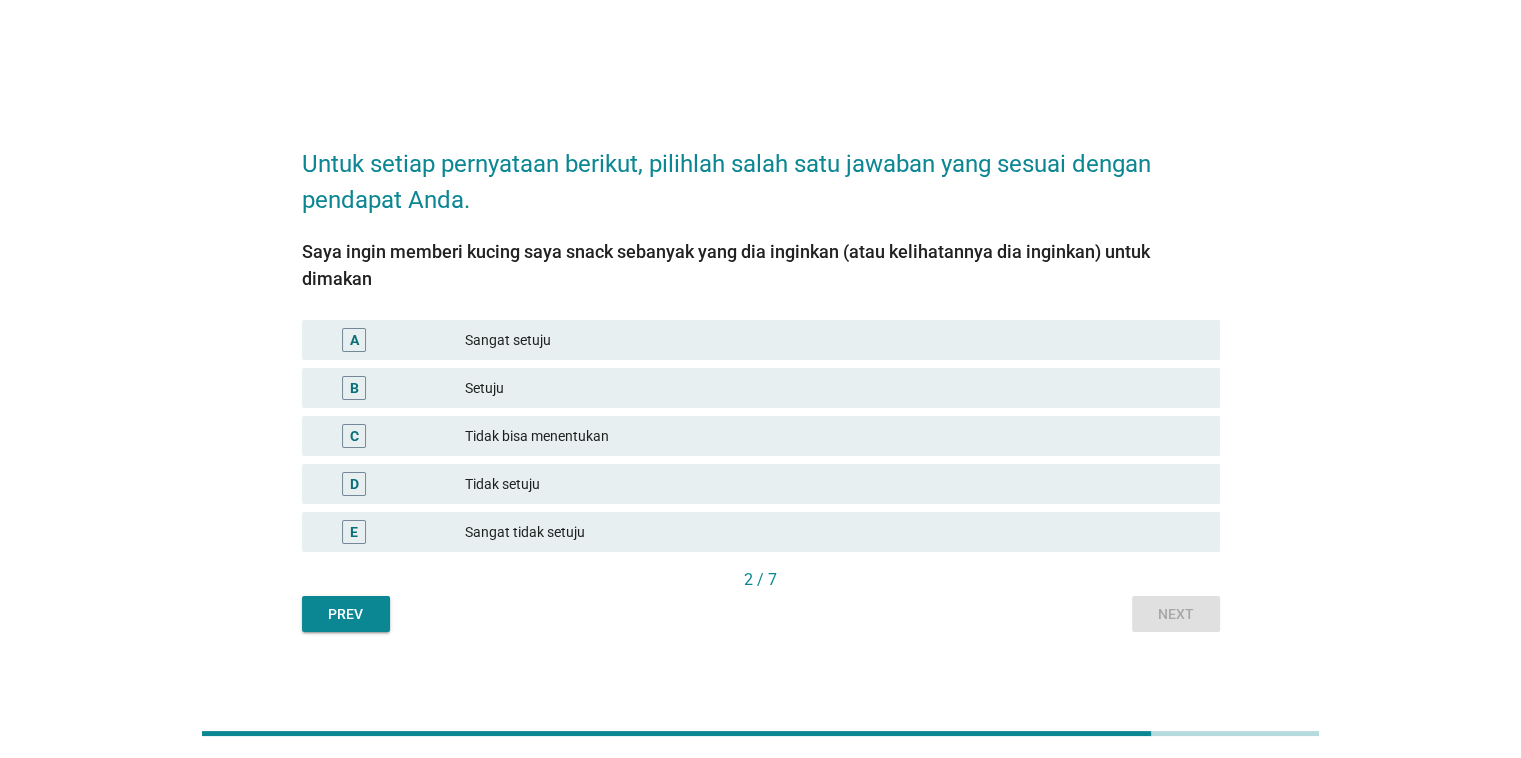 click on "Sangat setuju" at bounding box center [834, 340] 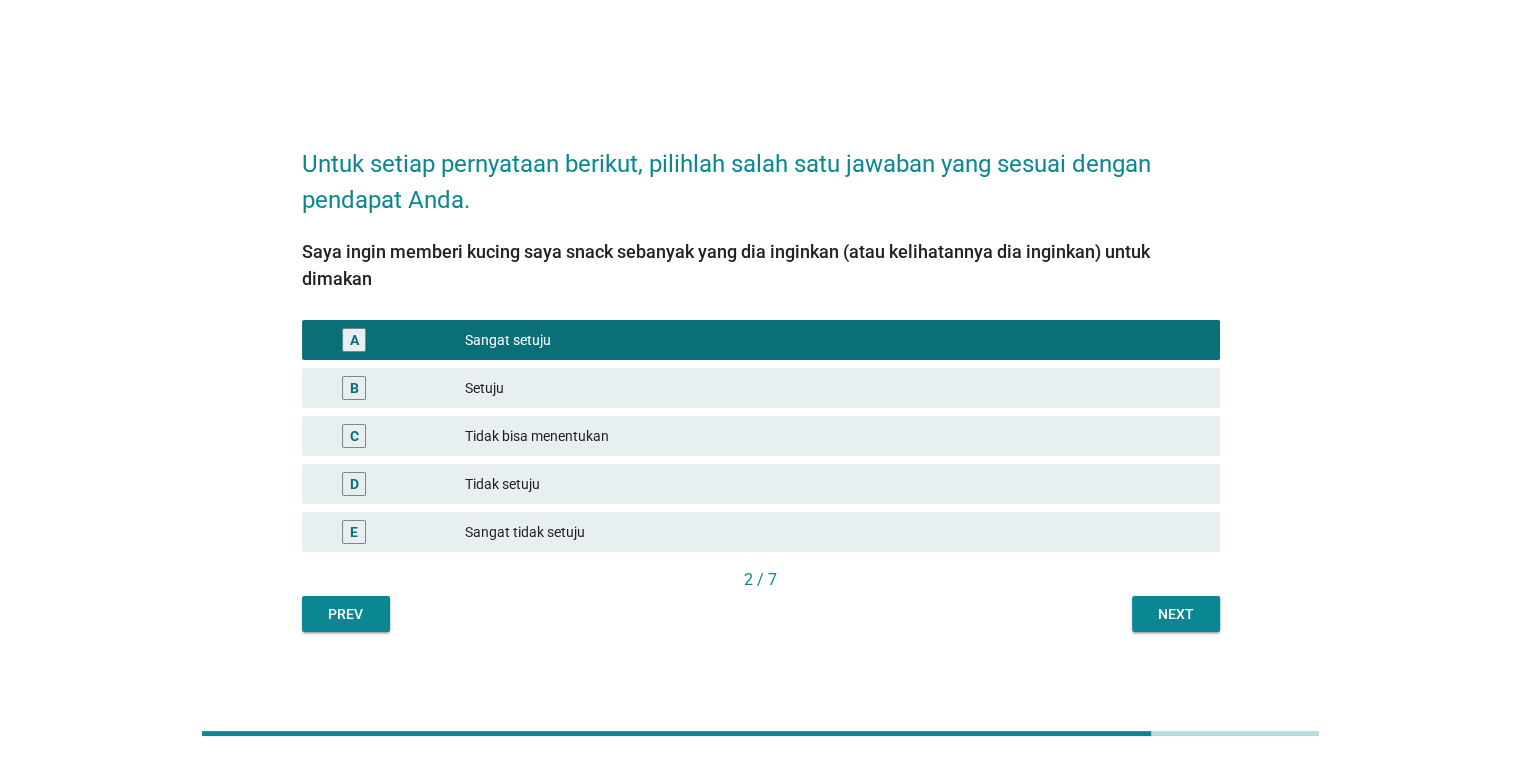 click on "Next" at bounding box center [1176, 614] 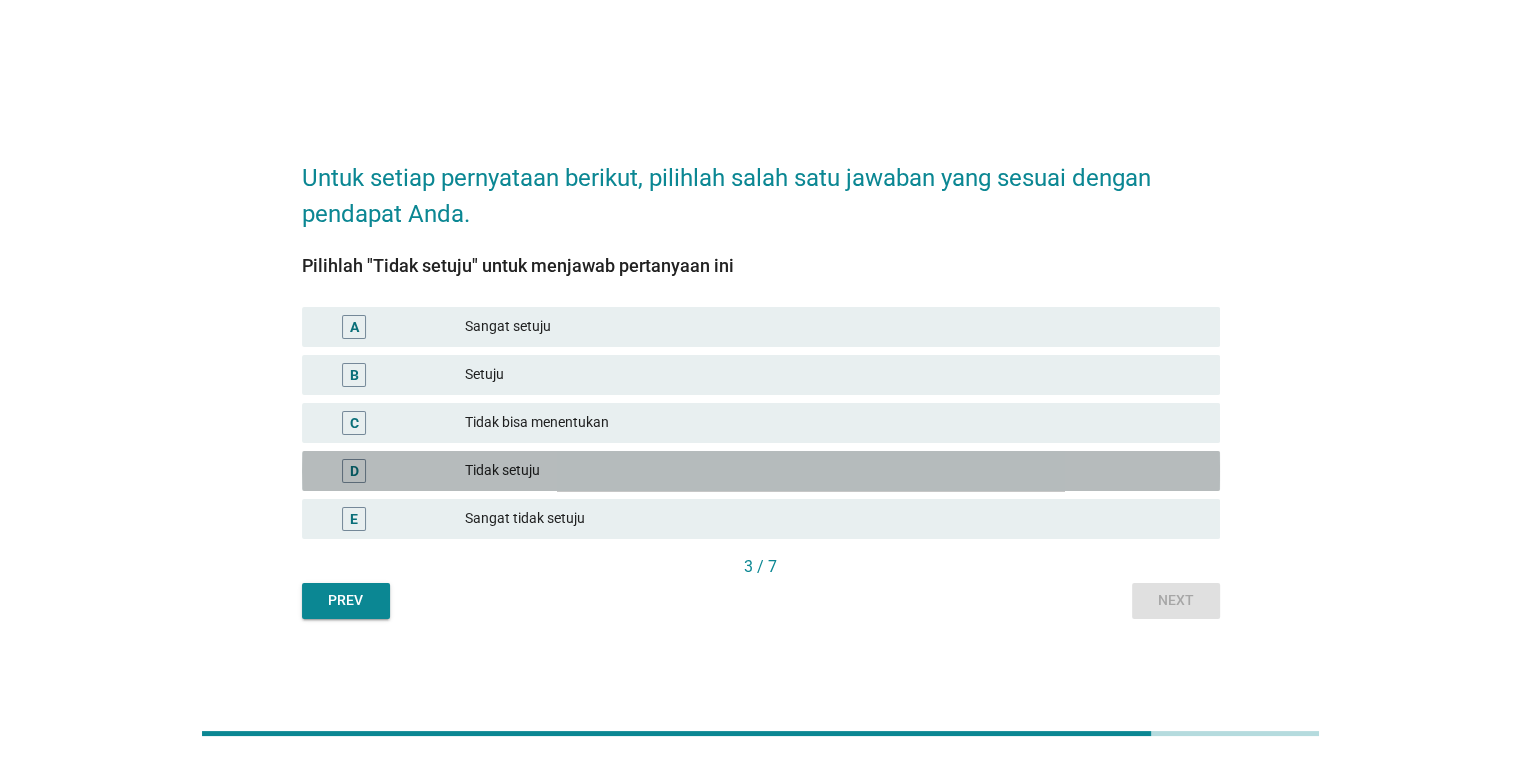 click on "Tidak setuju" at bounding box center (834, 471) 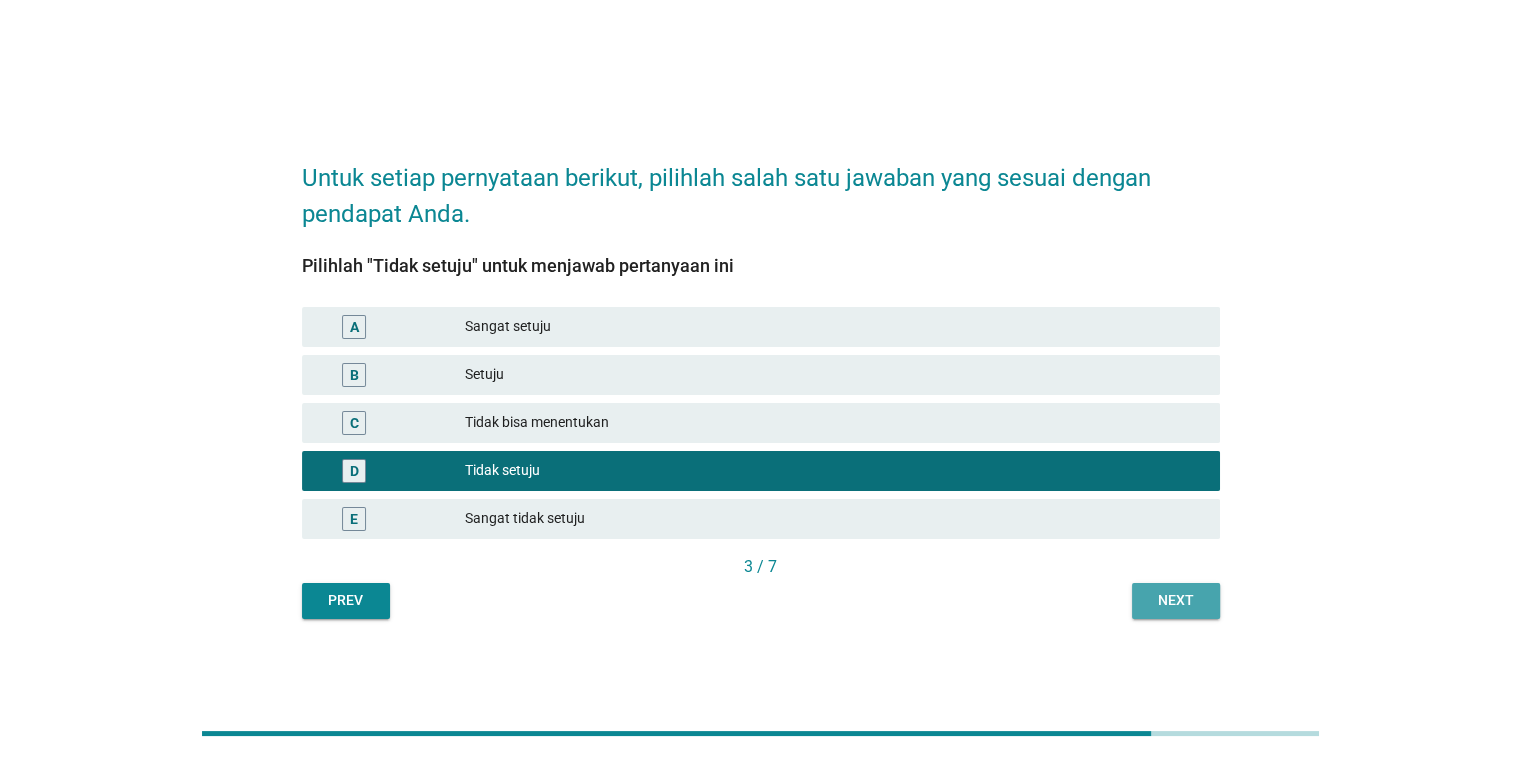 click on "Next" at bounding box center (1176, 600) 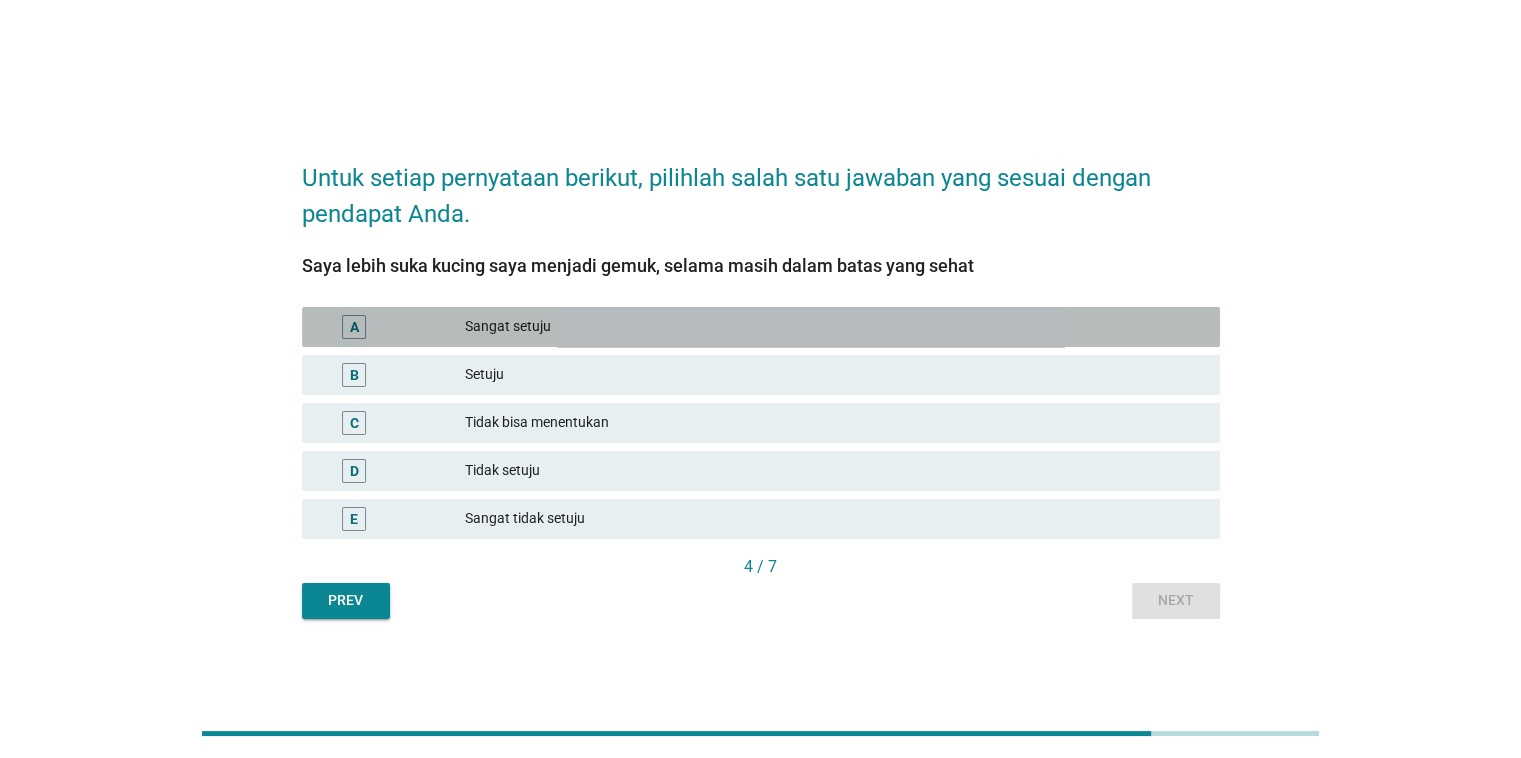 click on "Sangat setuju" at bounding box center (834, 327) 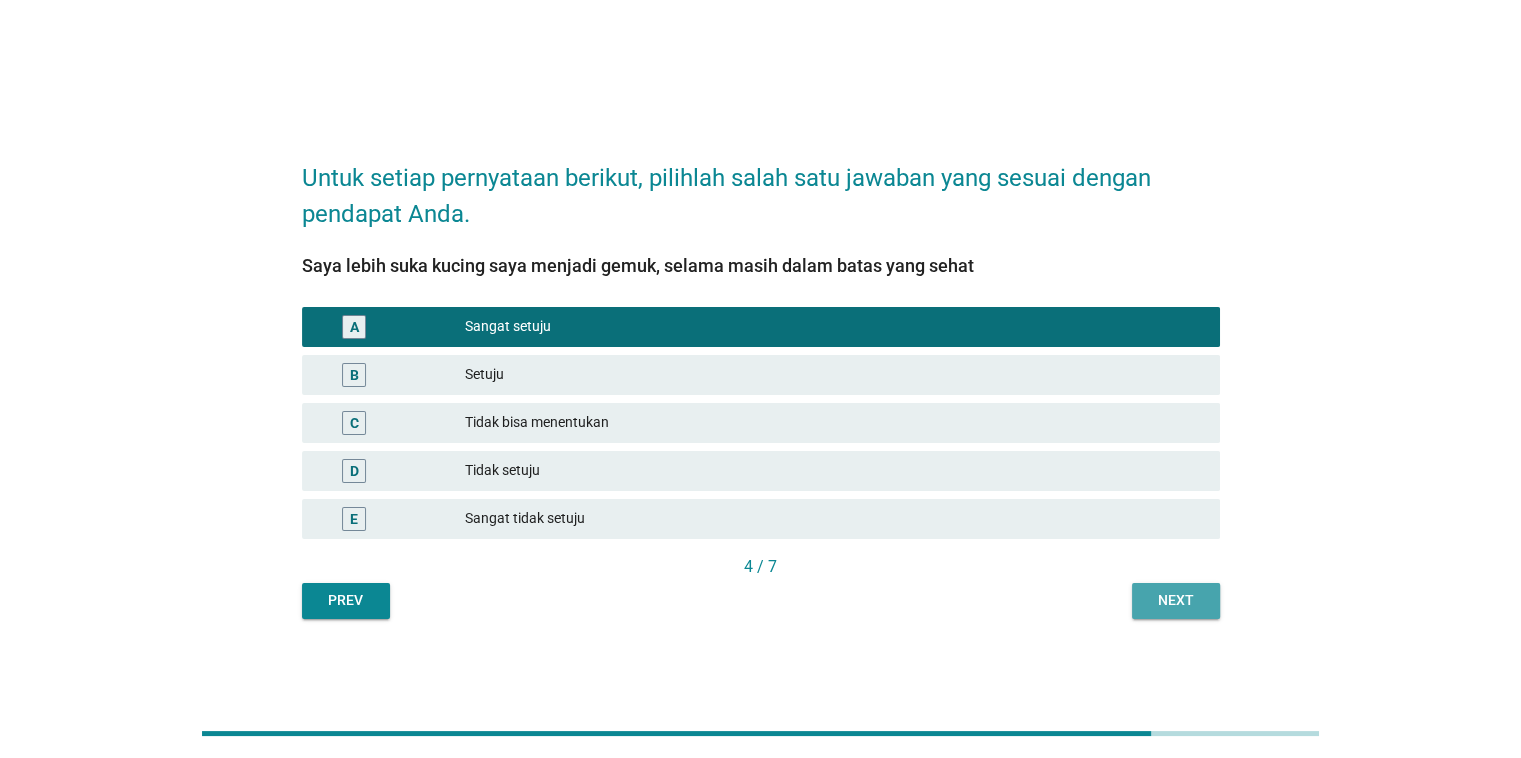 click on "Next" at bounding box center [1176, 600] 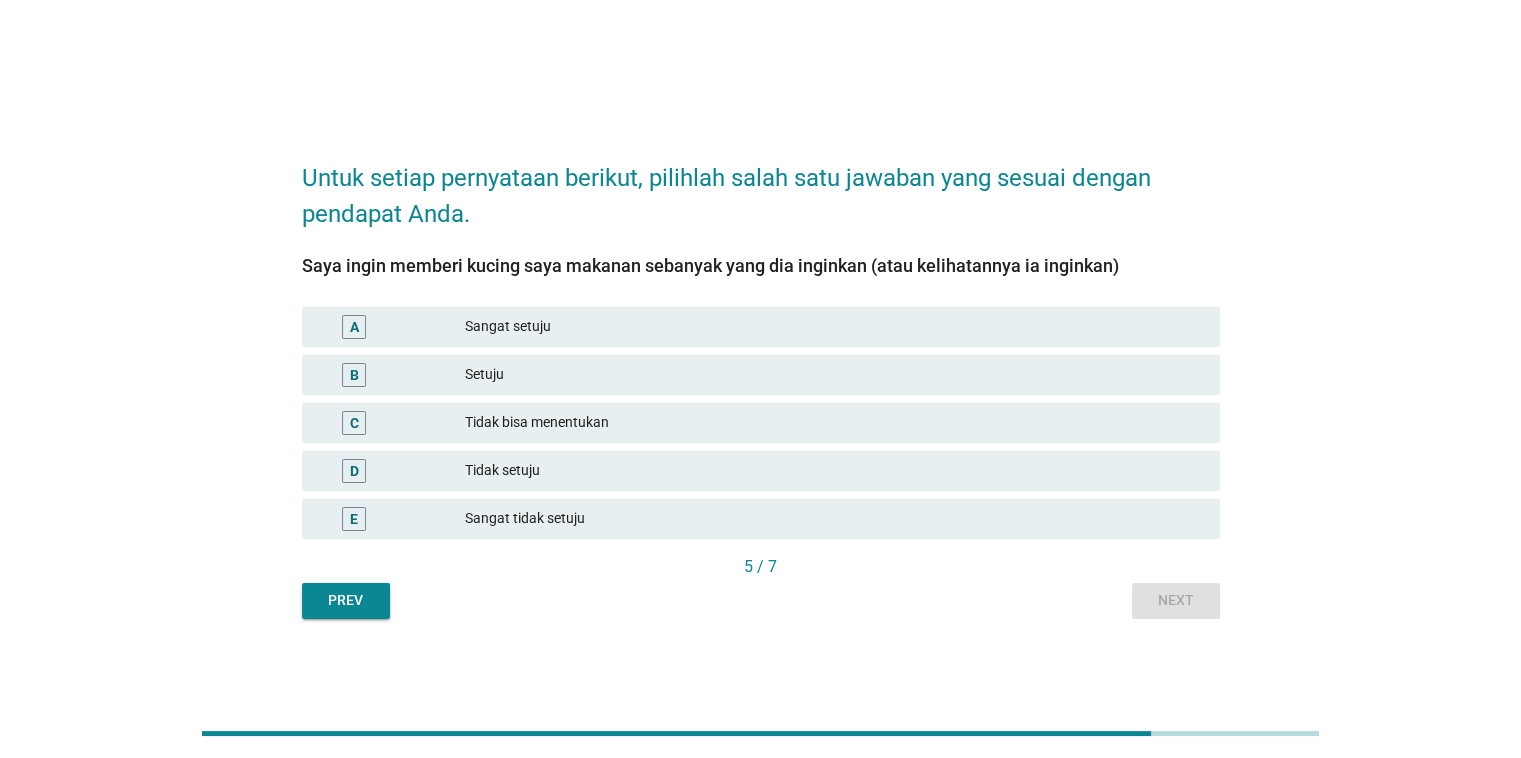 click on "Sangat setuju" at bounding box center (834, 327) 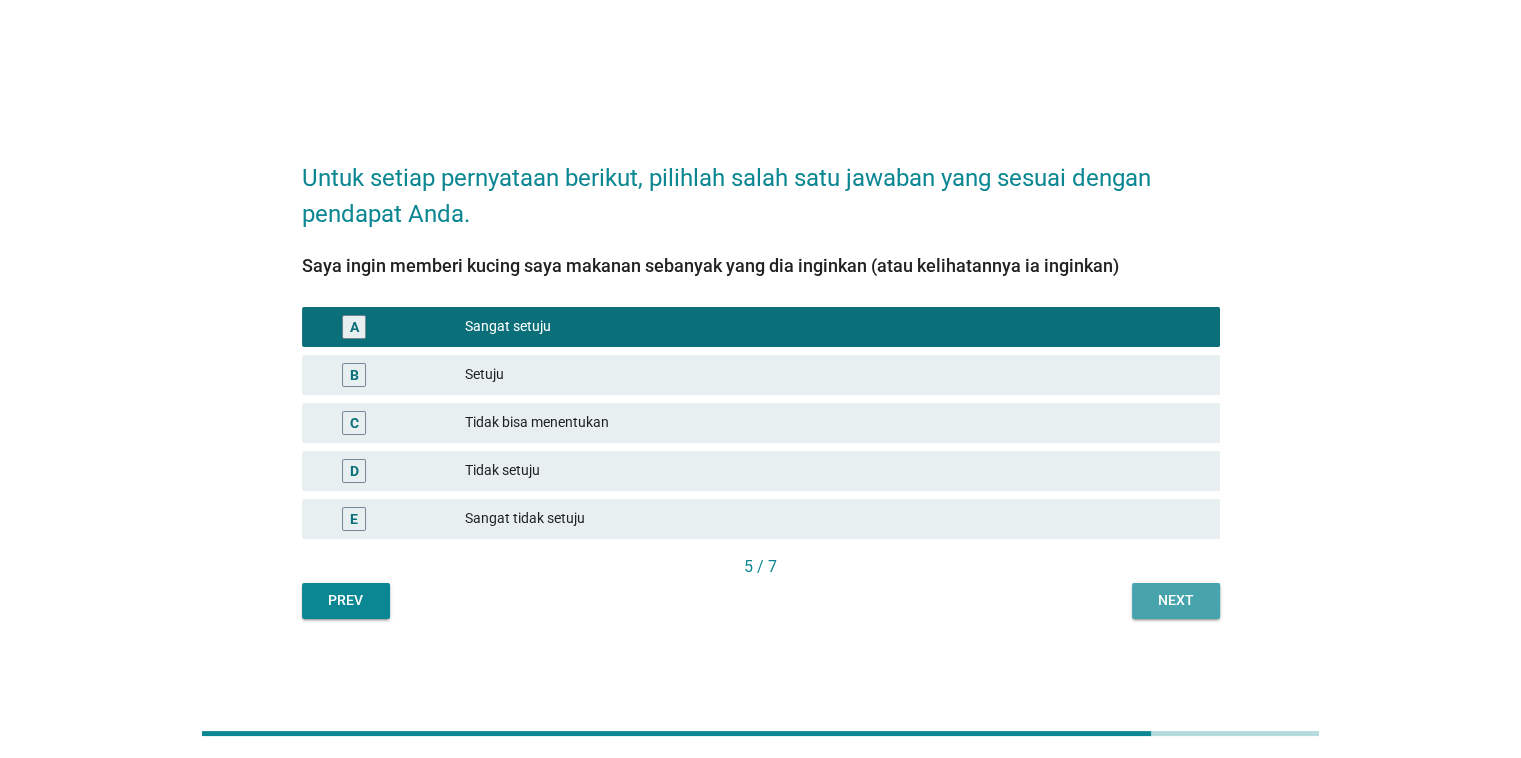 click on "Next" at bounding box center [1176, 600] 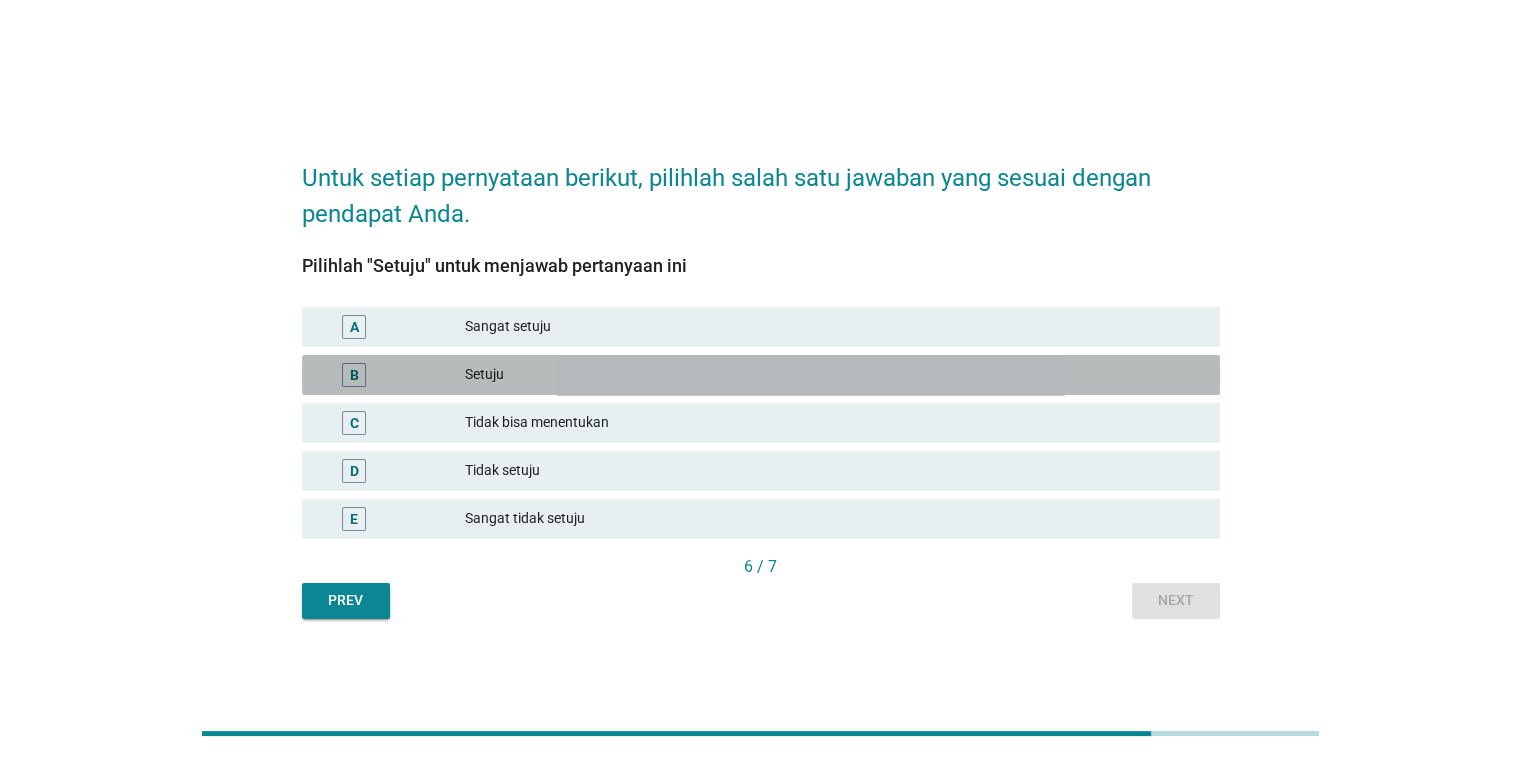 click on "Setuju" at bounding box center (834, 375) 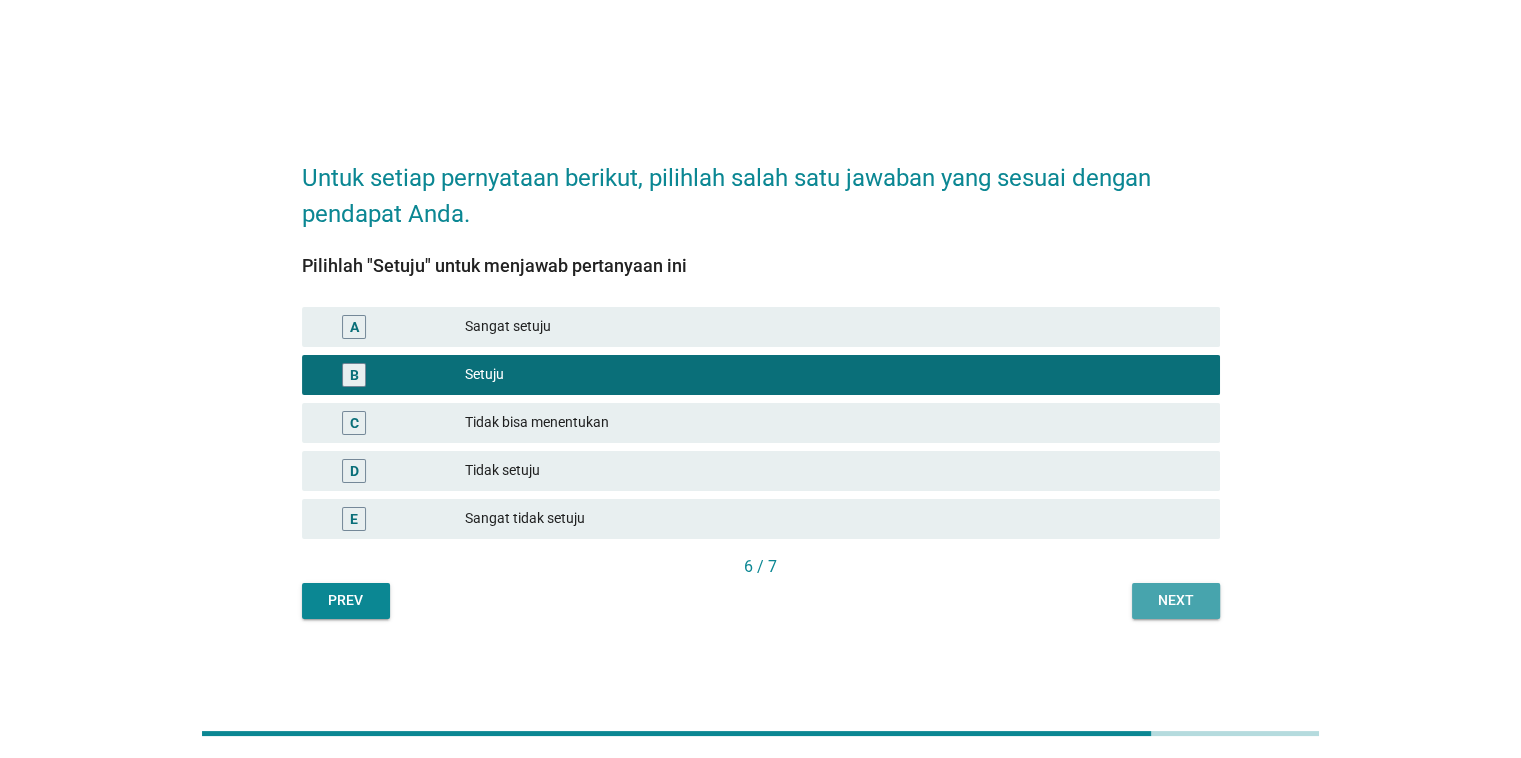 click on "Next" at bounding box center (1176, 601) 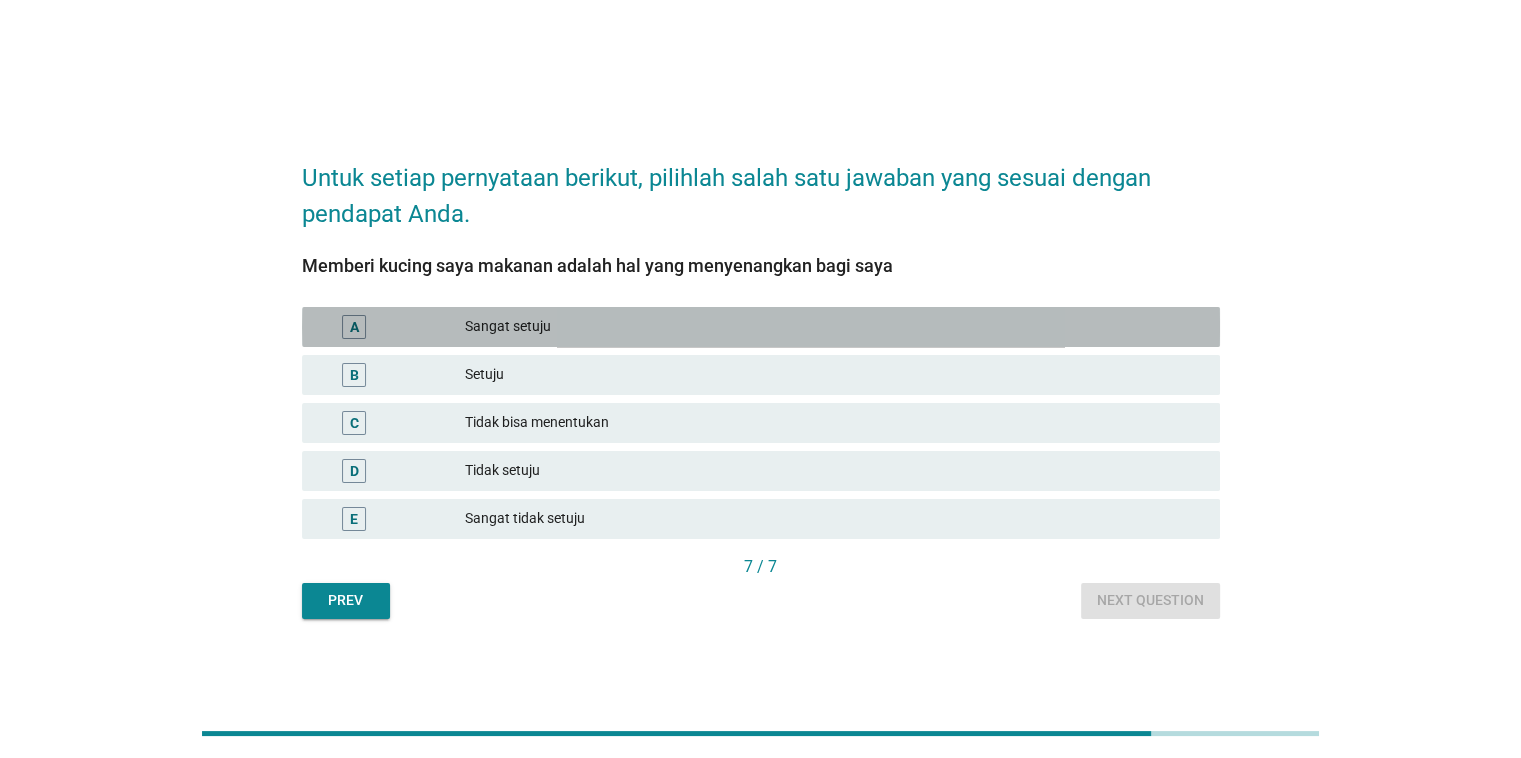 click on "Sangat setuju" at bounding box center (834, 327) 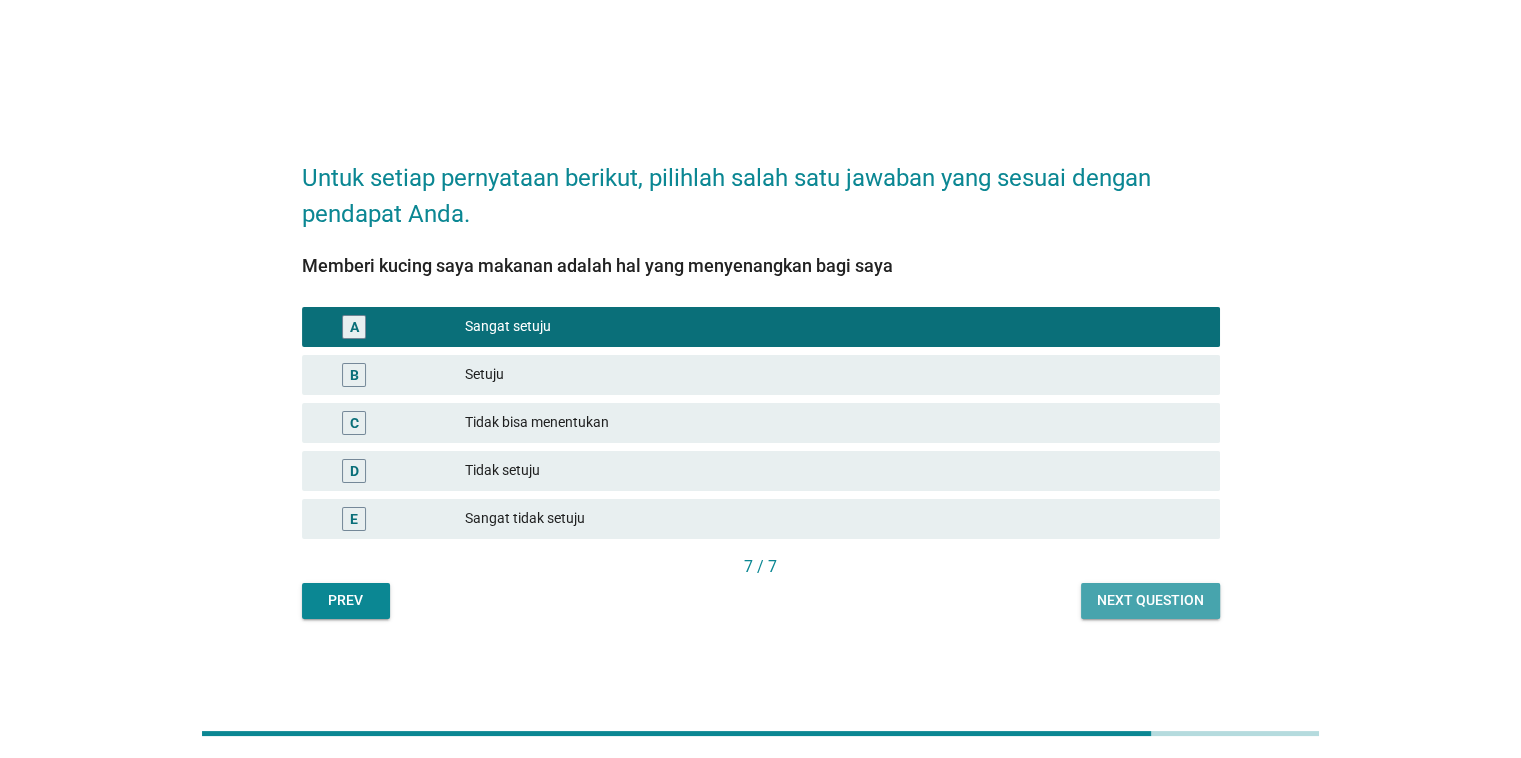 click on "Next question" at bounding box center (1150, 600) 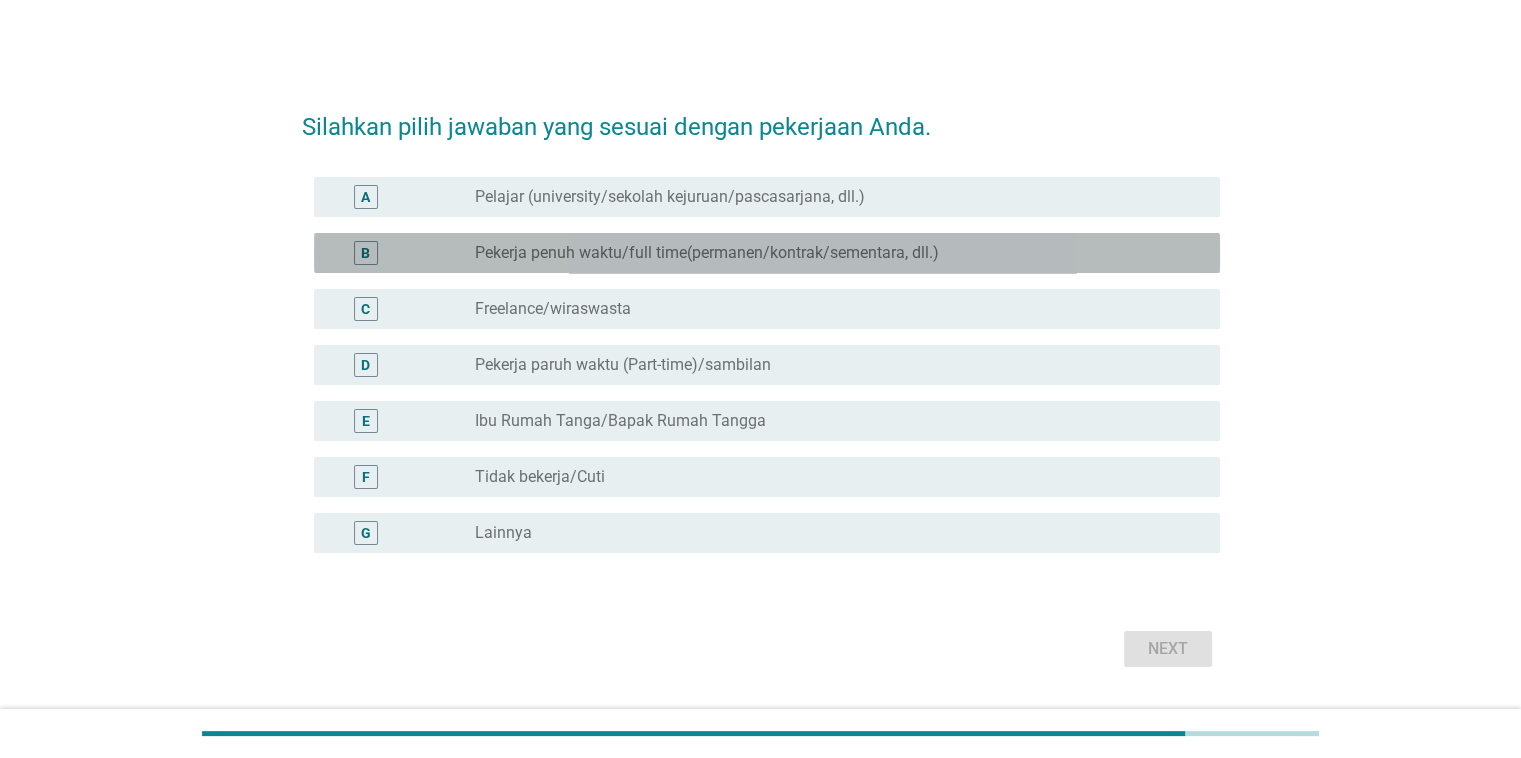 click on "radio_button_unchecked Pekerja penuh waktu/full time(permanen/kontrak/sementara, dll.)" at bounding box center [839, 253] 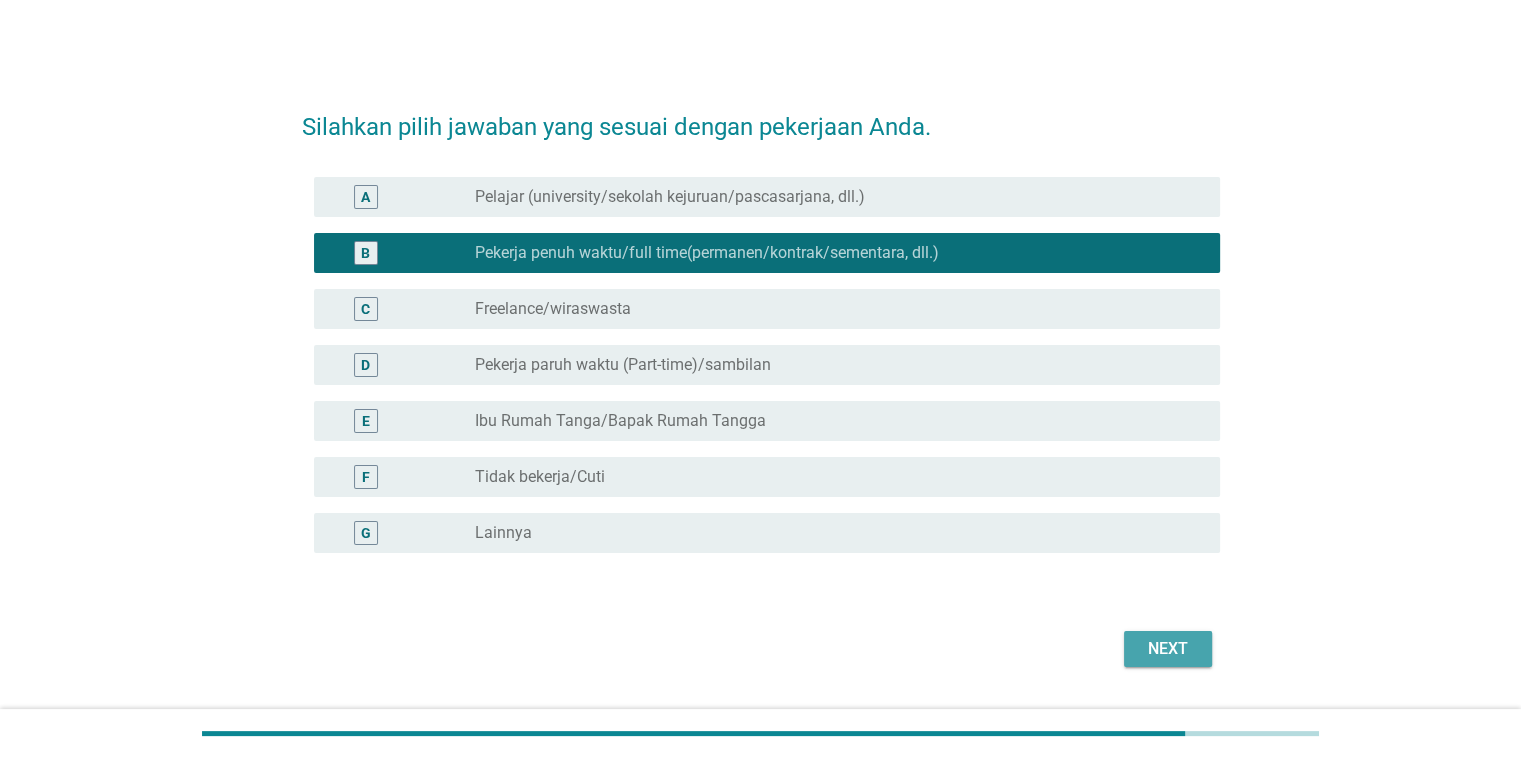 click on "Next" at bounding box center [1168, 649] 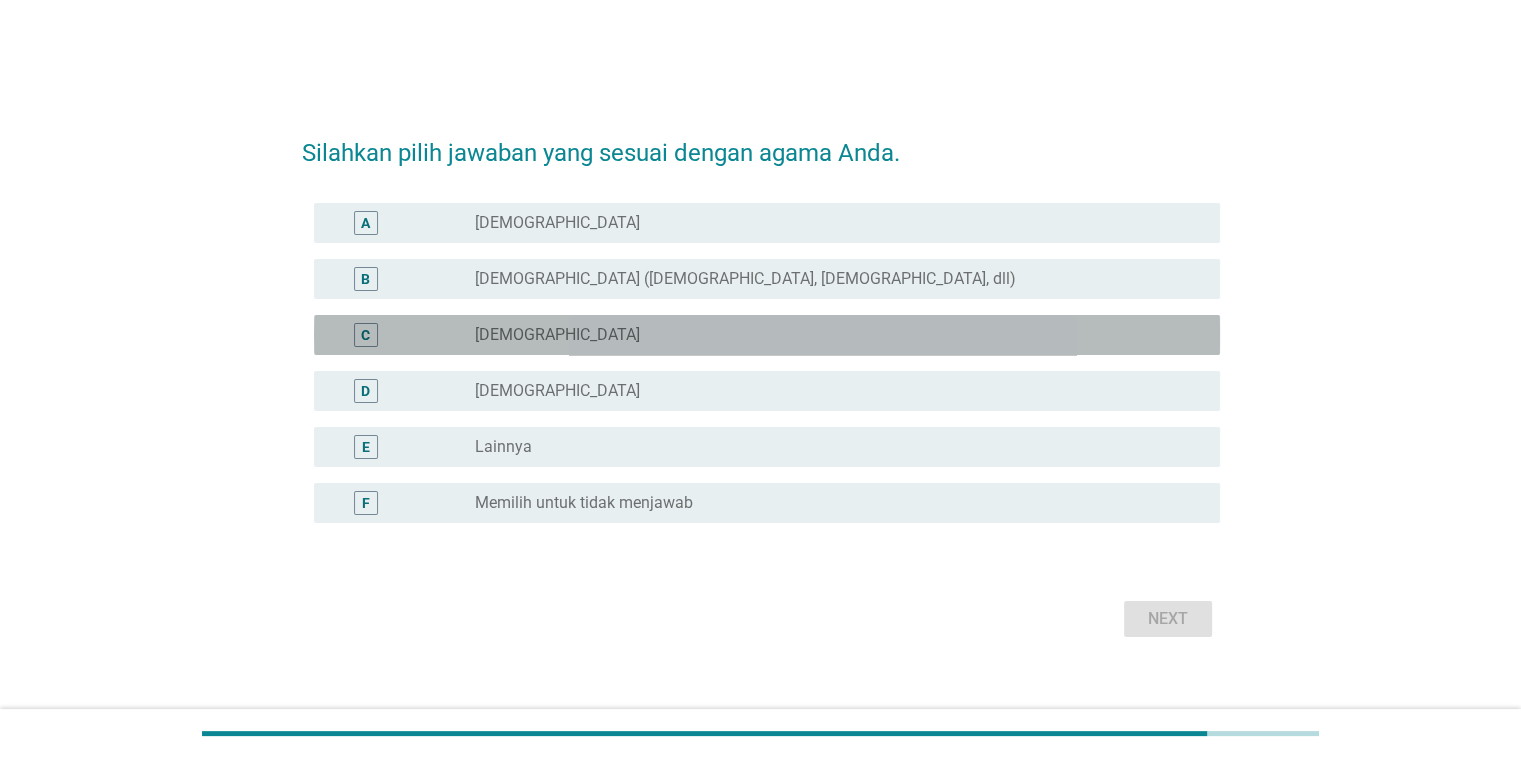 click on "radio_button_unchecked [DEMOGRAPHIC_DATA]" at bounding box center [831, 335] 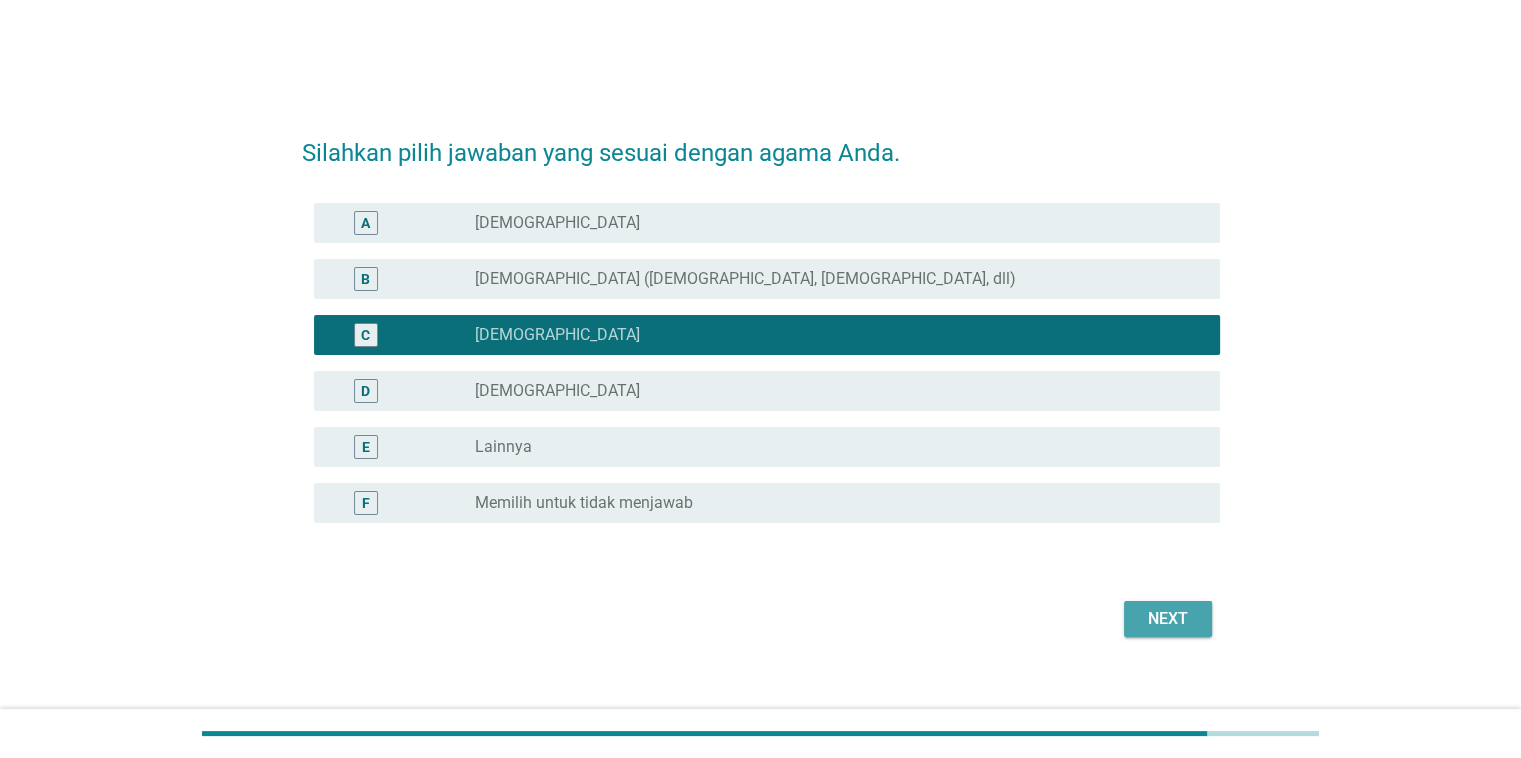 click on "Next" at bounding box center (1168, 619) 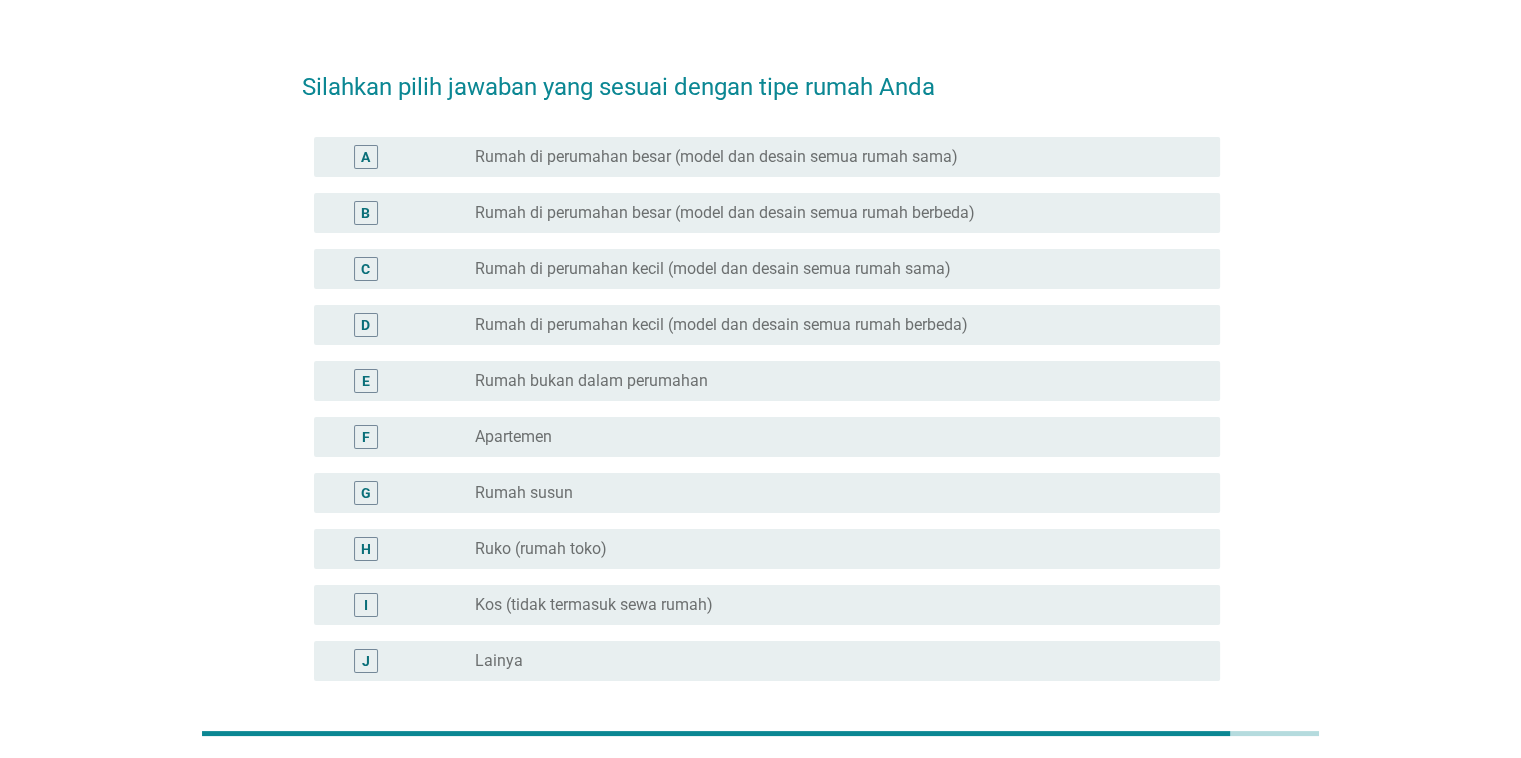scroll, scrollTop: 42, scrollLeft: 0, axis: vertical 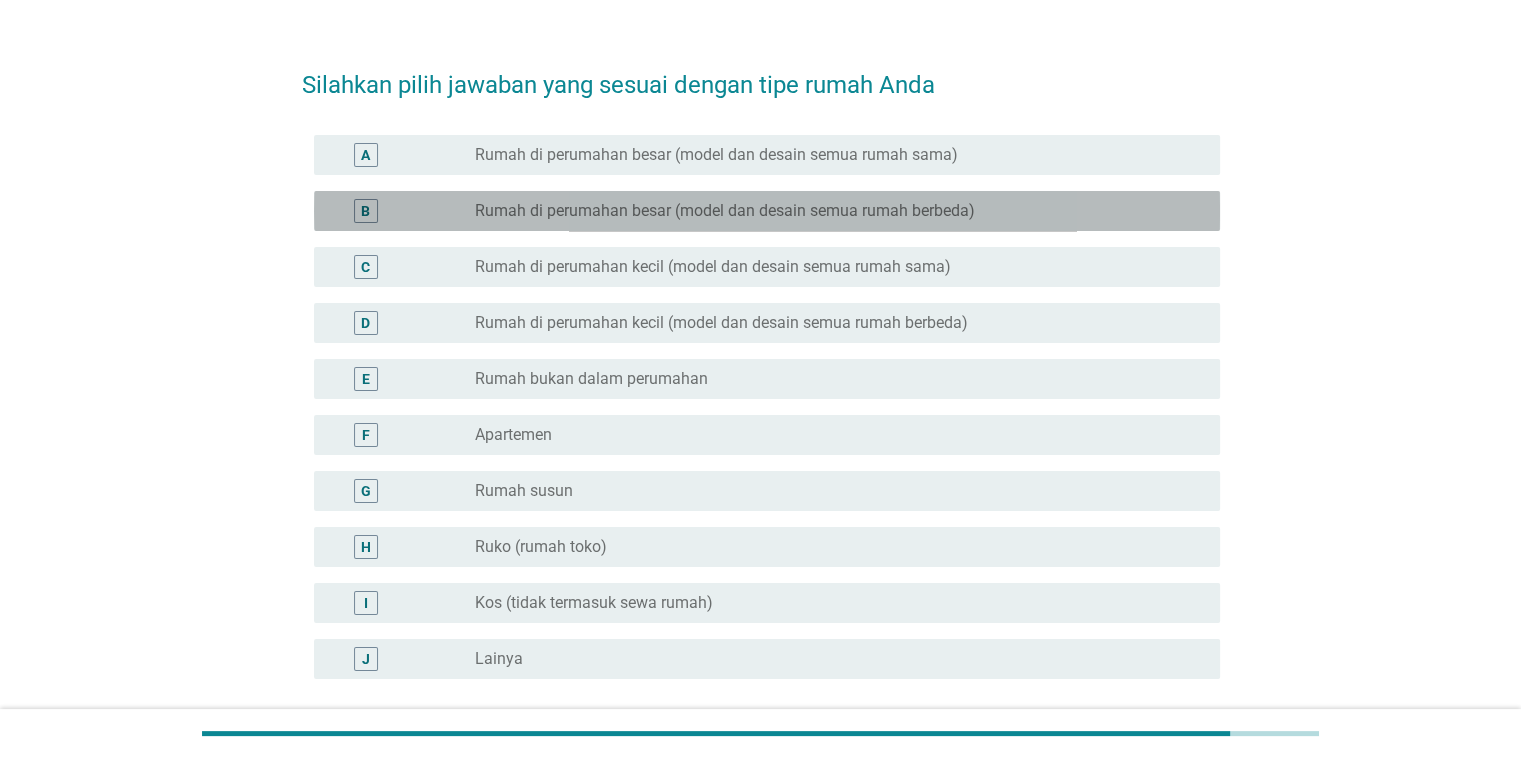 click on "Rumah di perumahan besar (model dan desain semua rumah berbeda)" at bounding box center (725, 211) 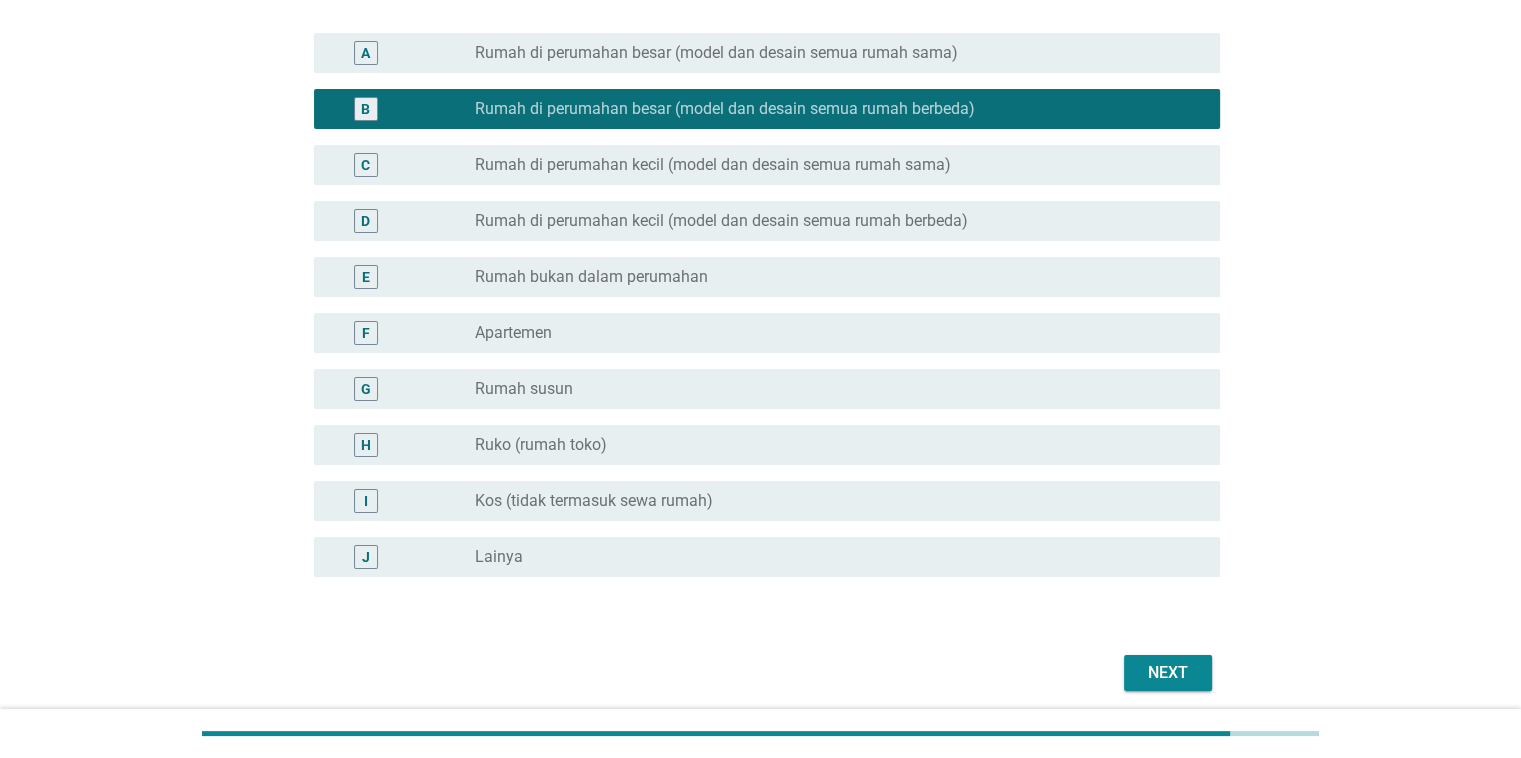 scroll, scrollTop: 146, scrollLeft: 0, axis: vertical 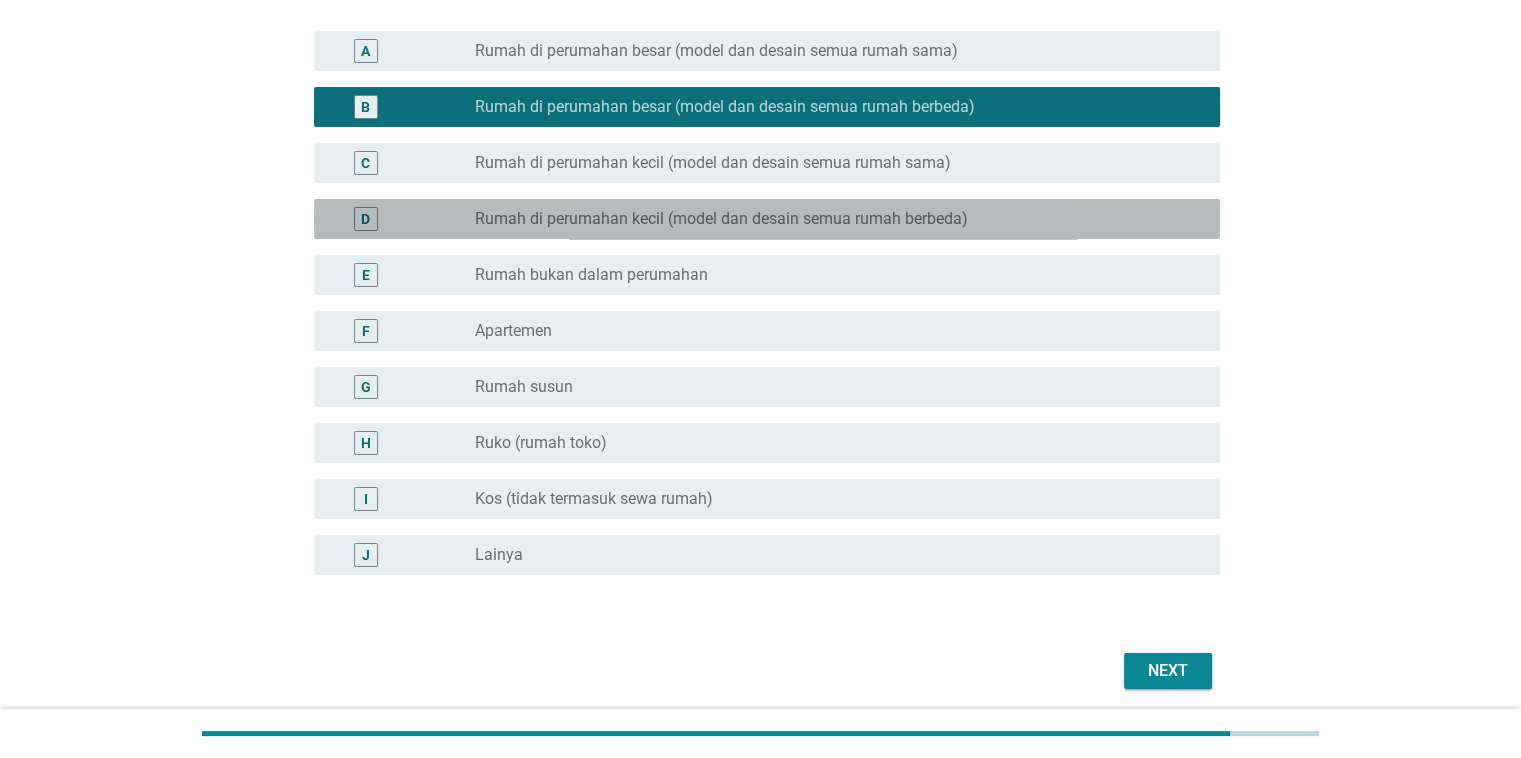 click on "D     radio_button_unchecked Rumah di perumahan kecil (model dan desain semua rumah berbeda)" at bounding box center [767, 219] 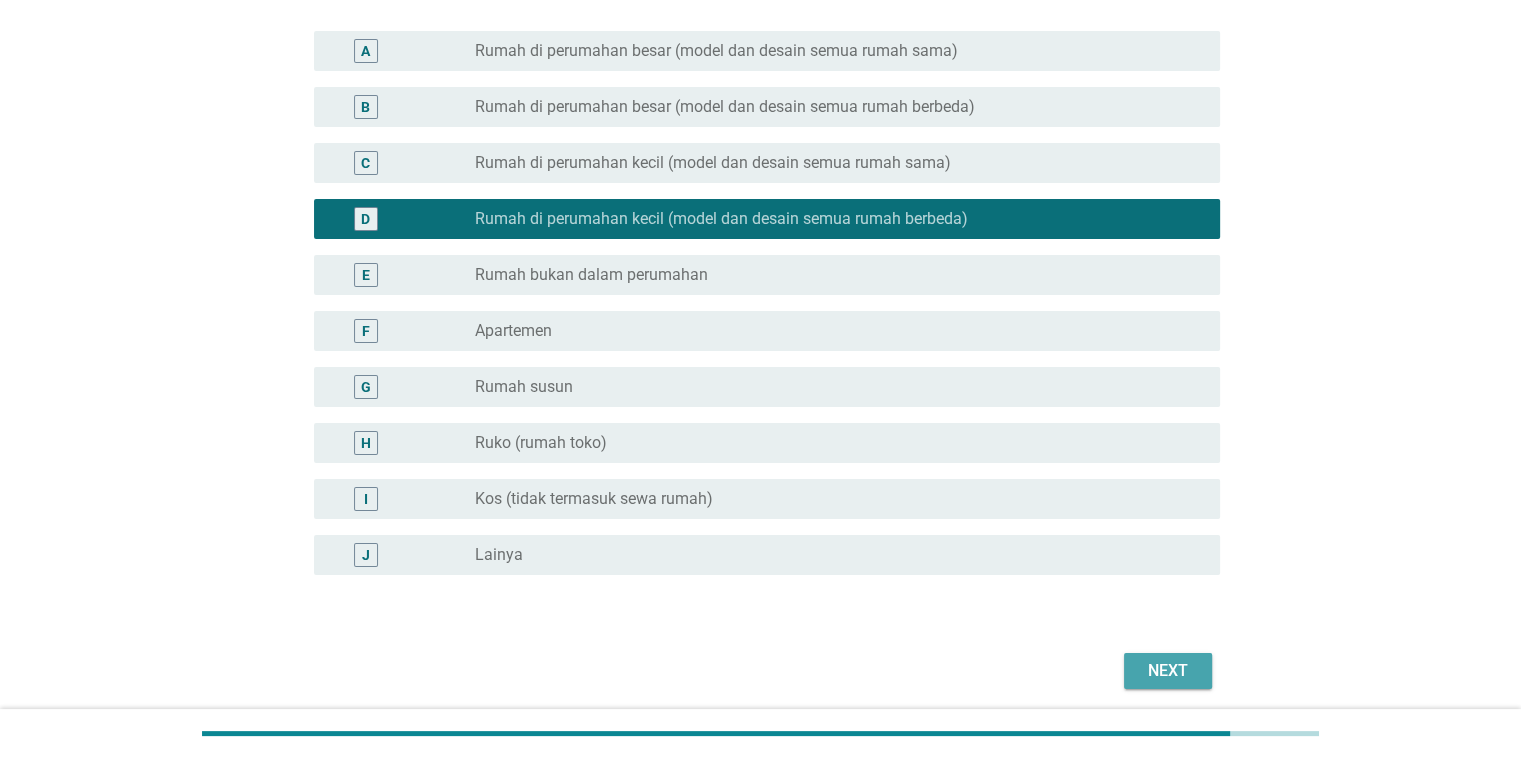 click on "Next" at bounding box center [1168, 671] 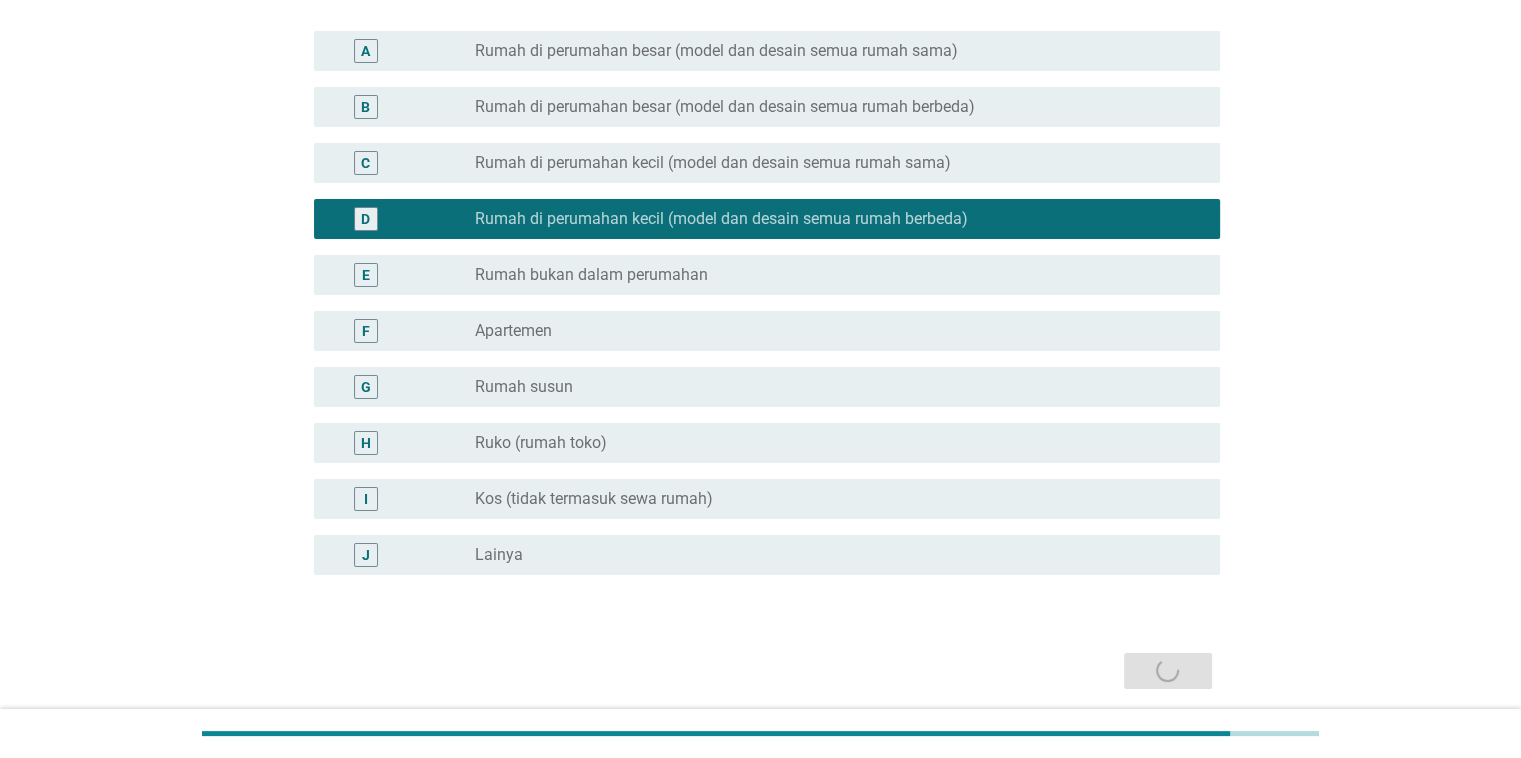 scroll, scrollTop: 0, scrollLeft: 0, axis: both 